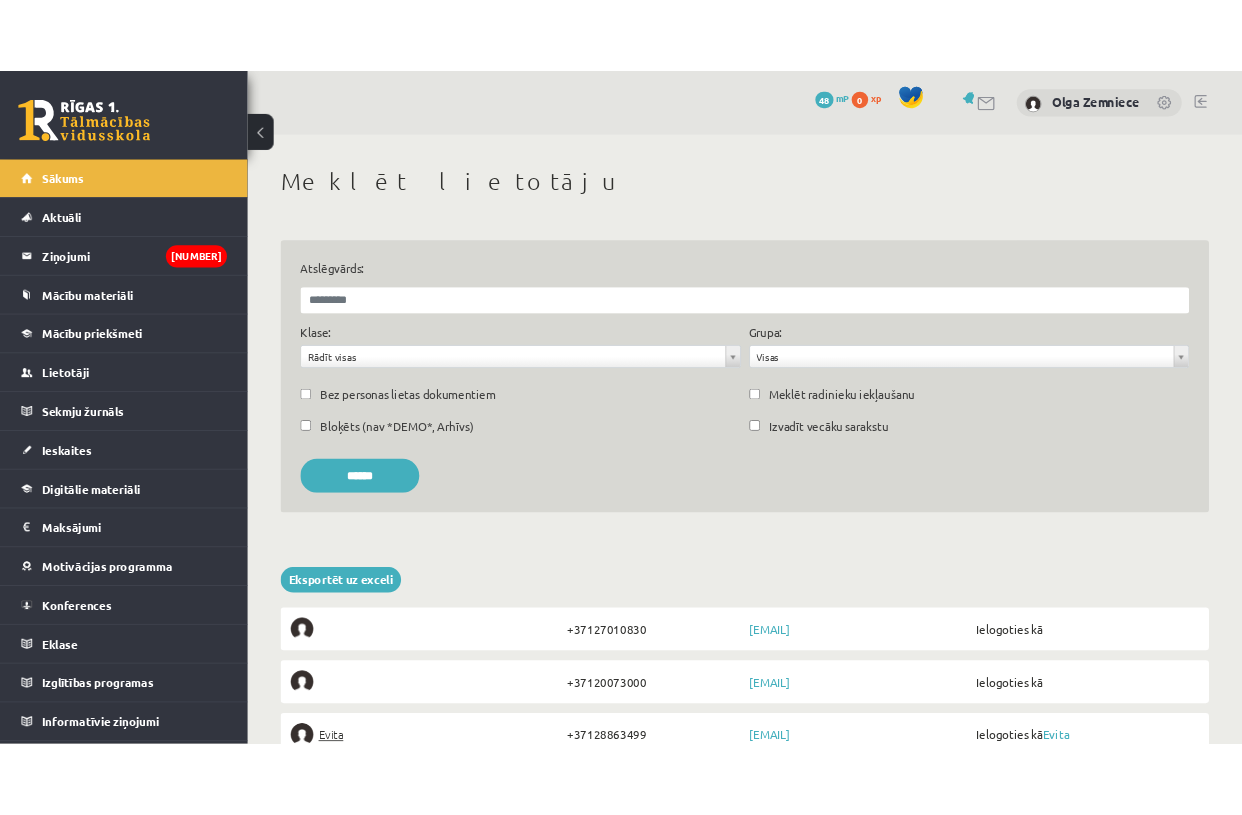 scroll, scrollTop: 0, scrollLeft: 0, axis: both 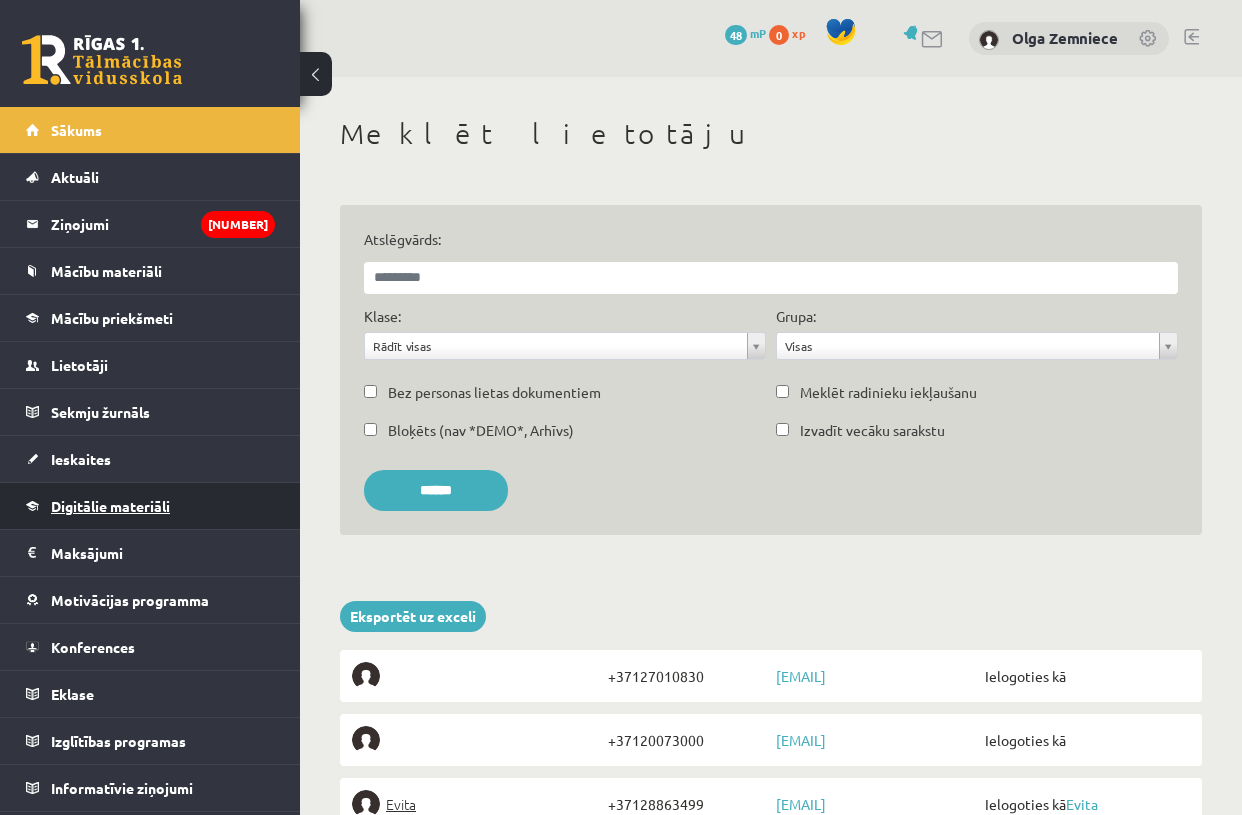 click on "Digitālie materiāli" at bounding box center [110, 506] 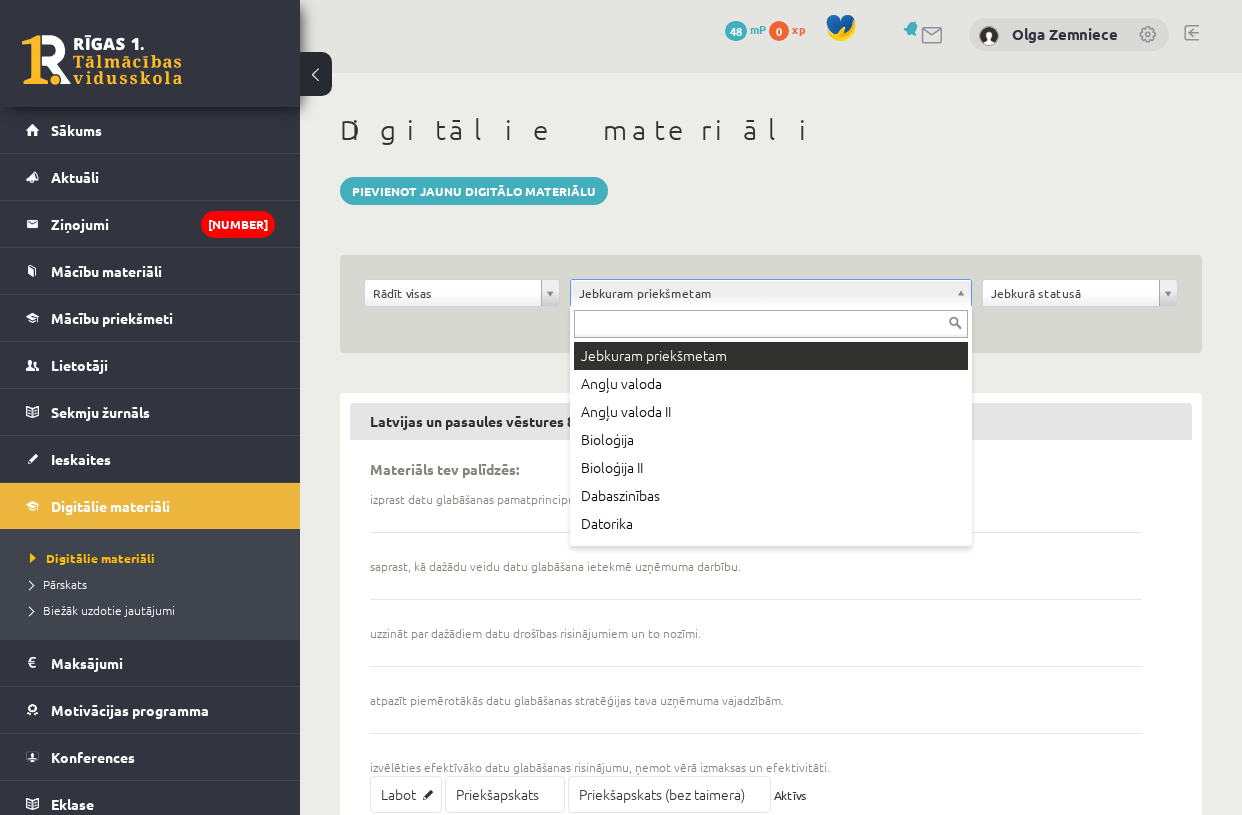 scroll, scrollTop: 8, scrollLeft: 0, axis: vertical 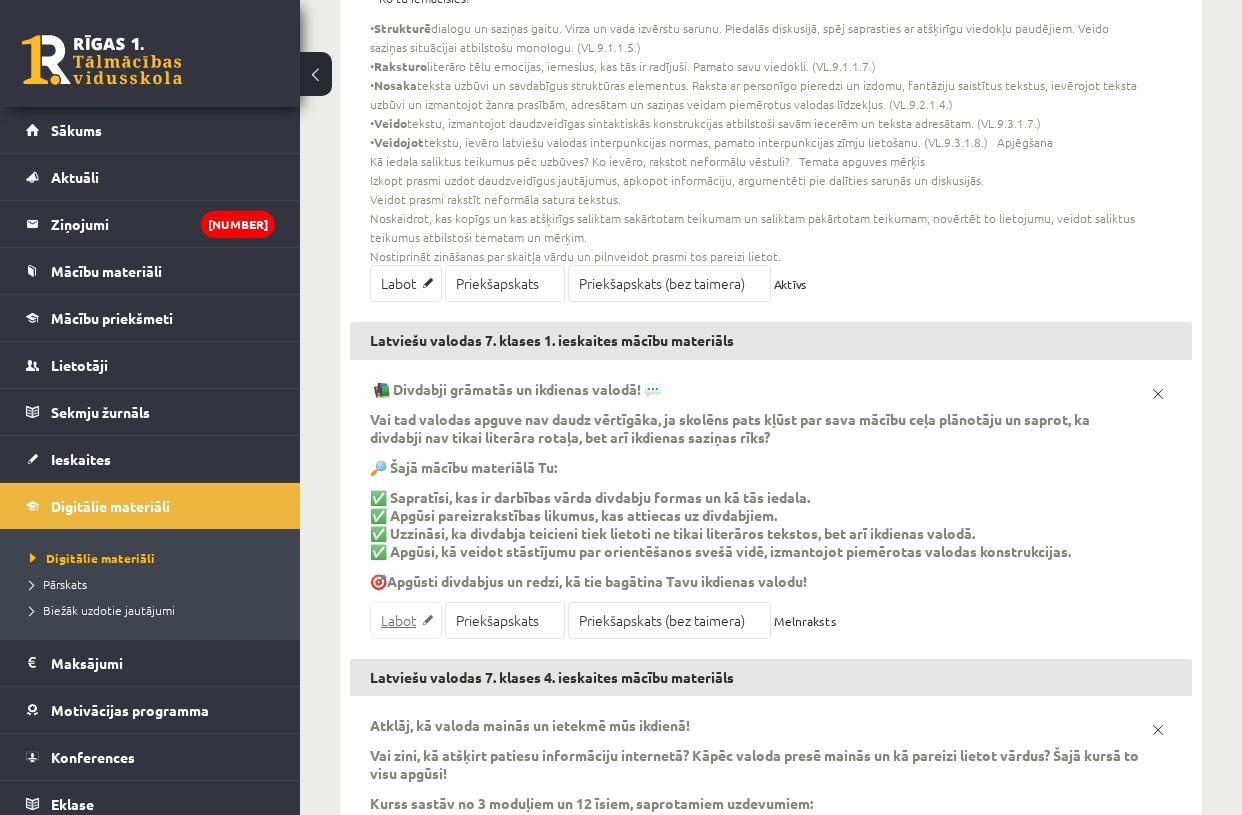 click on "Labot" at bounding box center (406, 620) 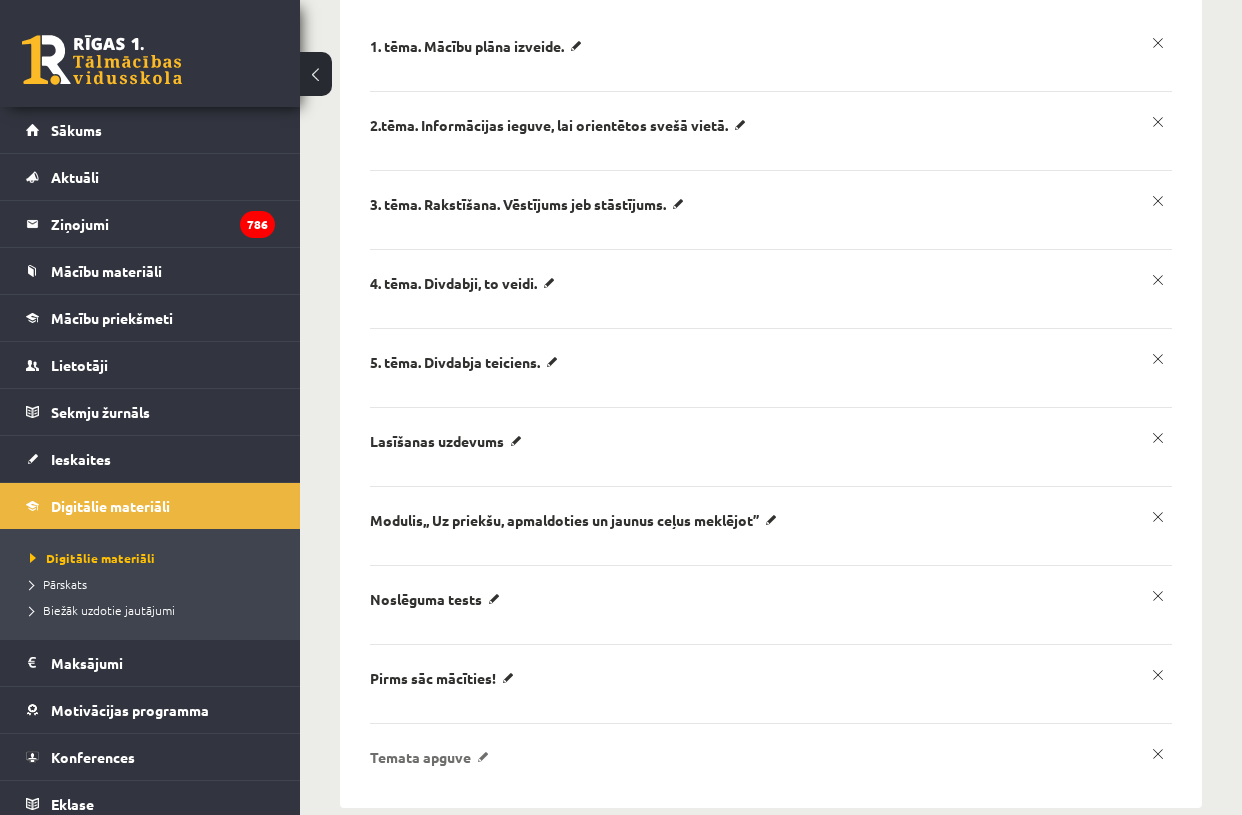 scroll, scrollTop: 0, scrollLeft: 0, axis: both 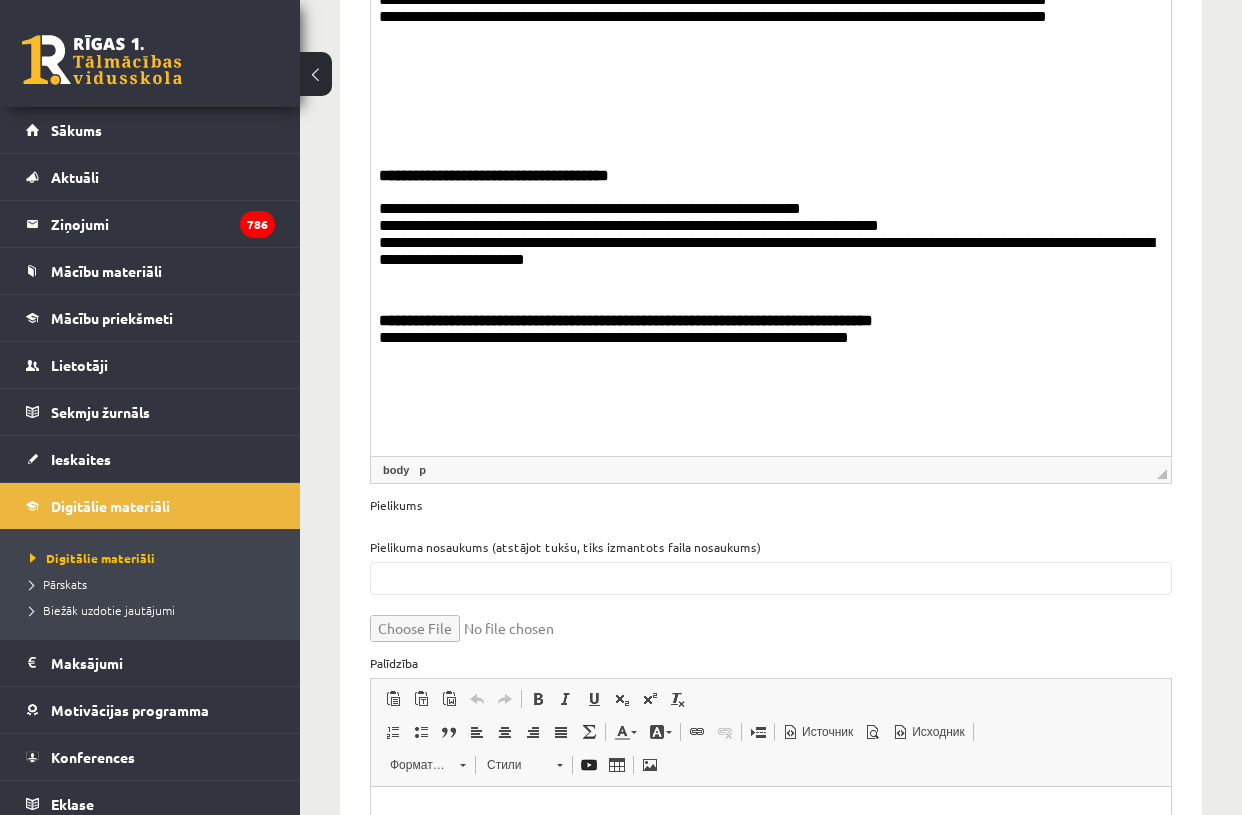 click on "**********" at bounding box center [771, 68] 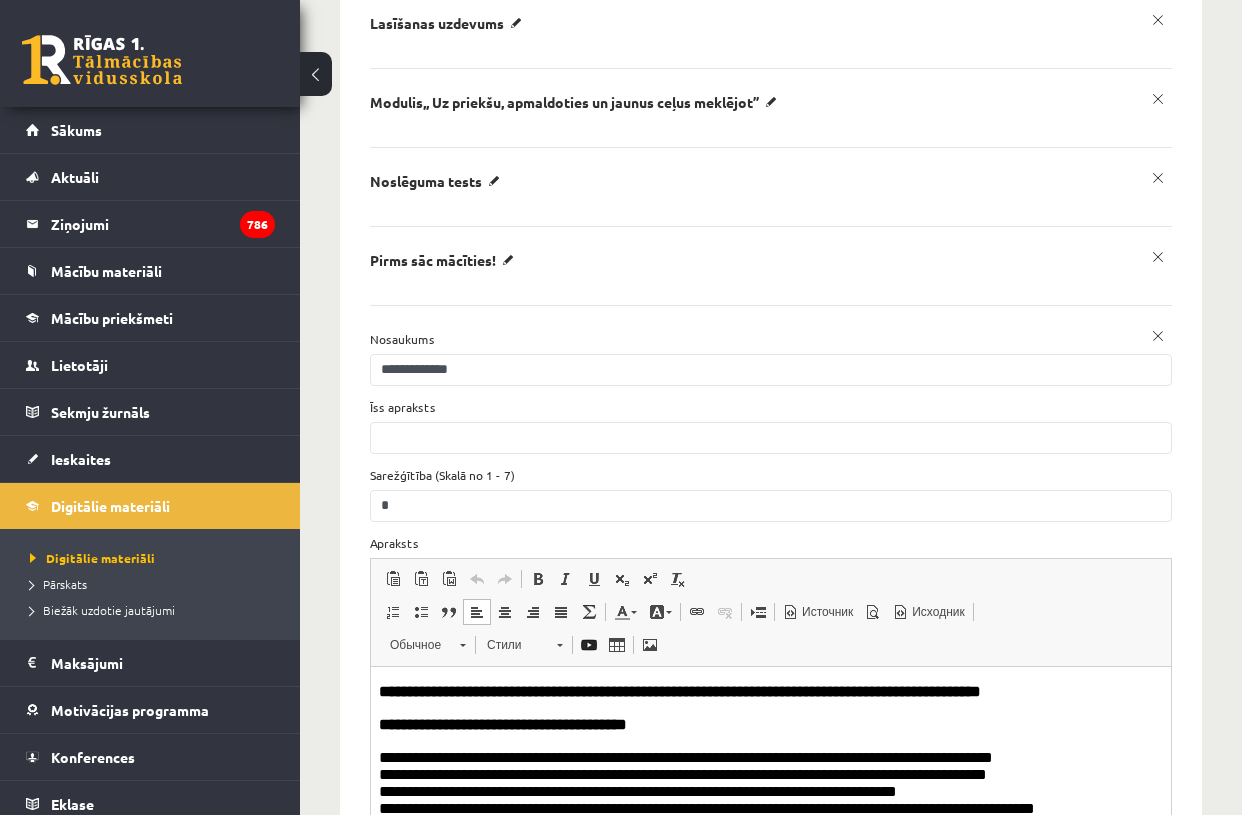 scroll, scrollTop: 0, scrollLeft: 0, axis: both 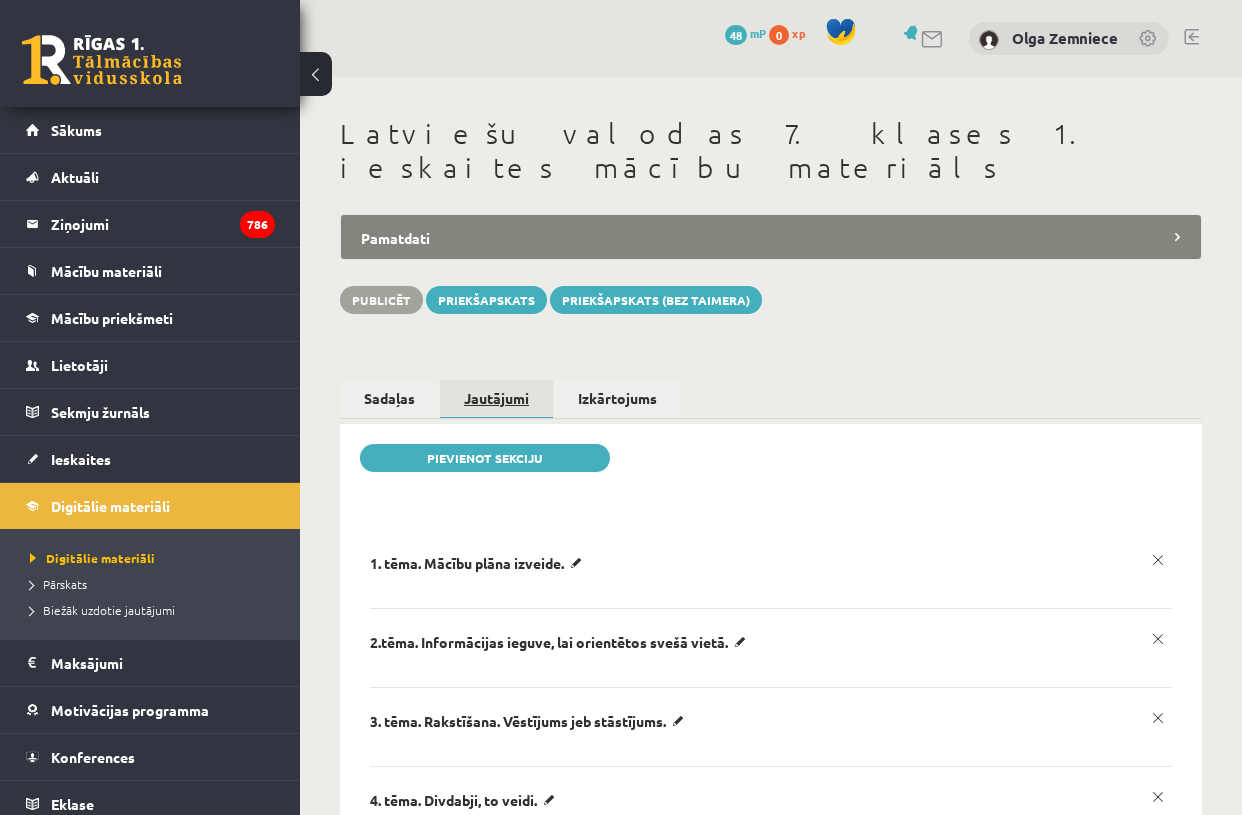 click on "Jautājumi" at bounding box center [496, 399] 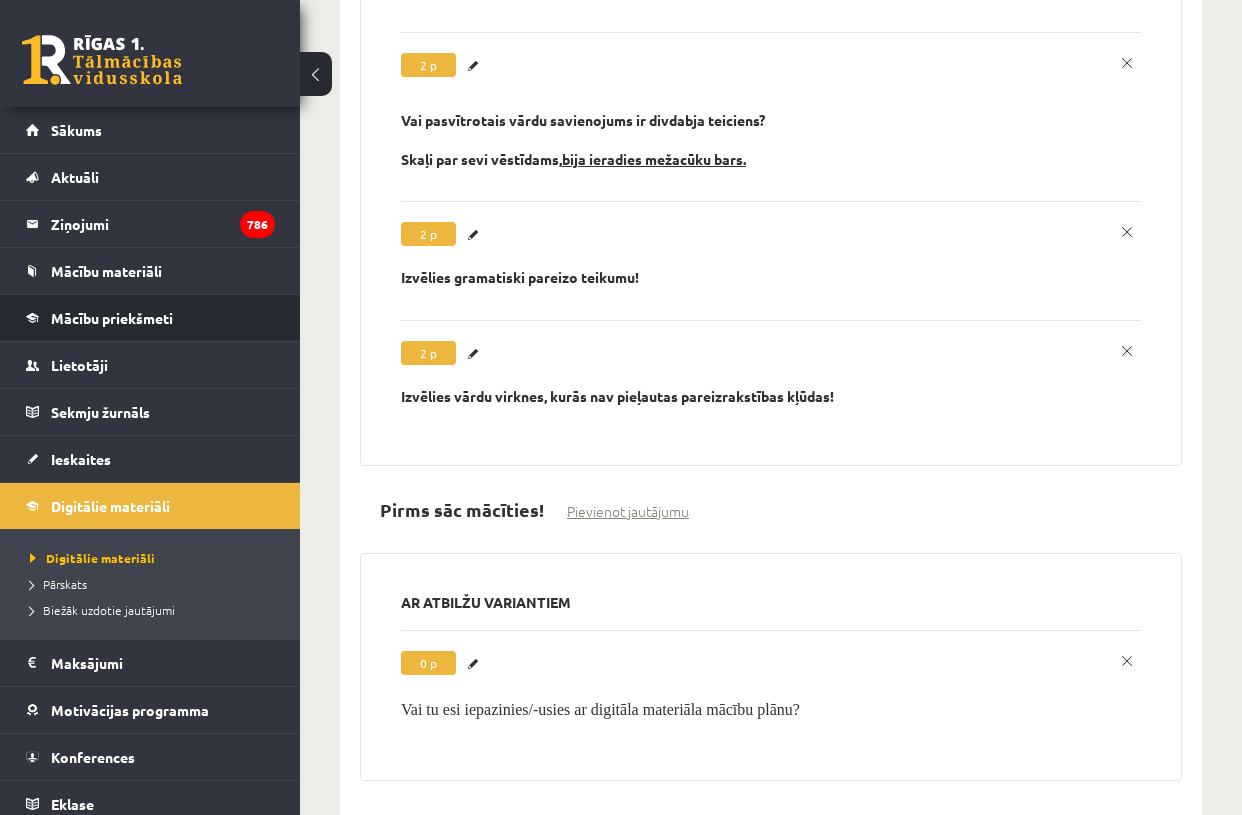 scroll, scrollTop: 14313, scrollLeft: 0, axis: vertical 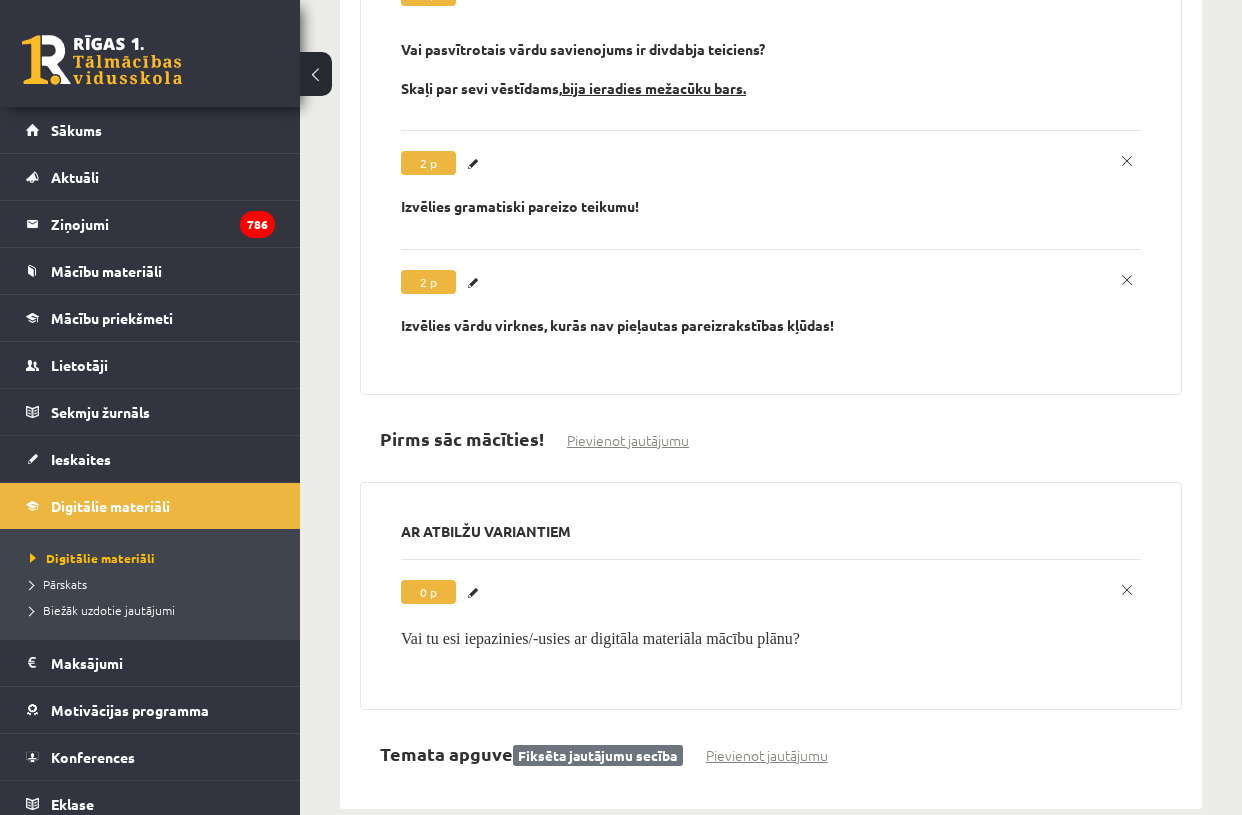 click on "Pievienot jautājumu" at bounding box center (767, 755) 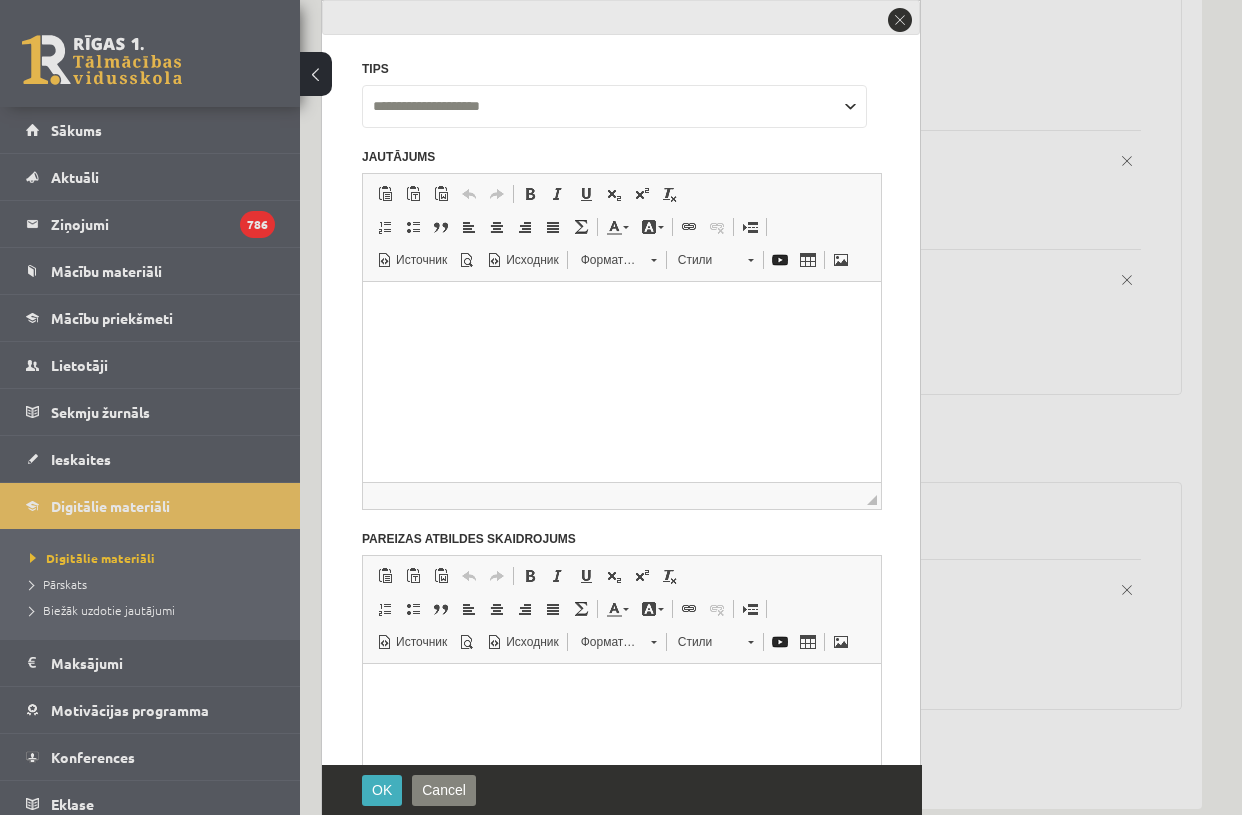 scroll, scrollTop: 0, scrollLeft: 0, axis: both 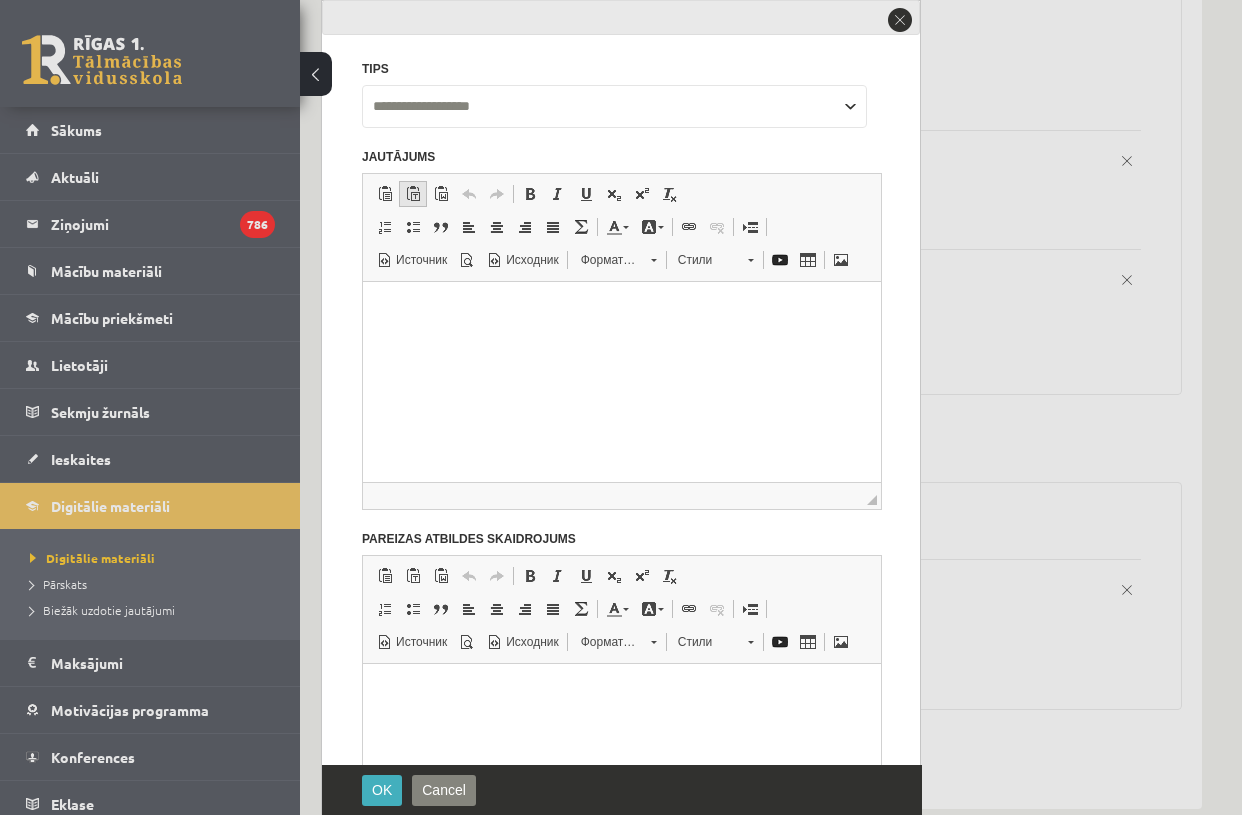 click at bounding box center (413, 194) 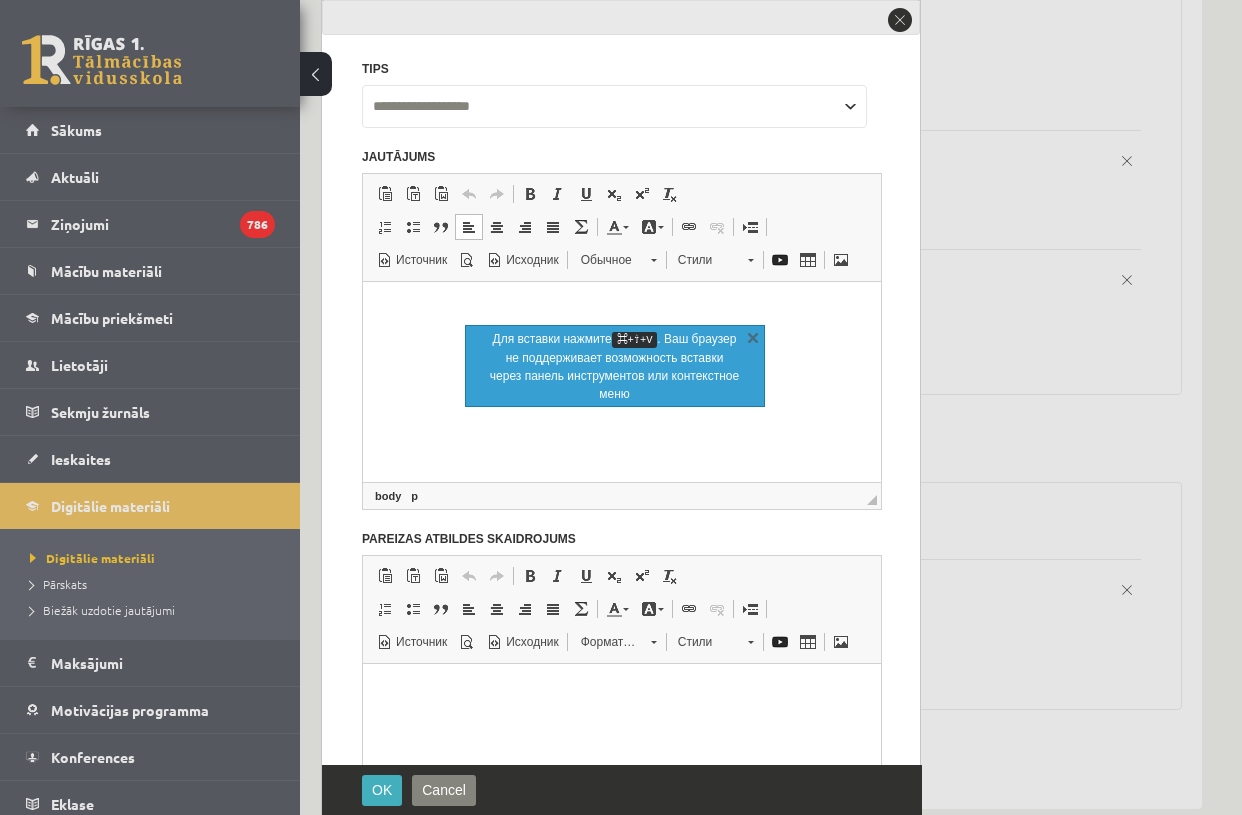 click at bounding box center [622, 306] 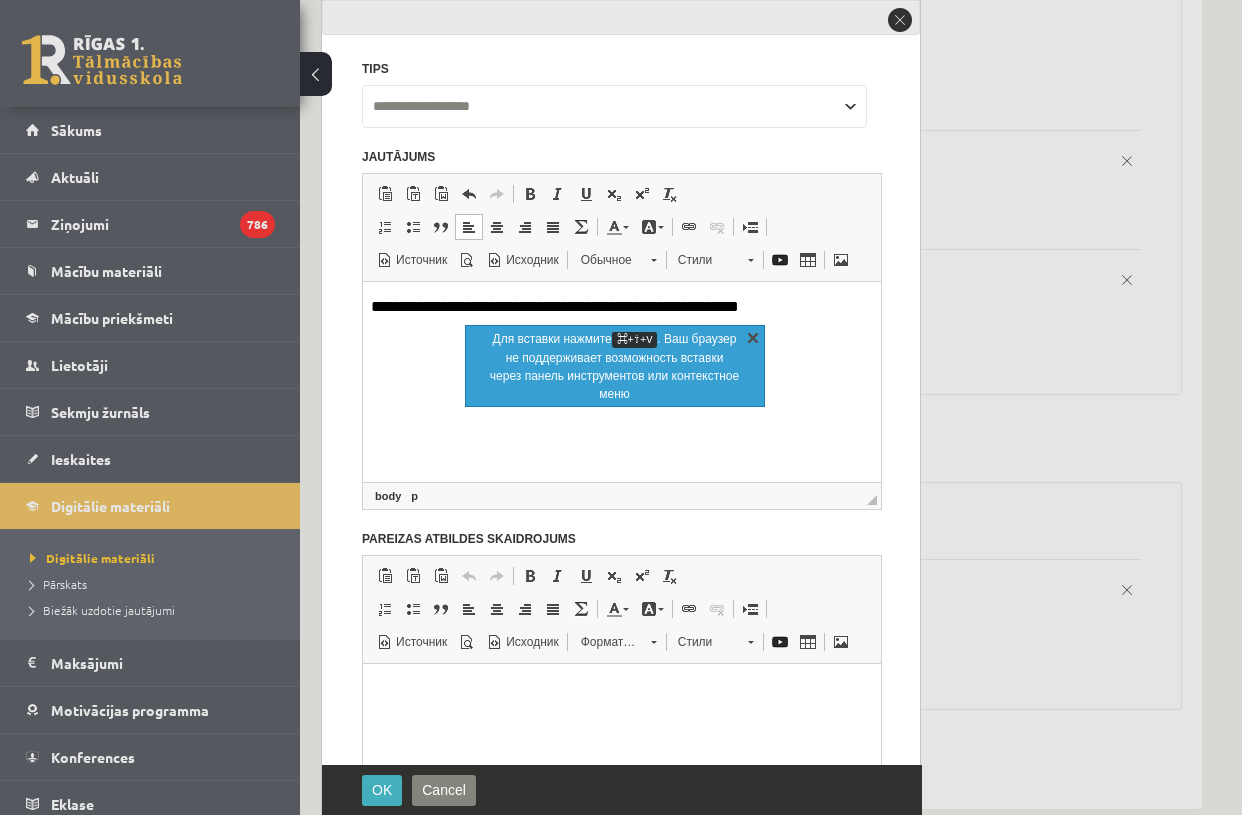 click on "X" at bounding box center (753, 337) 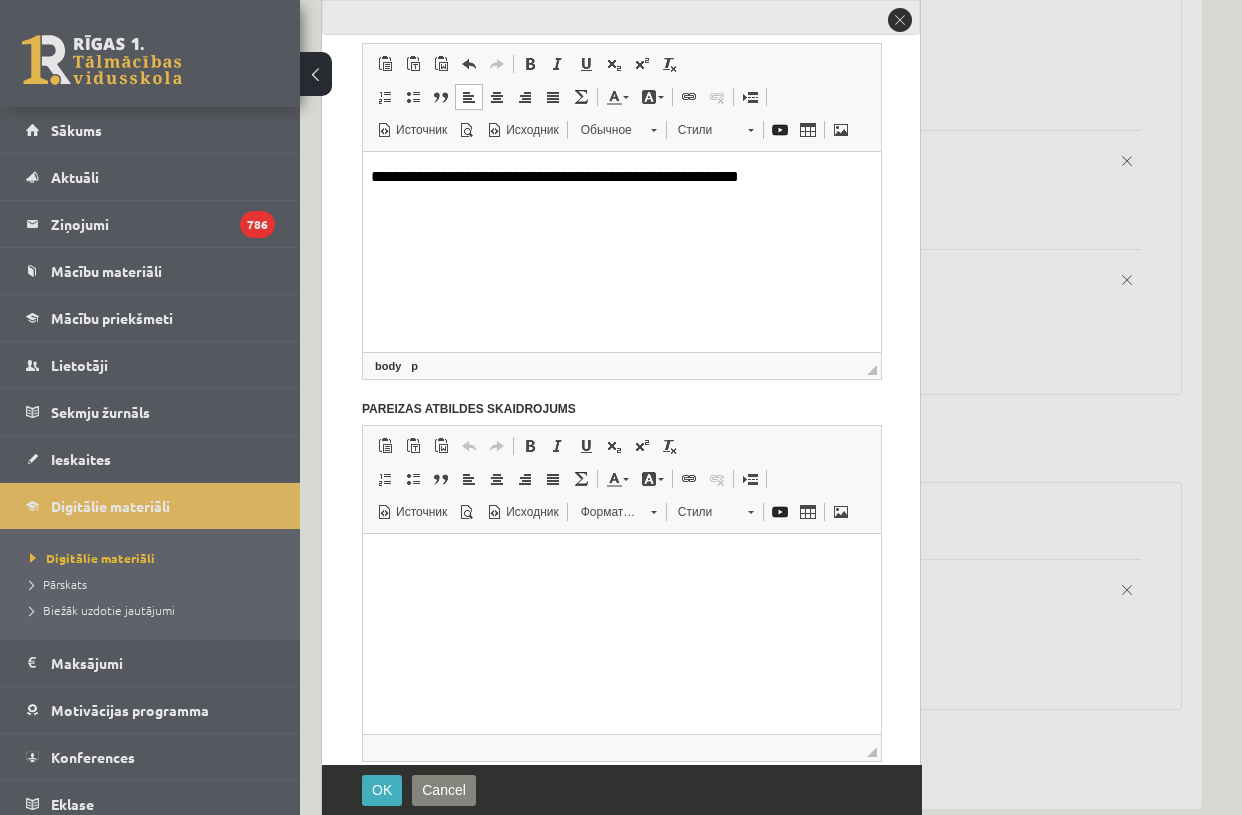 scroll, scrollTop: 341, scrollLeft: 0, axis: vertical 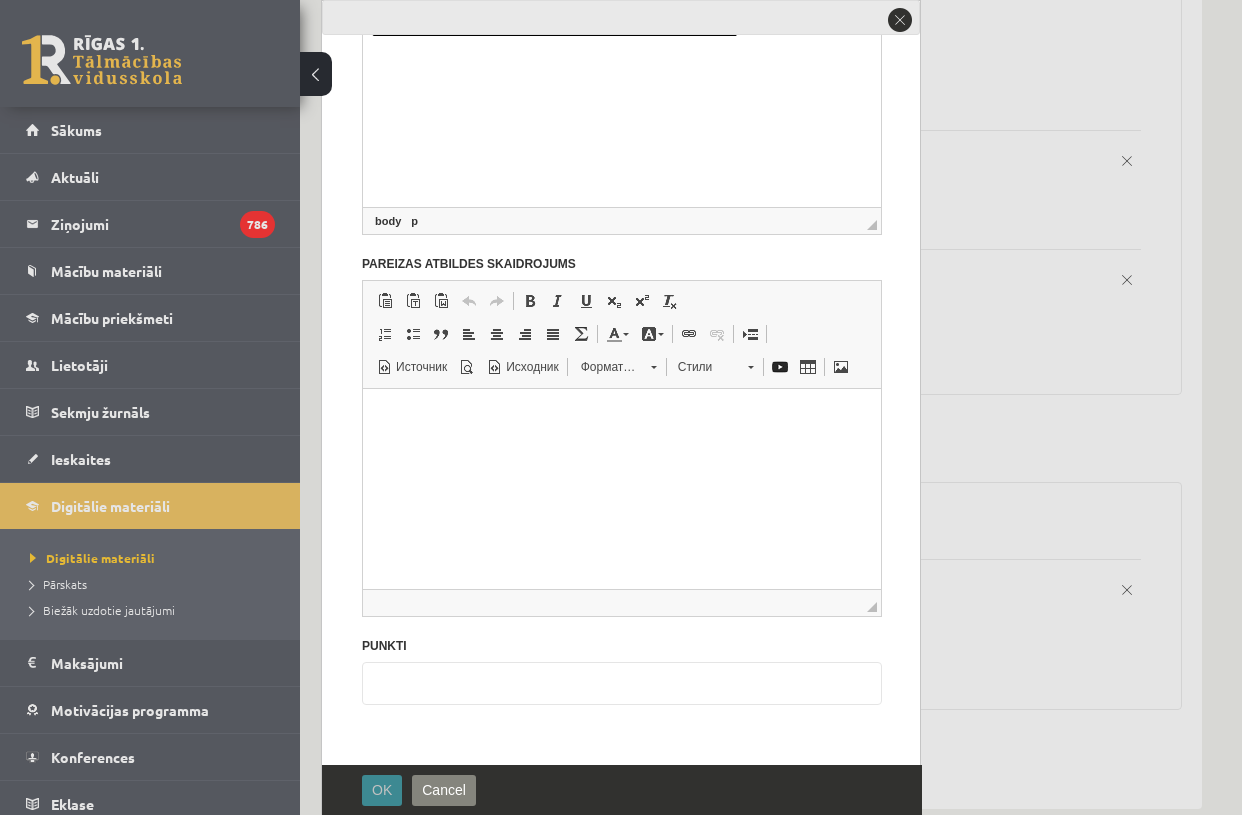 click on "OK" at bounding box center [382, 790] 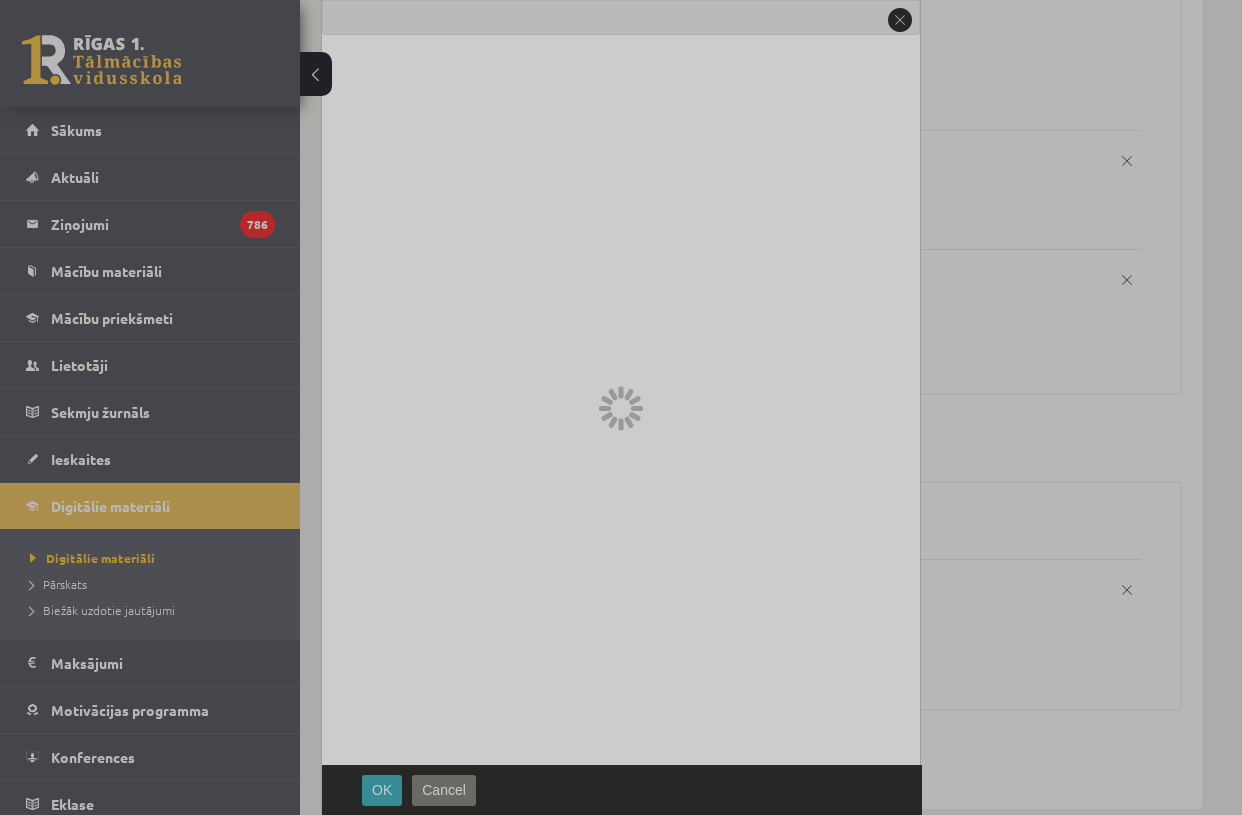scroll, scrollTop: 0, scrollLeft: 0, axis: both 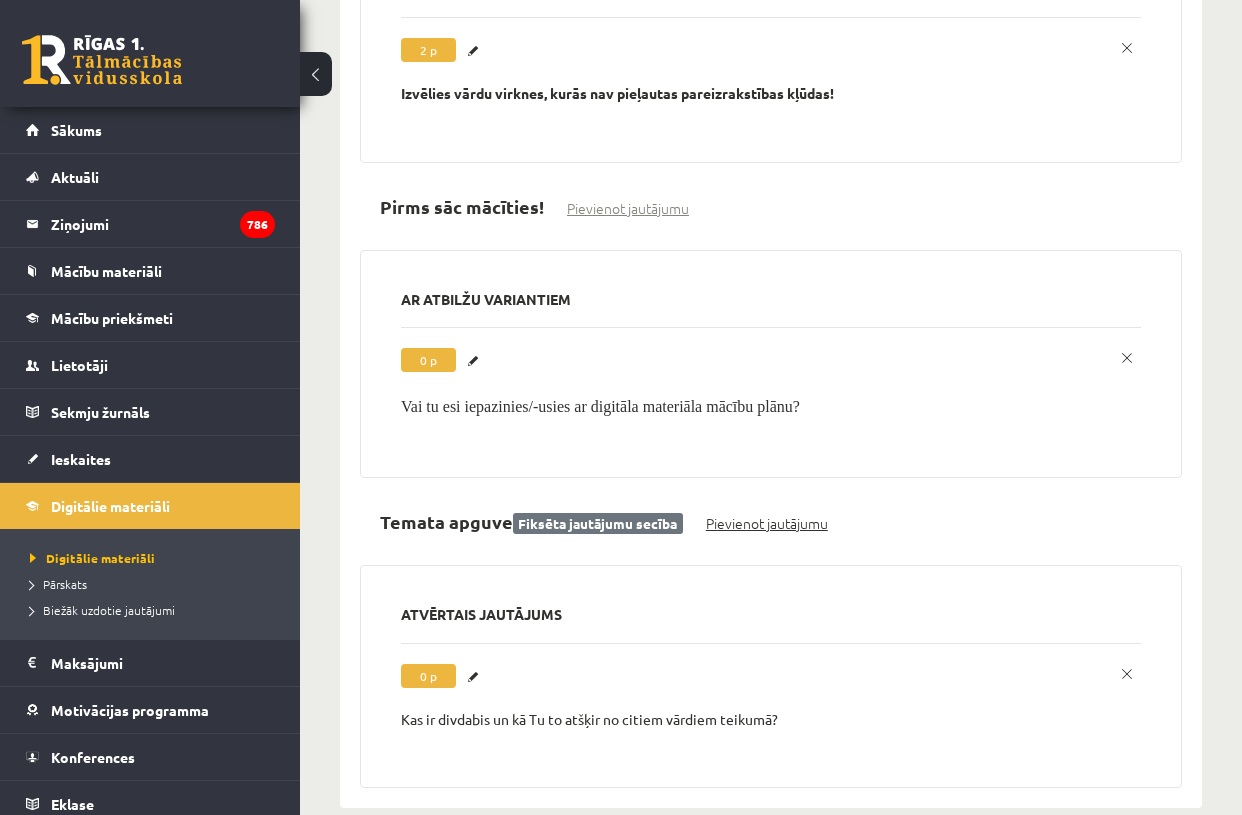 click on "Pievienot jautājumu" at bounding box center [767, 523] 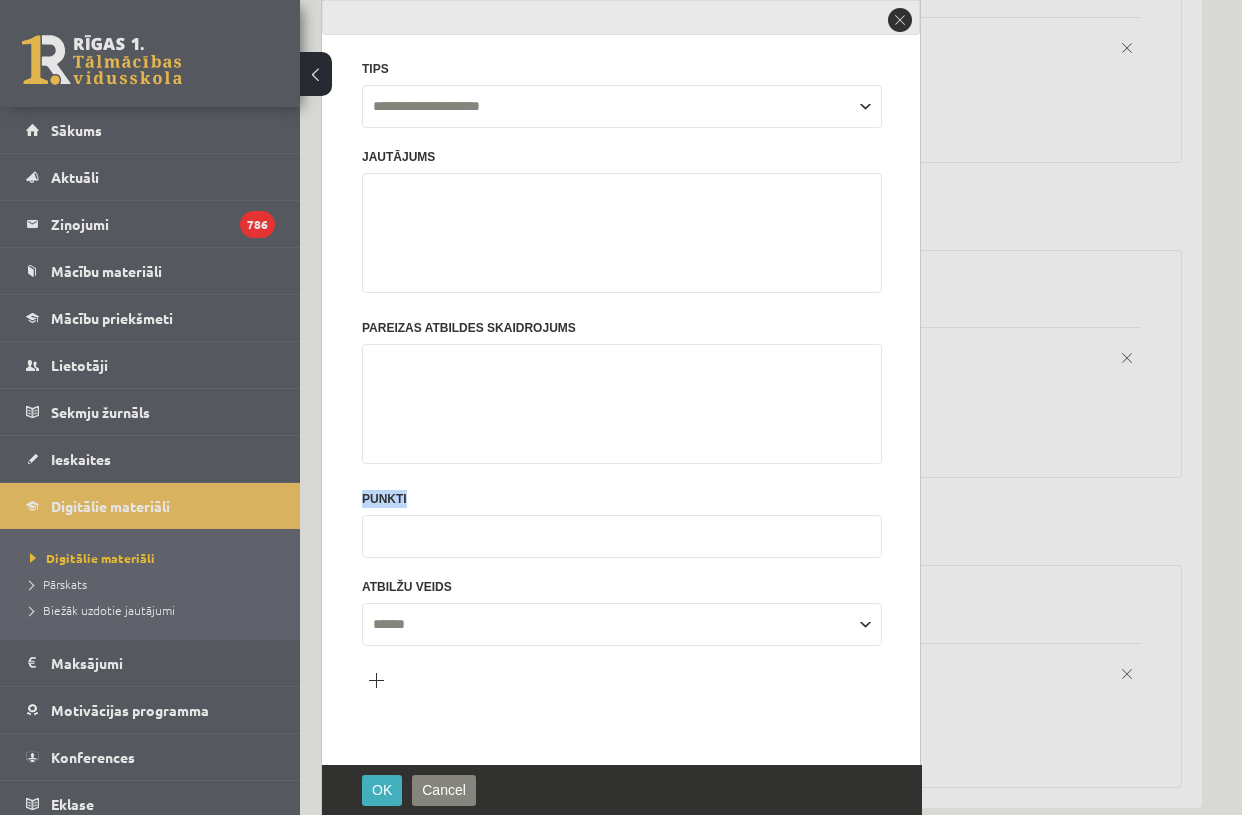 click on "**********" at bounding box center [622, 377] 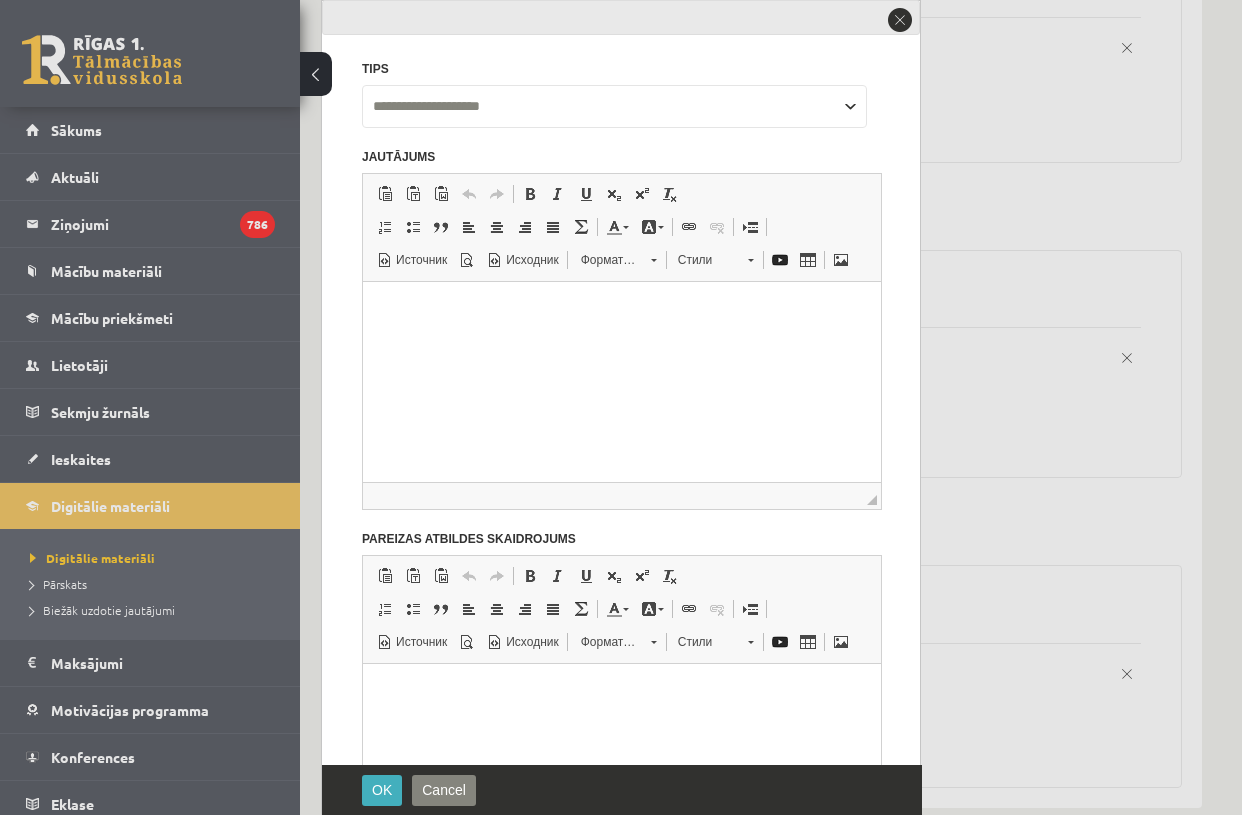 scroll, scrollTop: 0, scrollLeft: 0, axis: both 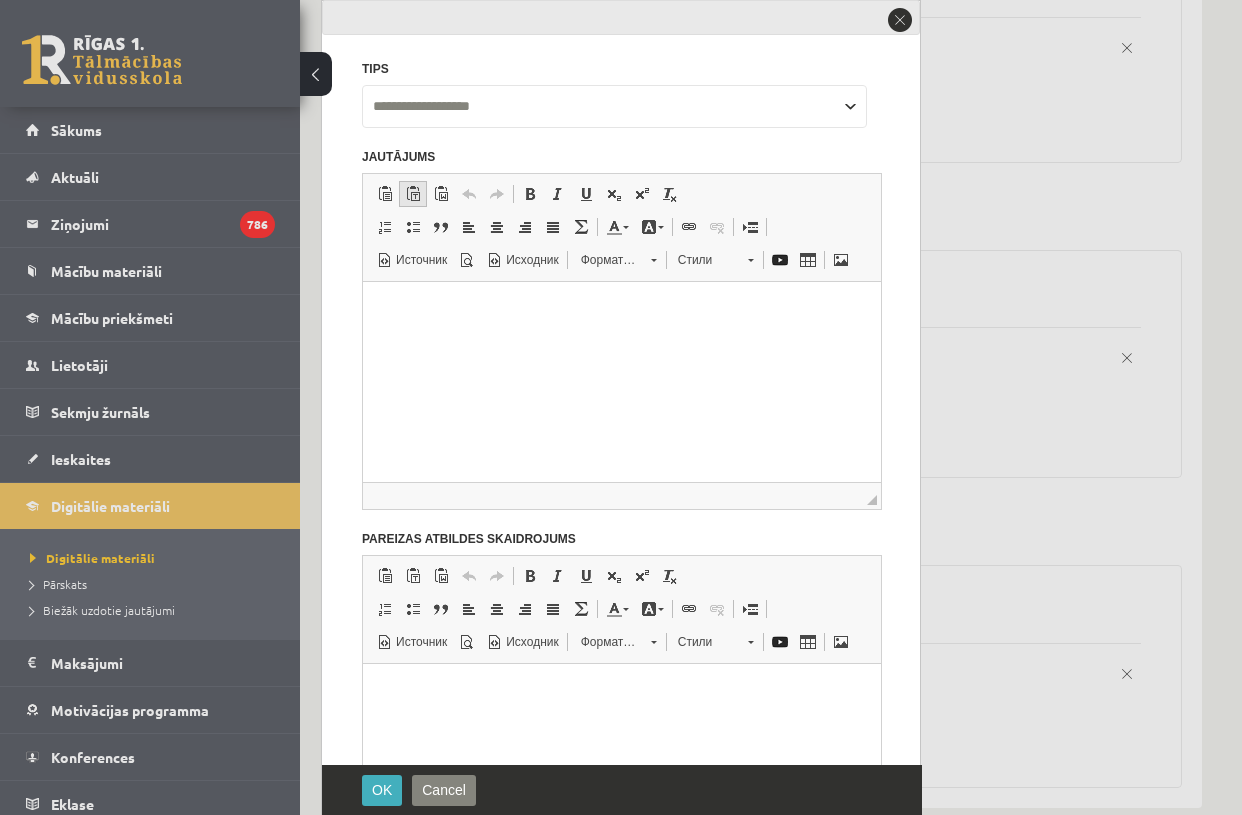 click at bounding box center (413, 194) 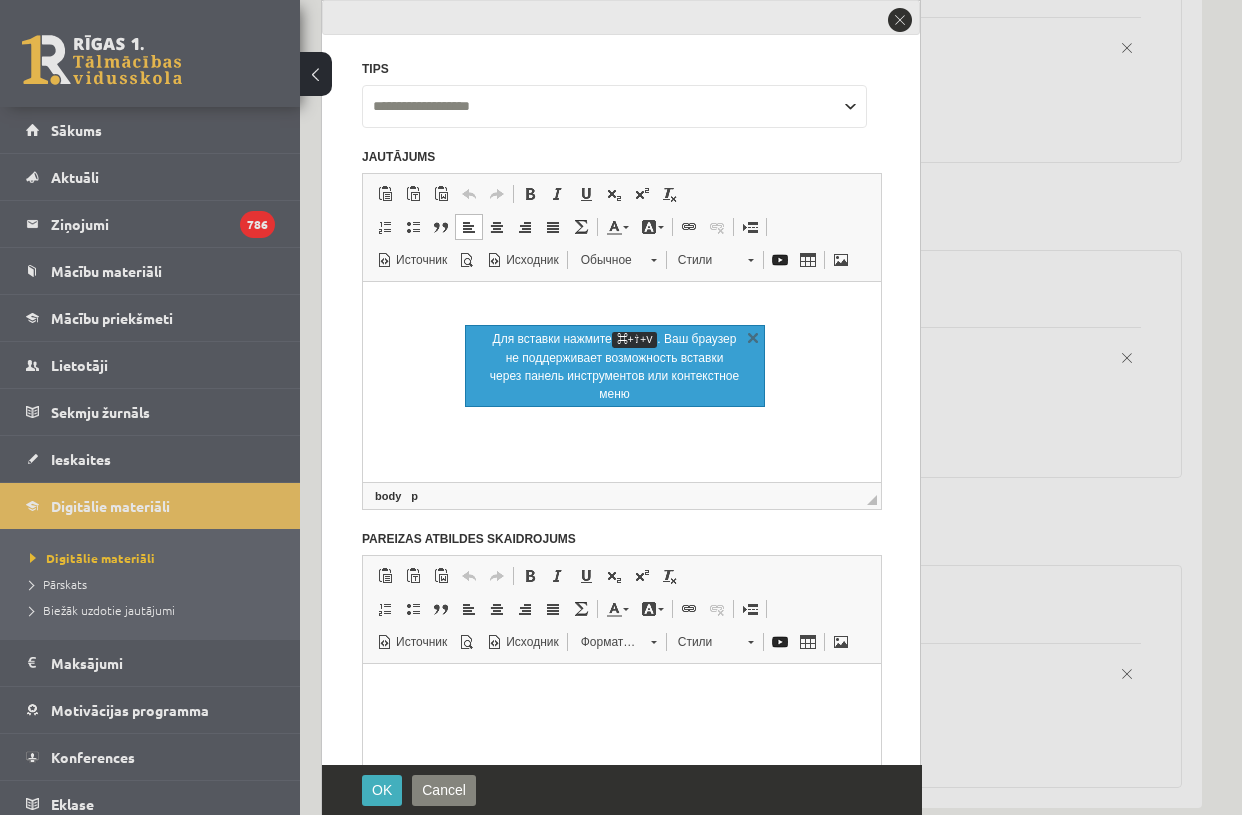 click at bounding box center (622, 306) 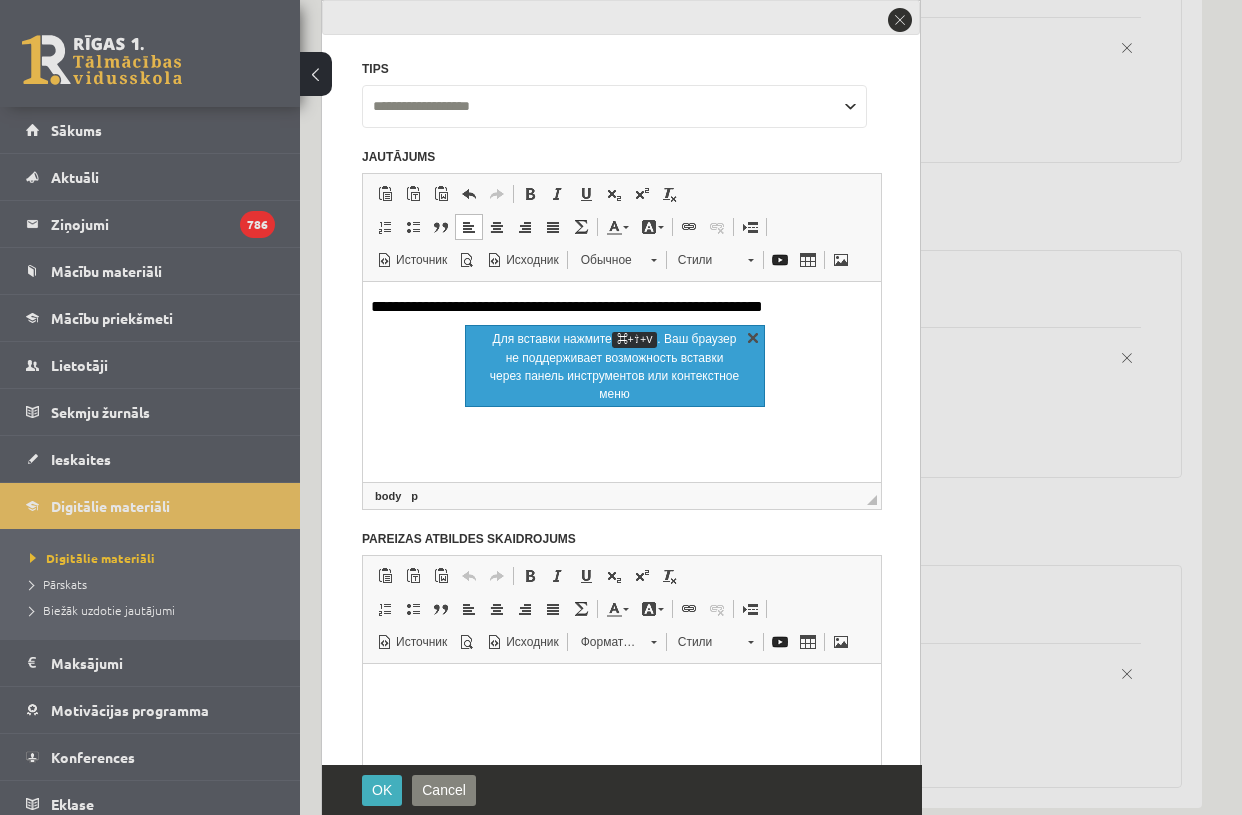click on "X" at bounding box center (753, 337) 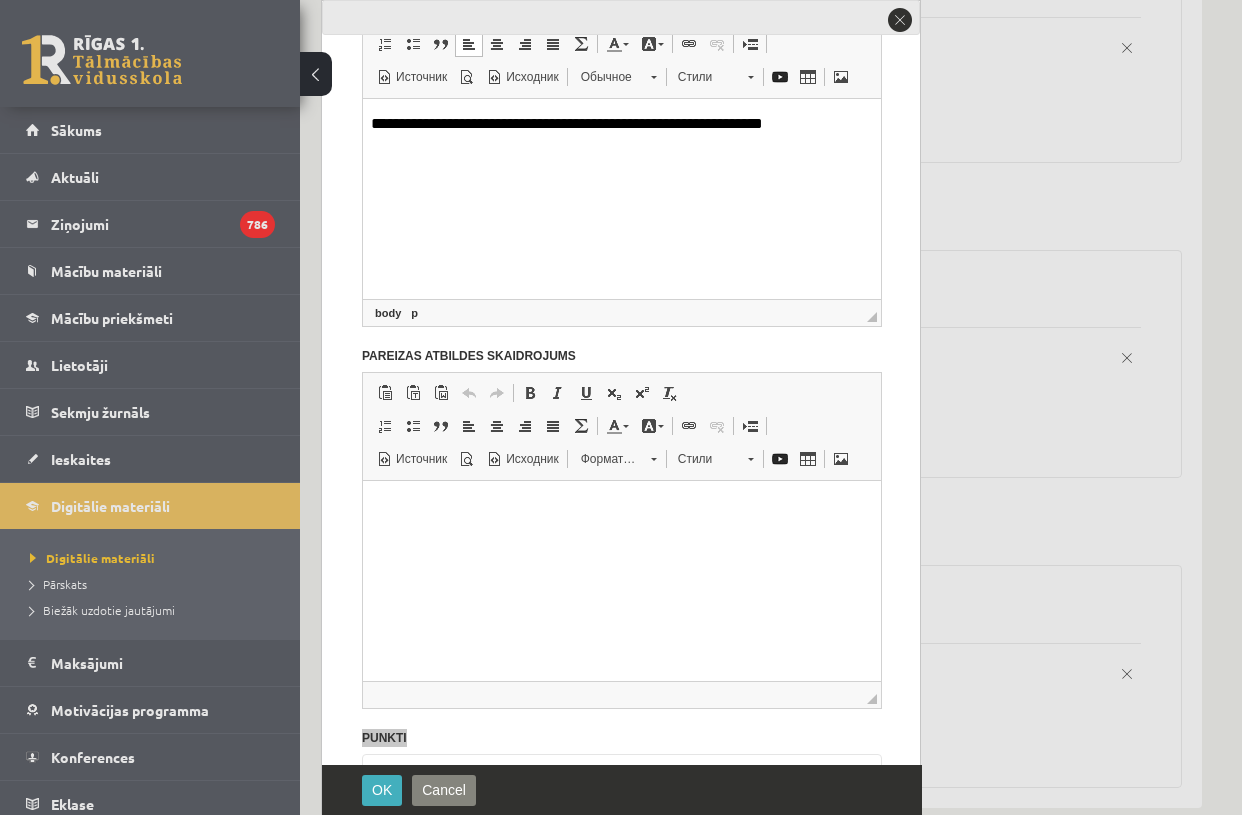 scroll, scrollTop: 247, scrollLeft: 0, axis: vertical 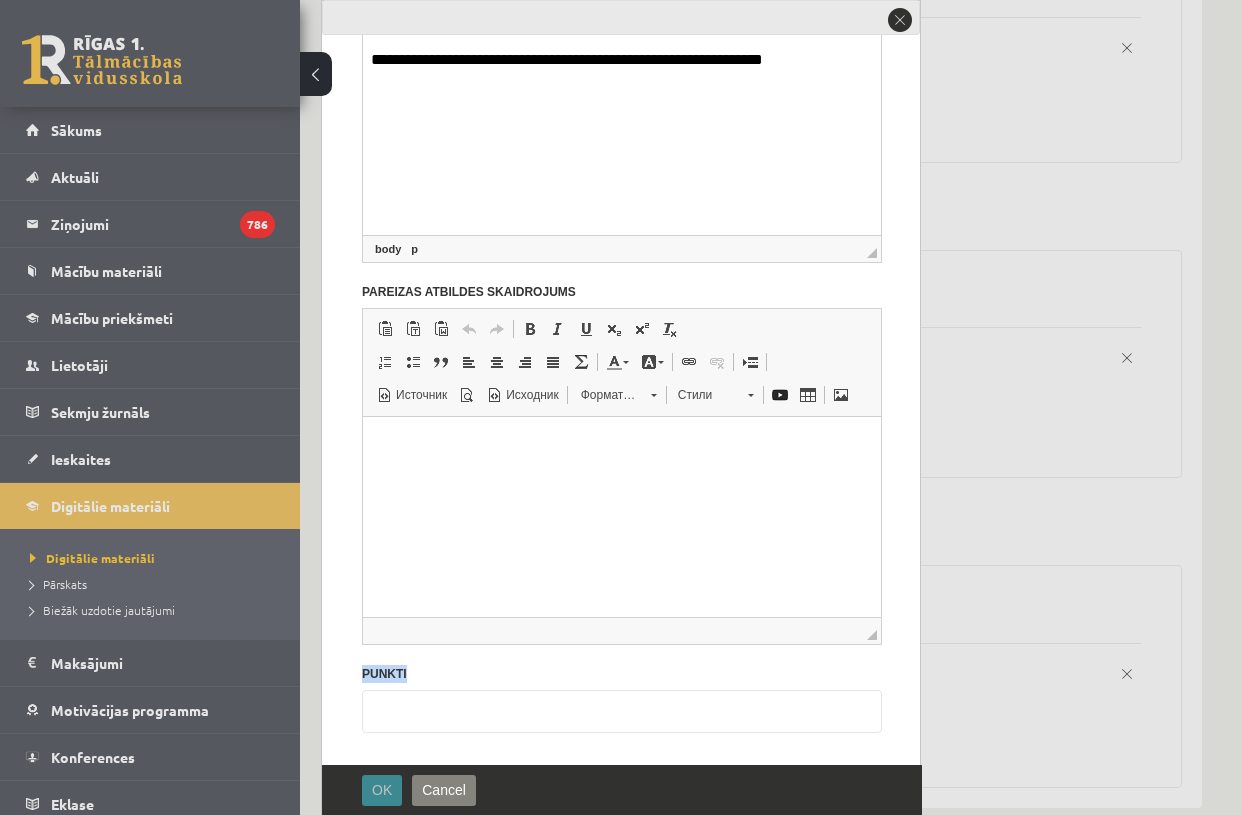 click on "OK" at bounding box center [382, 790] 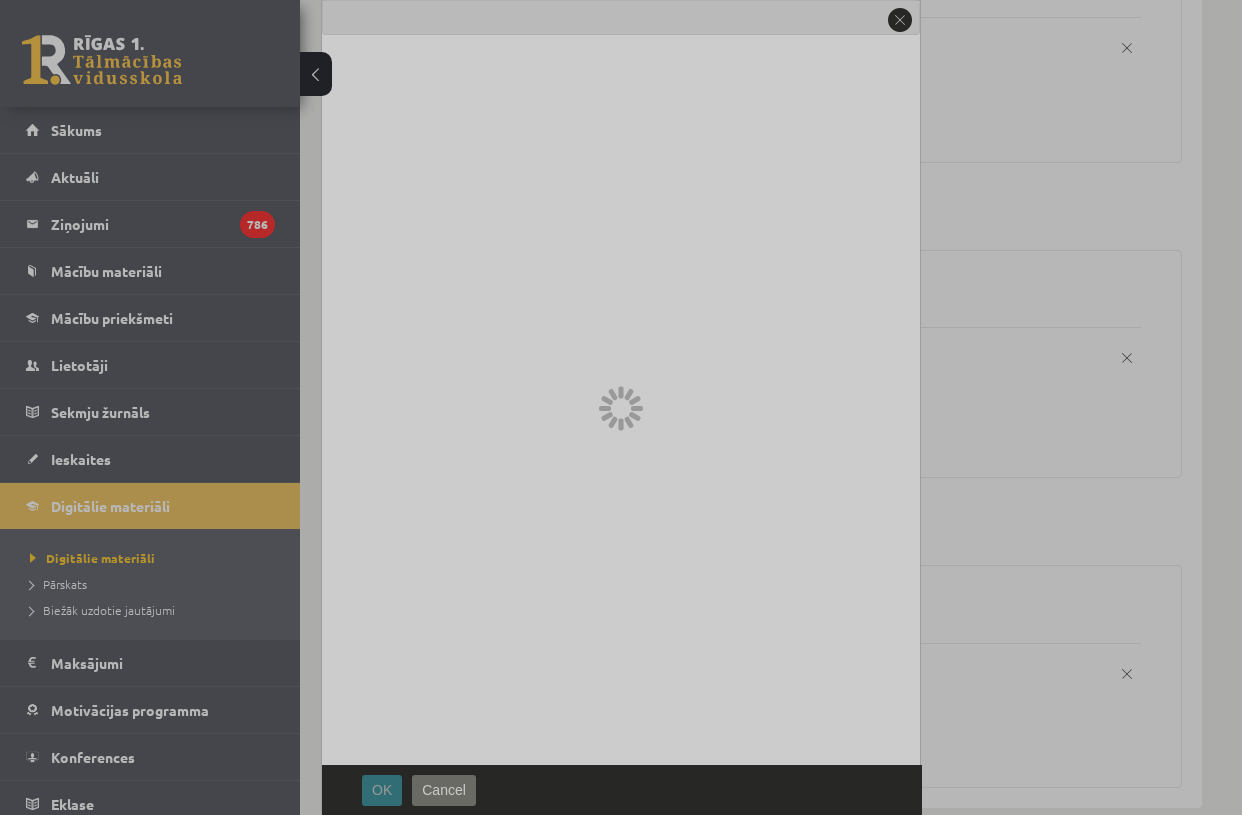 scroll, scrollTop: 0, scrollLeft: 0, axis: both 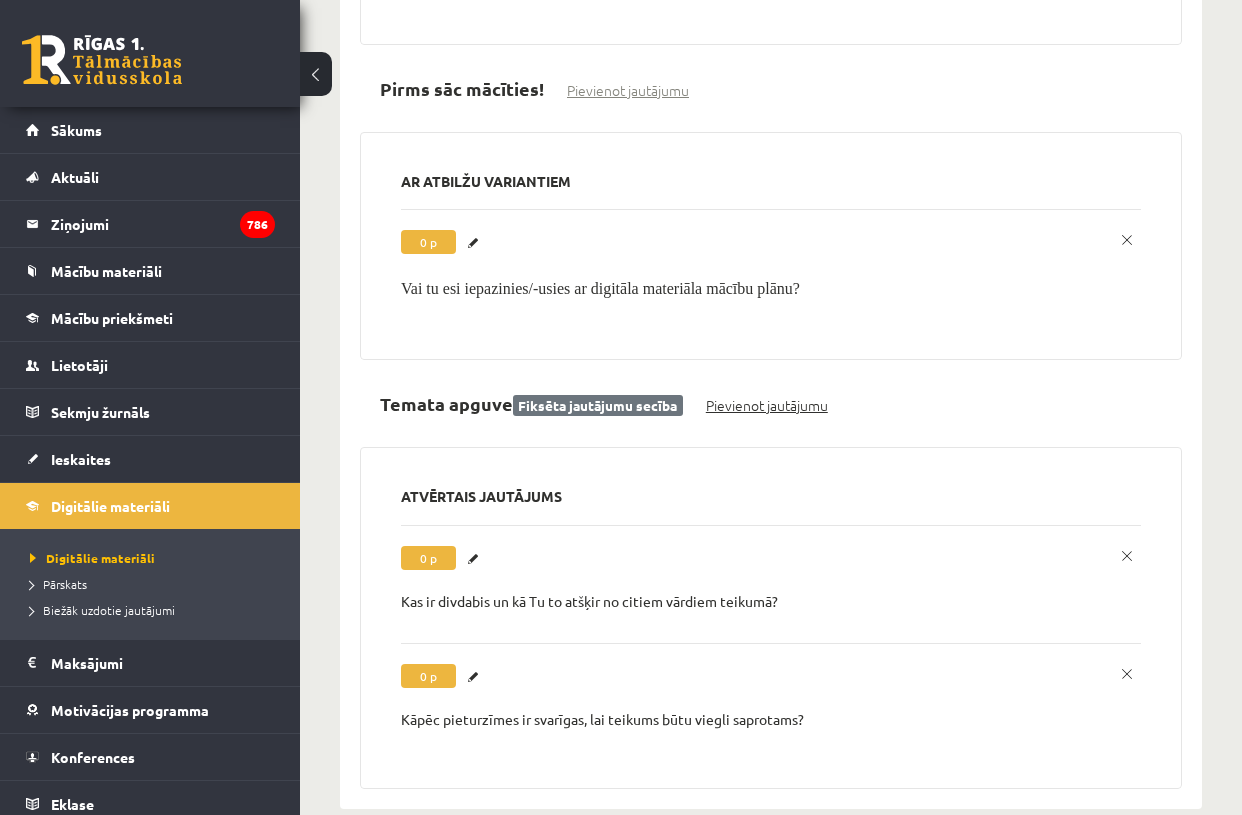 click on "Pievienot jautājumu" at bounding box center [767, 405] 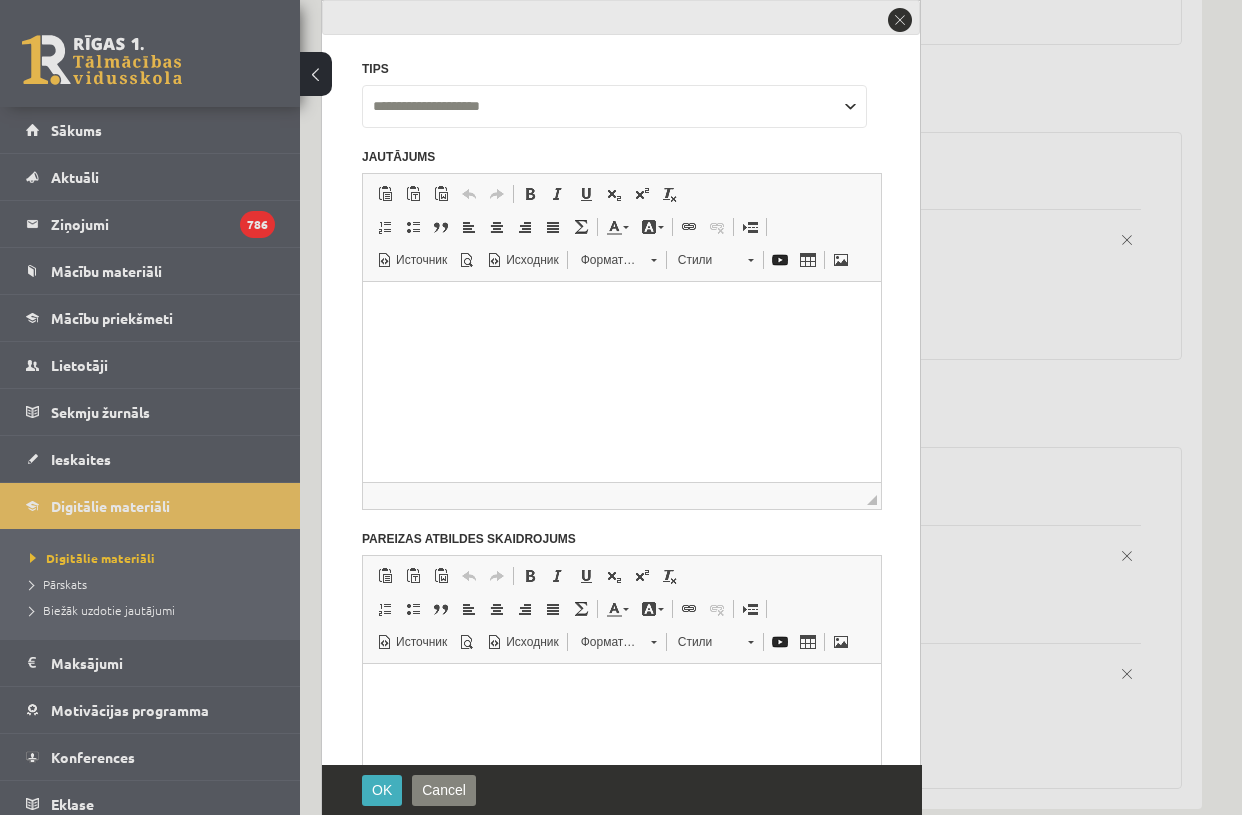 scroll, scrollTop: 0, scrollLeft: 0, axis: both 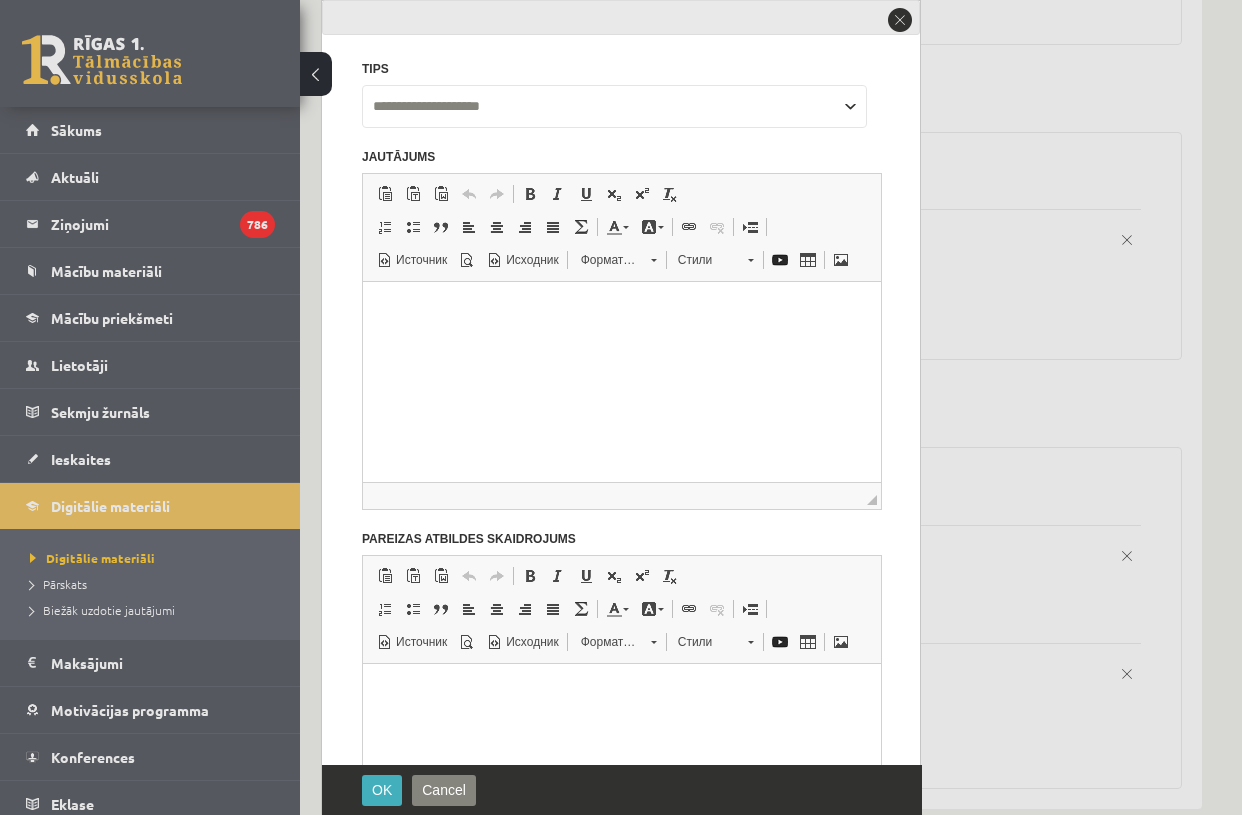 click on "**********" at bounding box center (614, 106) 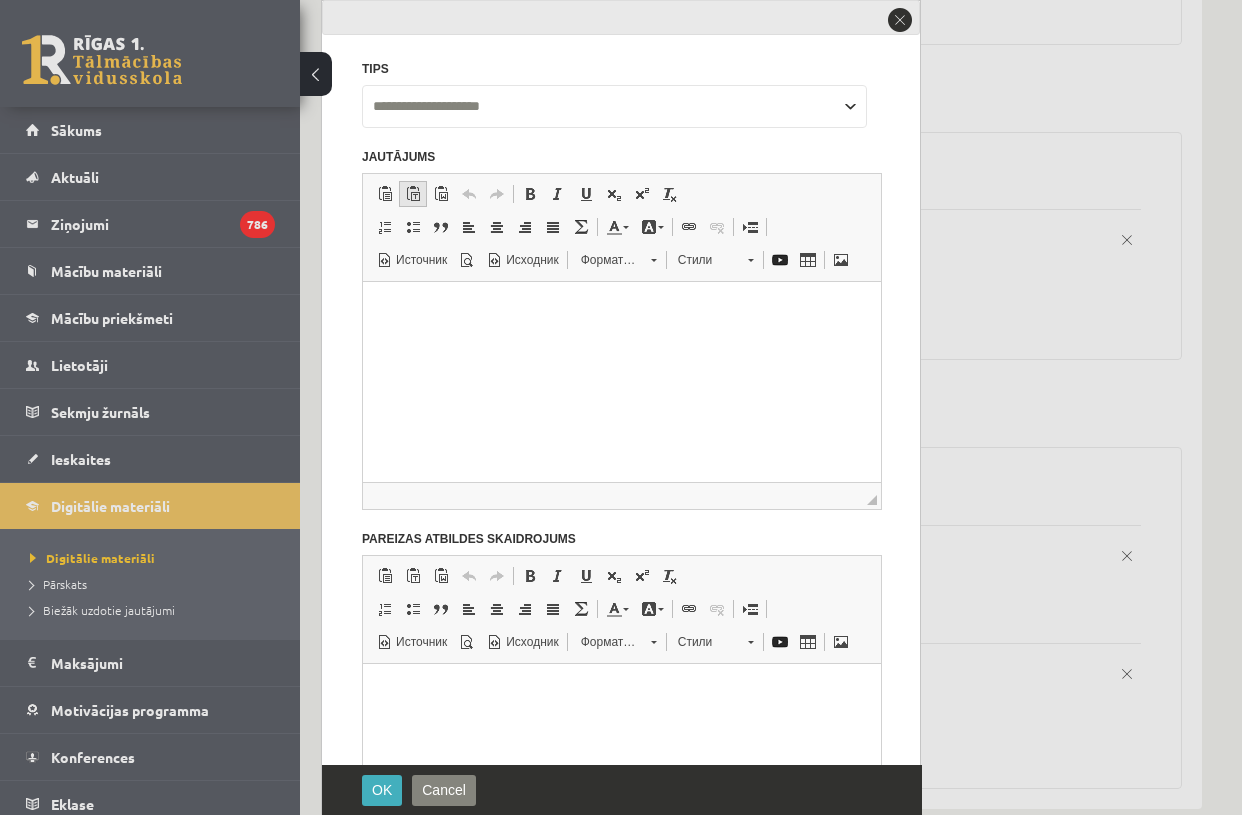 click on "Вставить только текст  Комбинация клавиш Command+Shift+V" at bounding box center [413, 194] 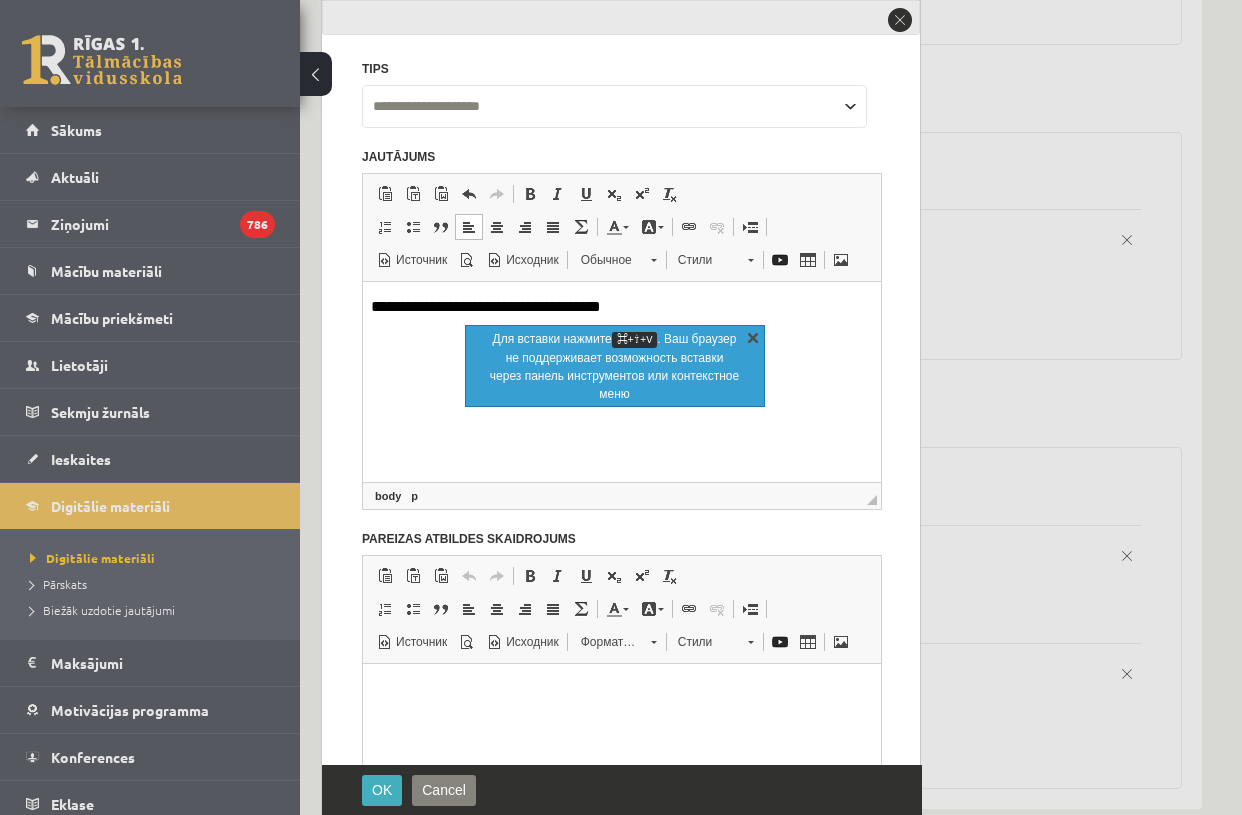 click on "X" at bounding box center [753, 337] 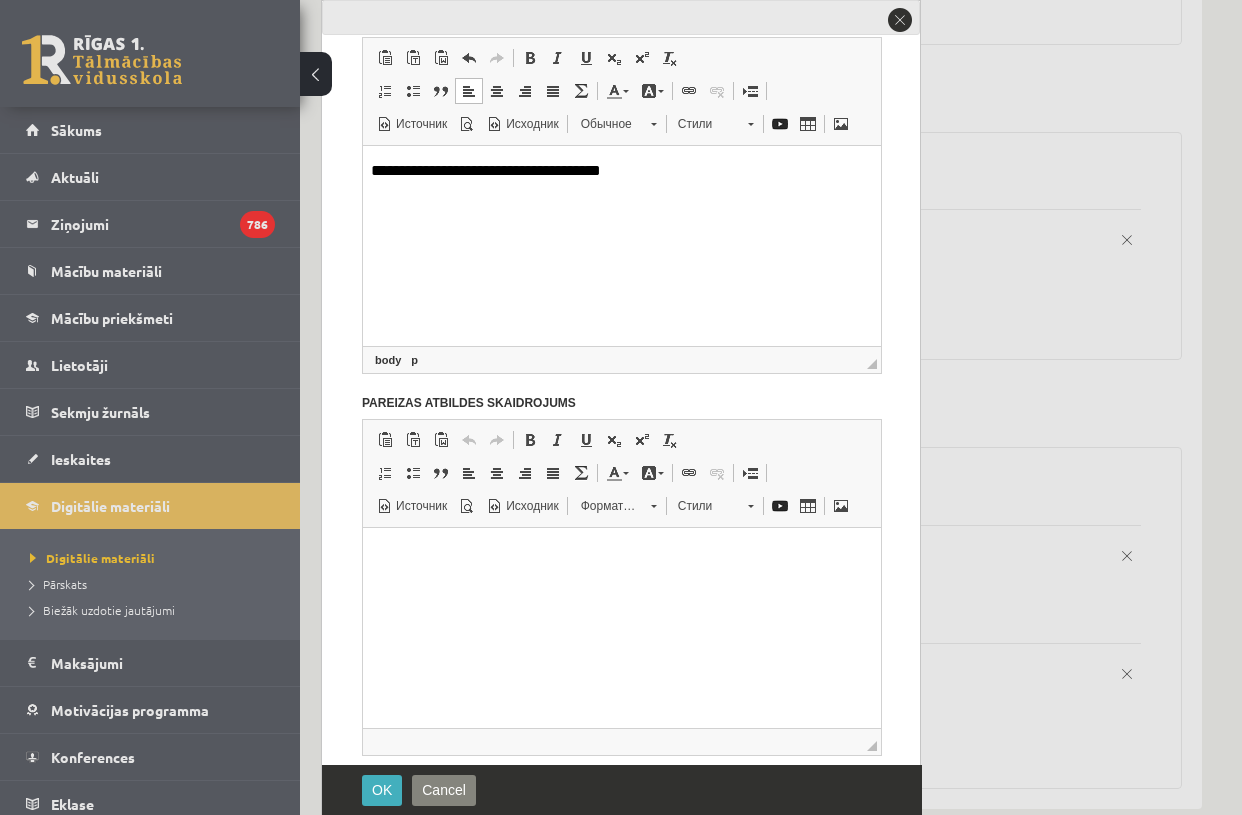 scroll, scrollTop: 457, scrollLeft: 0, axis: vertical 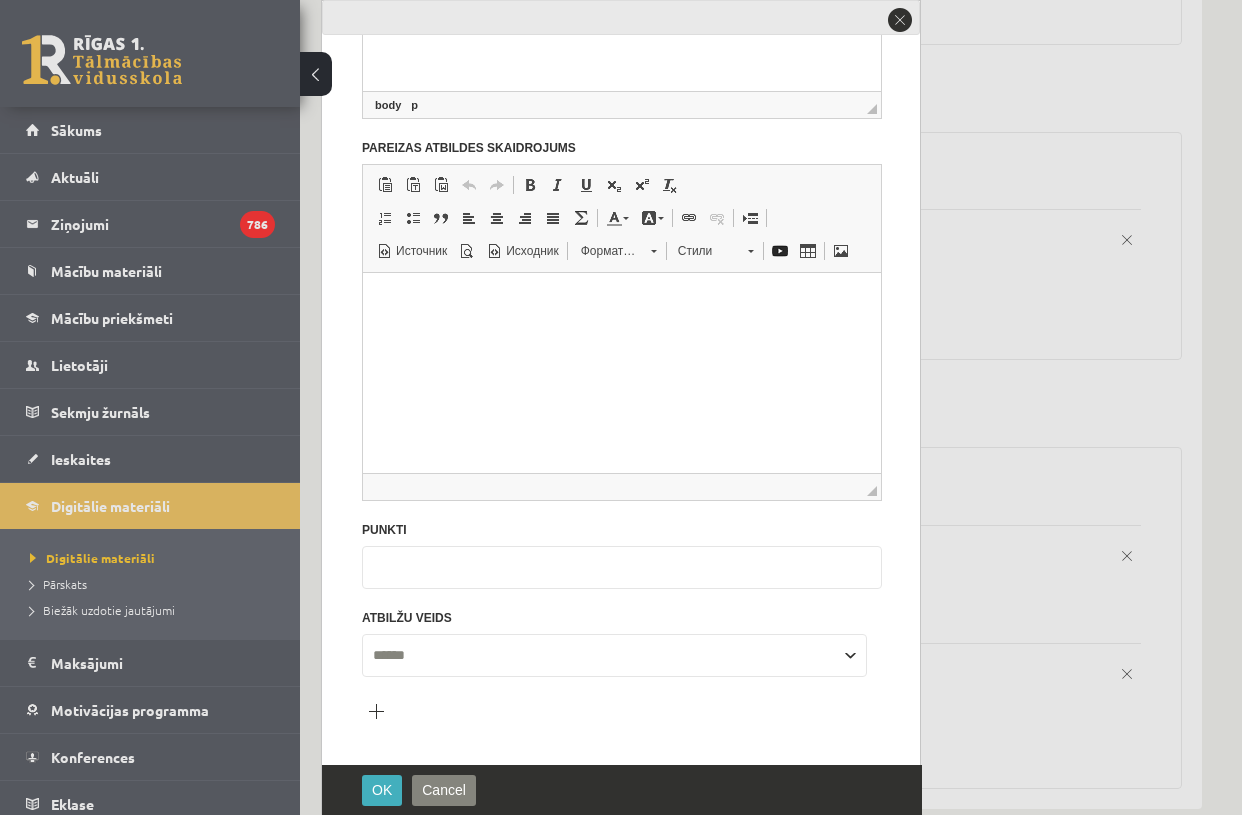 click on "Pievienot atbilžu variantu" at bounding box center [376, 711] 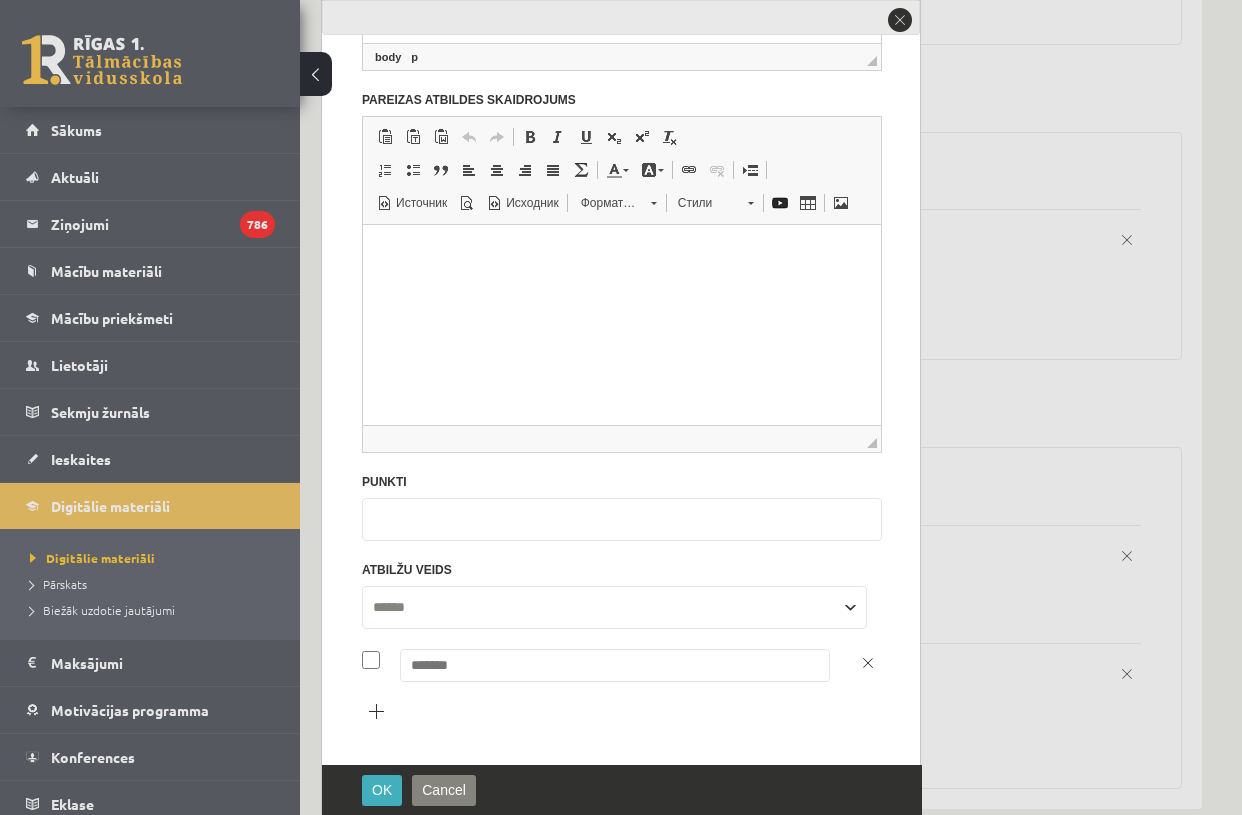 click on "Pievienot atbilžu variantu" at bounding box center [376, 711] 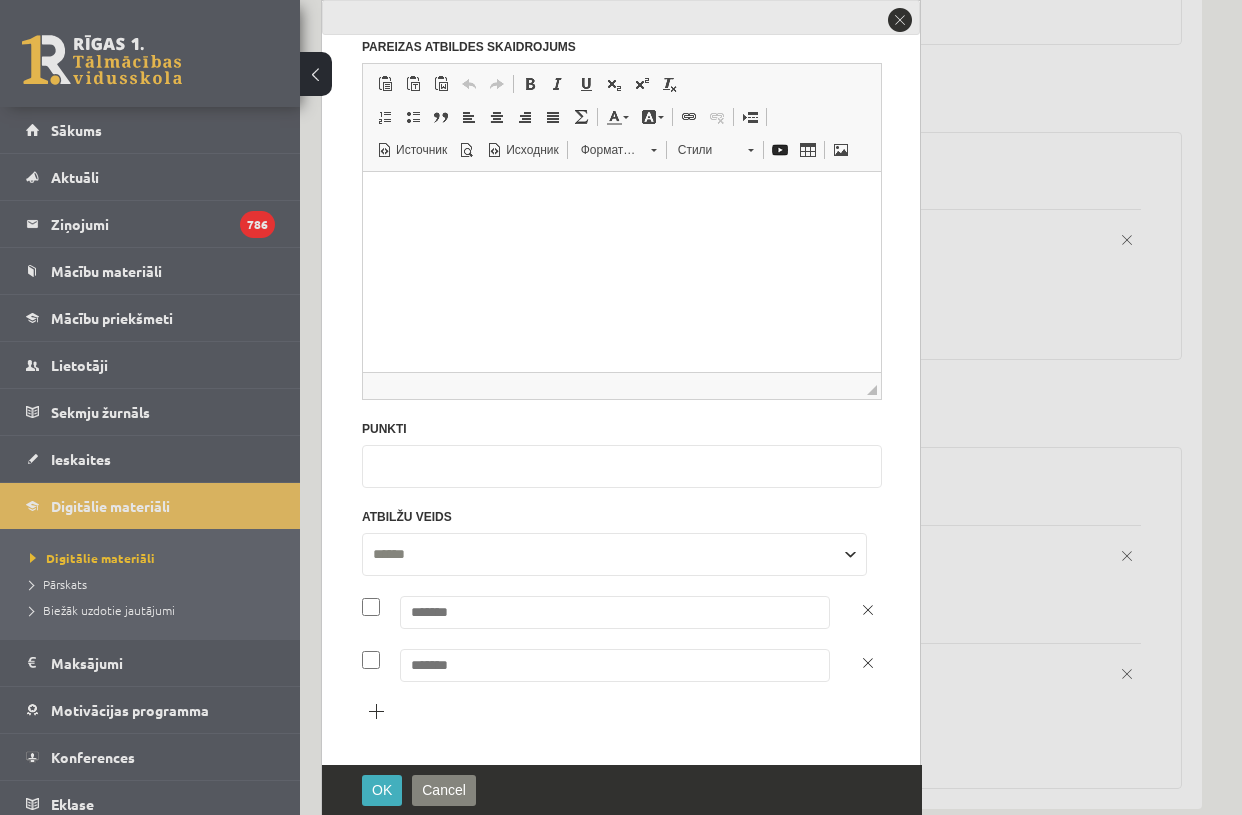 click on "Pievienot atbilžu variantu" at bounding box center (376, 711) 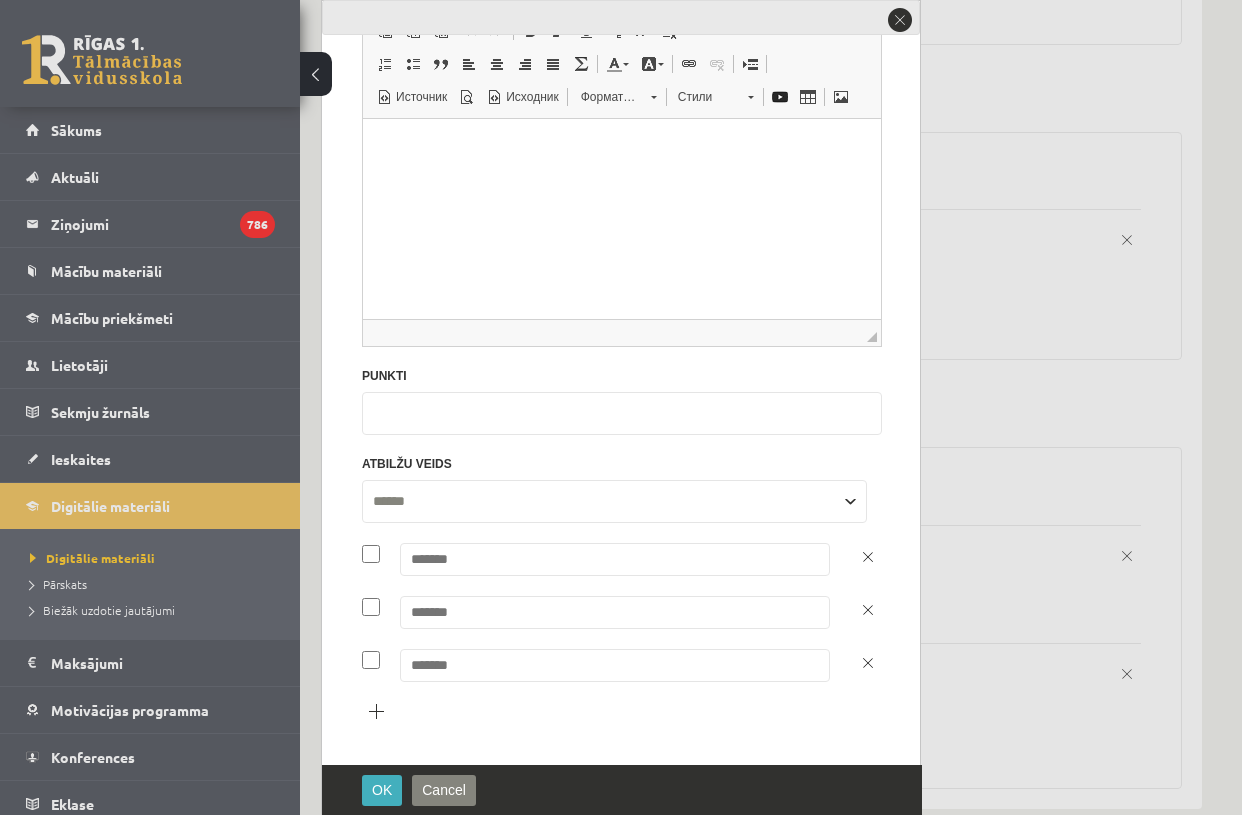 click on "Pievienot atbilžu variantu" at bounding box center [376, 711] 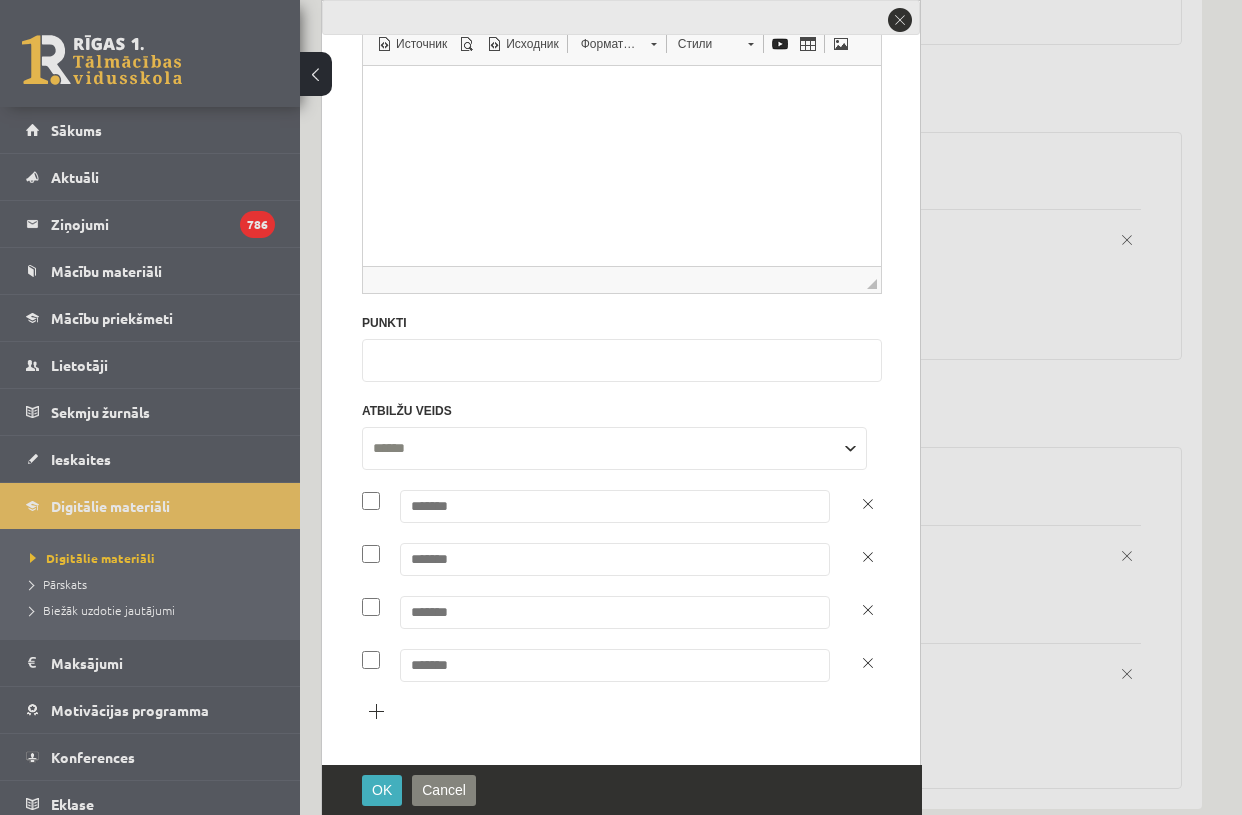 click on "Pievienot atbilžu variantu" at bounding box center (376, 711) 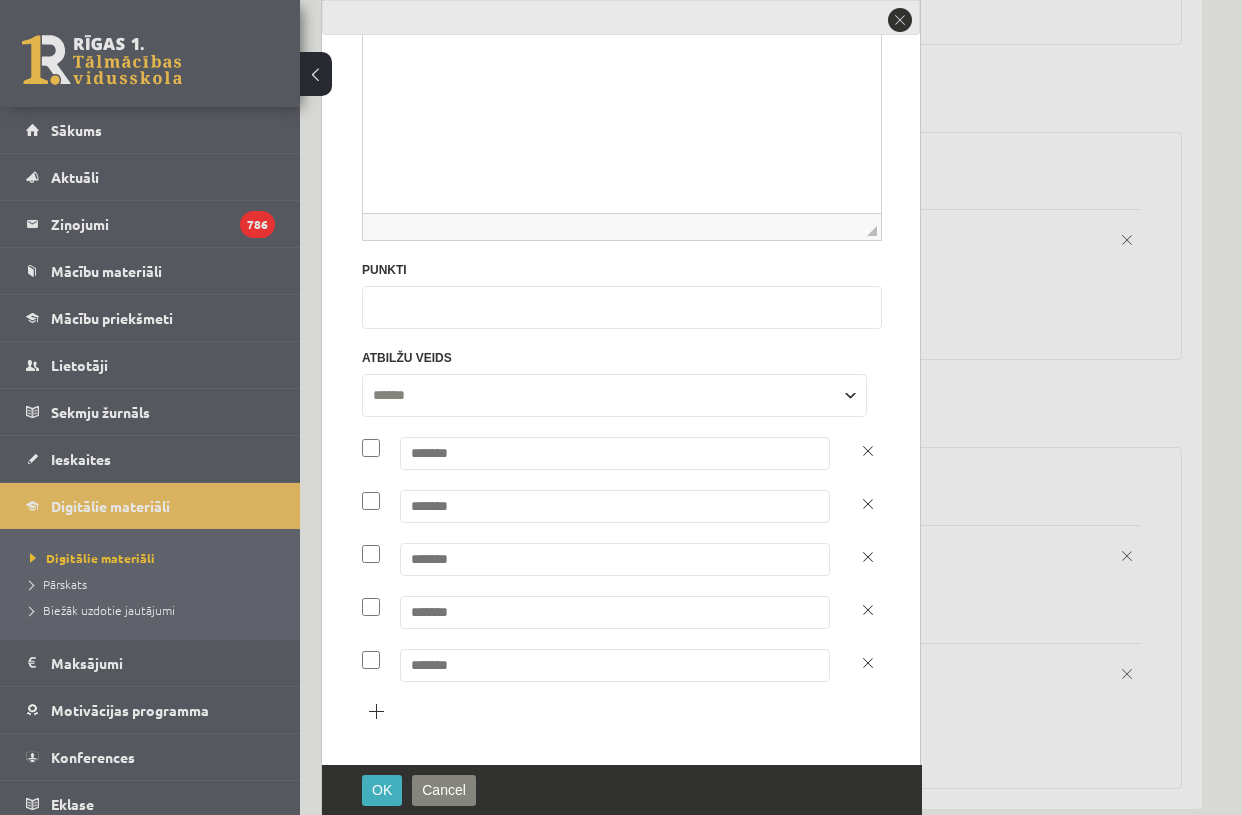 scroll, scrollTop: 717, scrollLeft: 0, axis: vertical 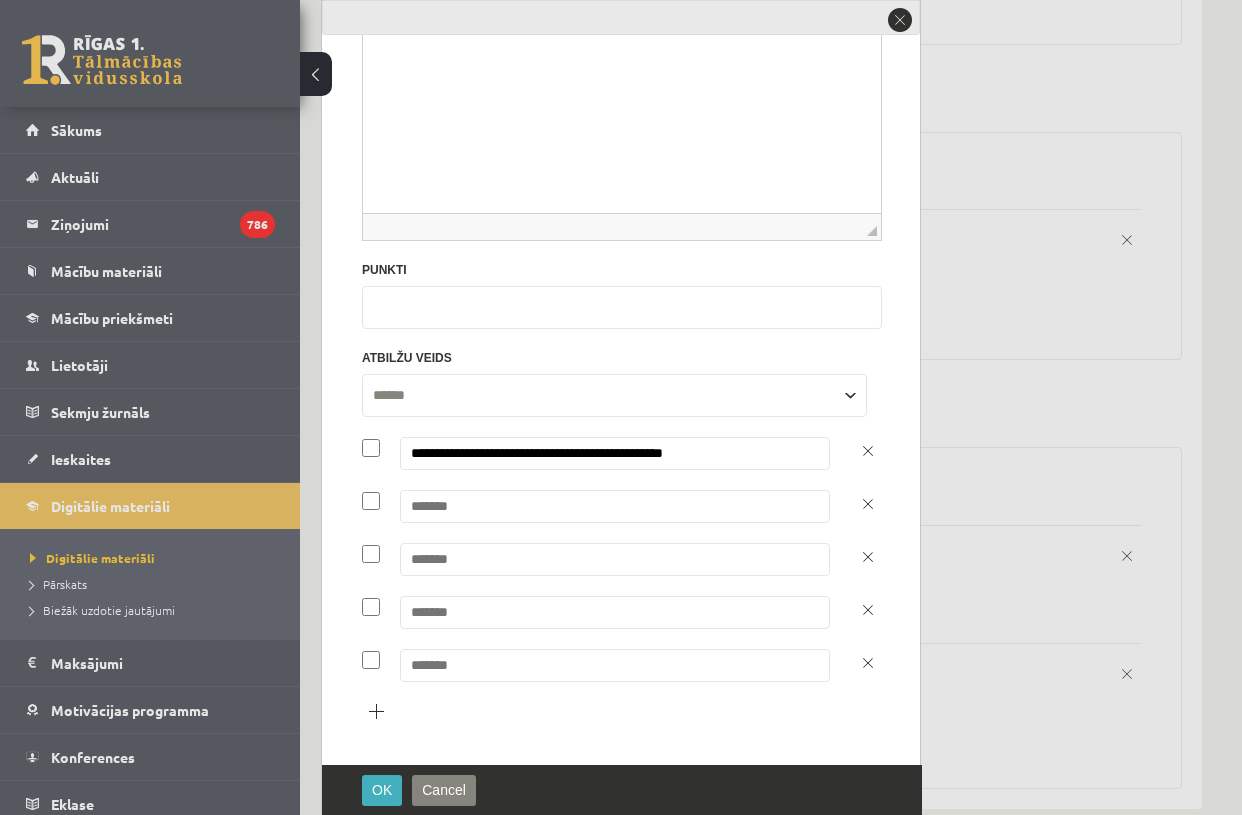 type on "**********" 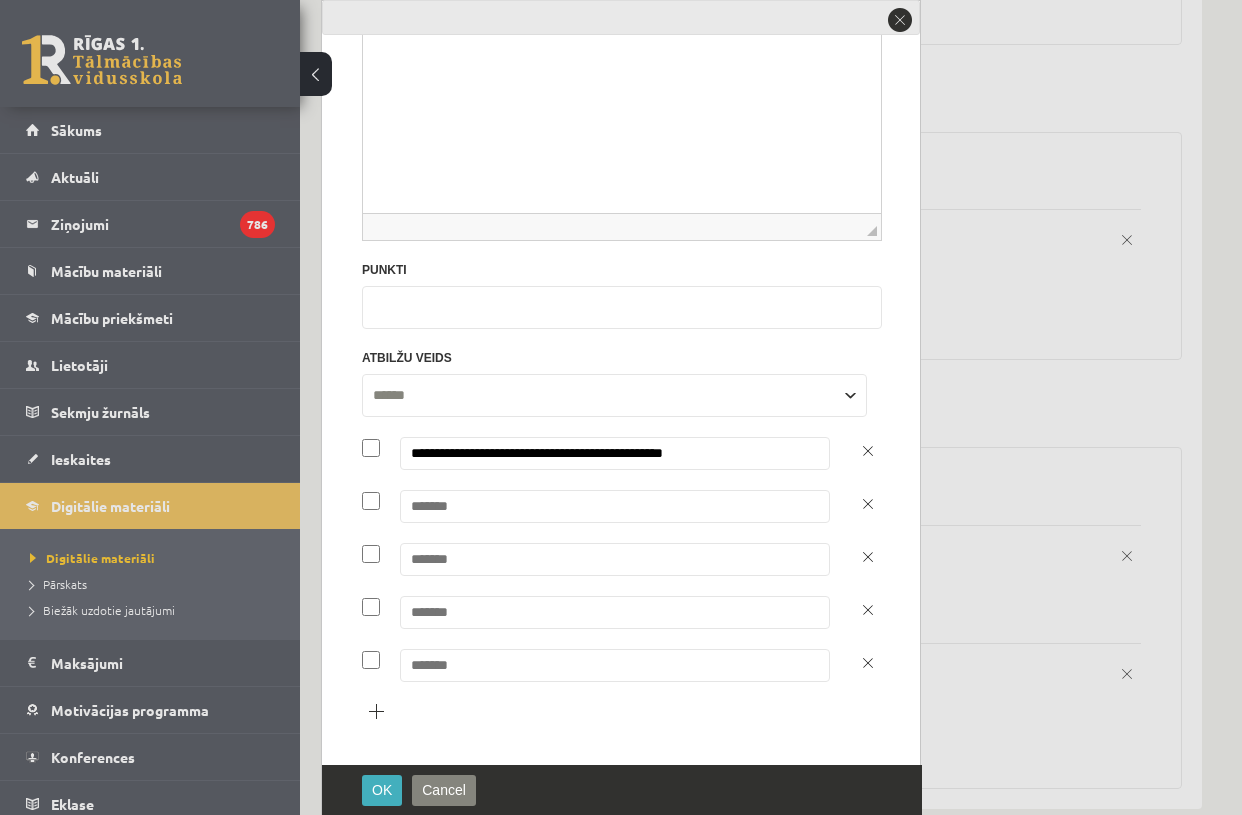 click at bounding box center [615, 506] 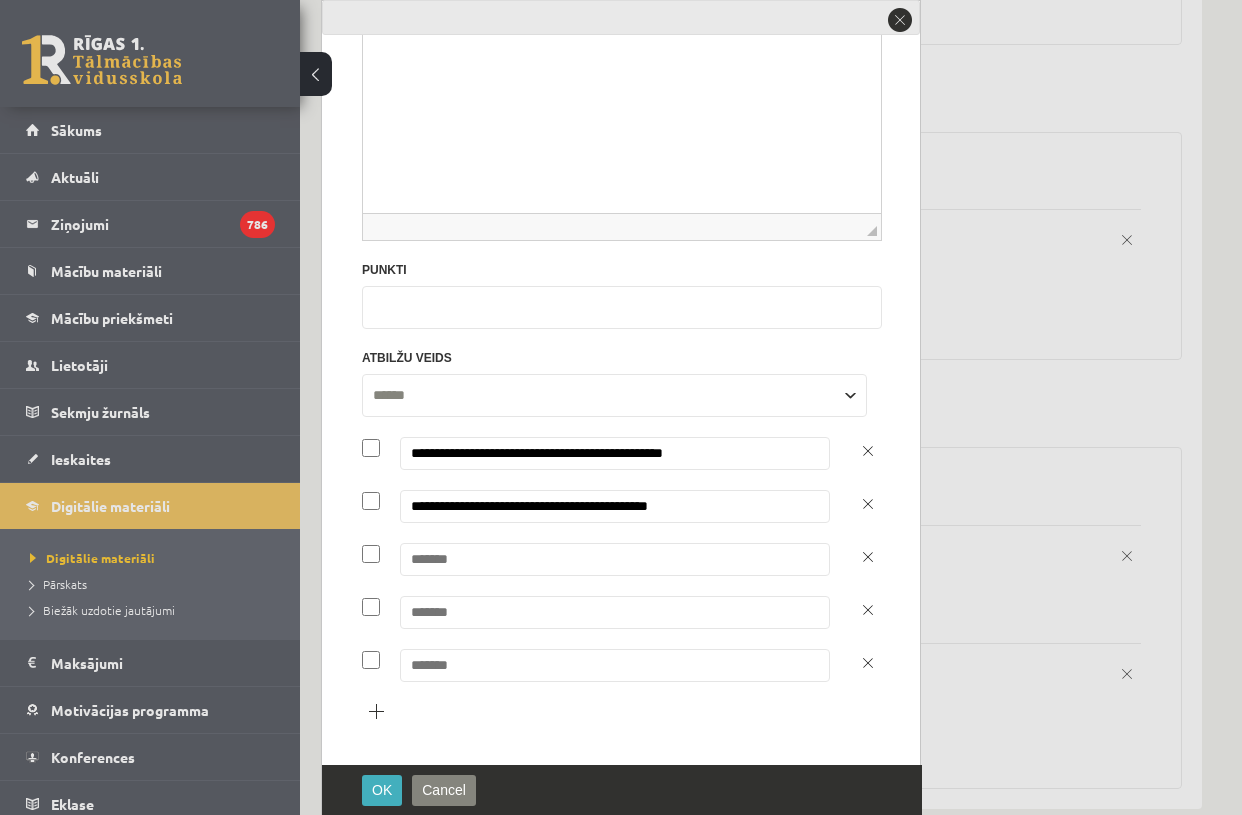 type on "**********" 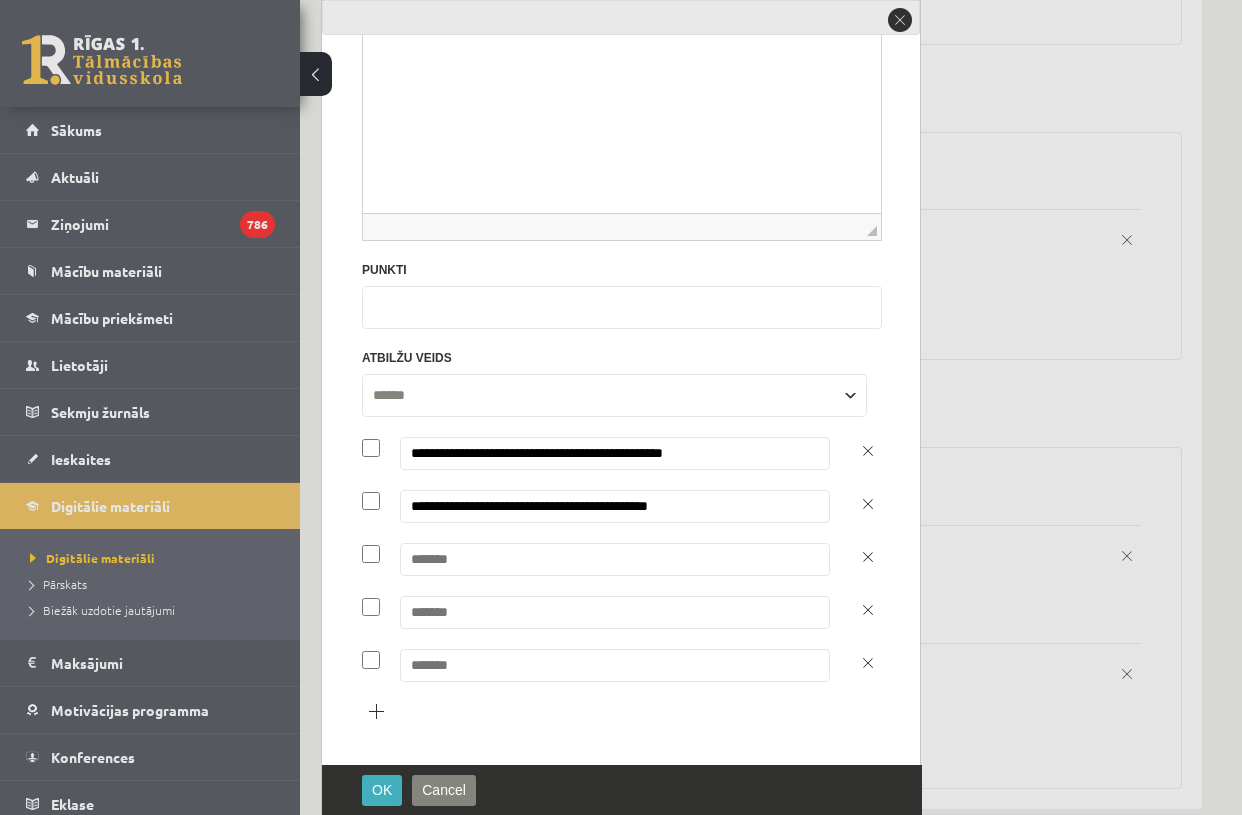 click at bounding box center (615, 559) 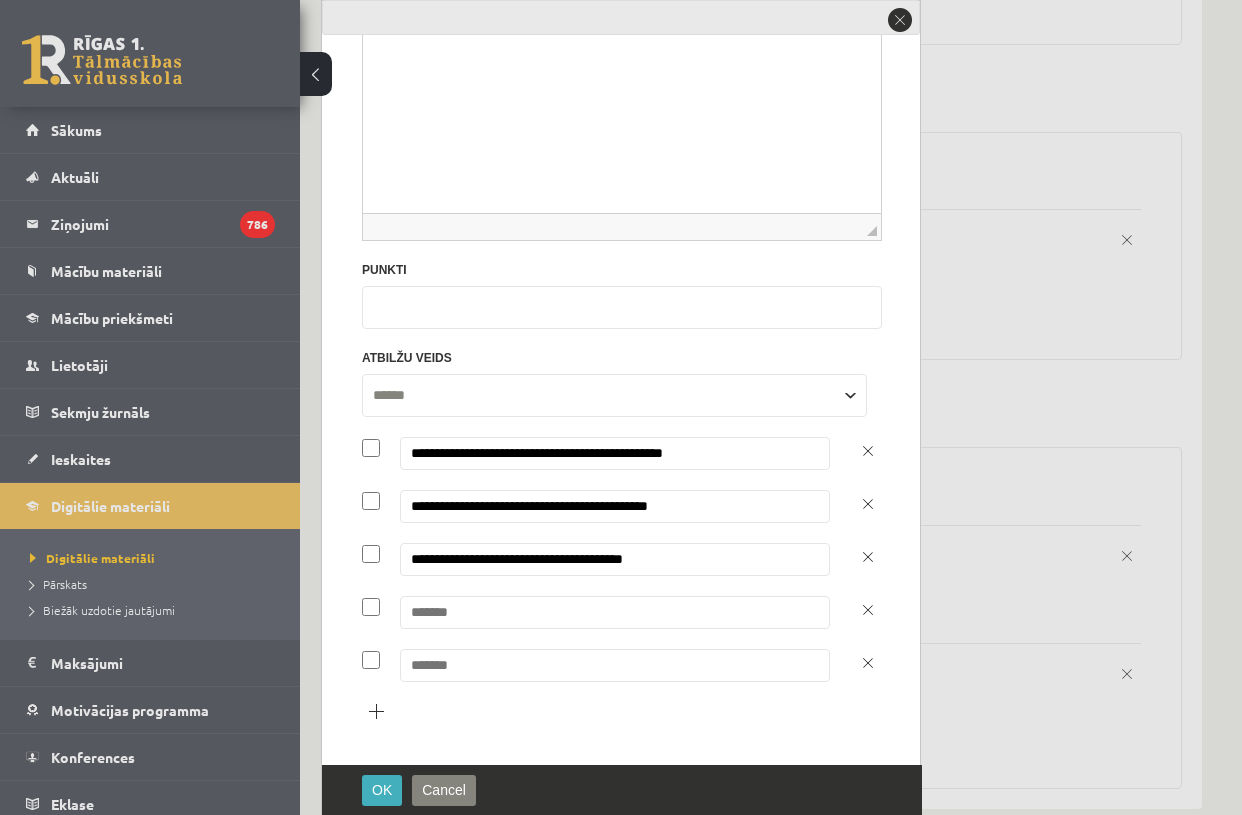 type on "**********" 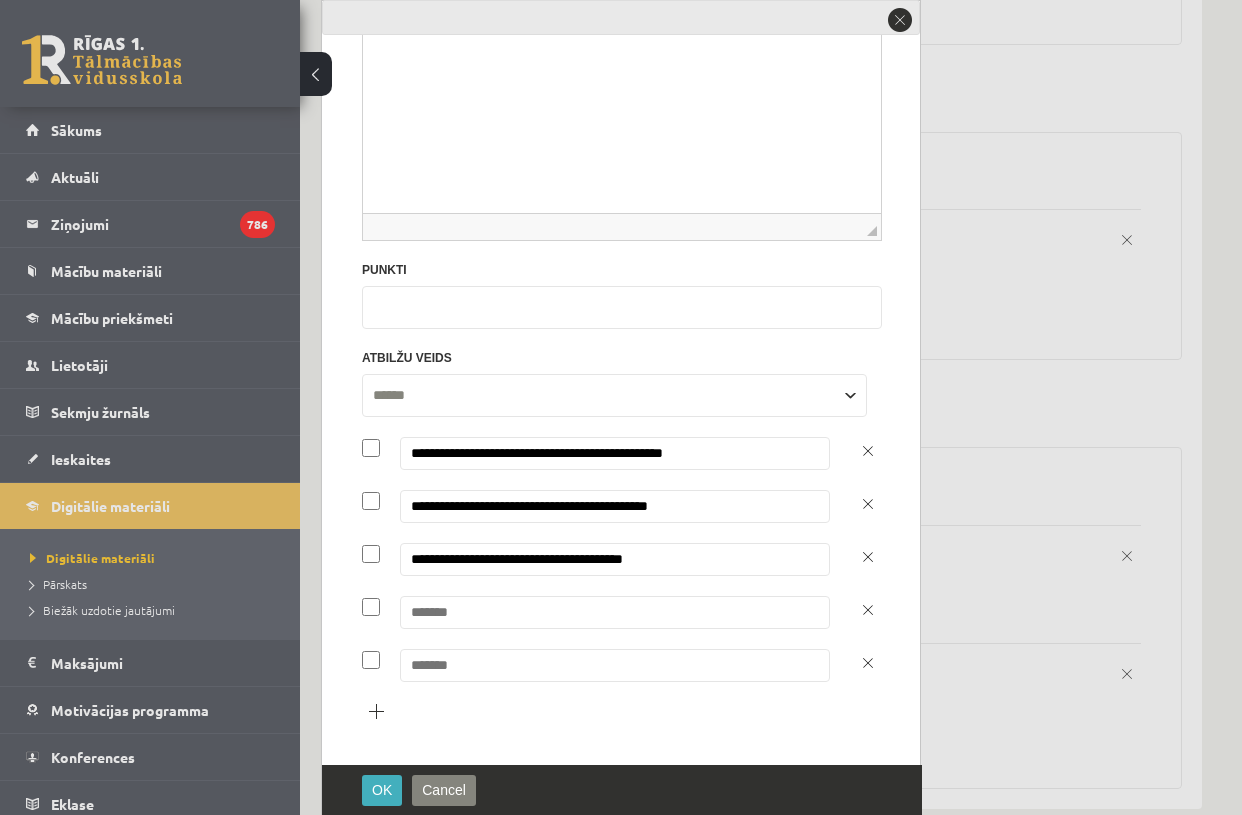 click at bounding box center [615, 612] 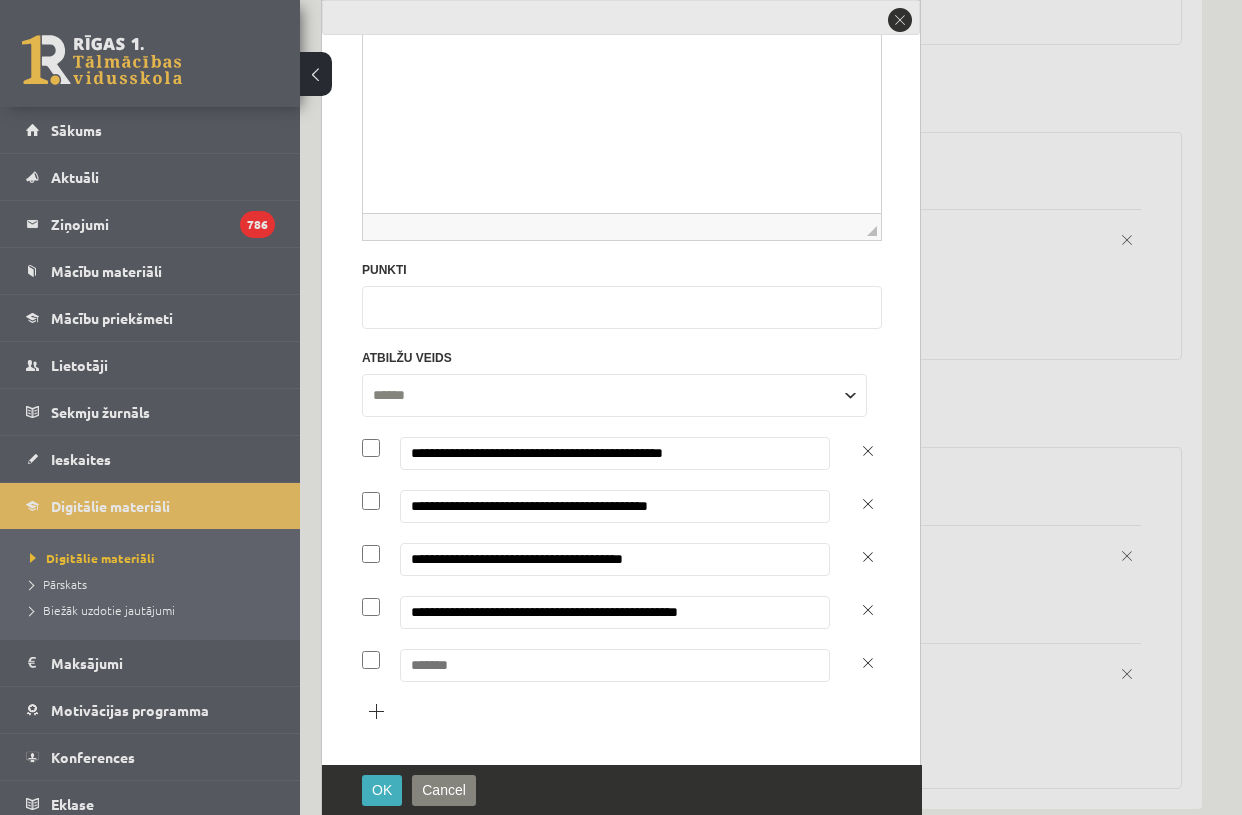 type on "**********" 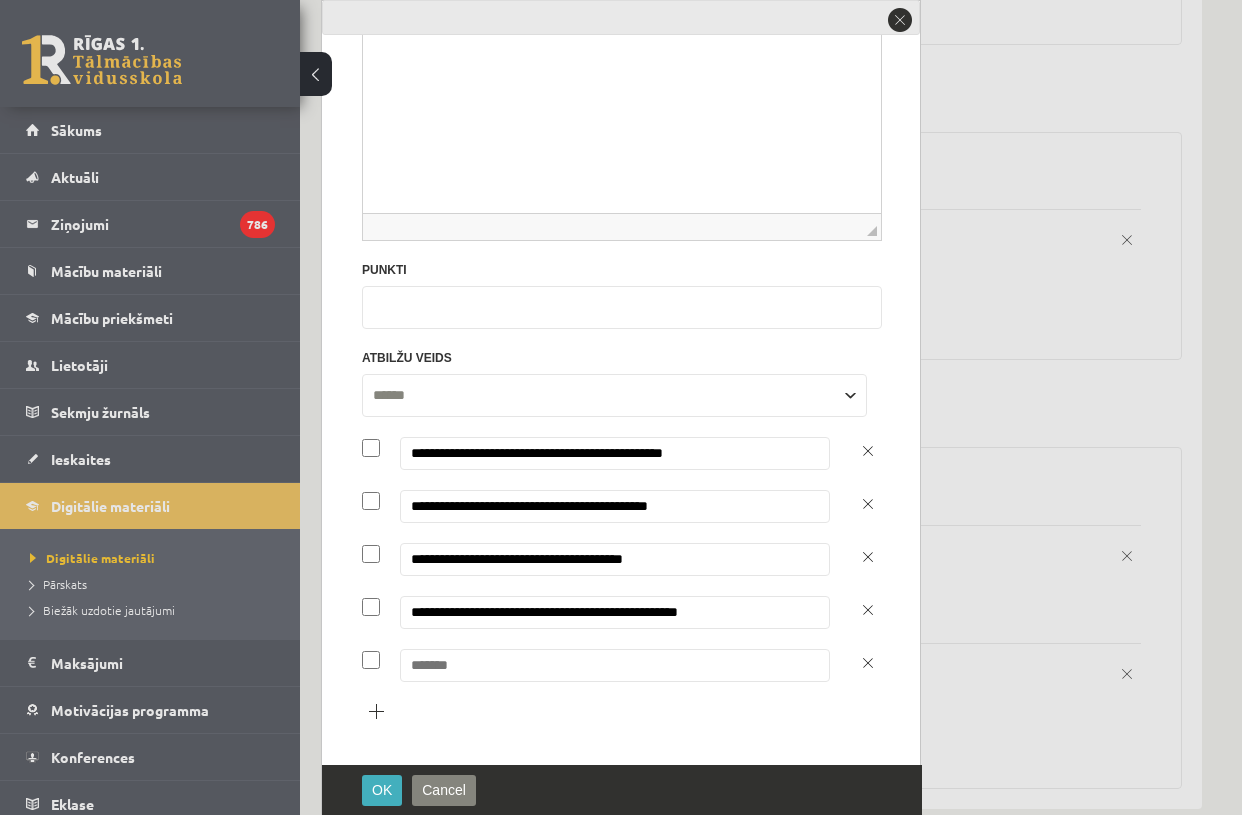 click at bounding box center [615, 665] 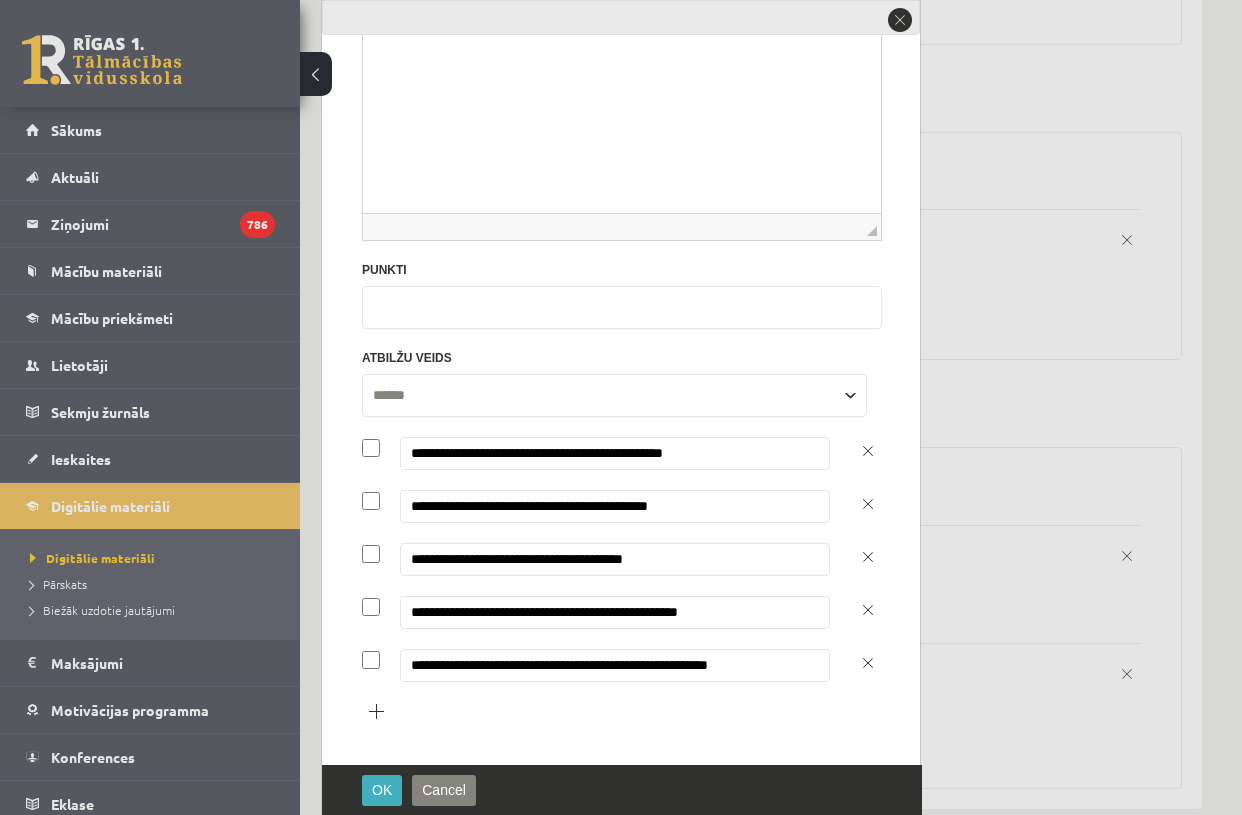 type on "**********" 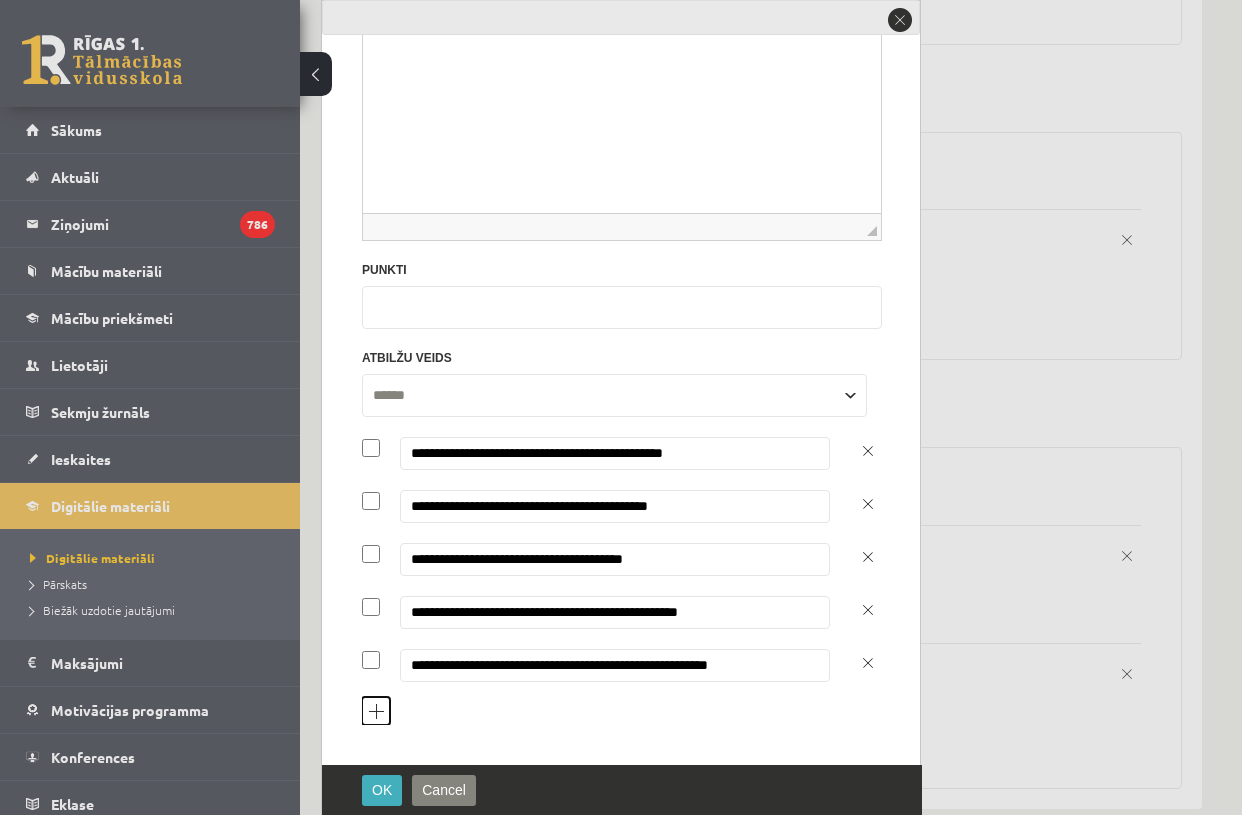 click on "Pievienot atbilžu variantu" at bounding box center [376, 711] 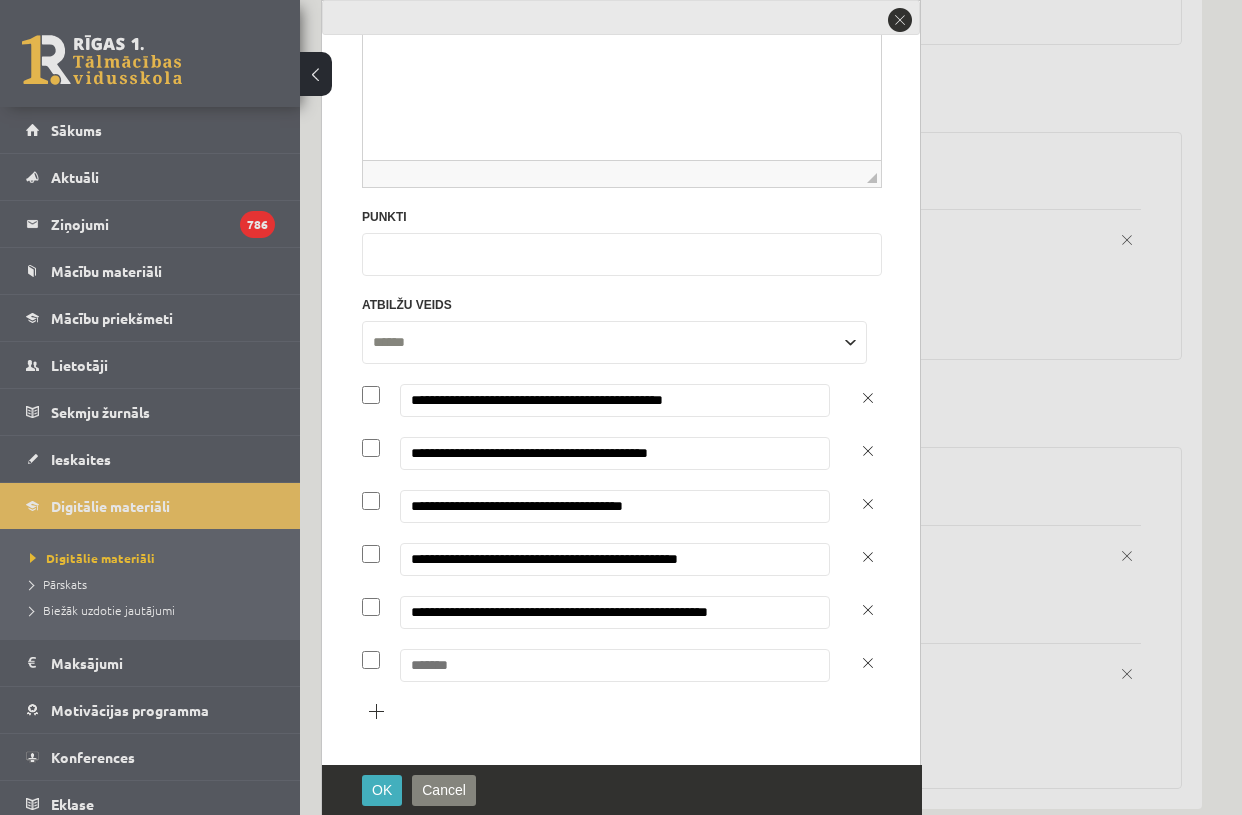 click at bounding box center [615, 665] 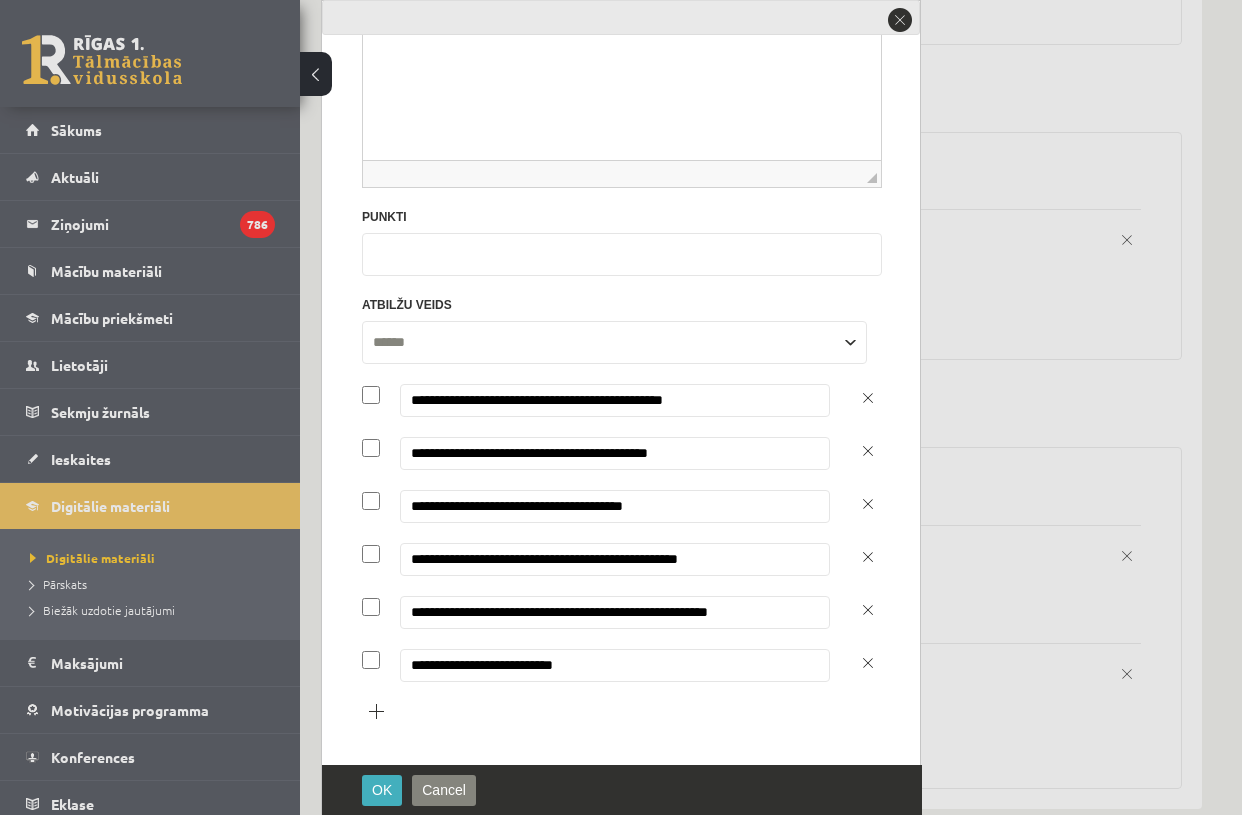 type on "**********" 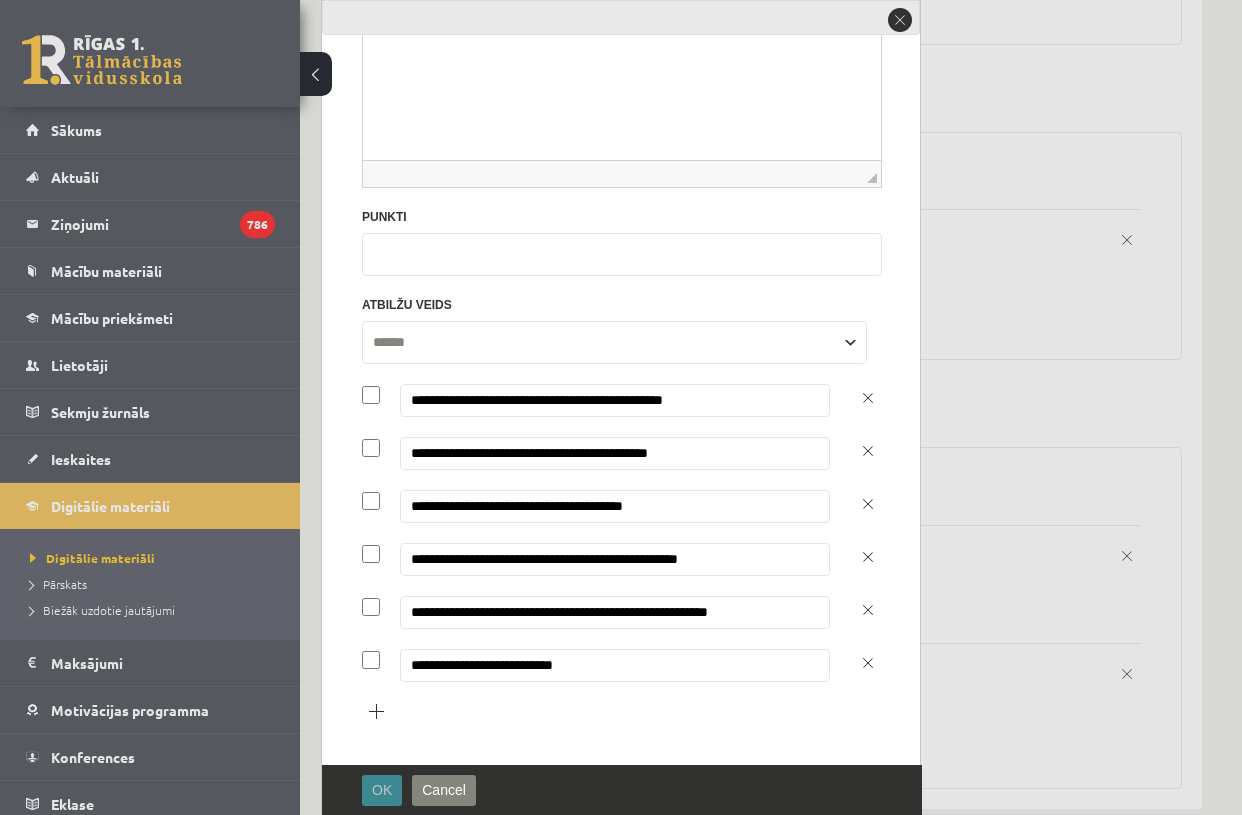 click on "OK" at bounding box center (382, 790) 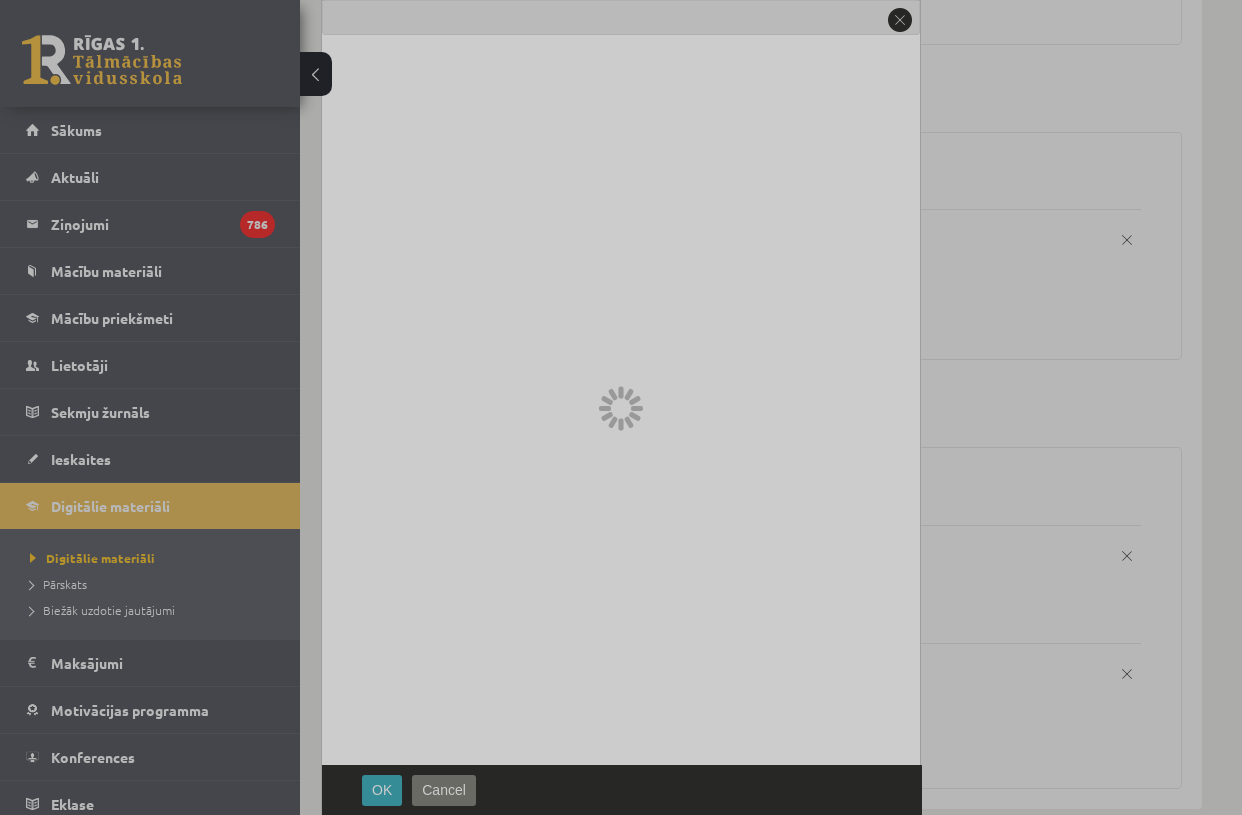 scroll, scrollTop: 0, scrollLeft: 0, axis: both 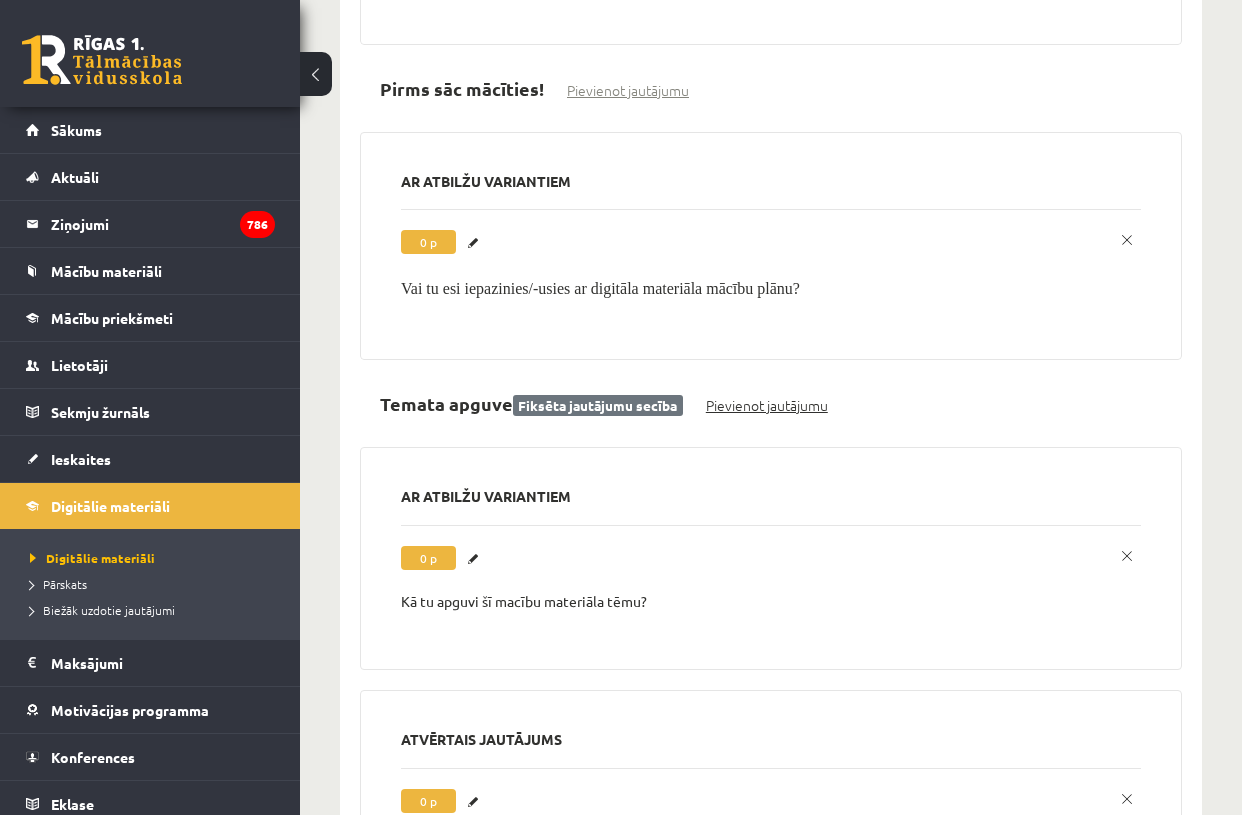 click on "Pievienot jautājumu" at bounding box center (767, 405) 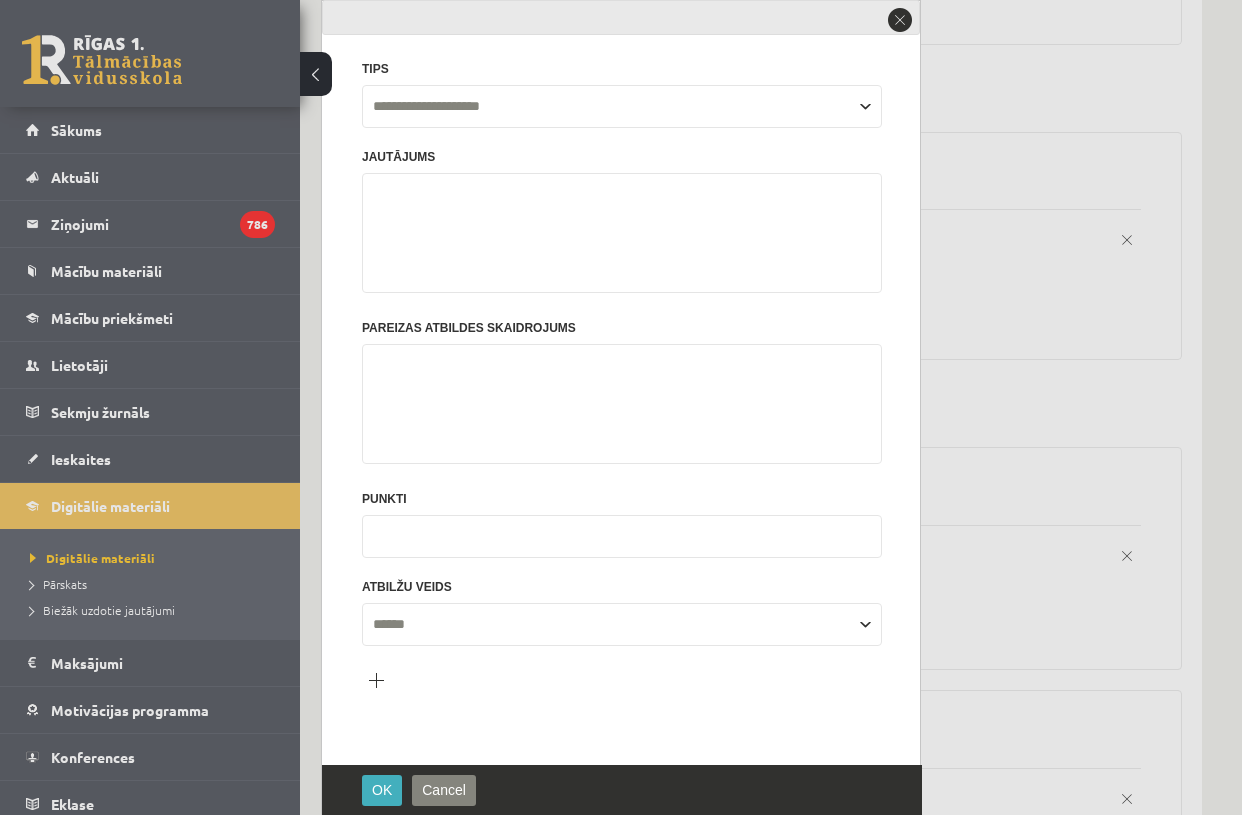 click at bounding box center [622, 404] 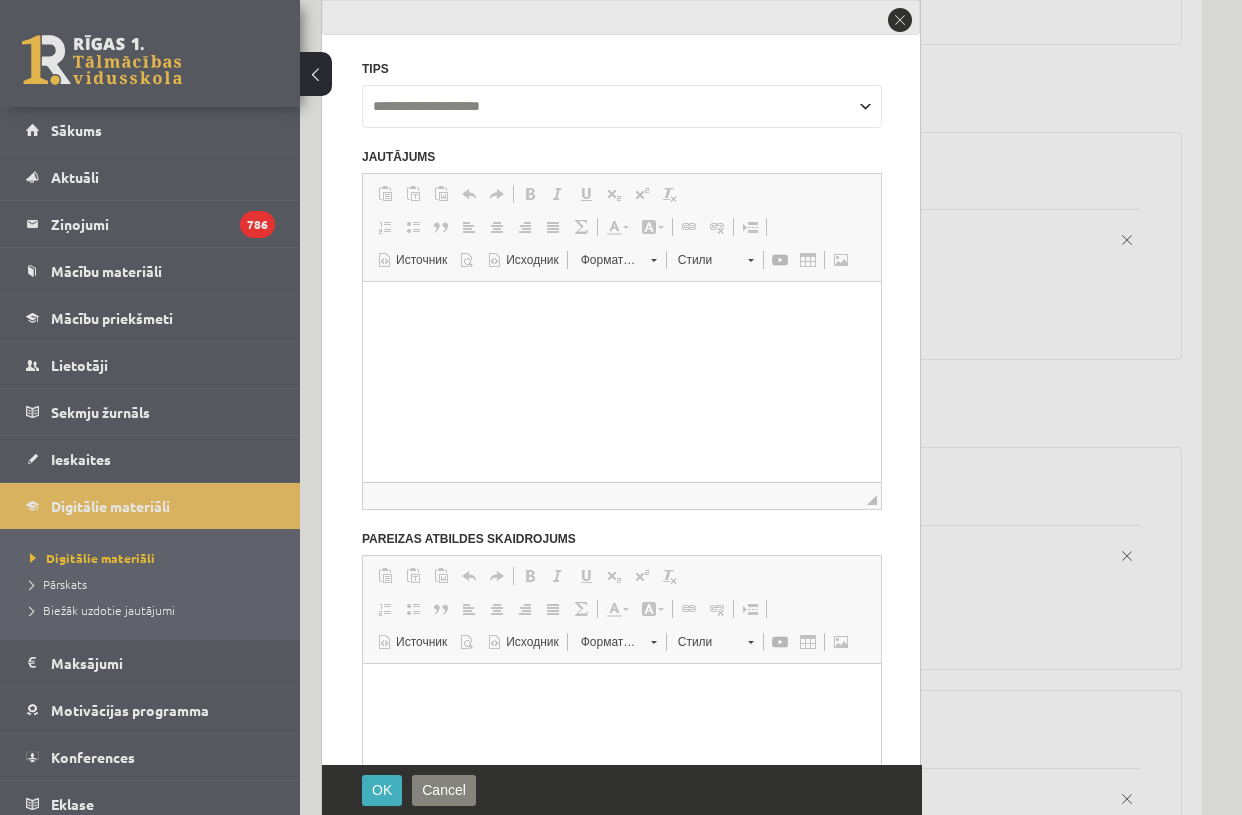 scroll, scrollTop: 0, scrollLeft: 0, axis: both 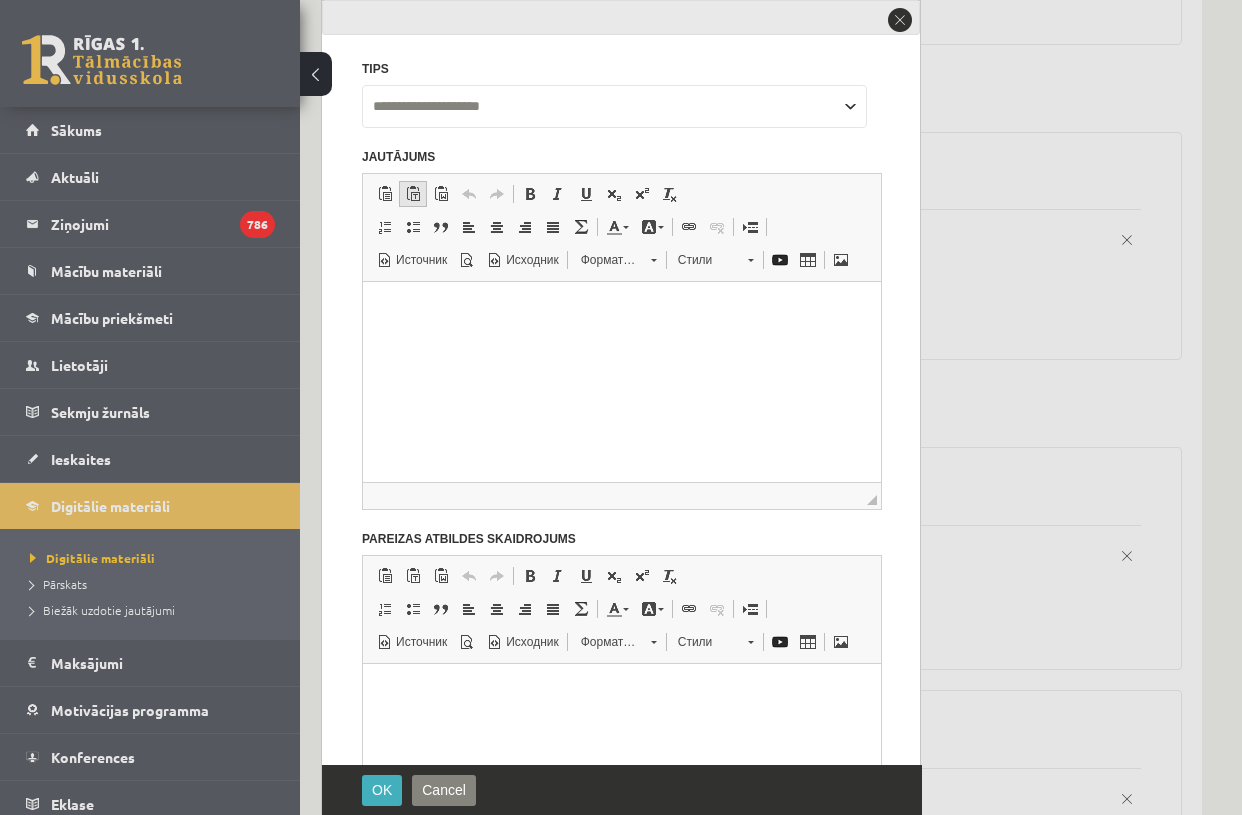 click at bounding box center (413, 194) 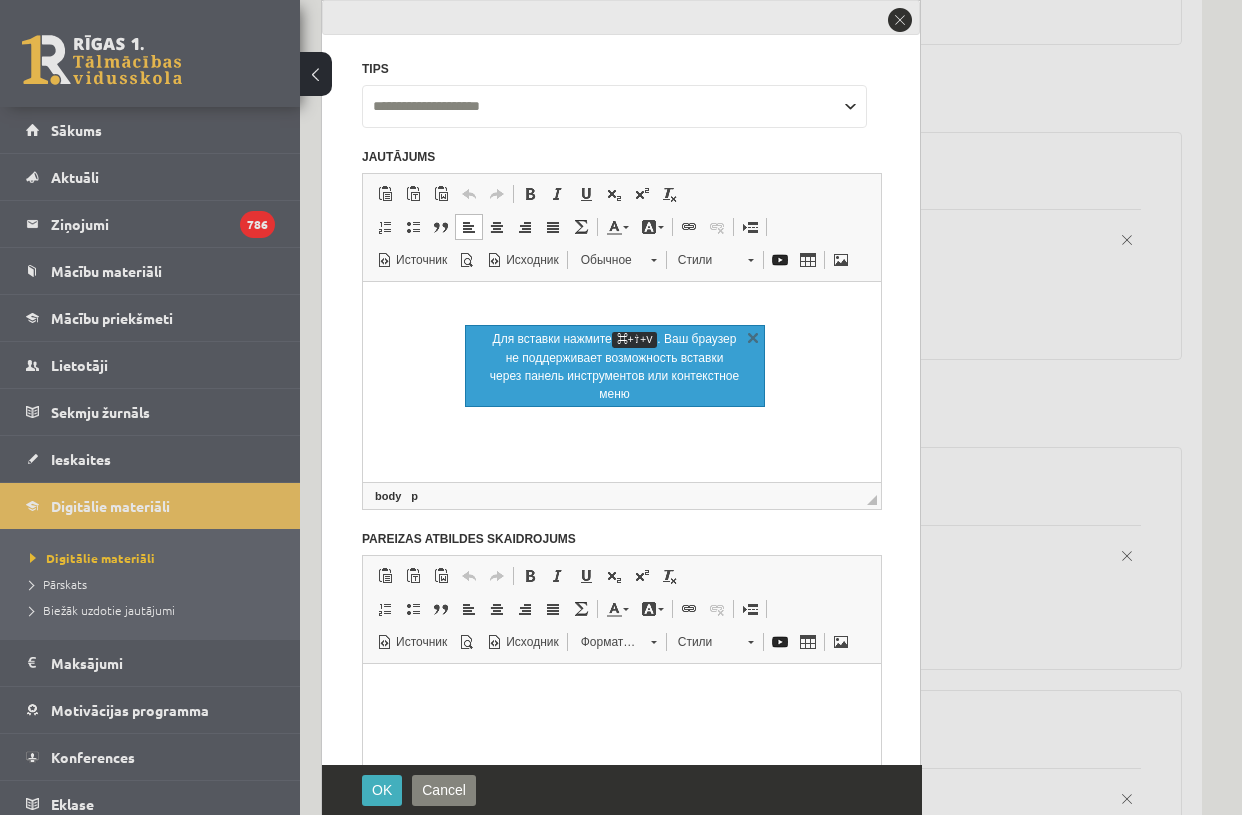 click at bounding box center [622, 306] 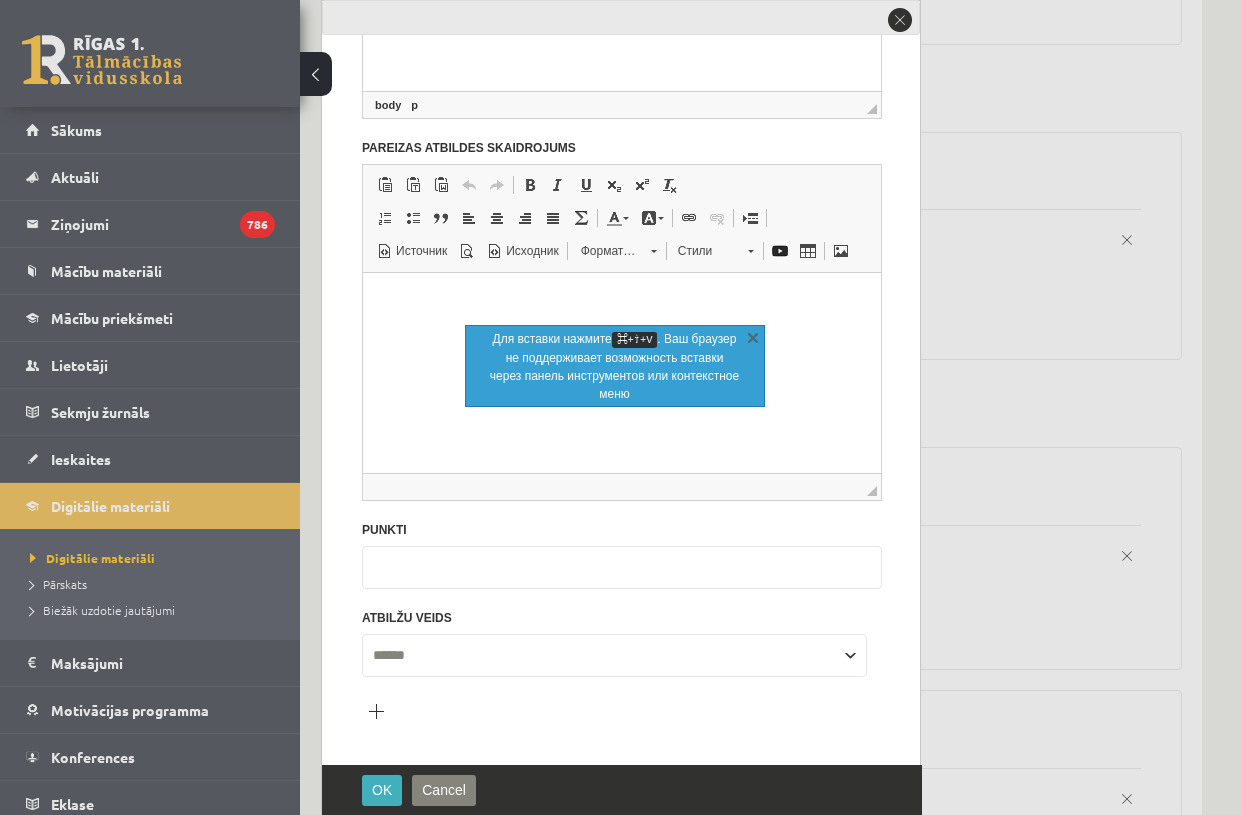 scroll, scrollTop: 457, scrollLeft: 0, axis: vertical 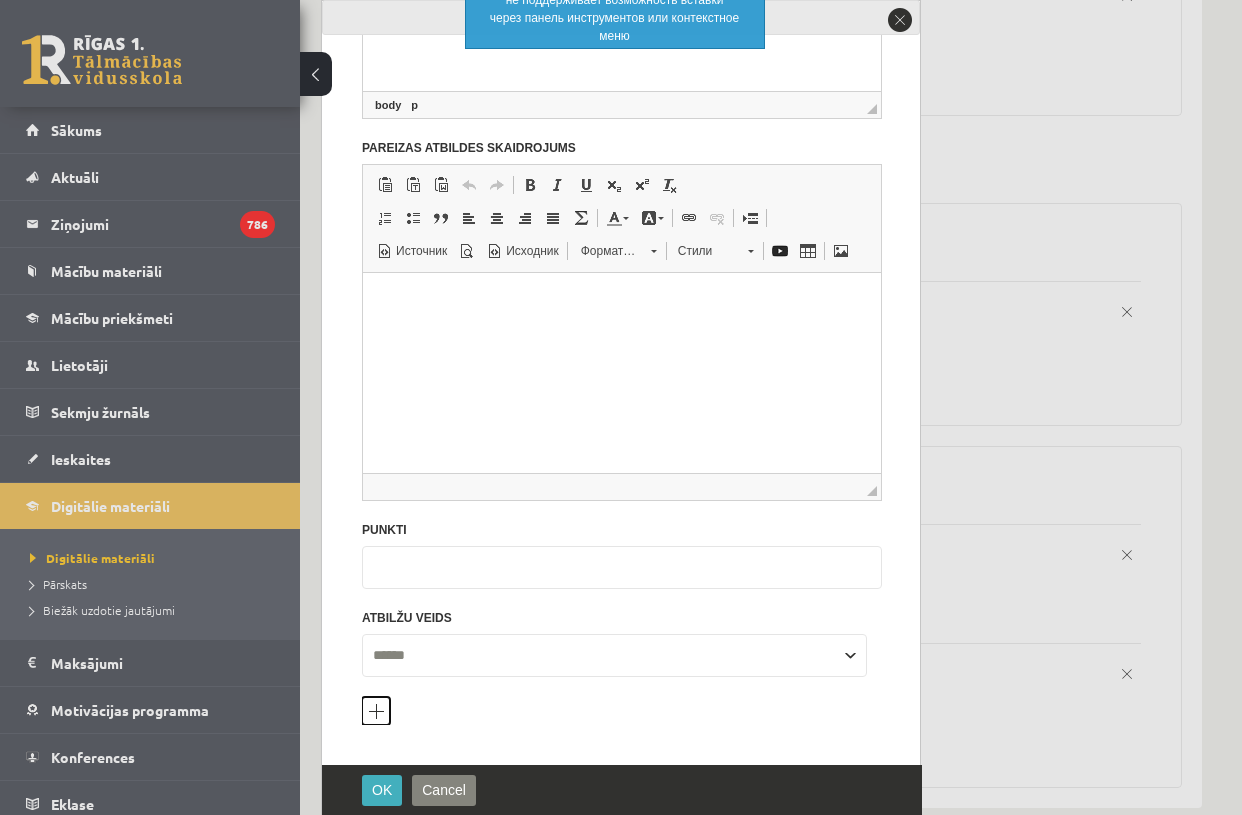 click on "**********" at bounding box center (622, 197) 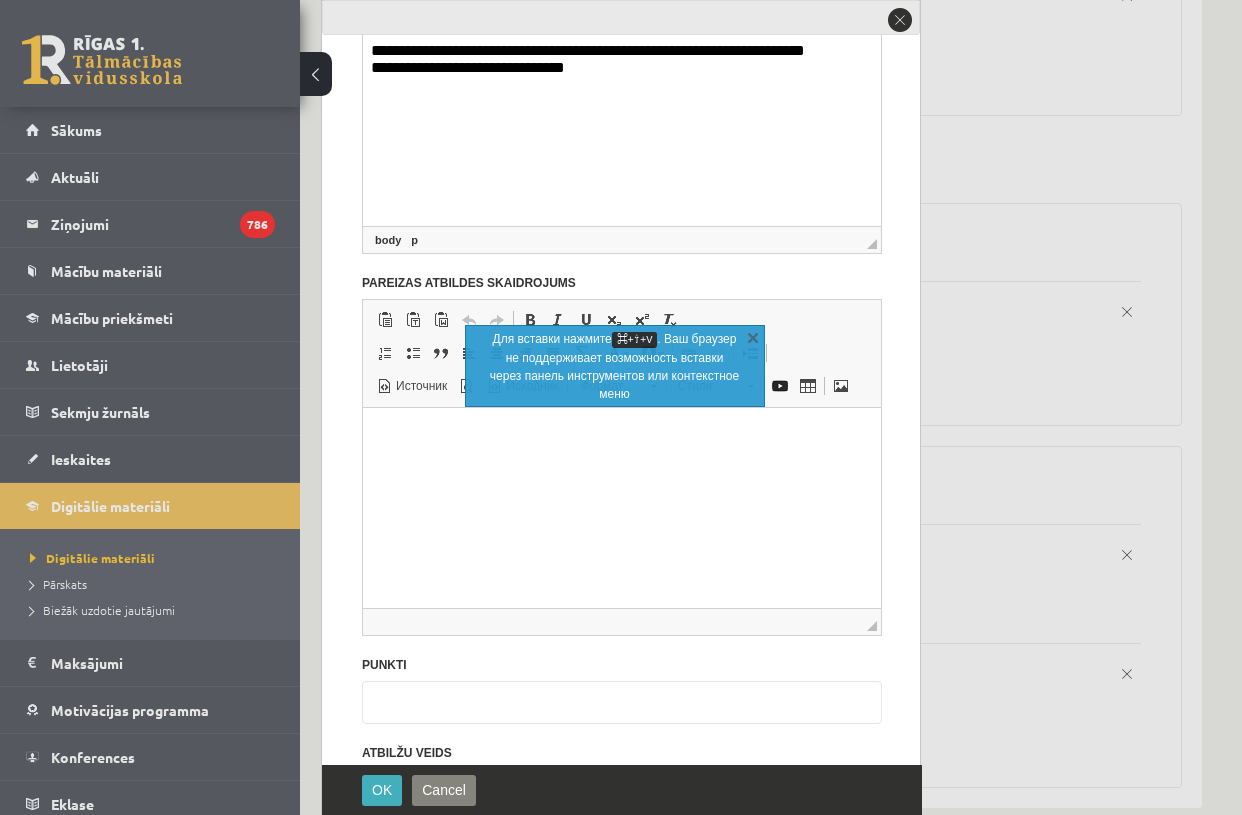 scroll, scrollTop: 457, scrollLeft: 0, axis: vertical 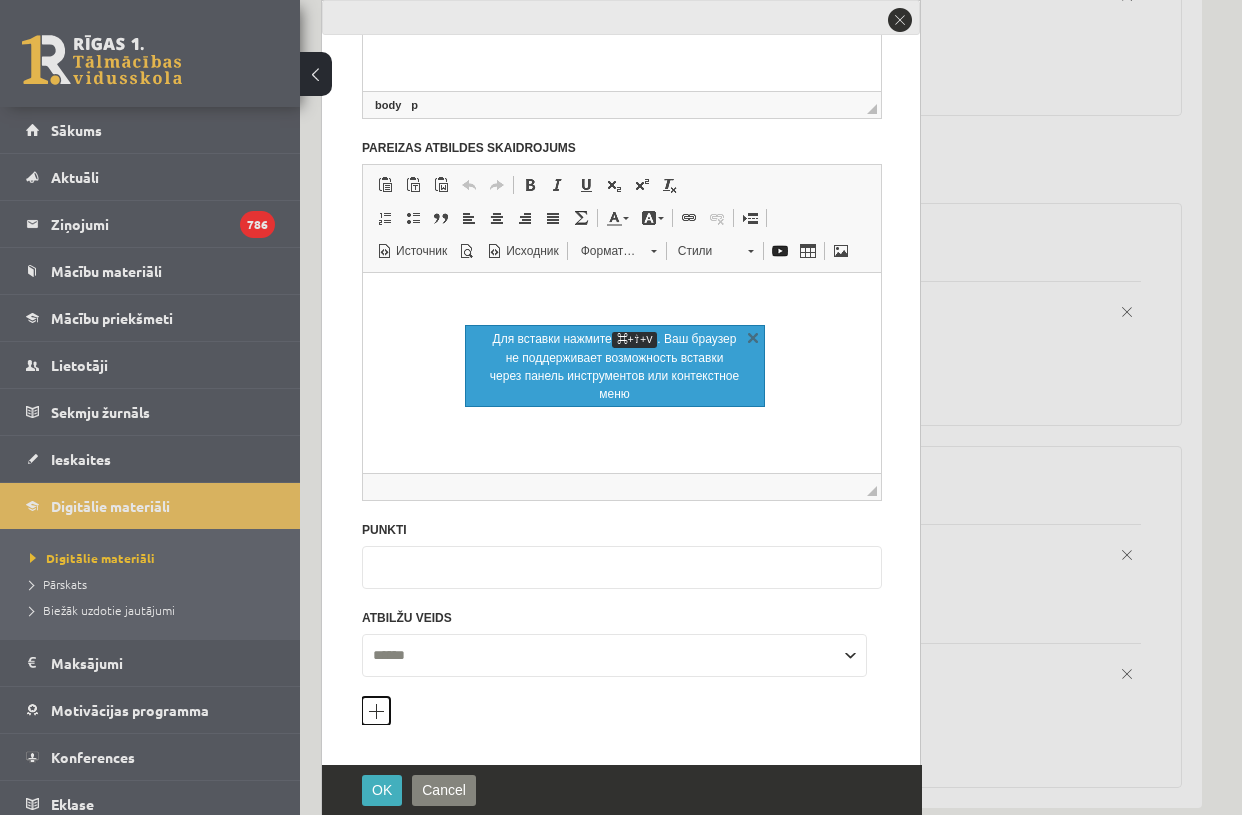 click on "Pievienot atbilžu variantu" at bounding box center [376, 711] 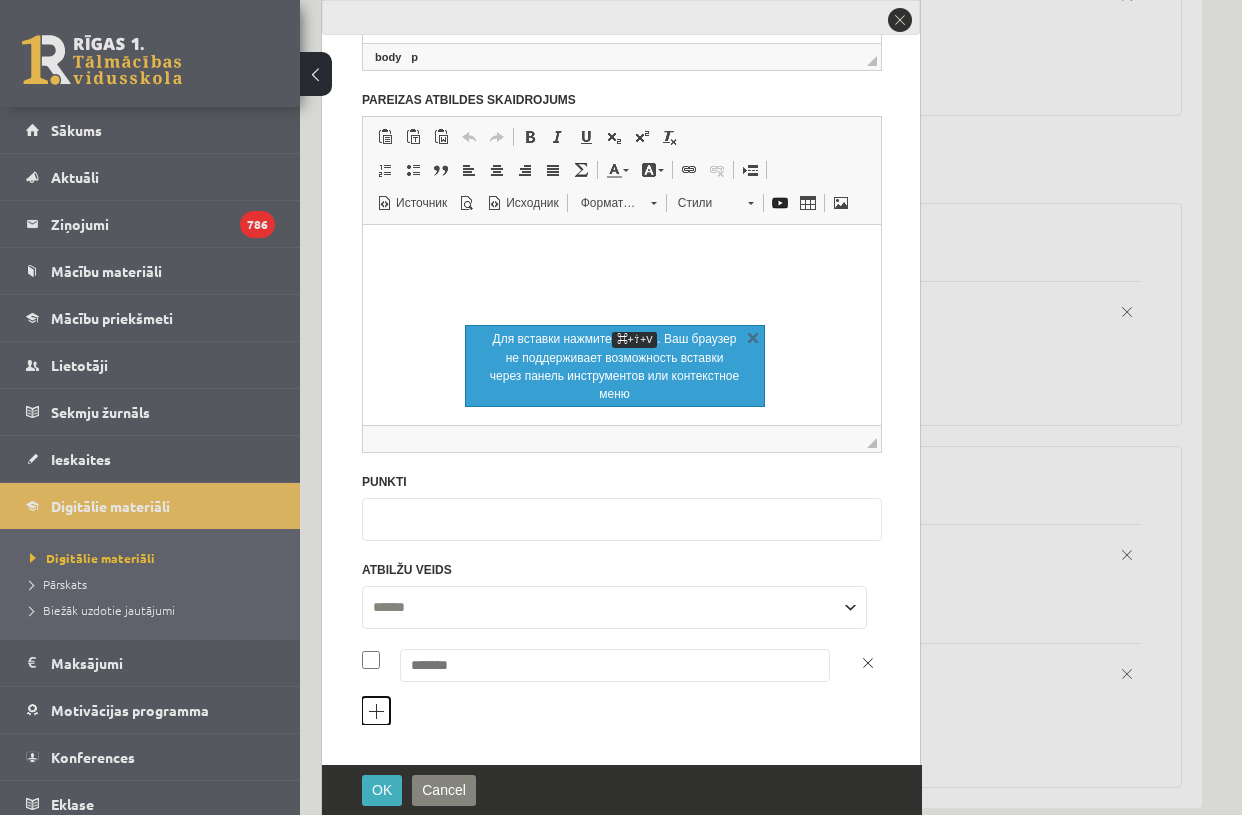 click on "Pievienot atbilžu variantu" at bounding box center (376, 711) 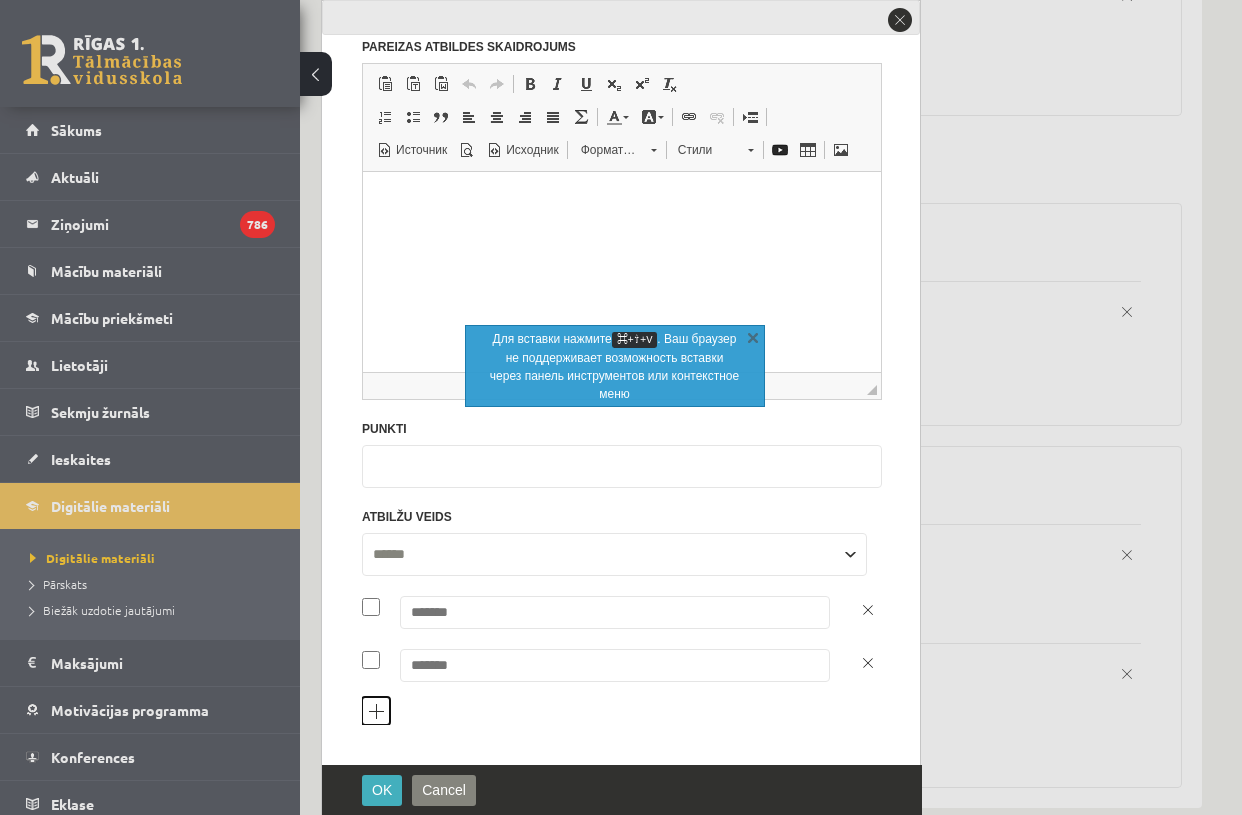 click on "Pievienot atbilžu variantu" at bounding box center (376, 711) 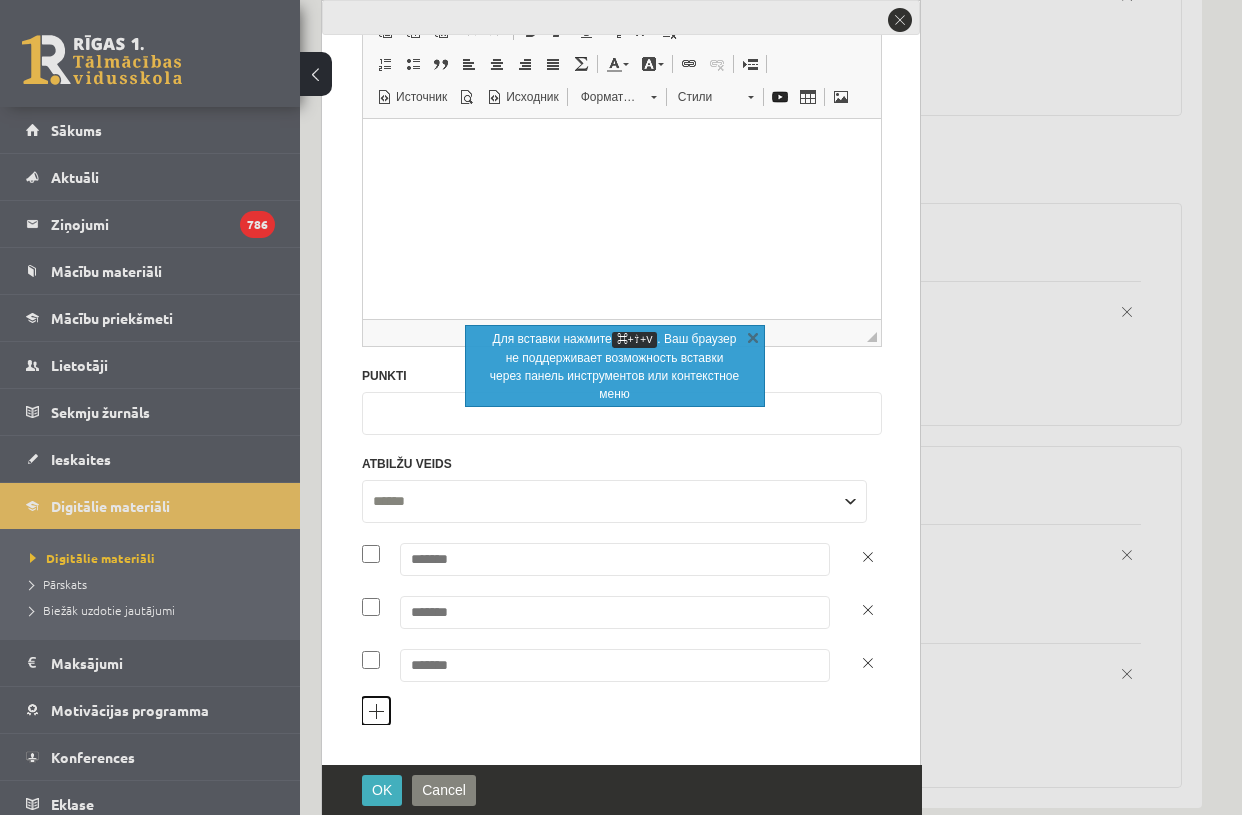 click on "Pievienot atbilžu variantu" at bounding box center [376, 711] 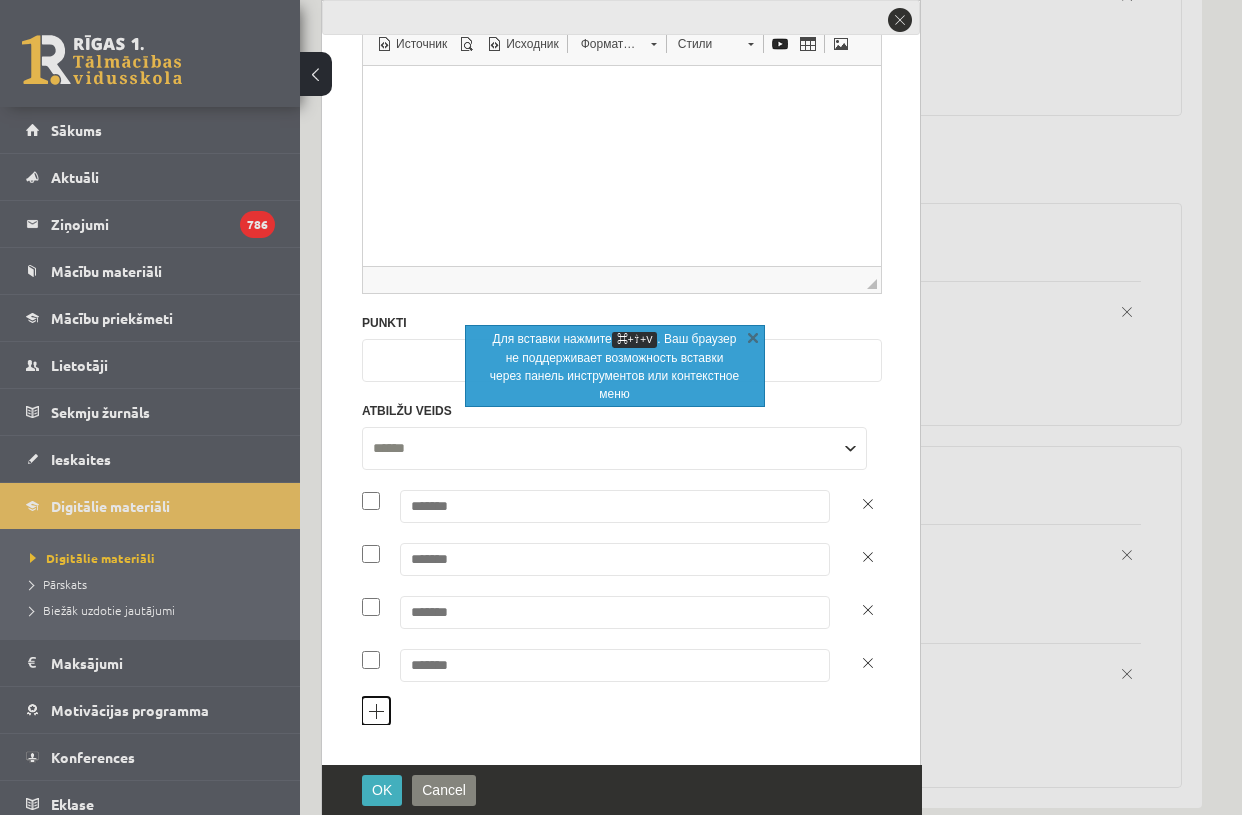 click on "Pievienot atbilžu variantu" at bounding box center (376, 711) 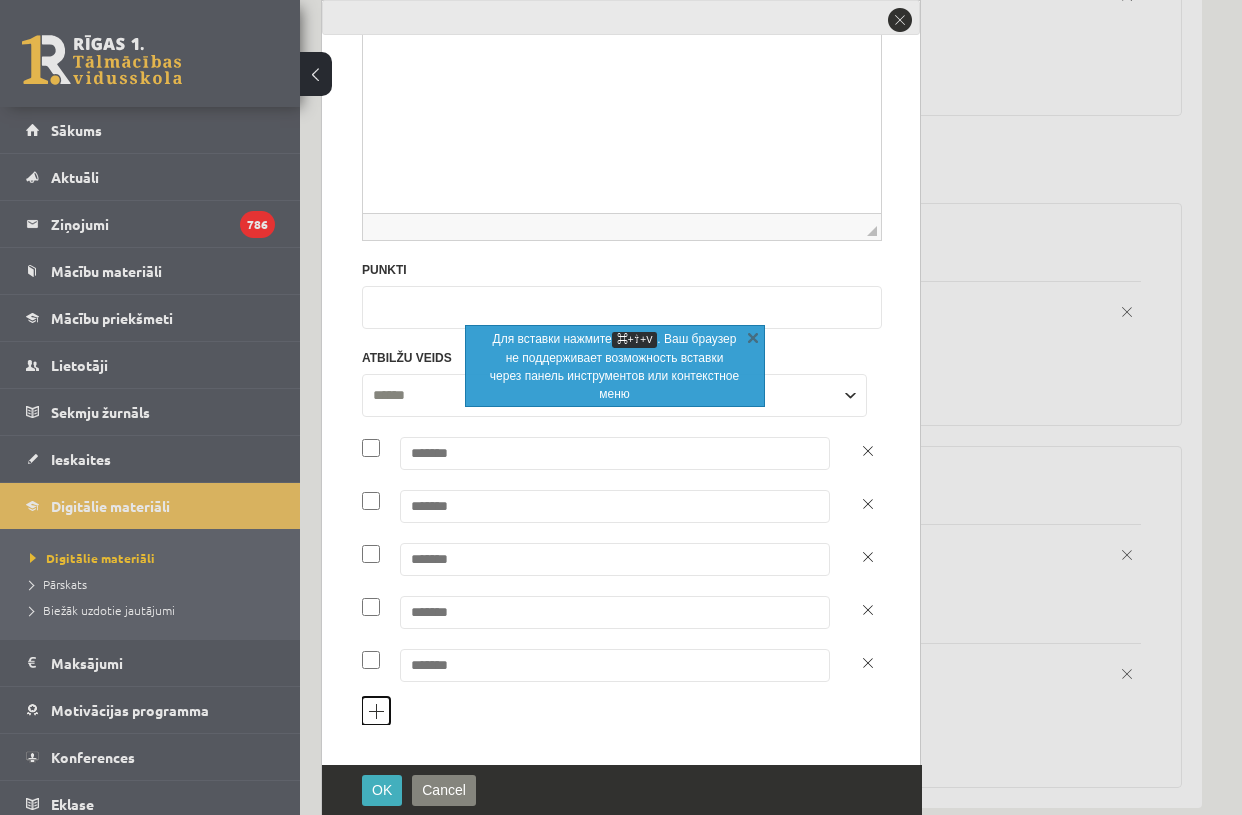 click on "Pievienot atbilžu variantu" at bounding box center (376, 711) 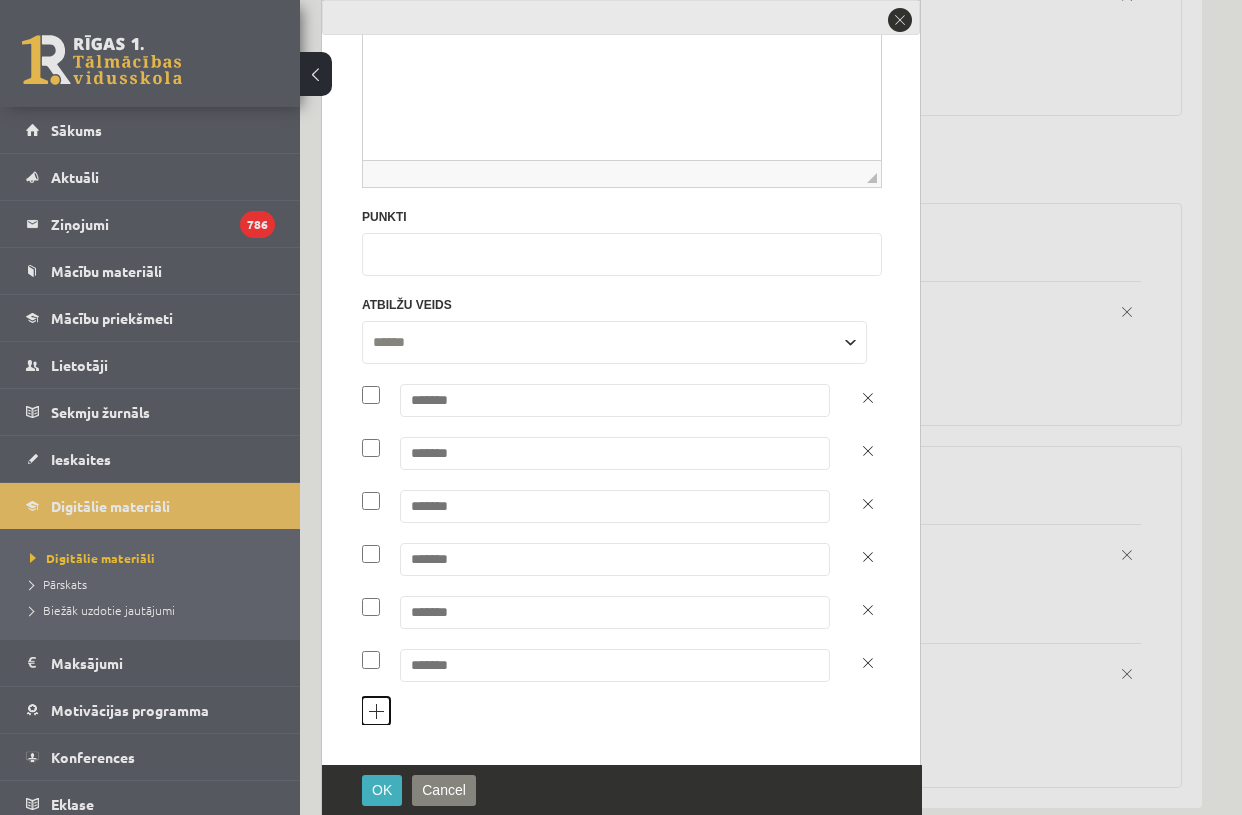 click on "Pievienot atbilžu variantu" at bounding box center (376, 711) 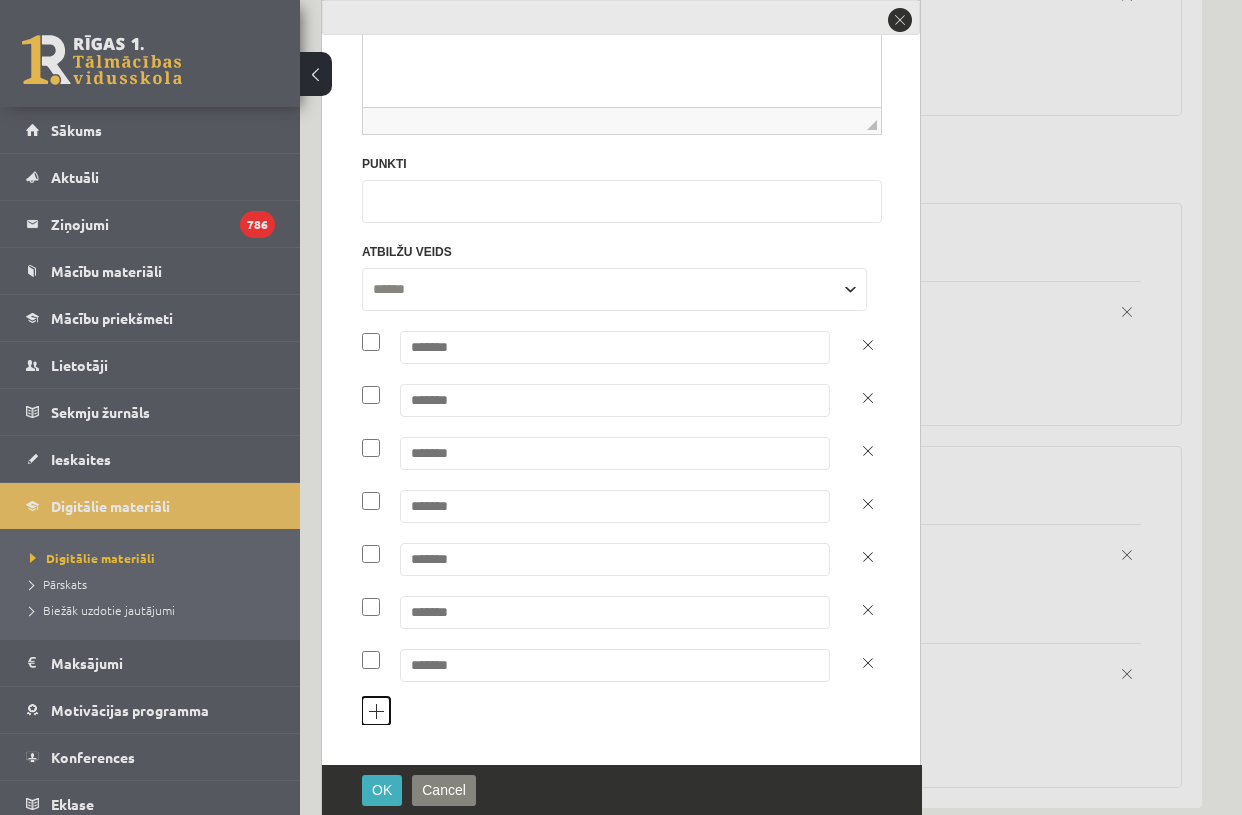 scroll, scrollTop: 823, scrollLeft: 0, axis: vertical 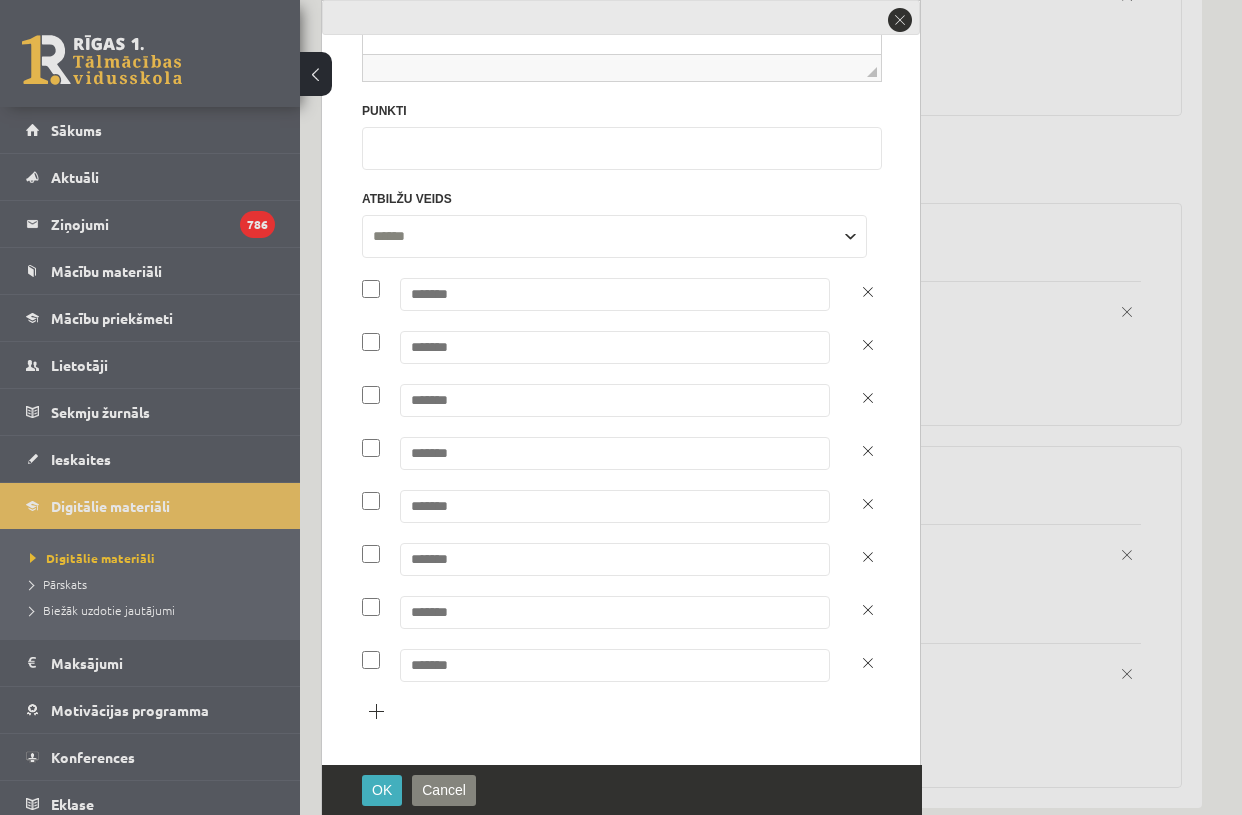 click at bounding box center (615, 294) 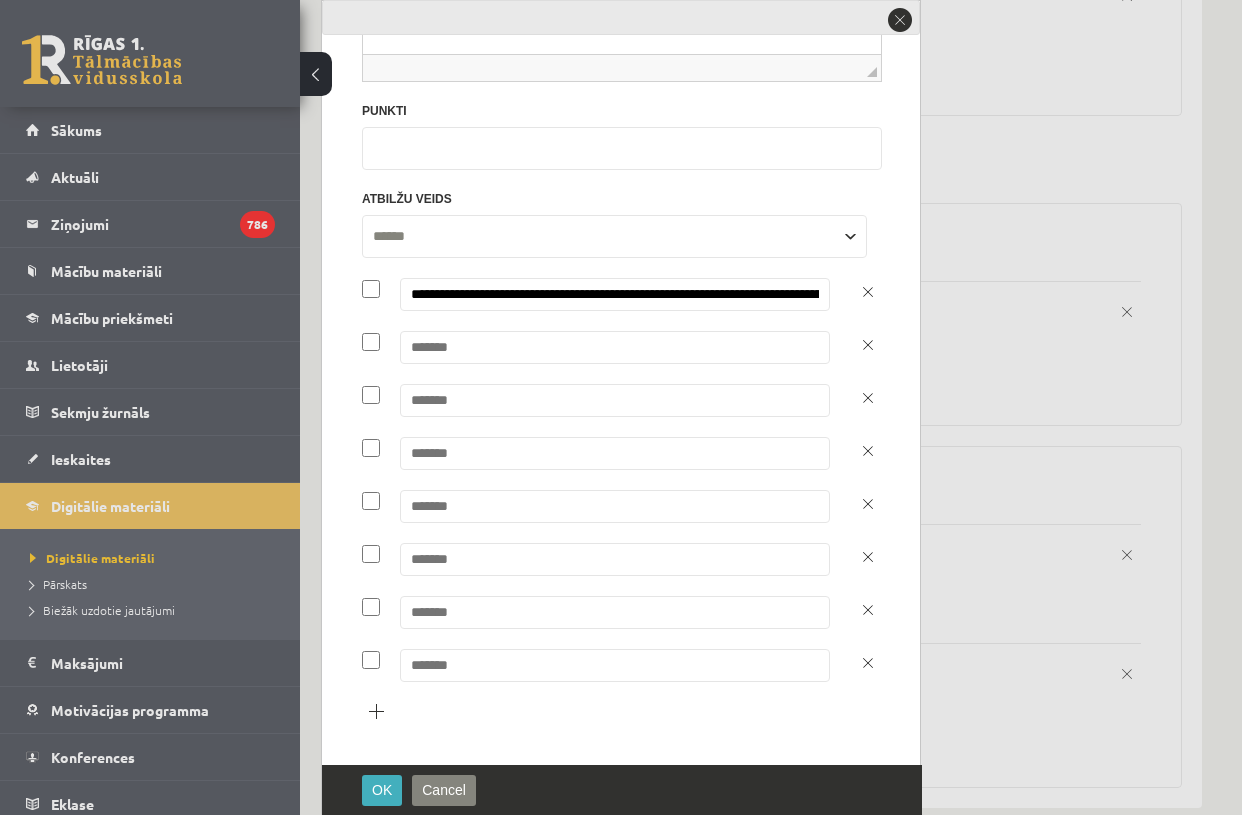 scroll, scrollTop: 0, scrollLeft: 105, axis: horizontal 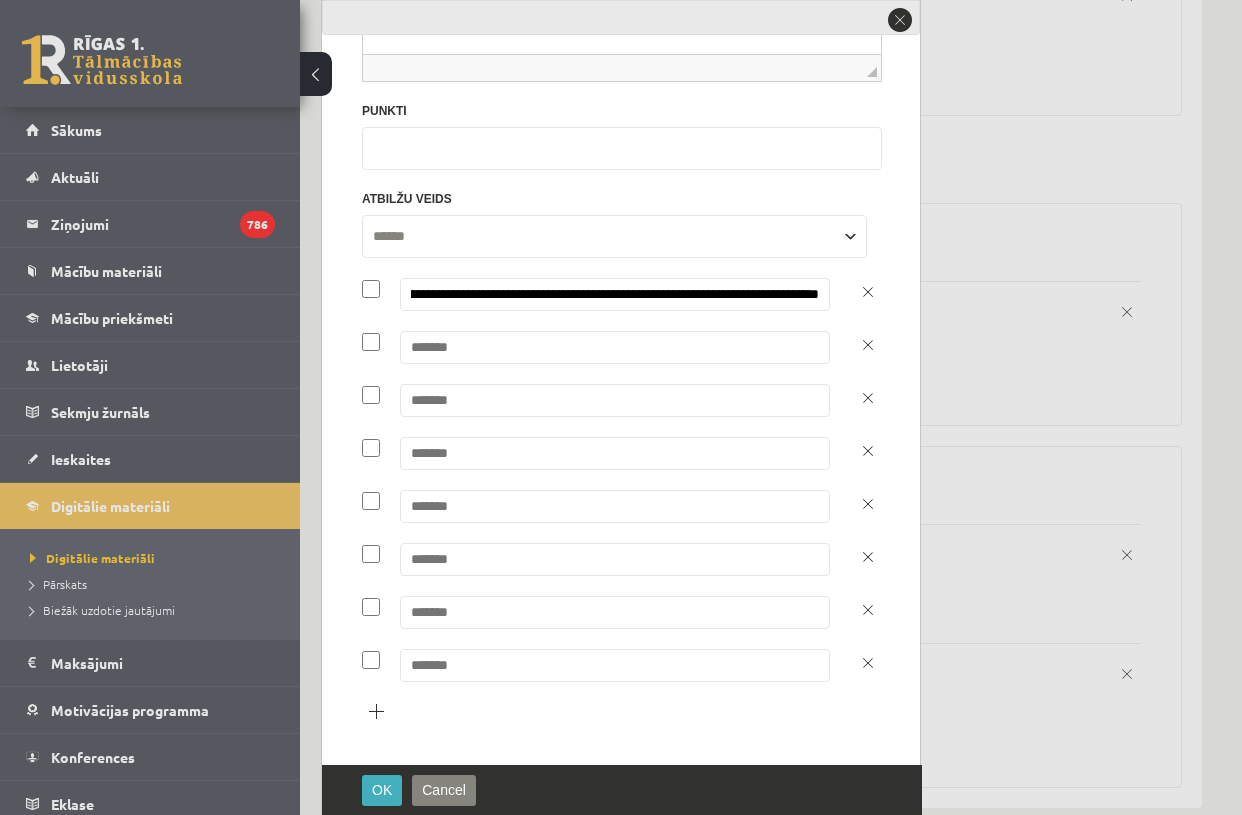type on "**********" 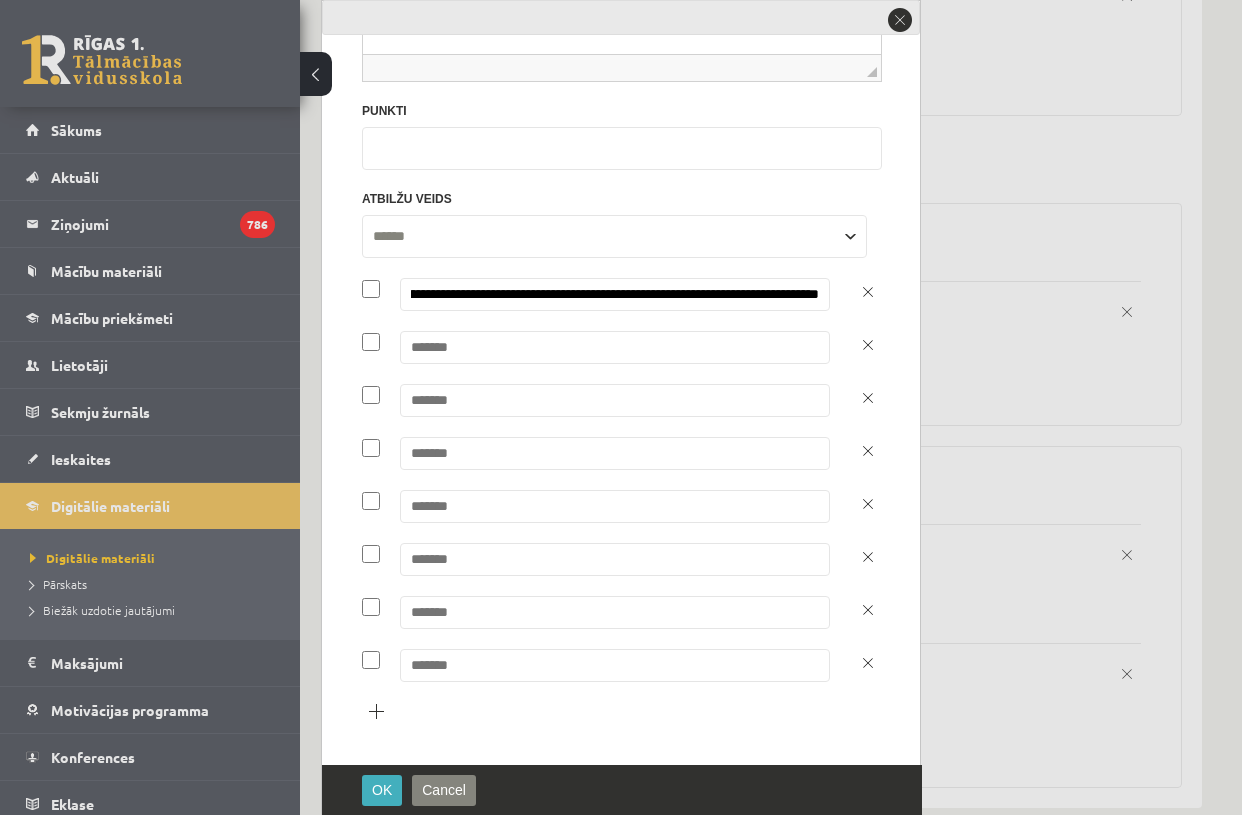 scroll, scrollTop: 0, scrollLeft: 0, axis: both 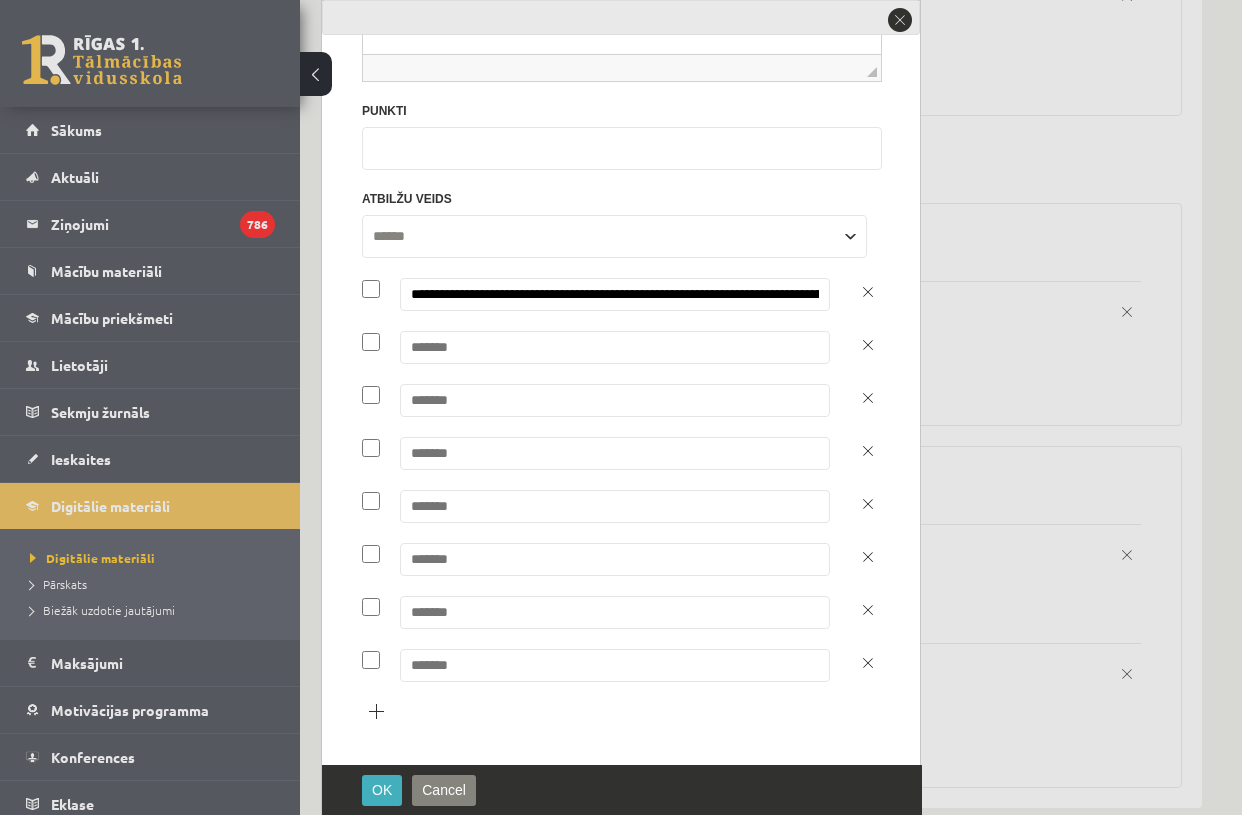 click at bounding box center (615, 347) 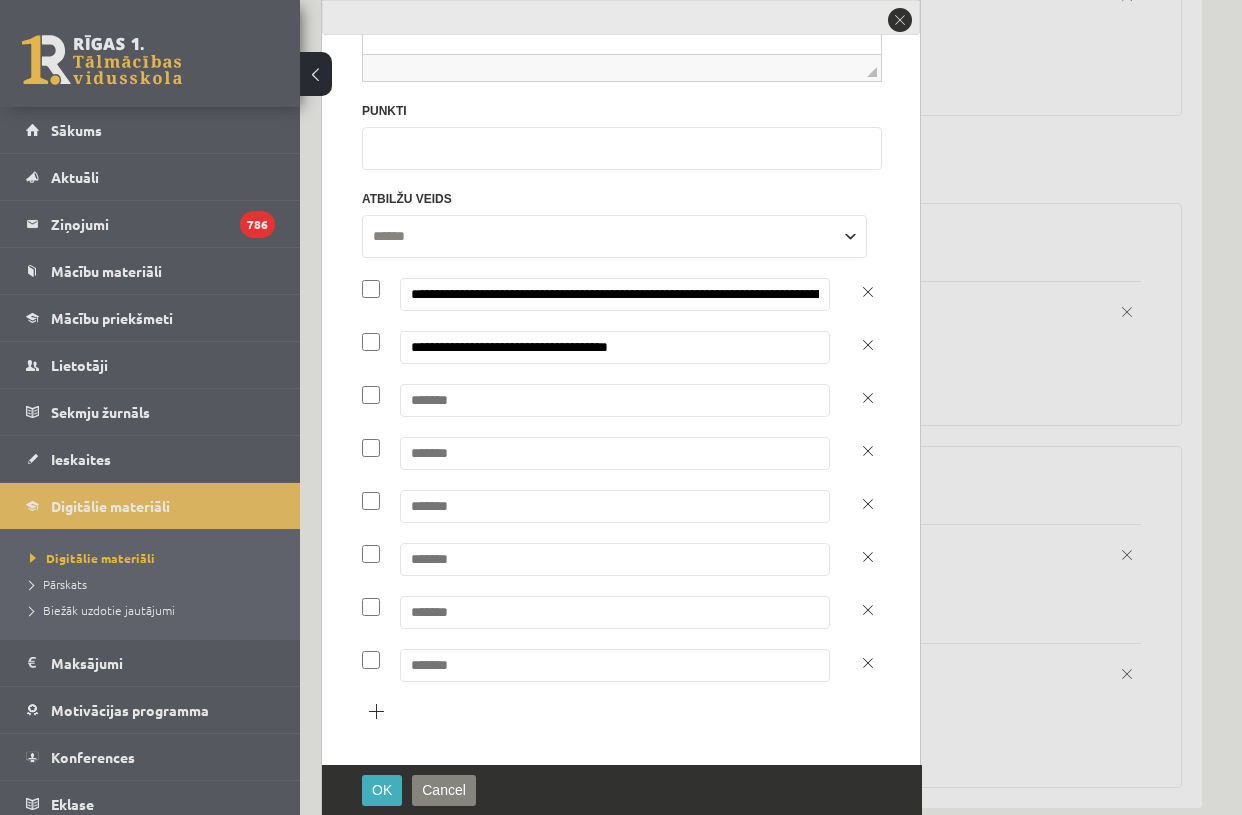 type on "**********" 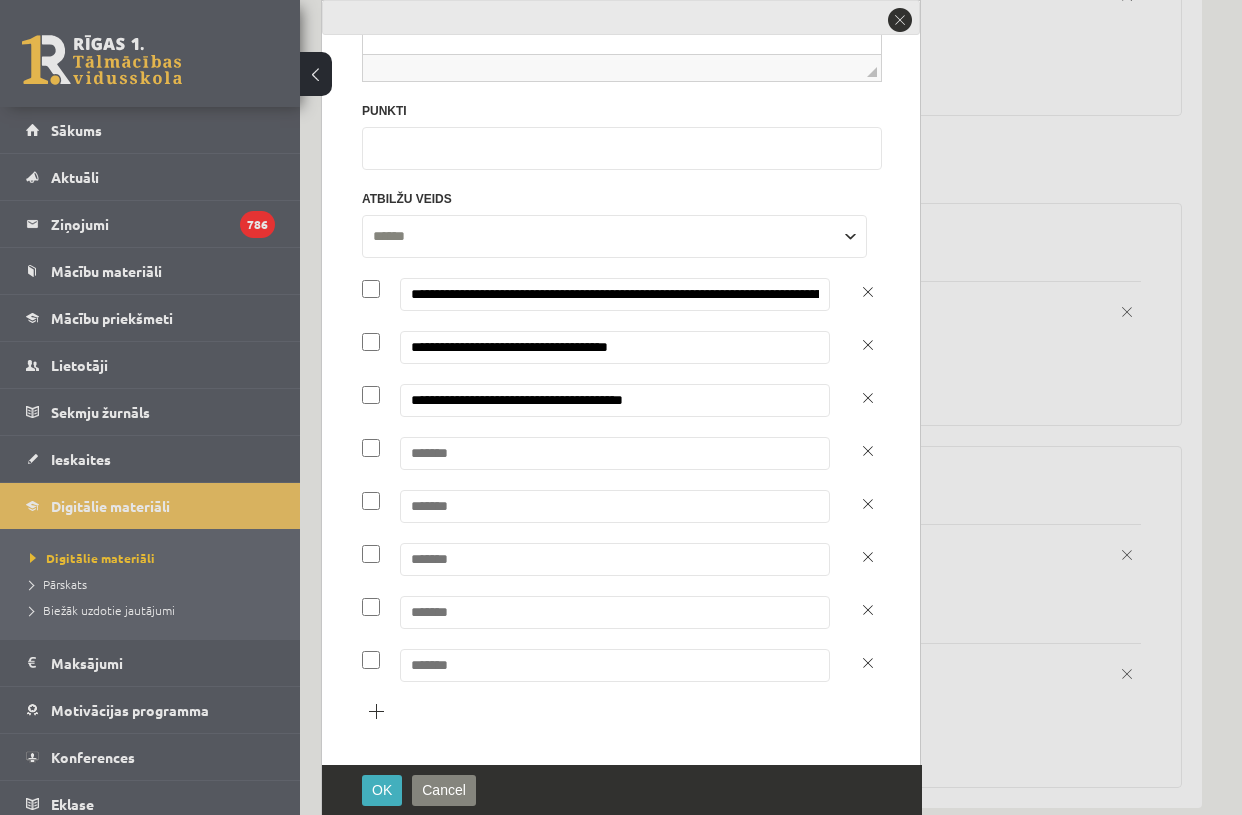 type on "**********" 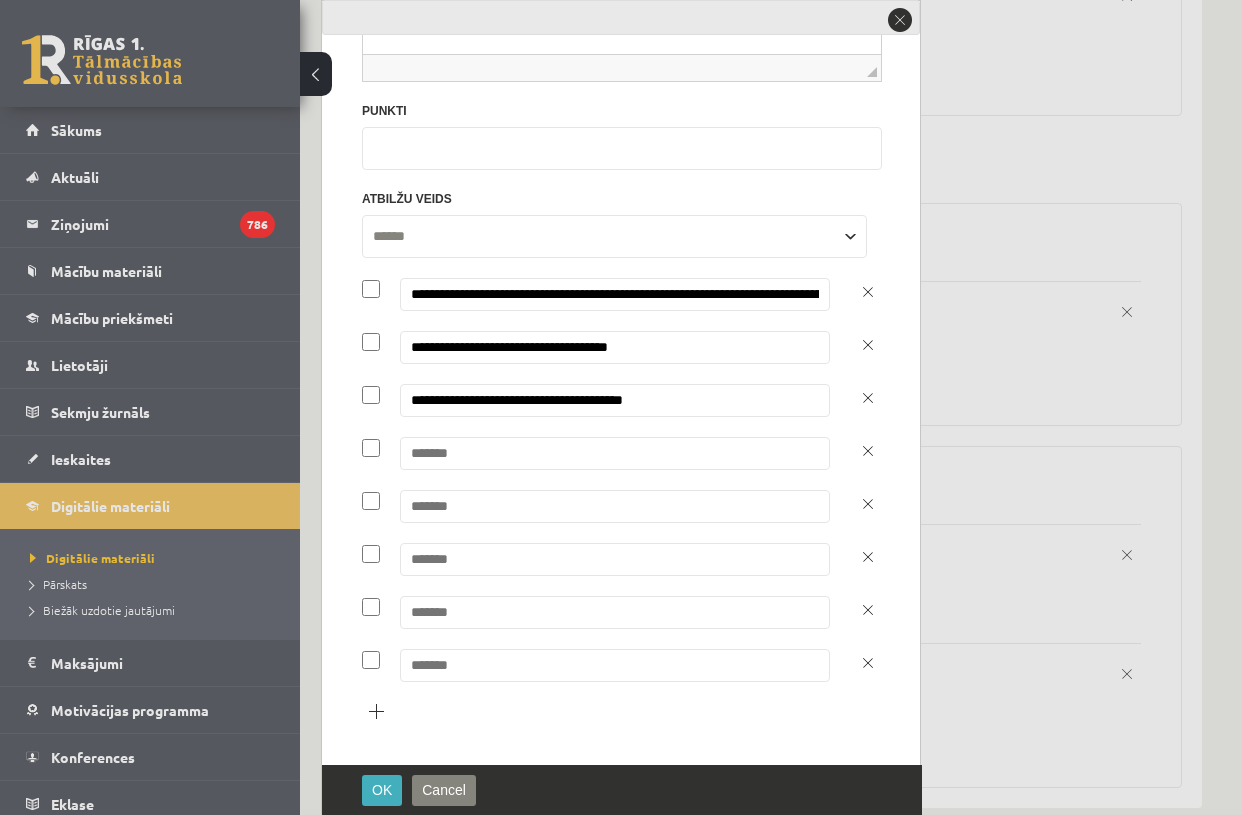 click at bounding box center [615, 453] 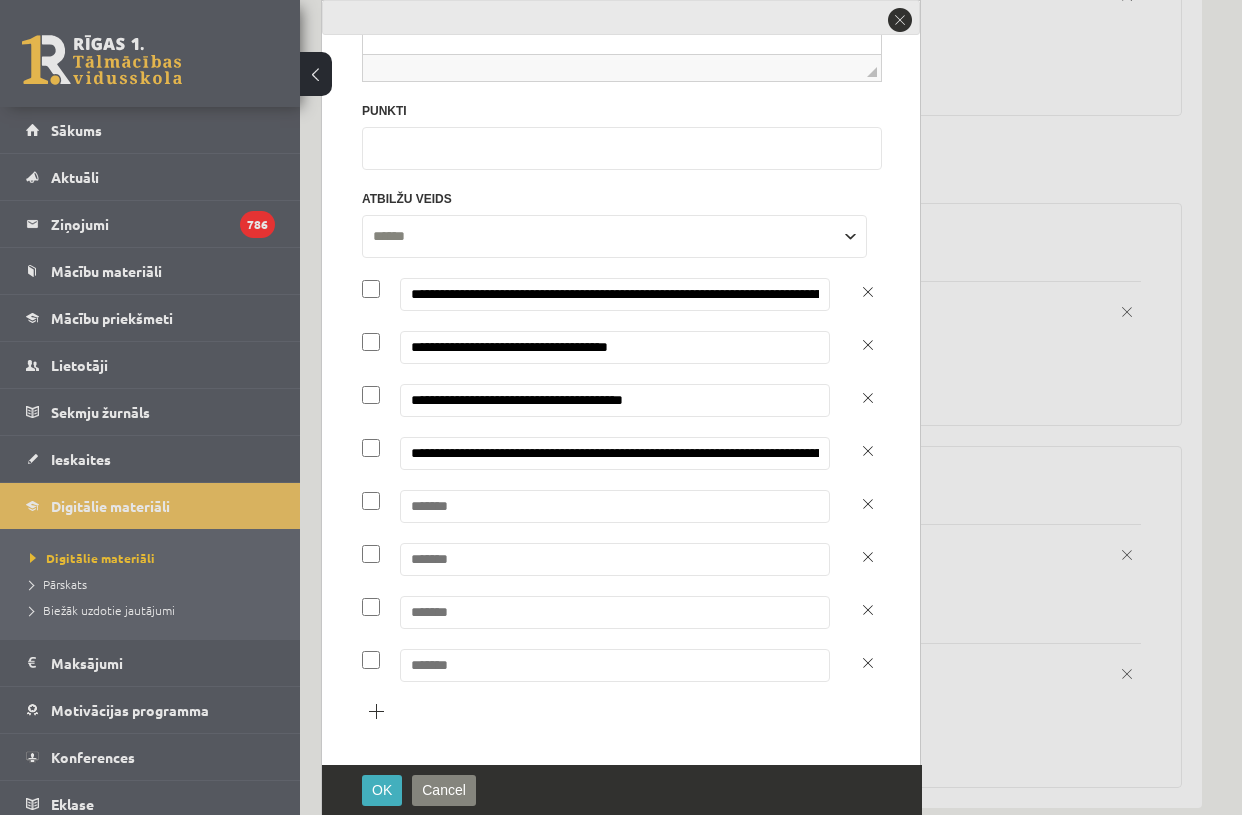 scroll, scrollTop: 0, scrollLeft: 132, axis: horizontal 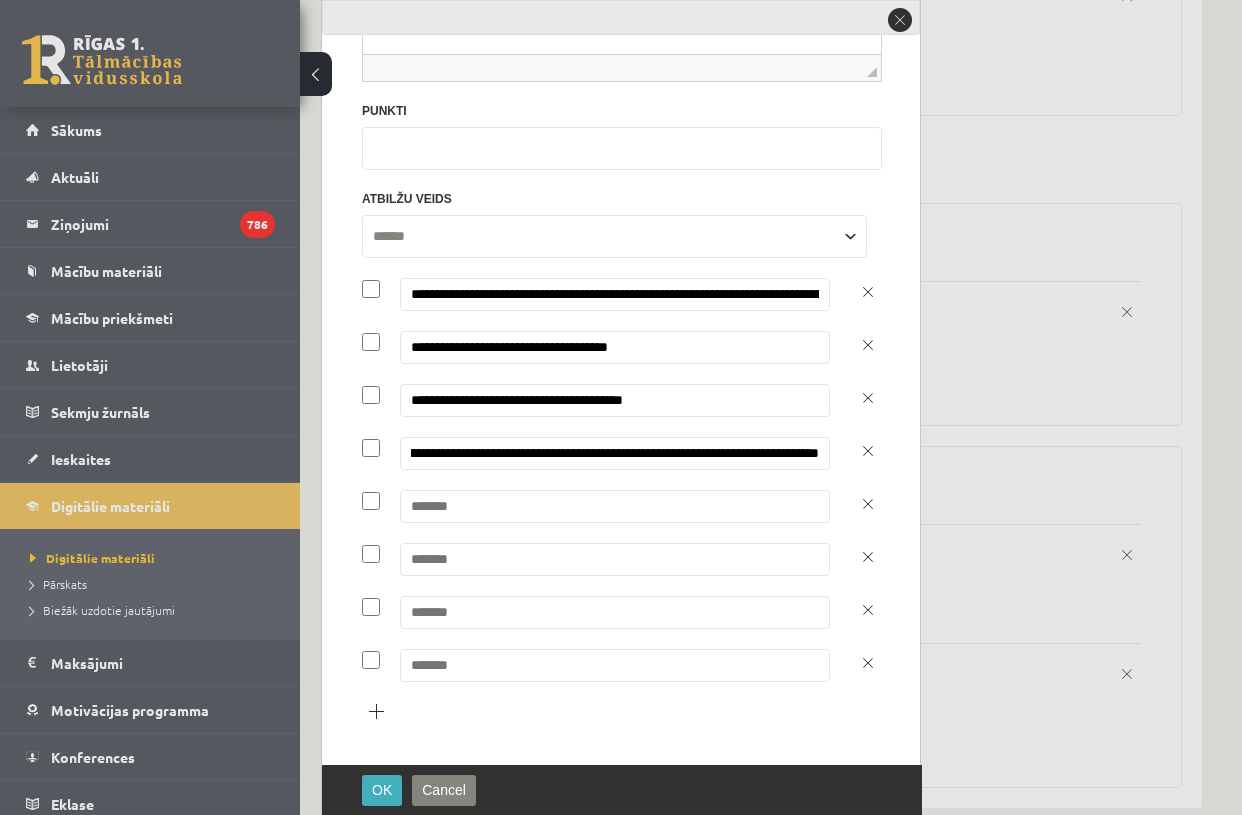 type on "**********" 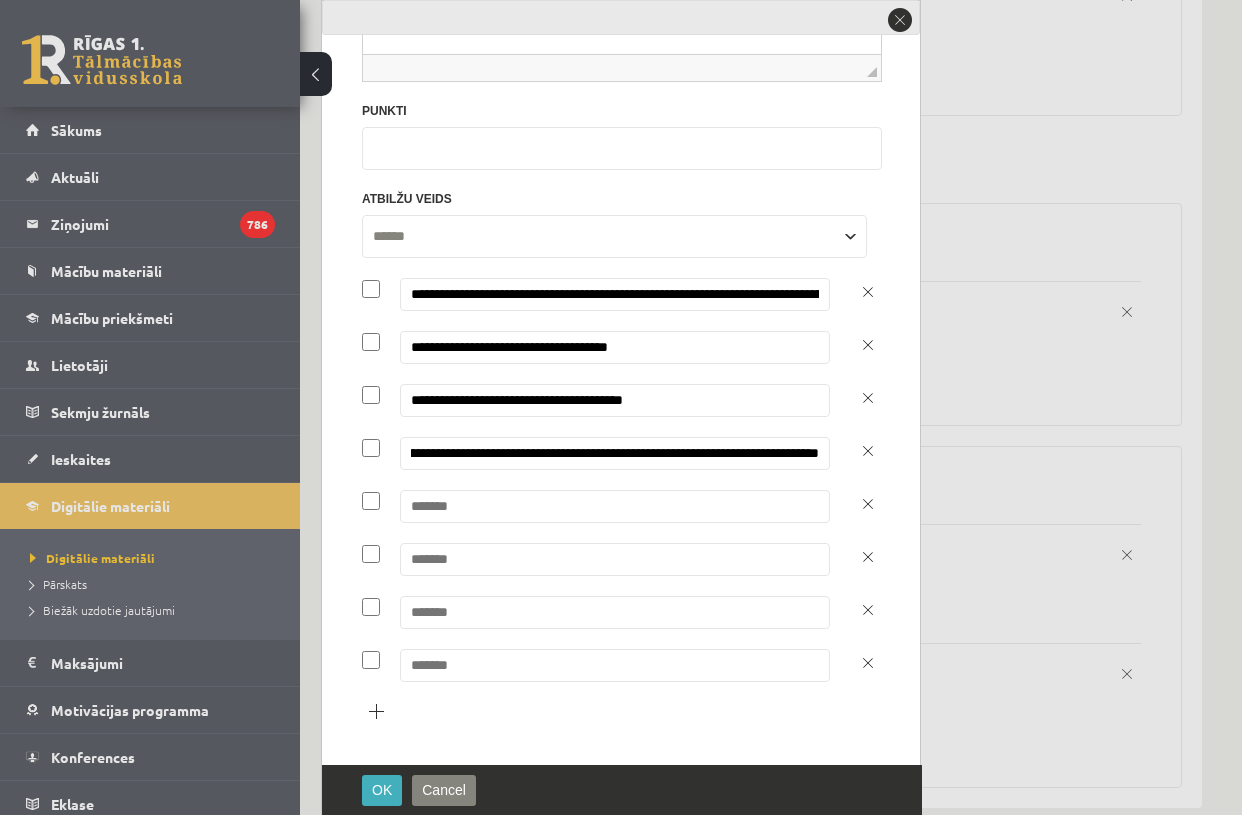 scroll, scrollTop: 0, scrollLeft: 0, axis: both 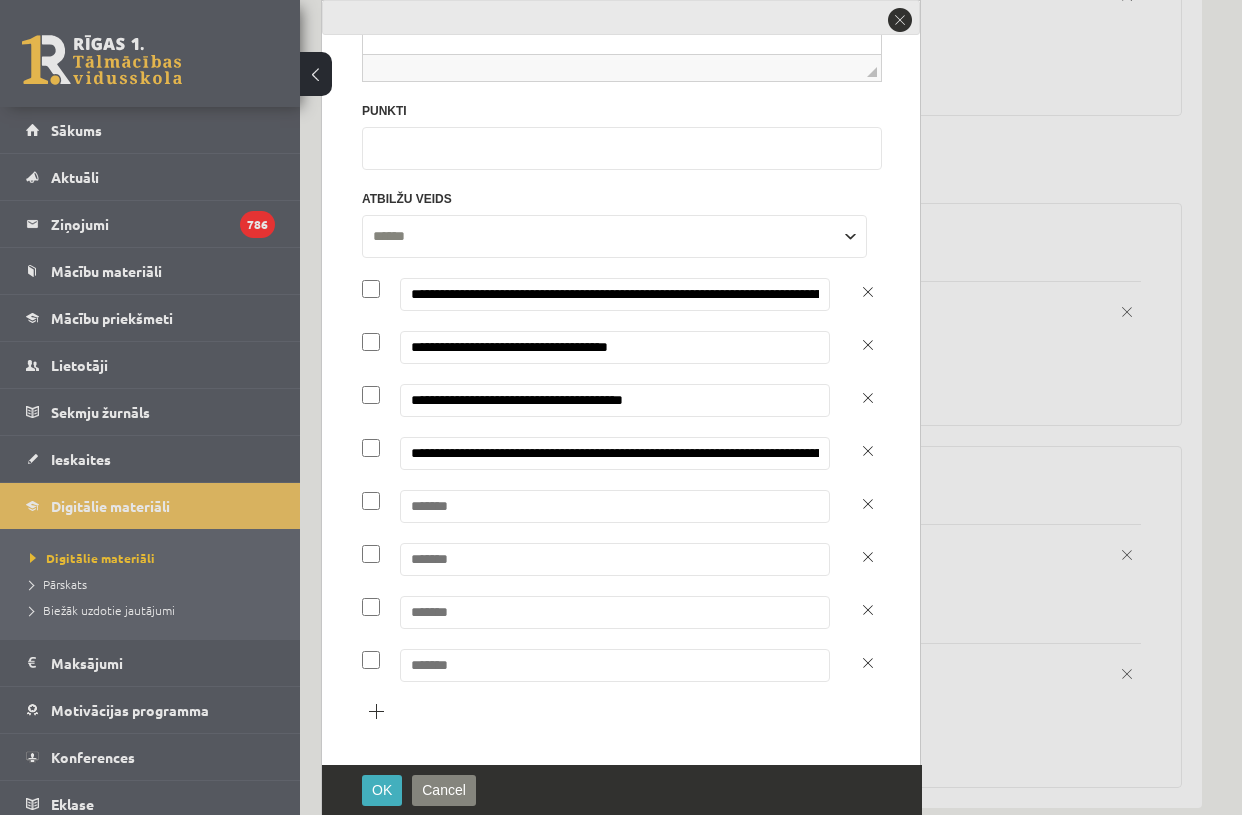 click at bounding box center (615, 506) 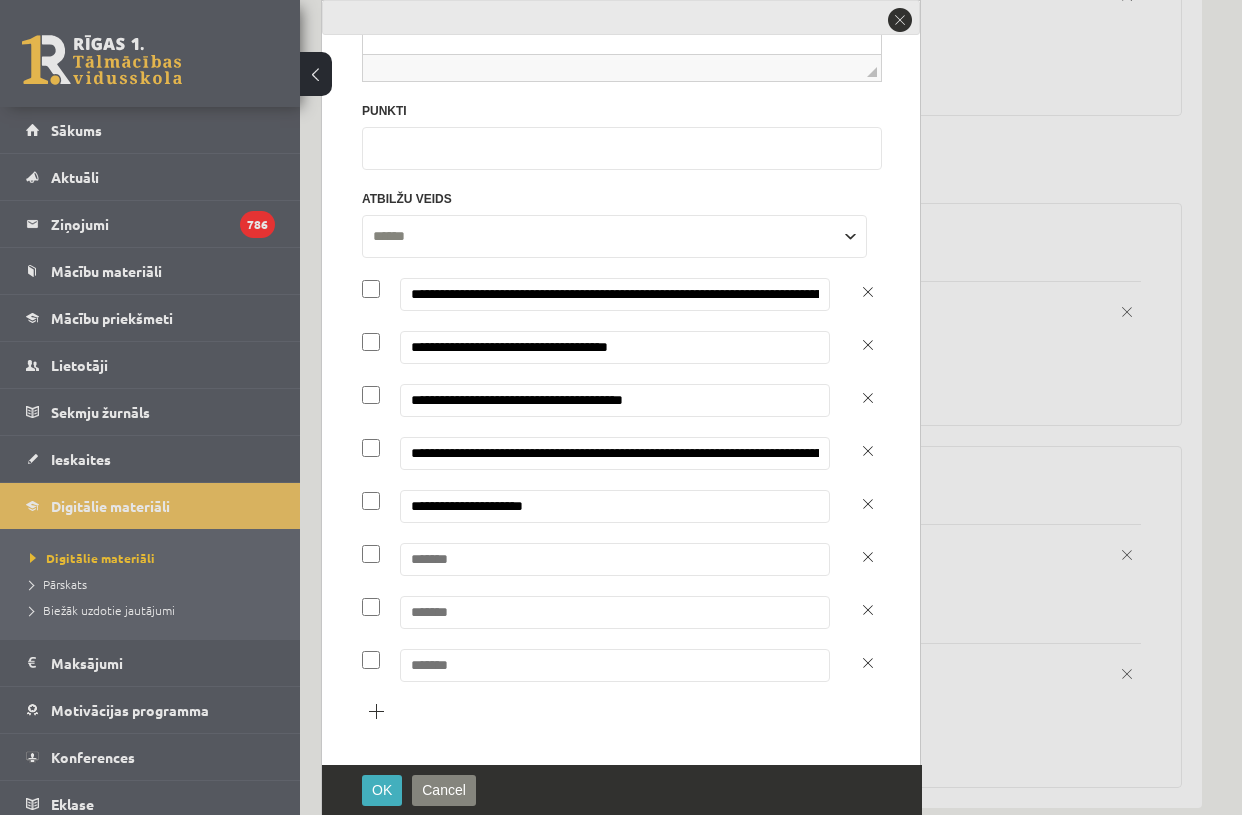 type on "**********" 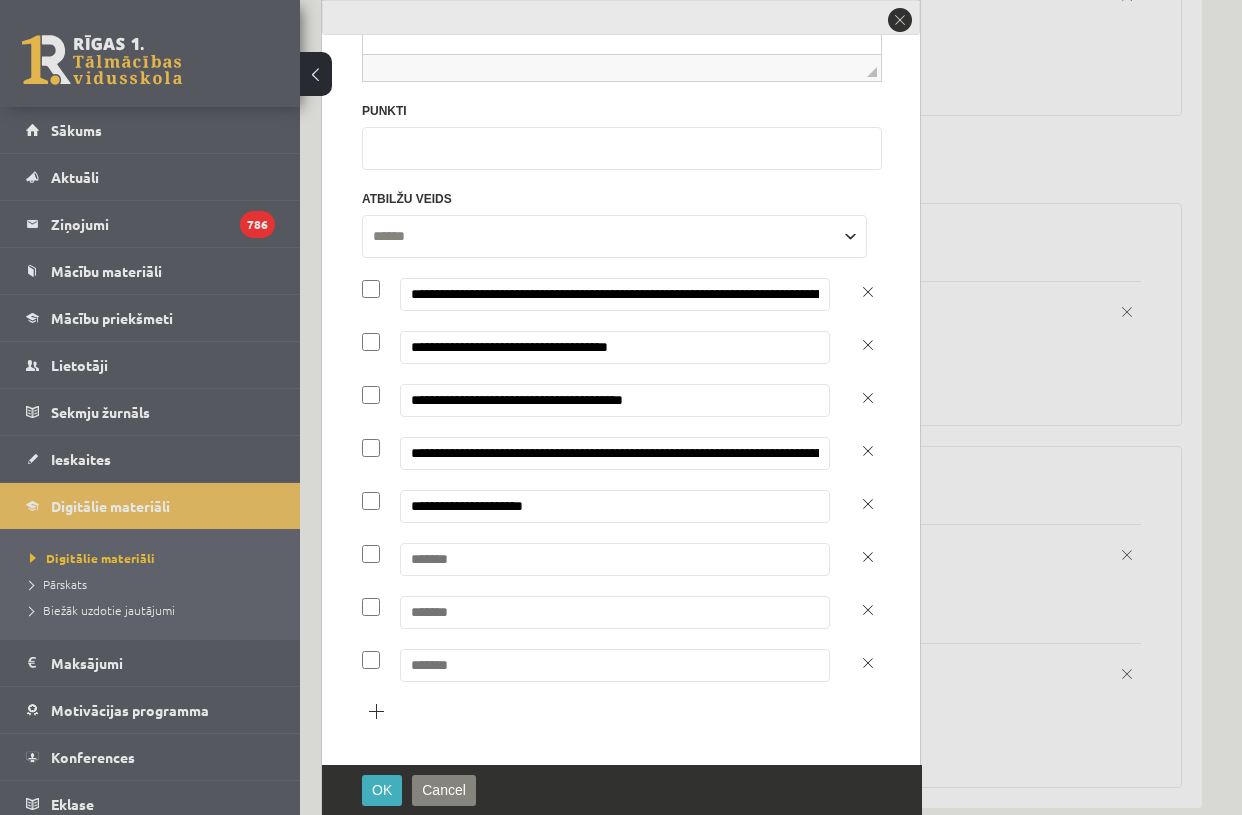 click at bounding box center [615, 559] 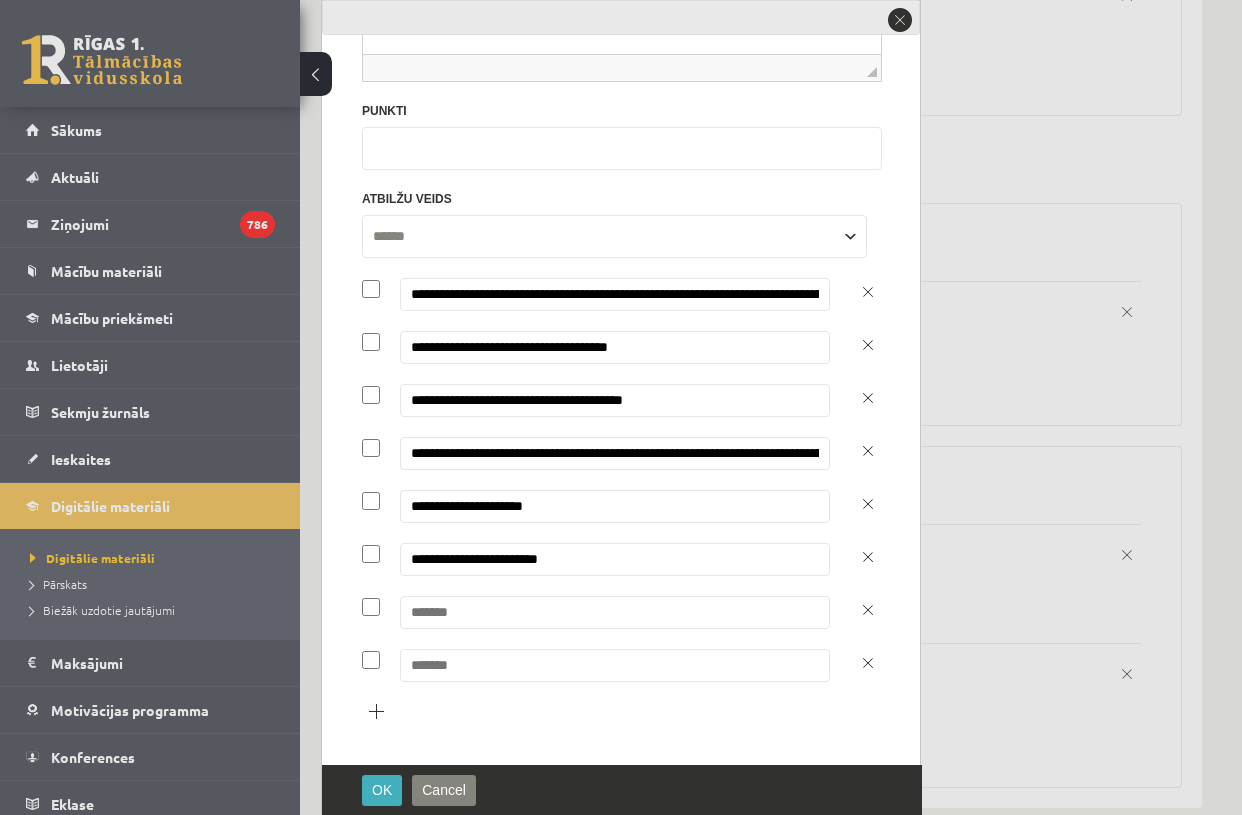 type on "**********" 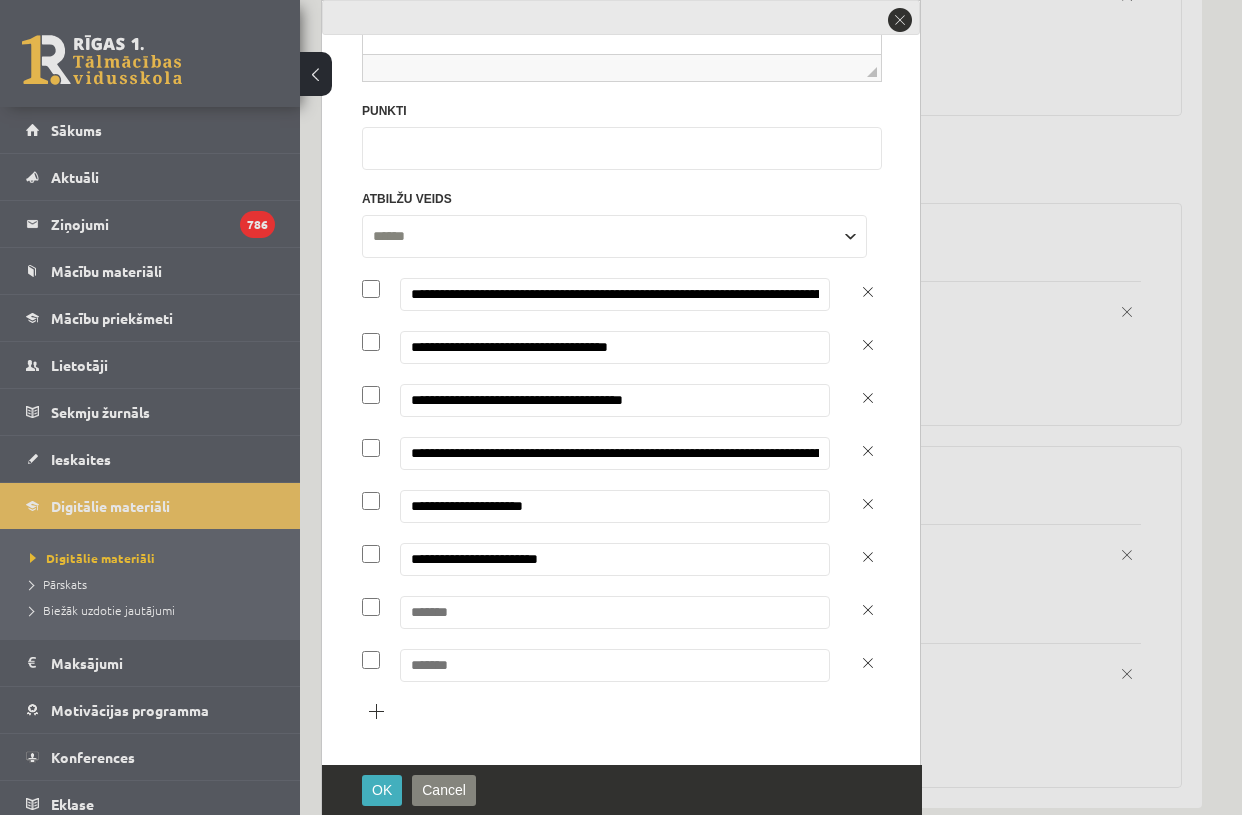 click at bounding box center (615, 612) 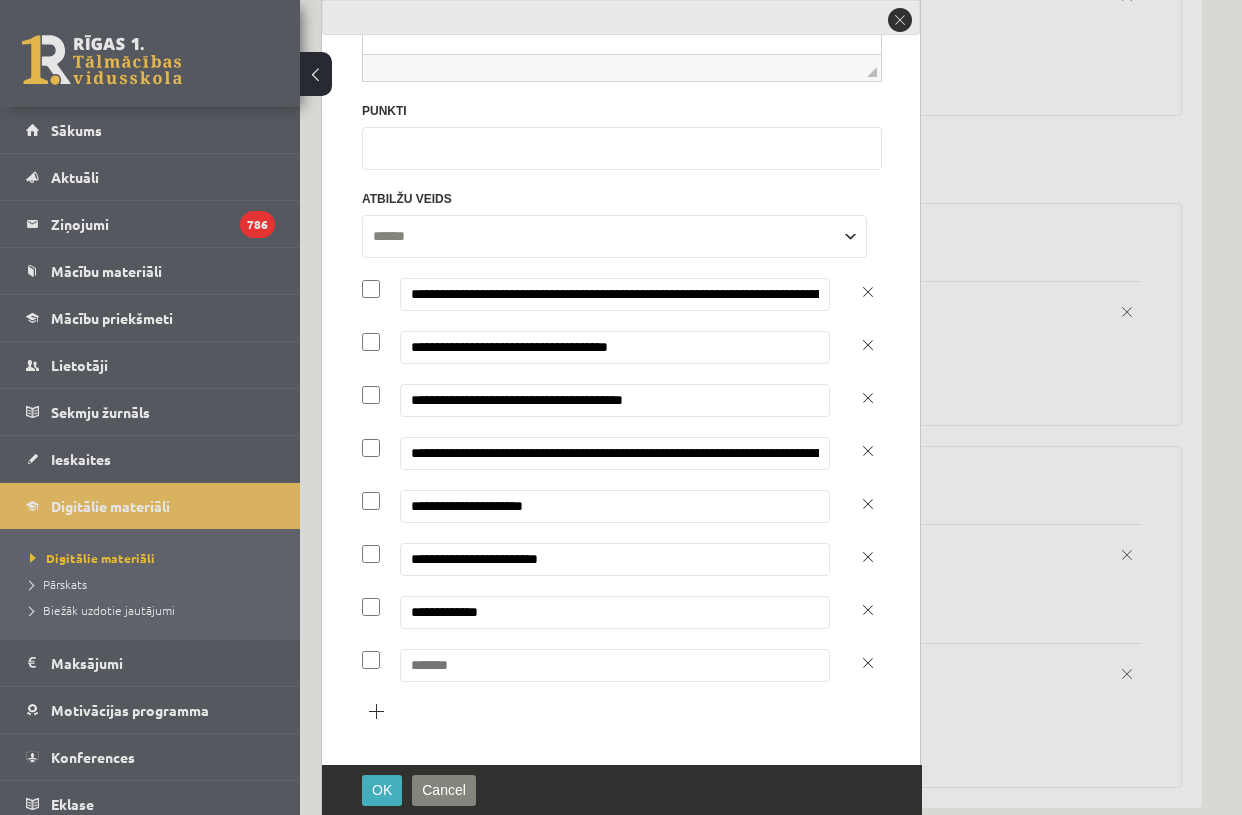 type on "**********" 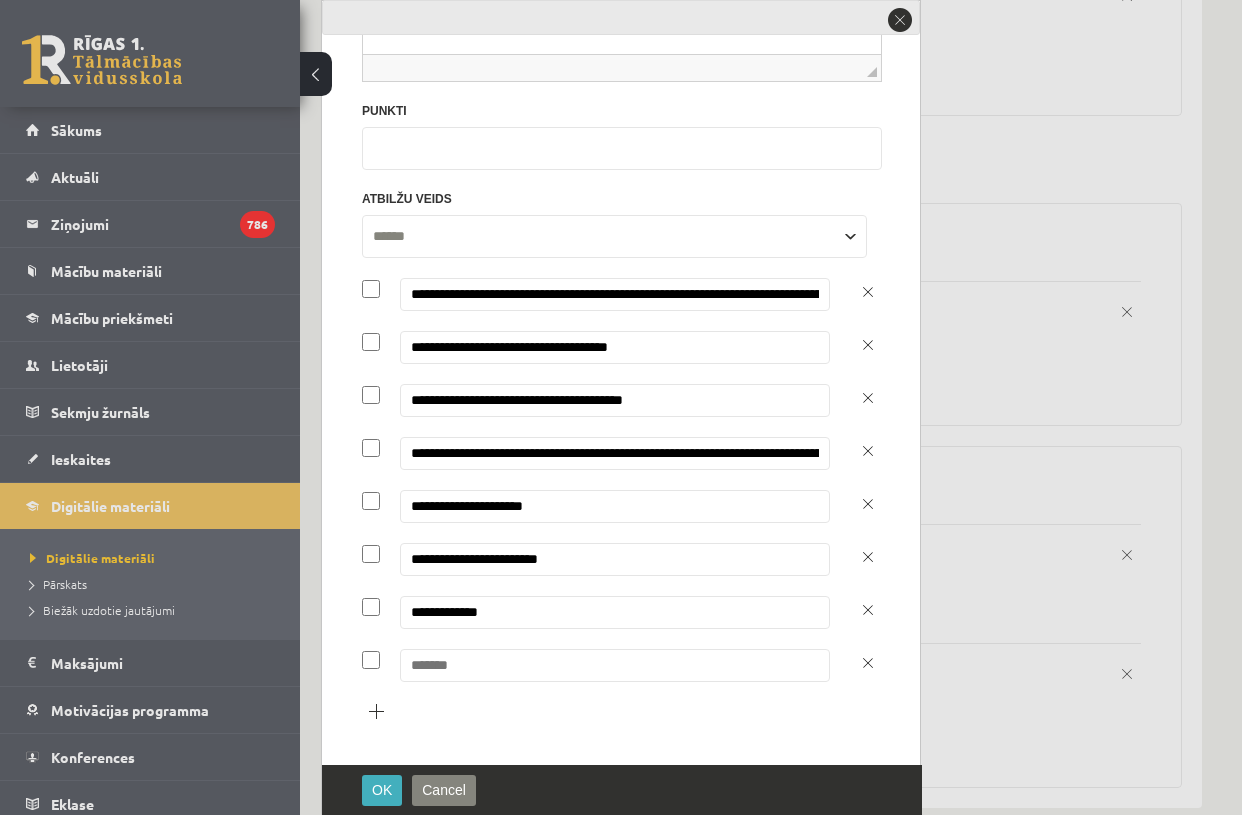 click on "**********" at bounding box center [615, 612] 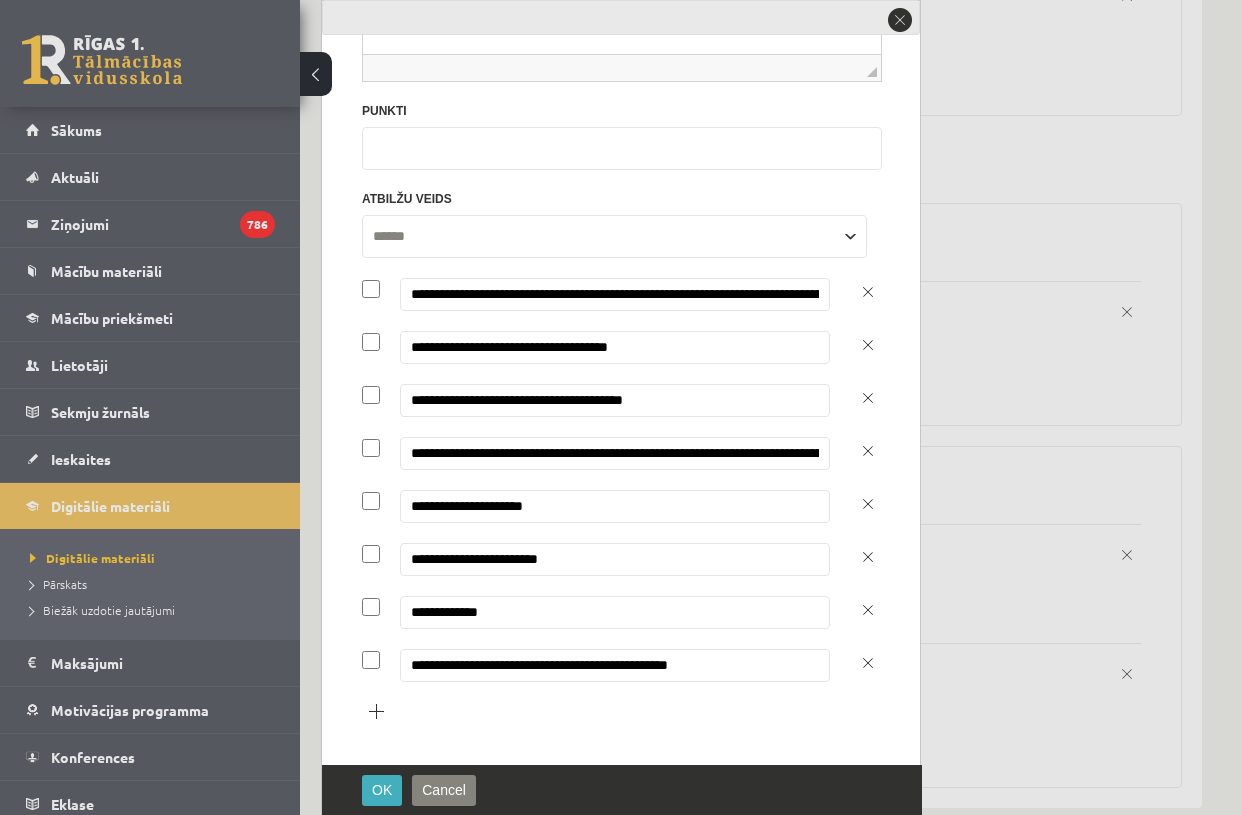 type on "**********" 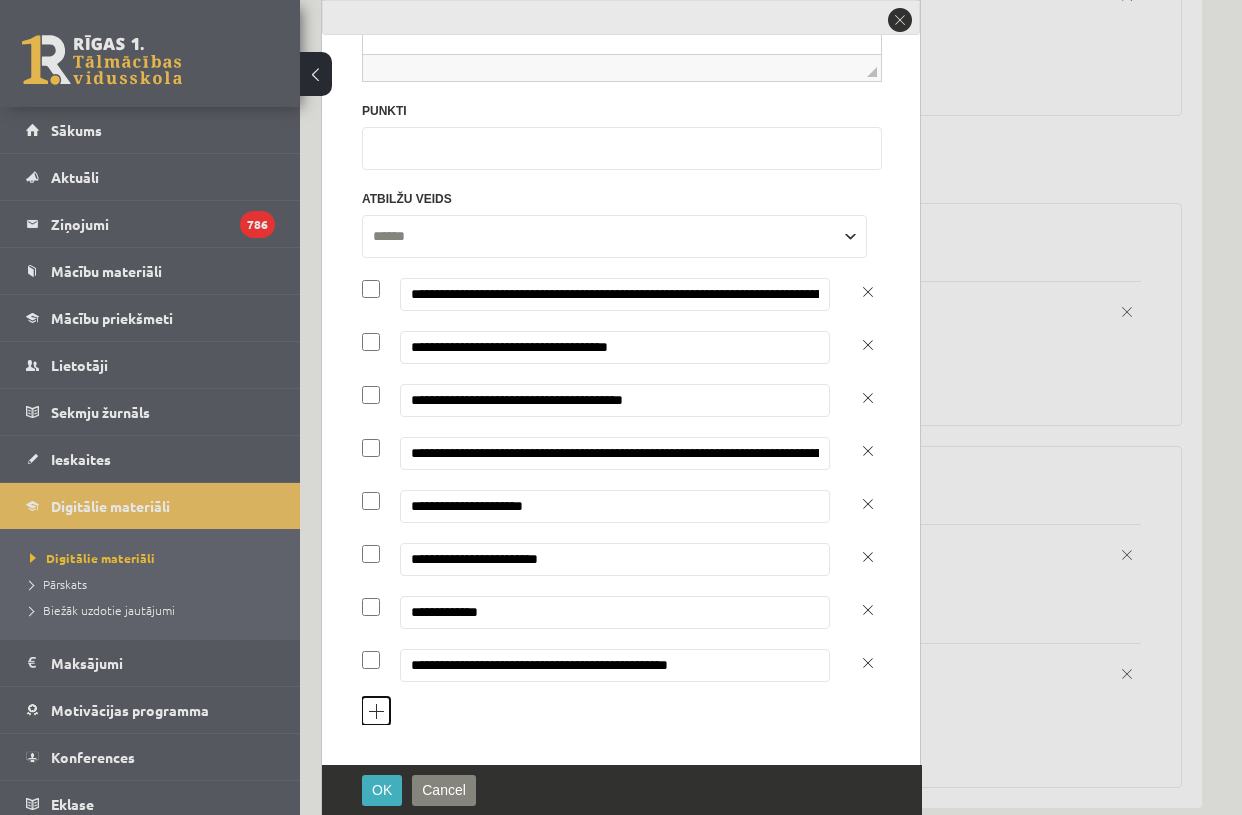 click on "Pievienot atbilžu variantu" at bounding box center [376, 711] 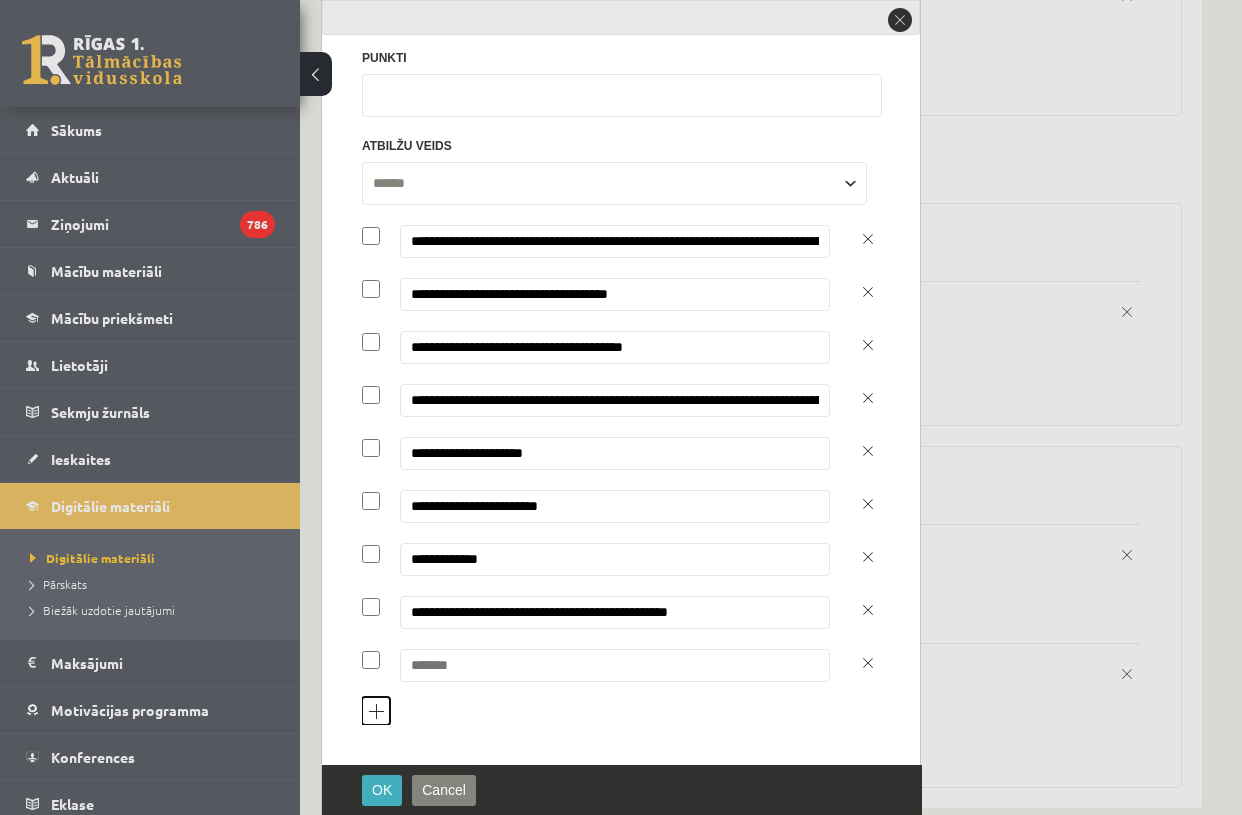 scroll, scrollTop: 929, scrollLeft: 0, axis: vertical 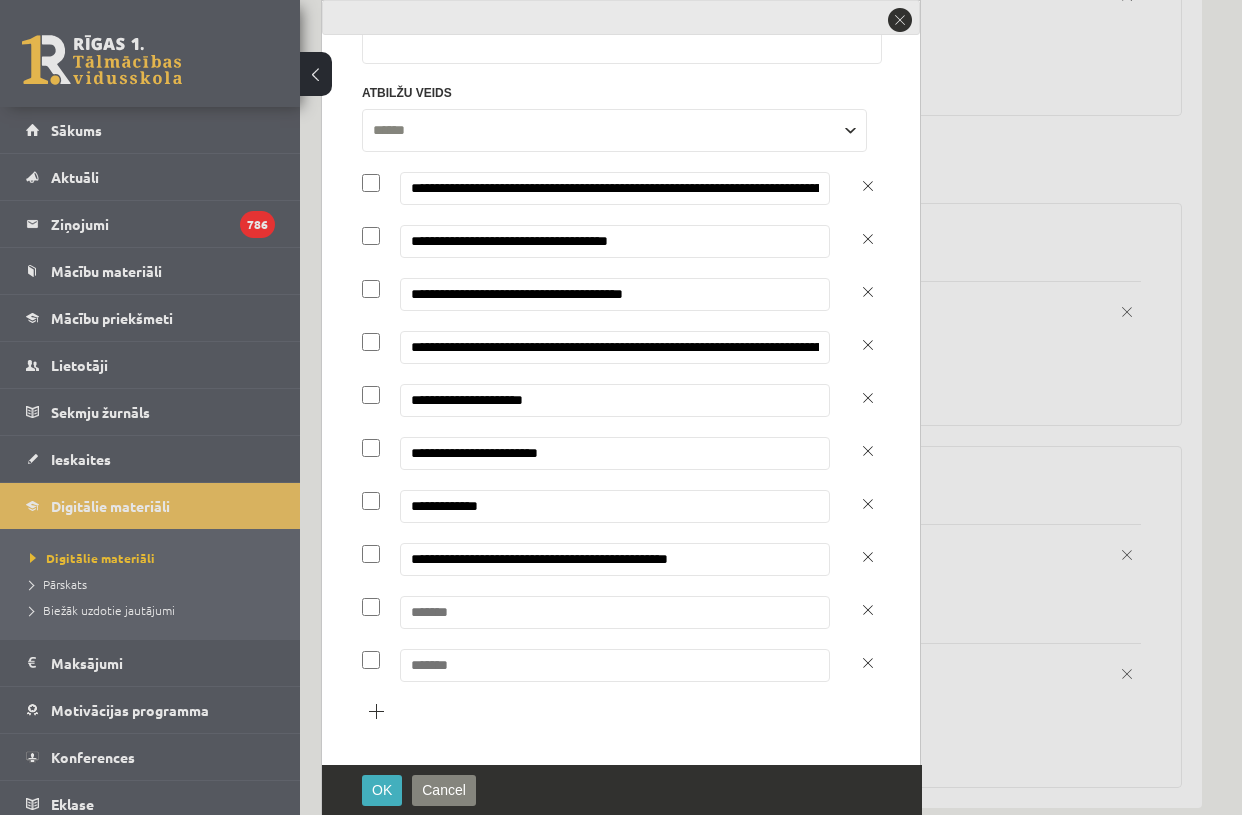 click at bounding box center (615, 612) 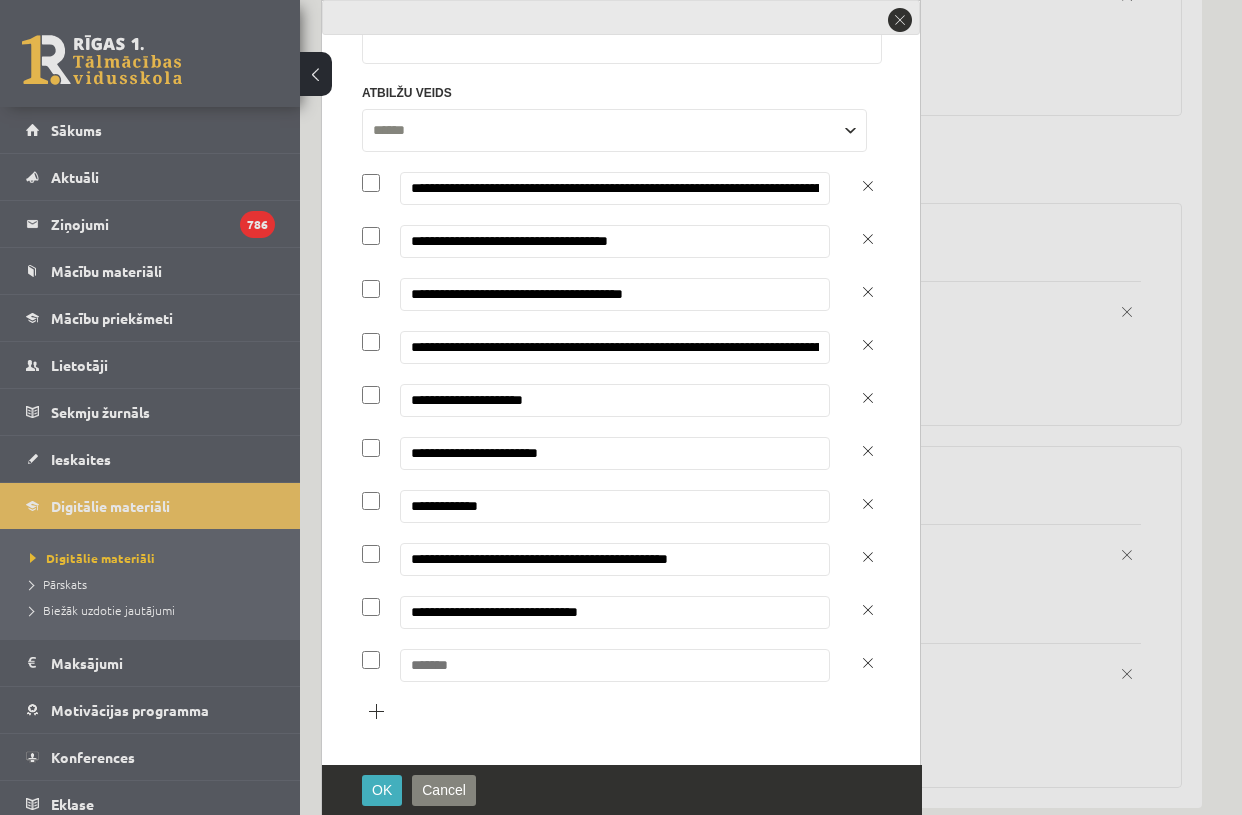 type on "**********" 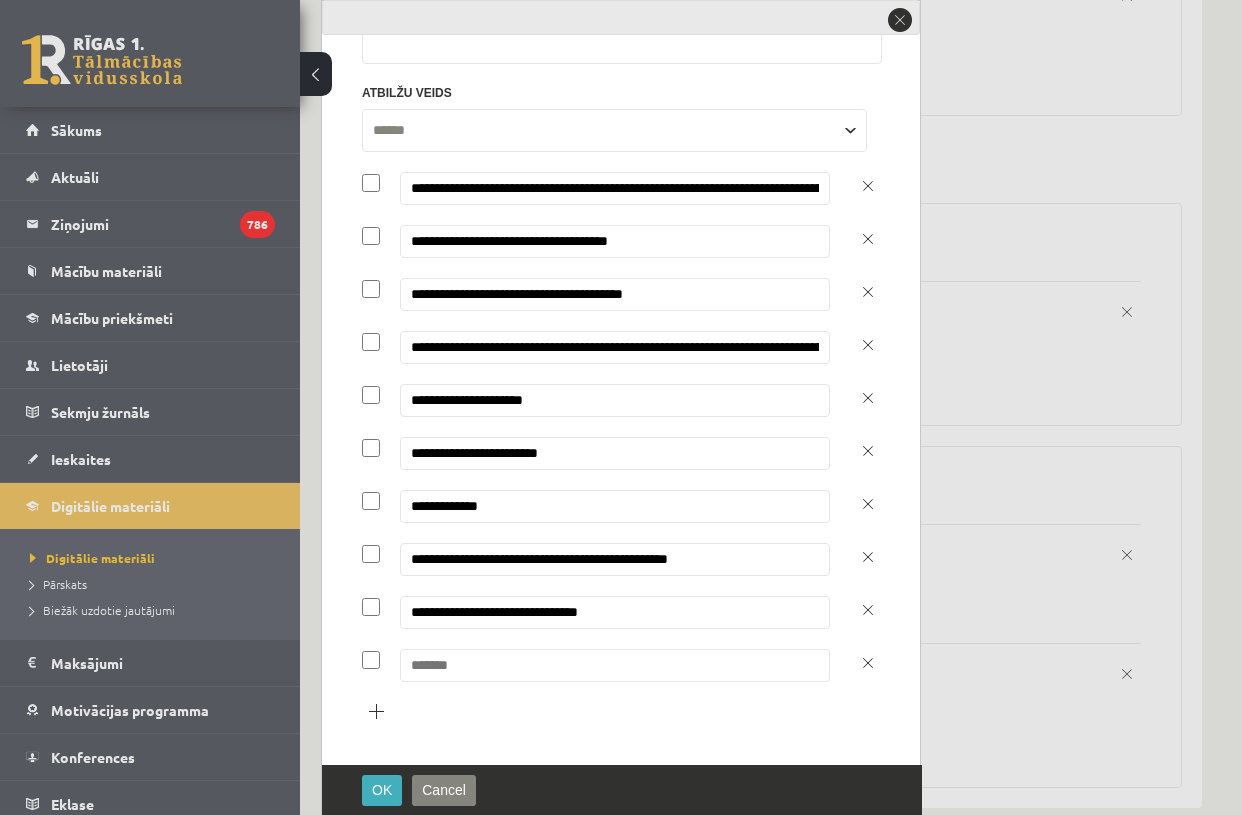 scroll, scrollTop: 982, scrollLeft: 0, axis: vertical 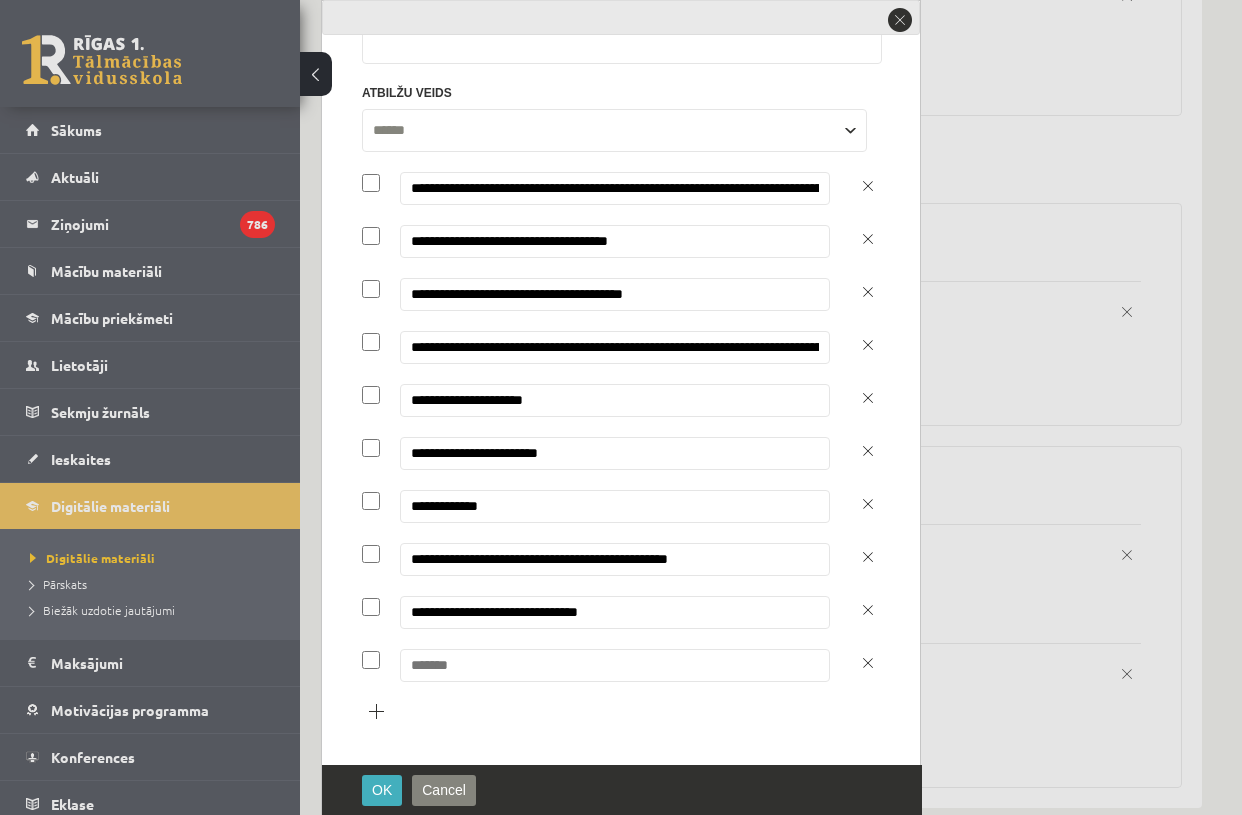 click at bounding box center (615, 665) 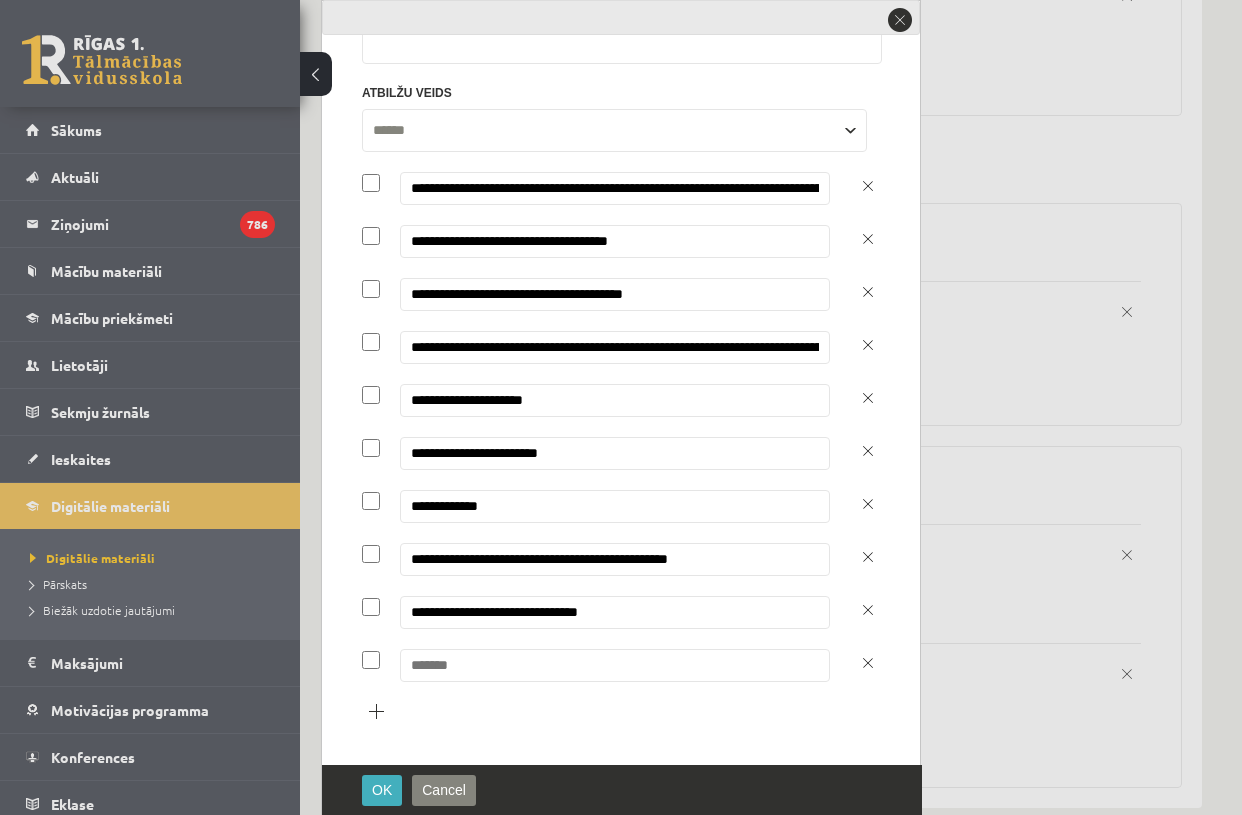 paste on "**********" 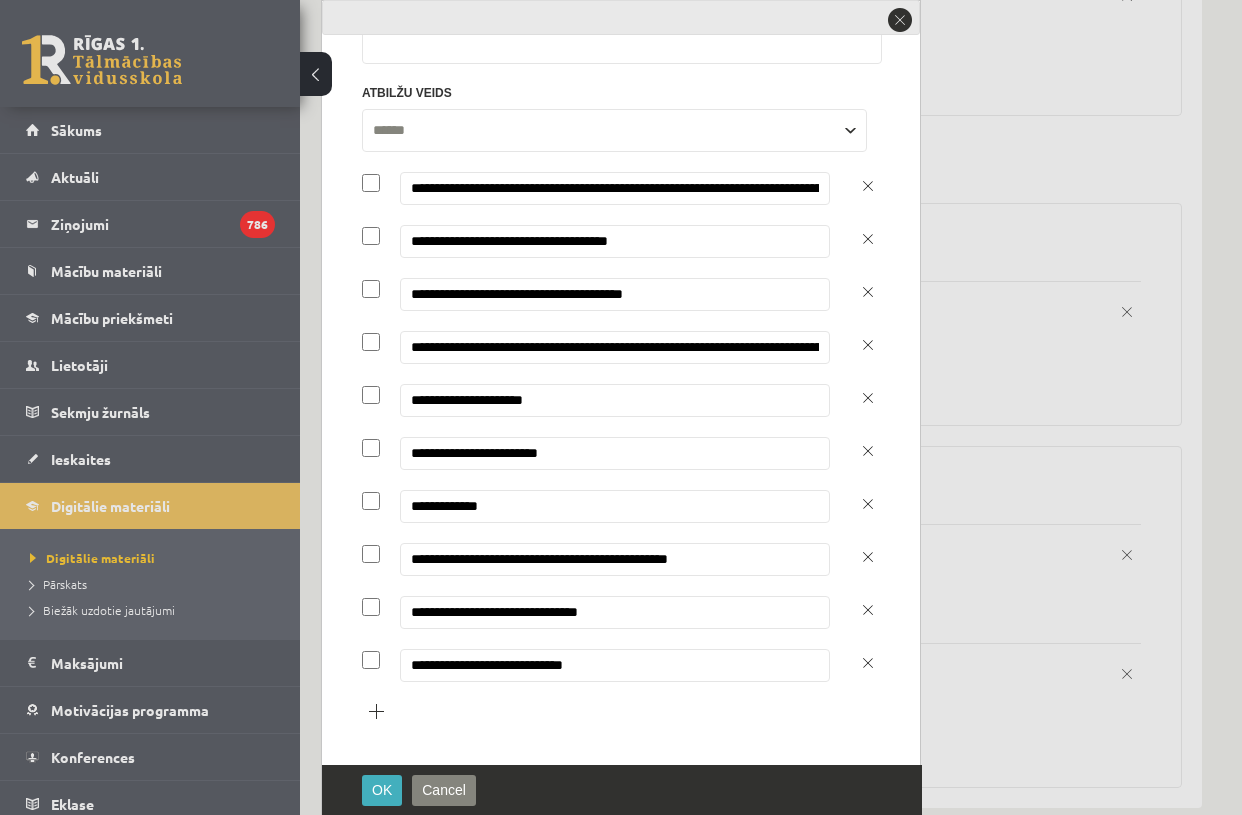 type on "**********" 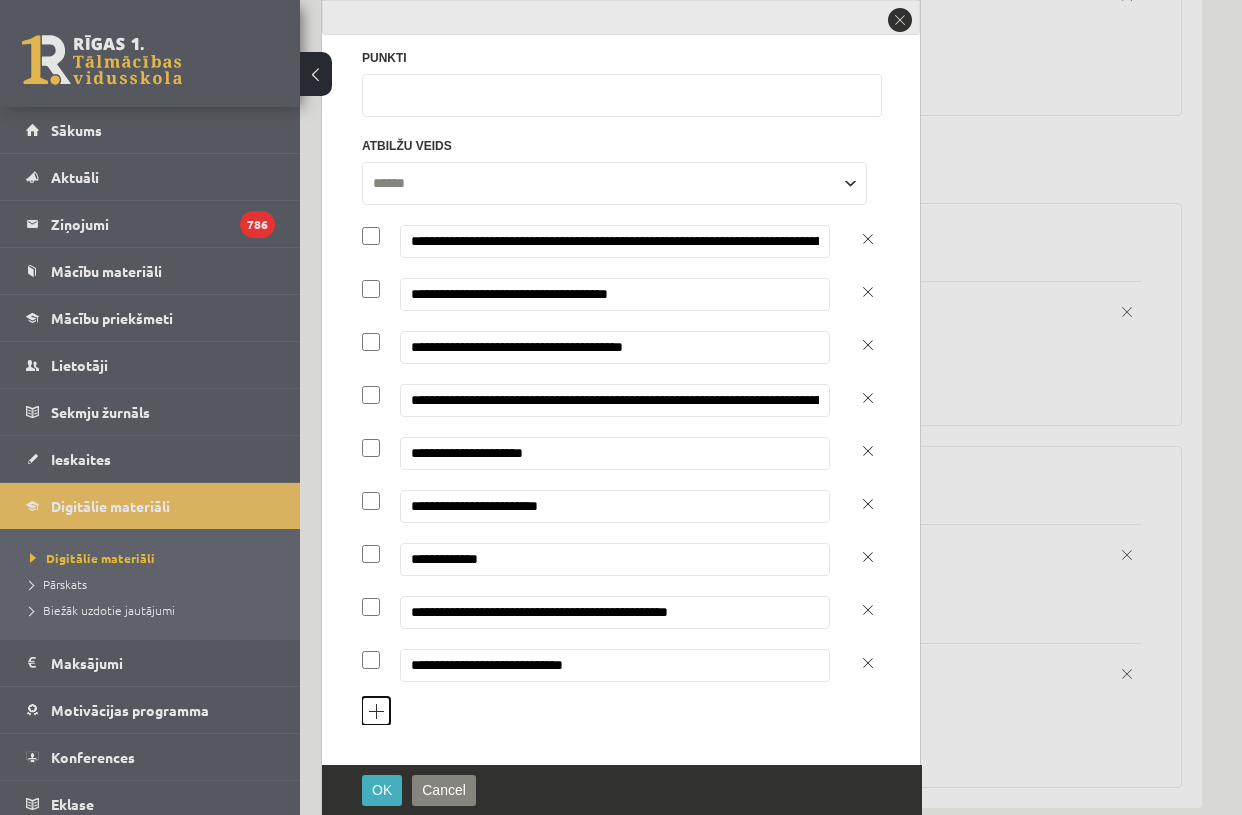click on "Pievienot atbilžu variantu" at bounding box center (376, 711) 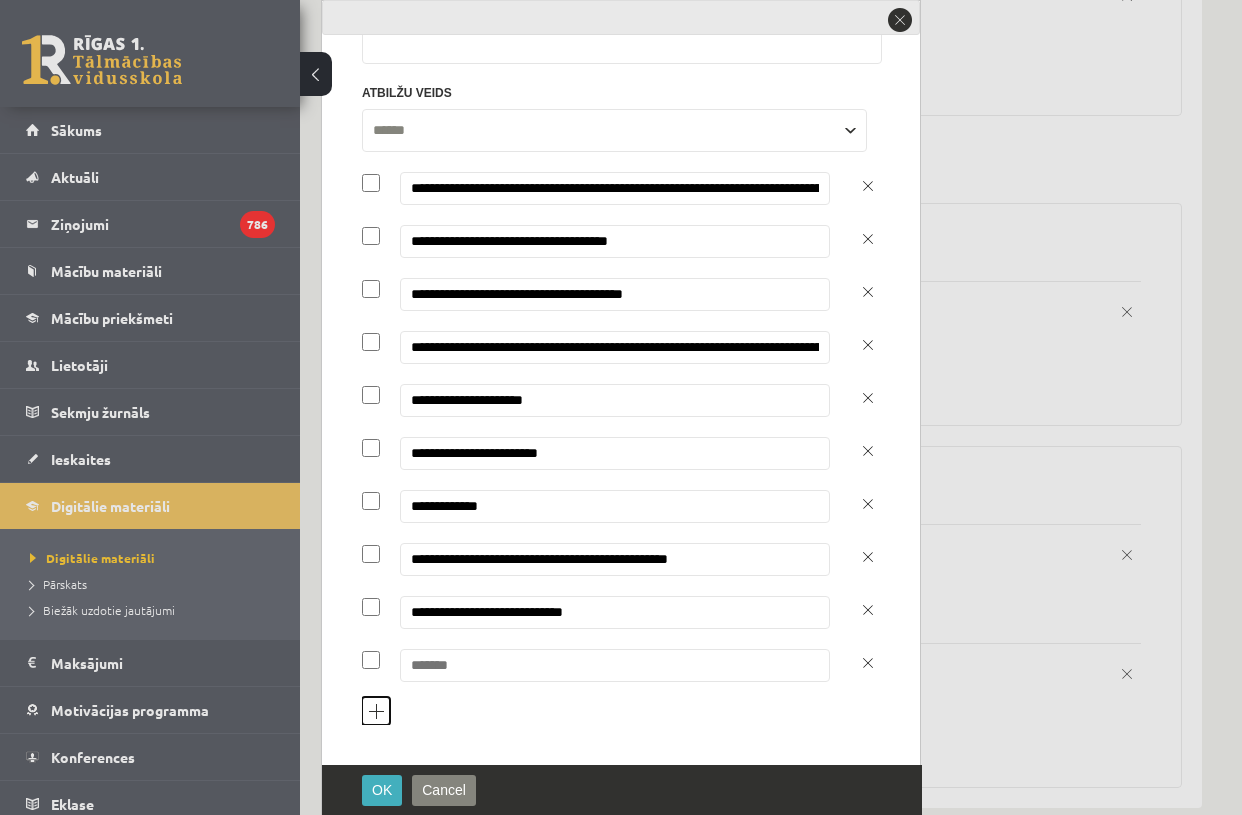 scroll, scrollTop: 982, scrollLeft: 0, axis: vertical 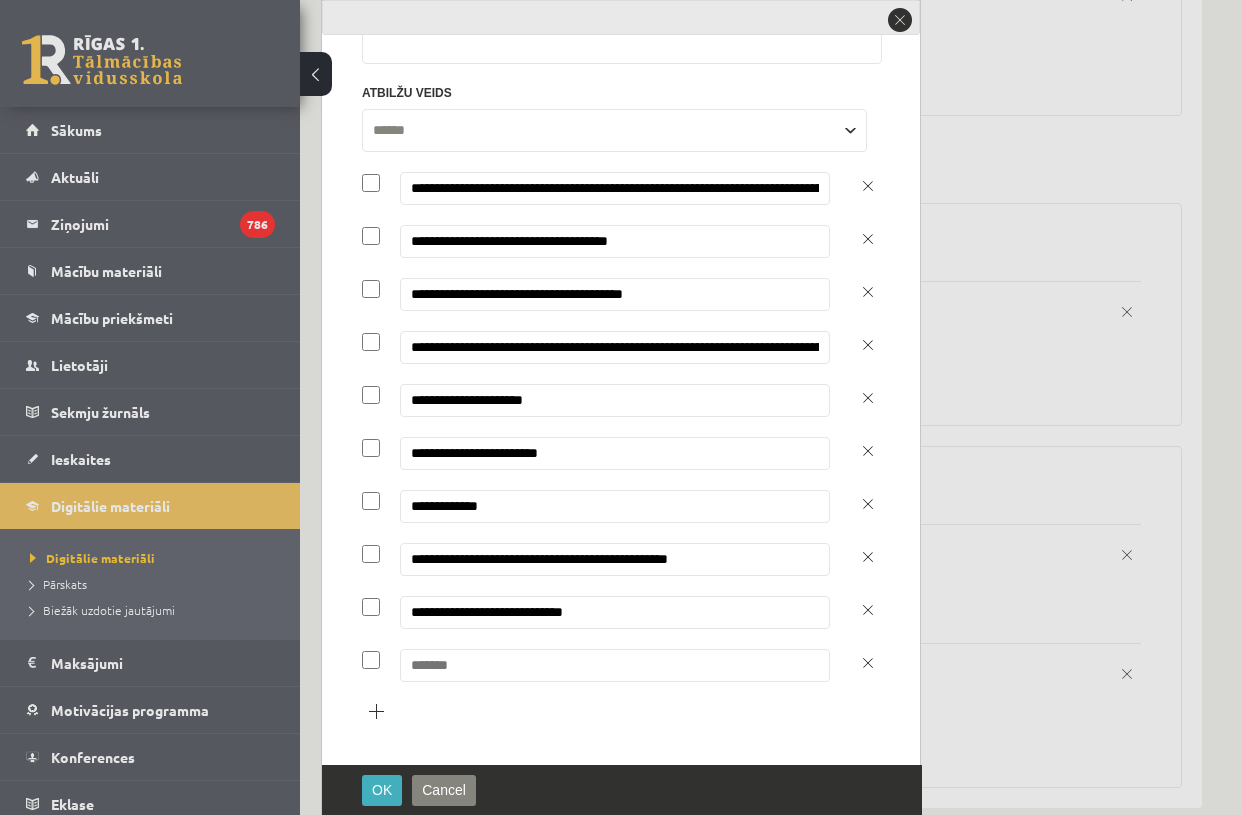 click at bounding box center (615, 665) 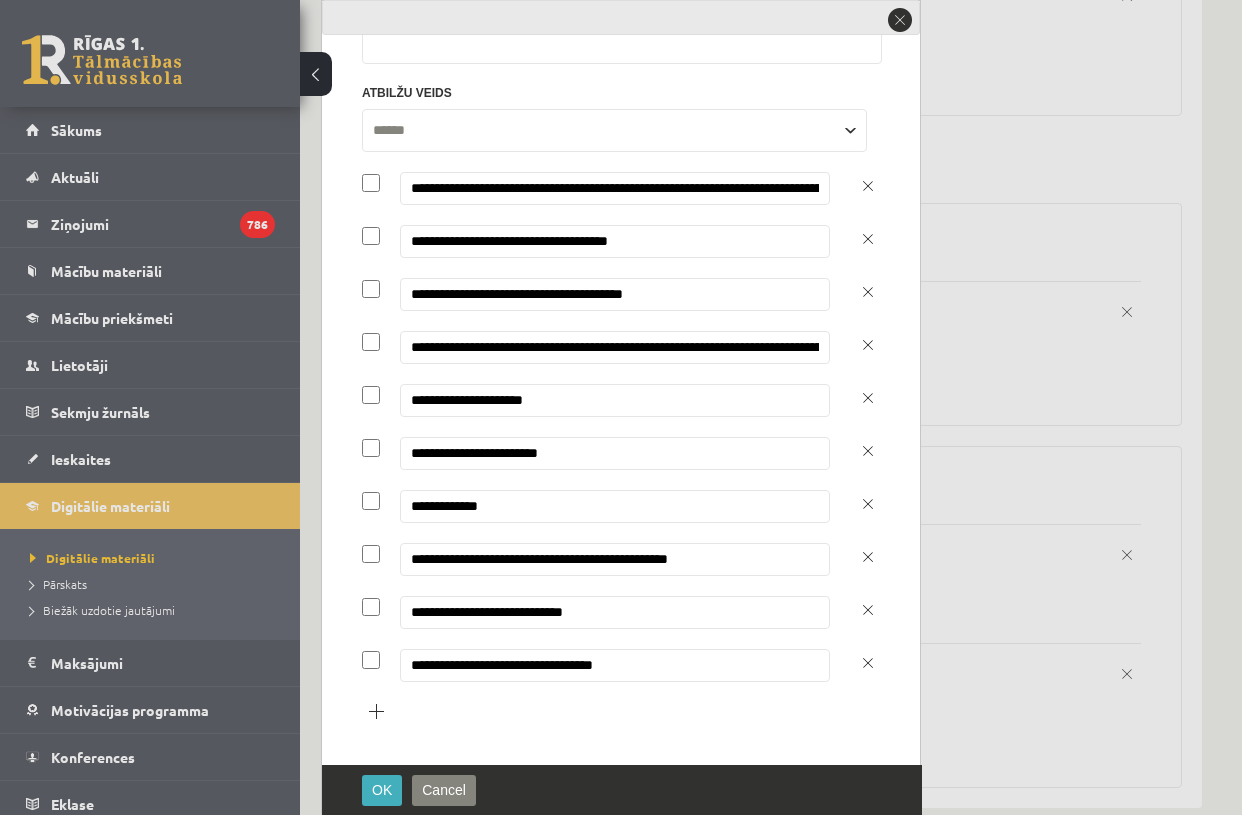 type on "**********" 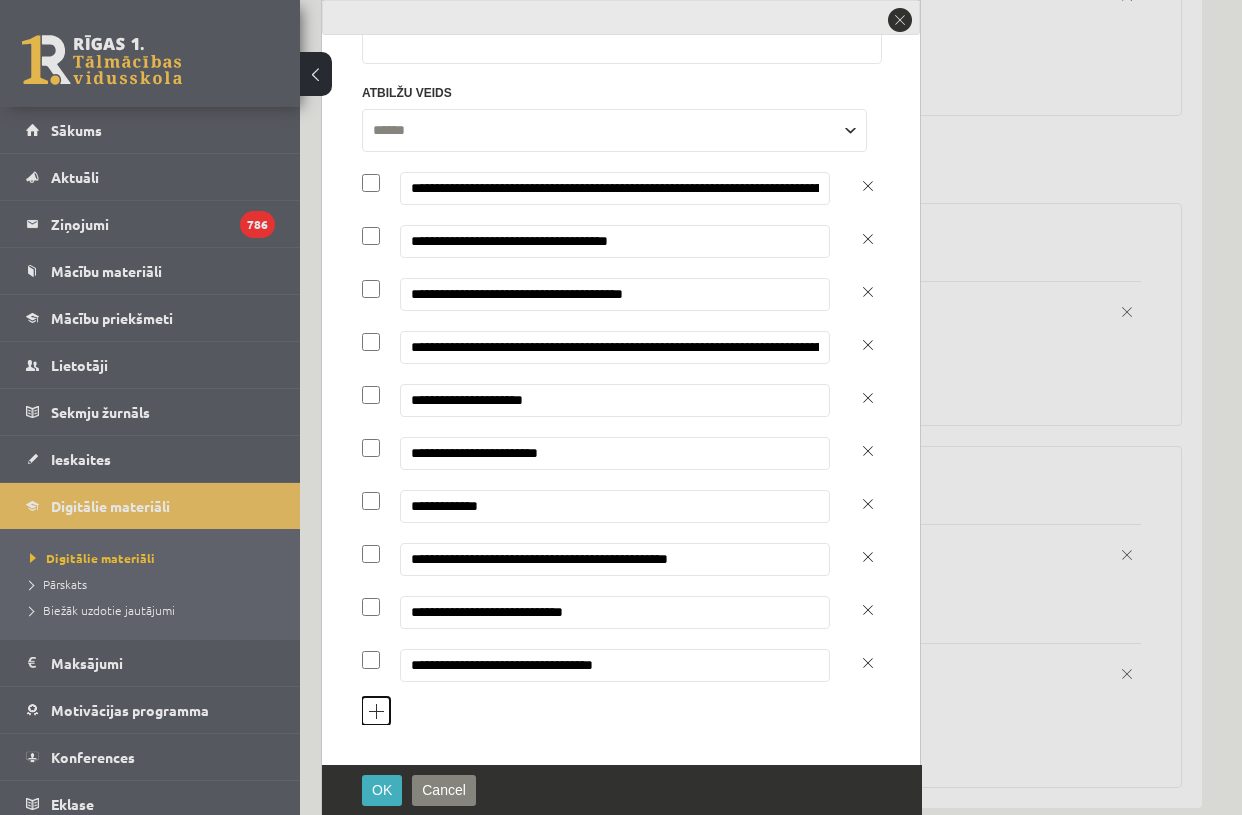 click on "Pievienot atbilžu variantu" at bounding box center [376, 711] 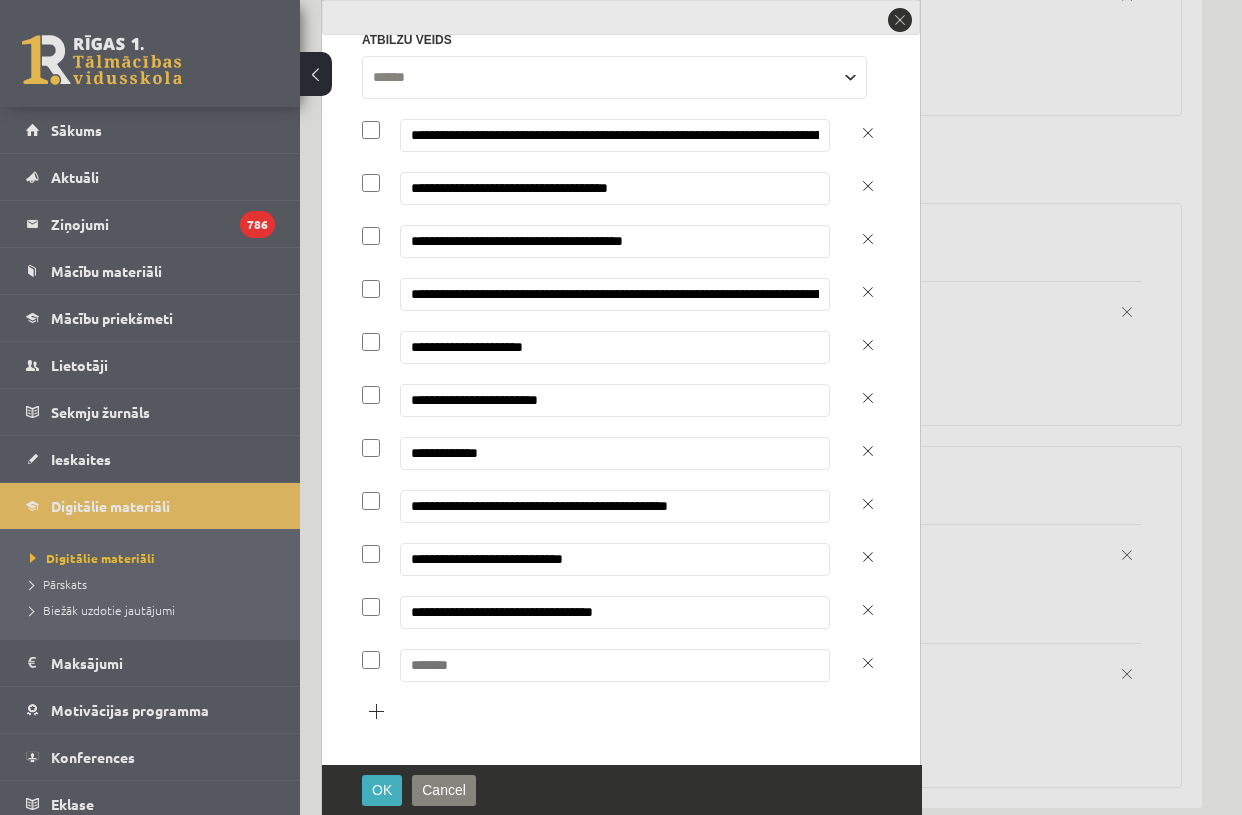click at bounding box center (615, 665) 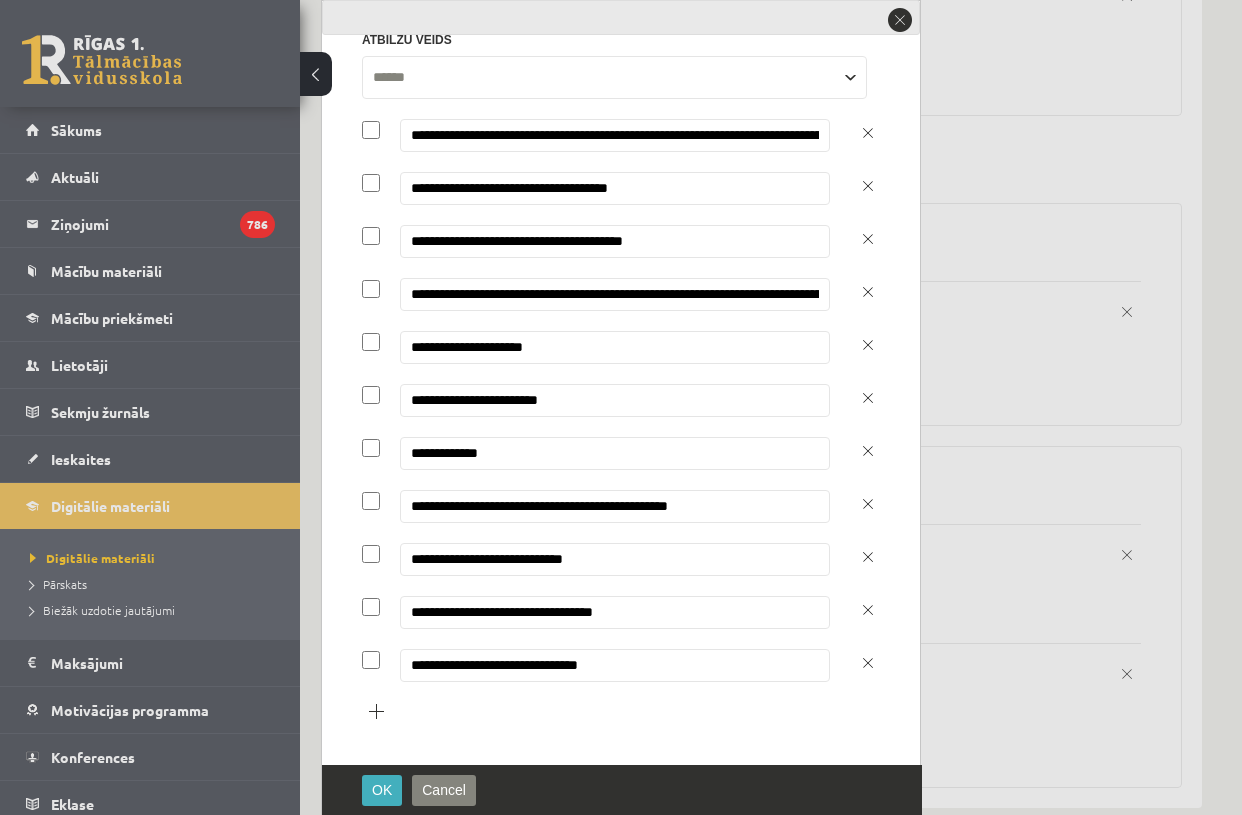 type on "**********" 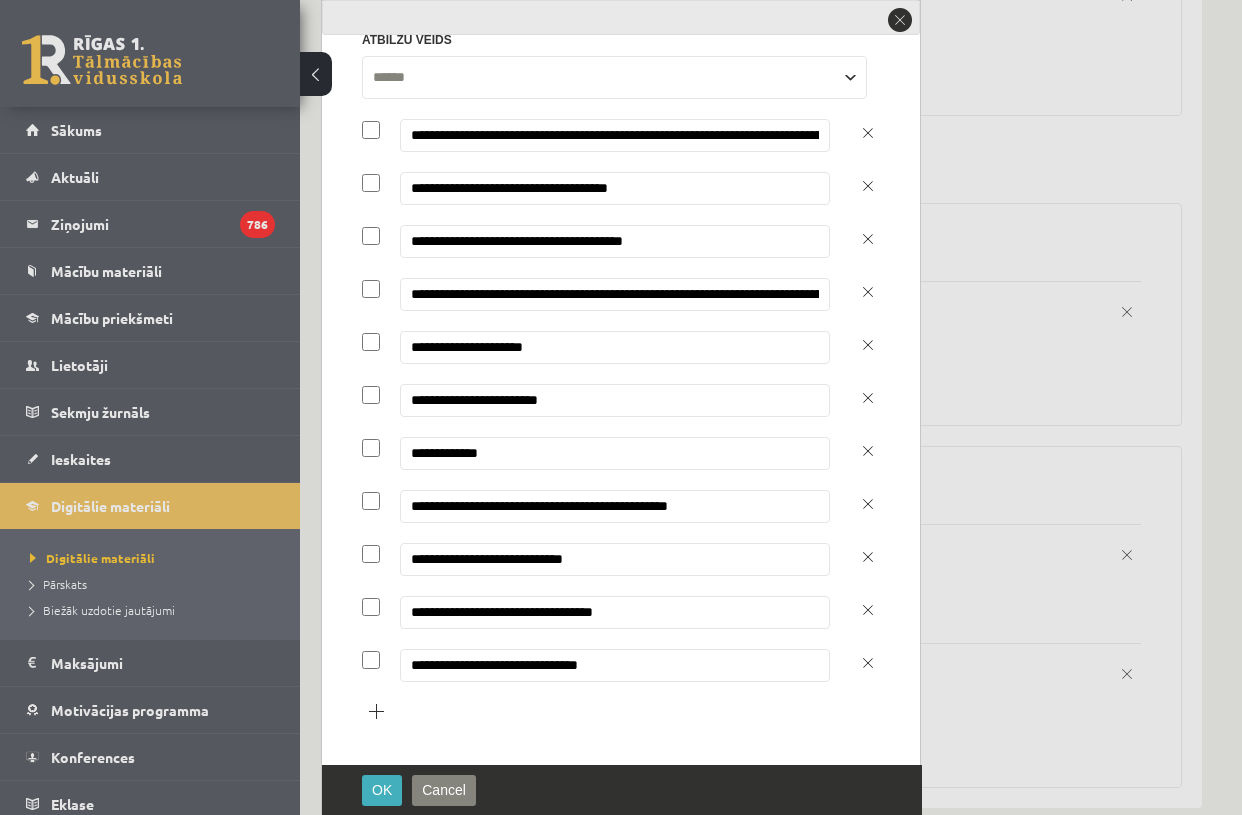 scroll, scrollTop: 1035, scrollLeft: 0, axis: vertical 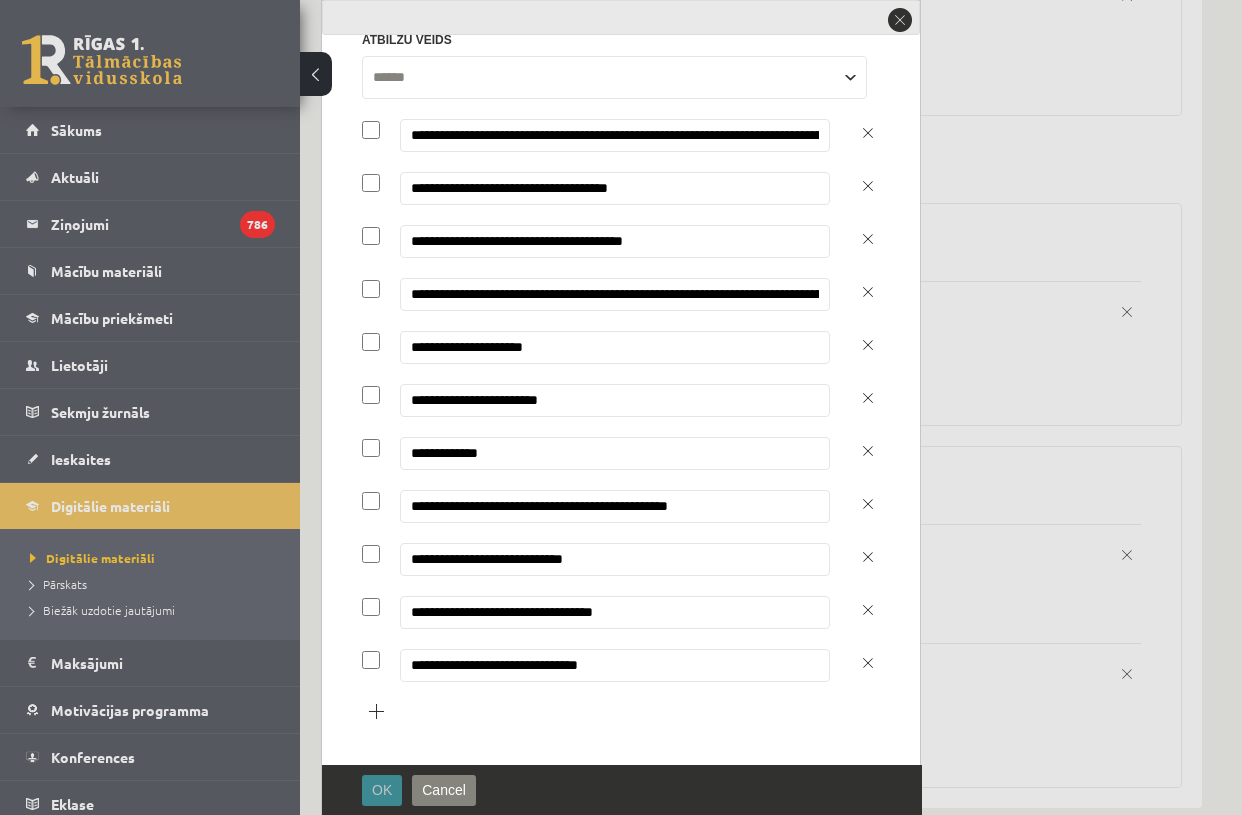 click on "OK" at bounding box center (382, 790) 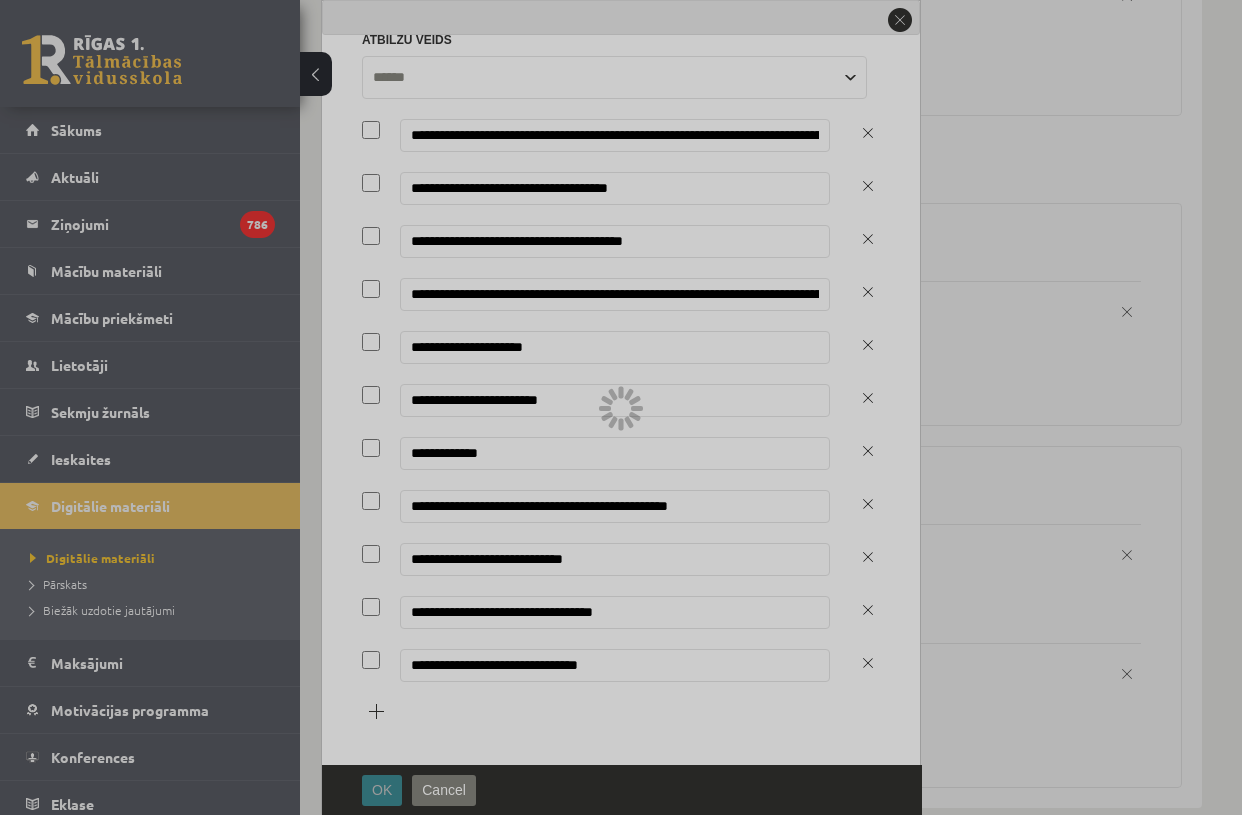 scroll, scrollTop: 0, scrollLeft: 0, axis: both 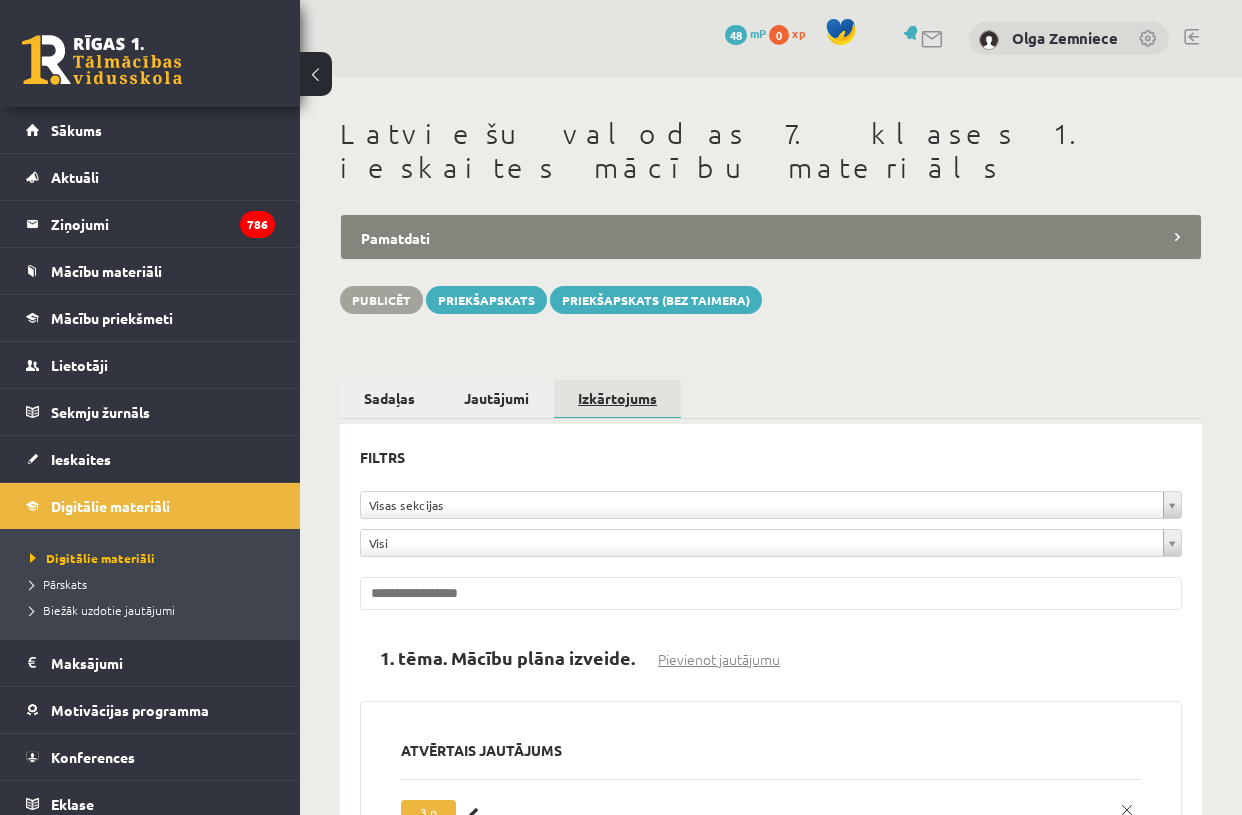 click on "Izkārtojums" at bounding box center (617, 399) 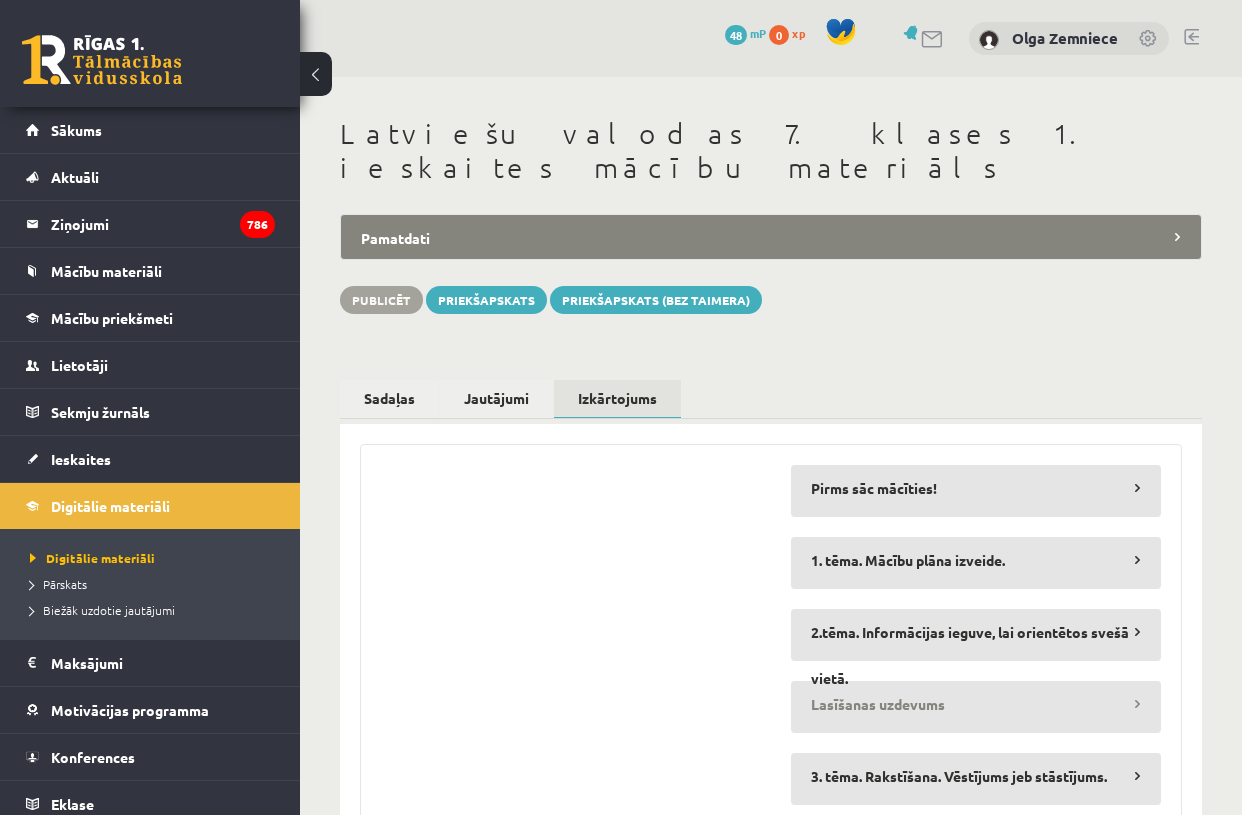 scroll, scrollTop: 326, scrollLeft: 0, axis: vertical 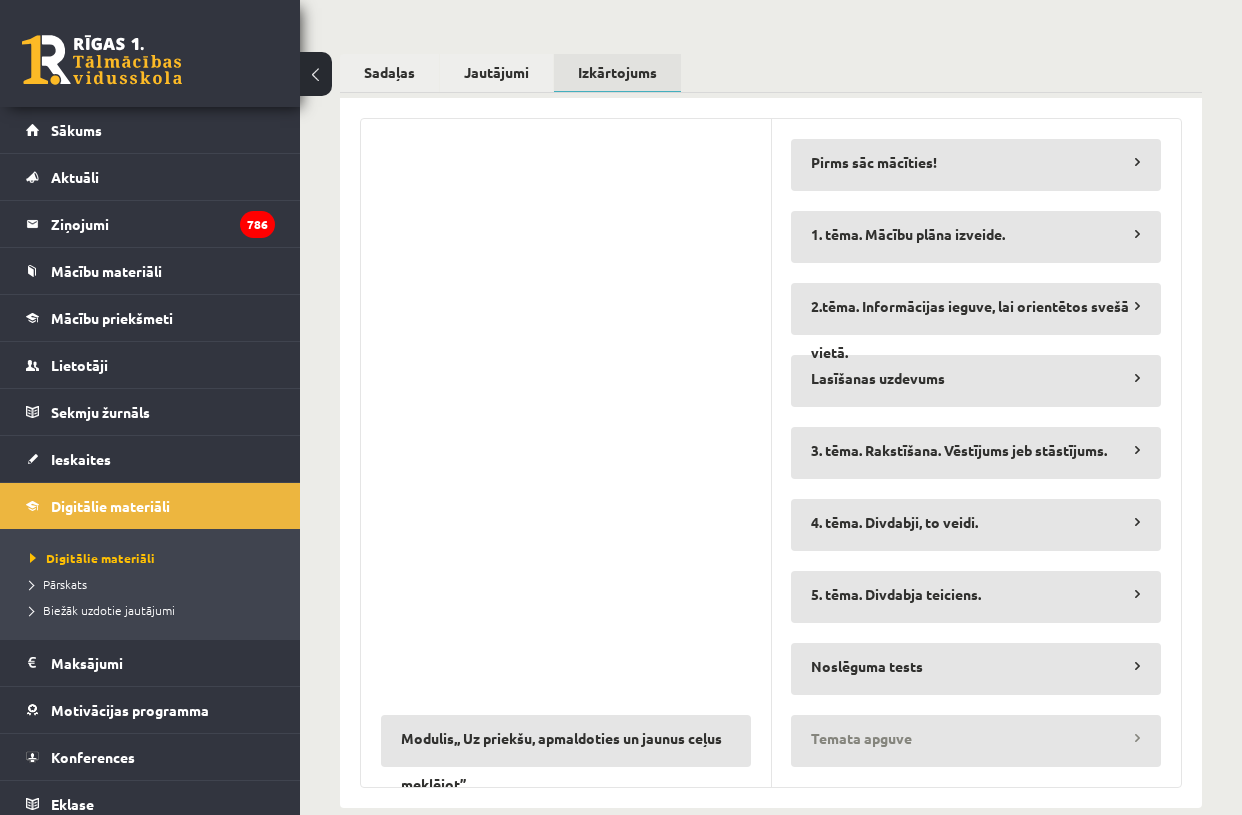 click on "Temata apguve" at bounding box center (976, 738) 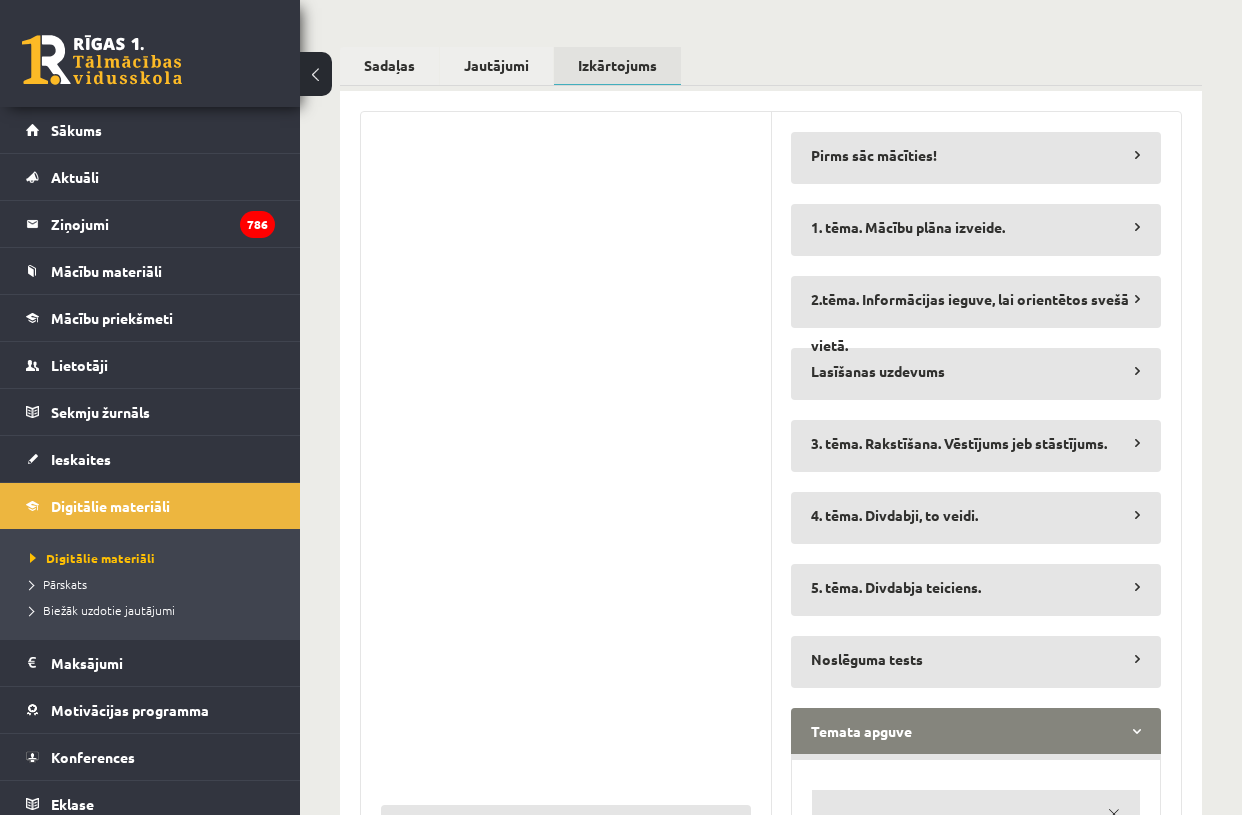 scroll, scrollTop: 613, scrollLeft: 0, axis: vertical 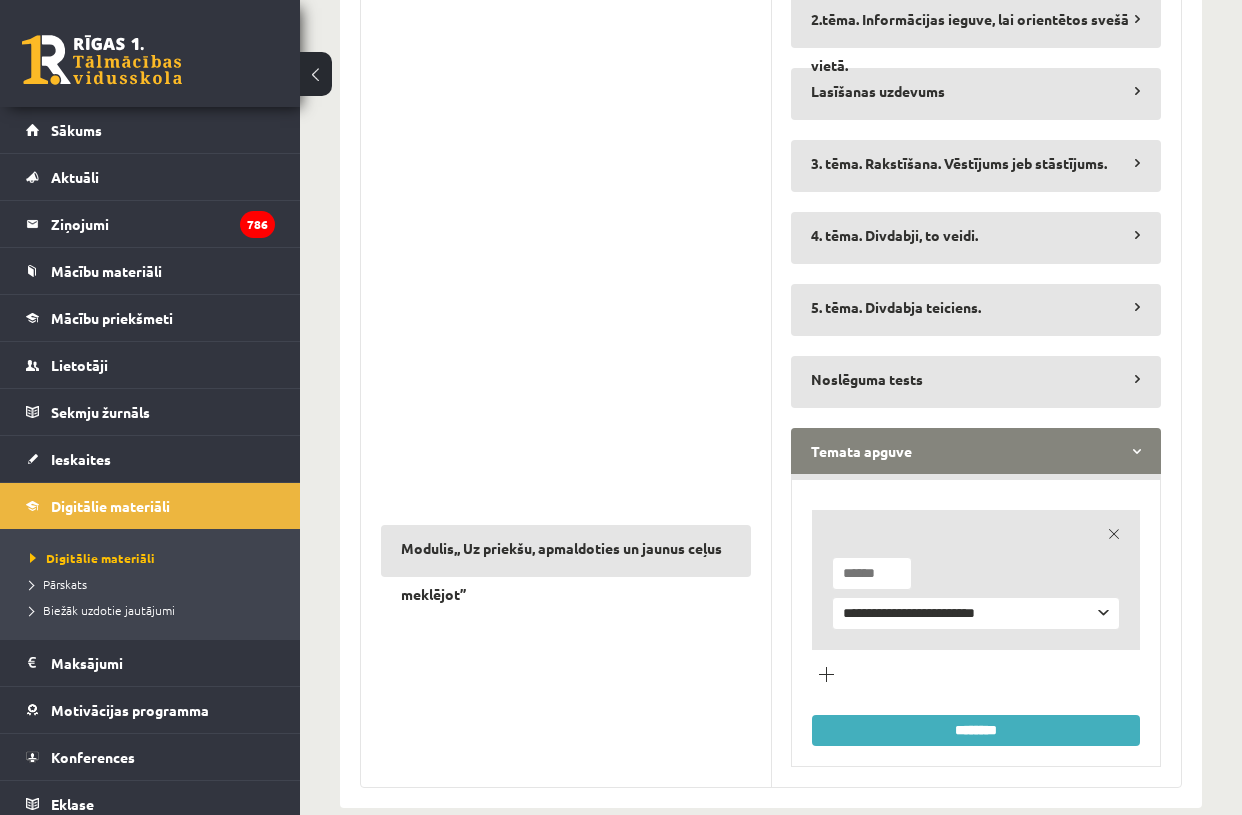 click on "**********" at bounding box center [976, 613] 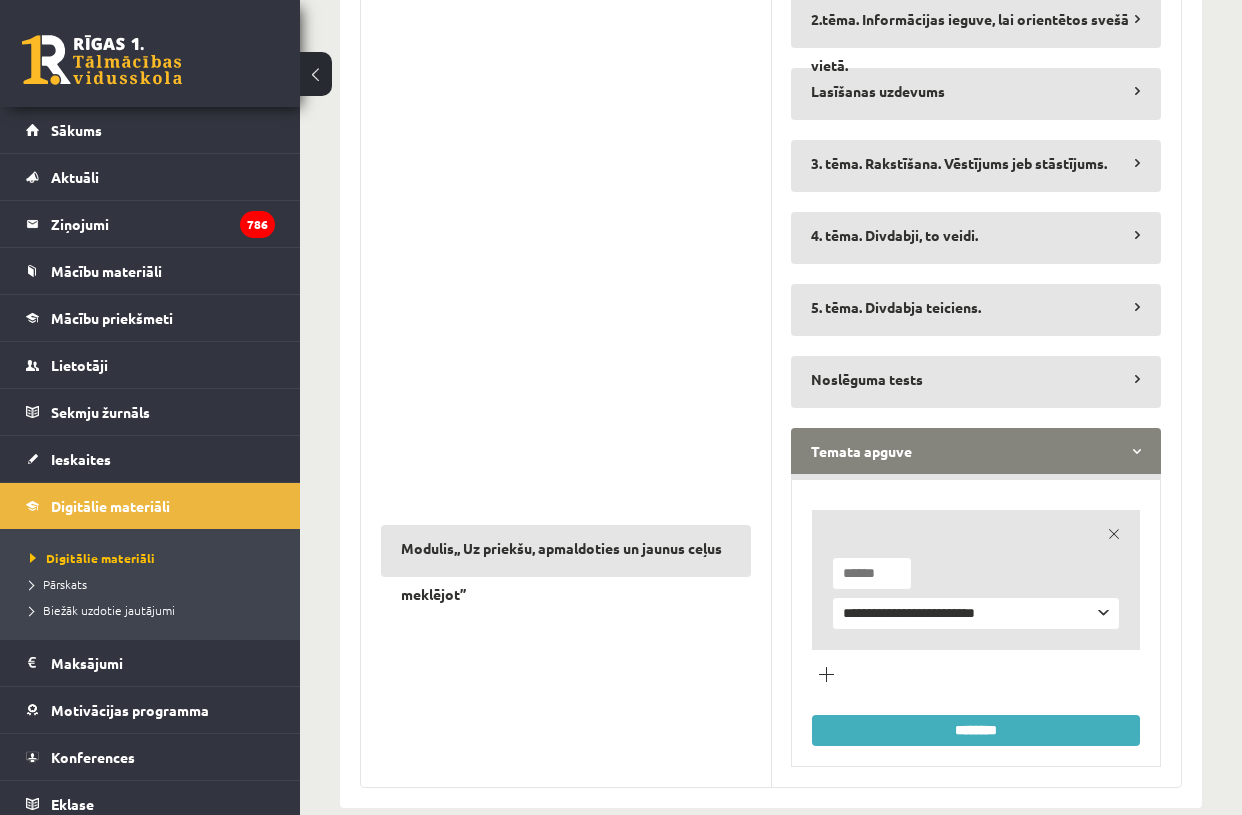 select on "**********" 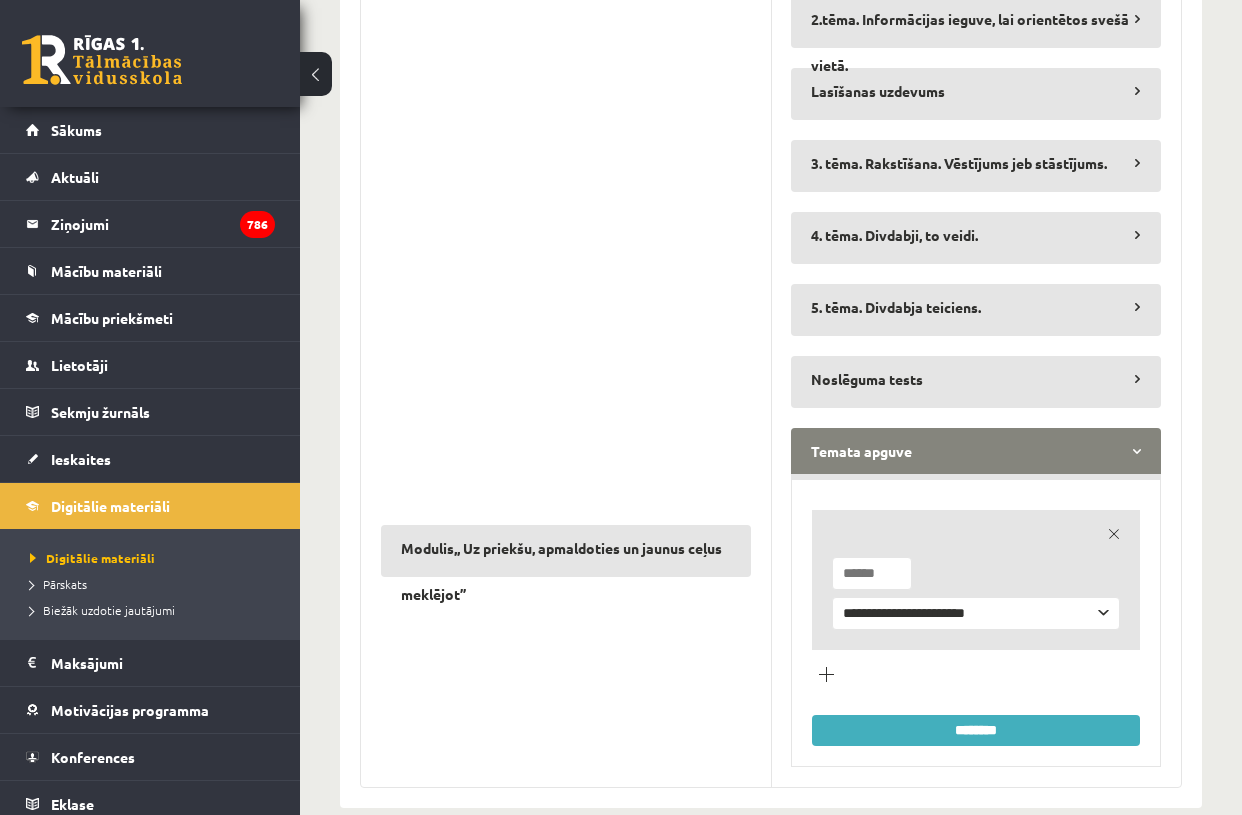 click on "*" at bounding box center [872, 573] 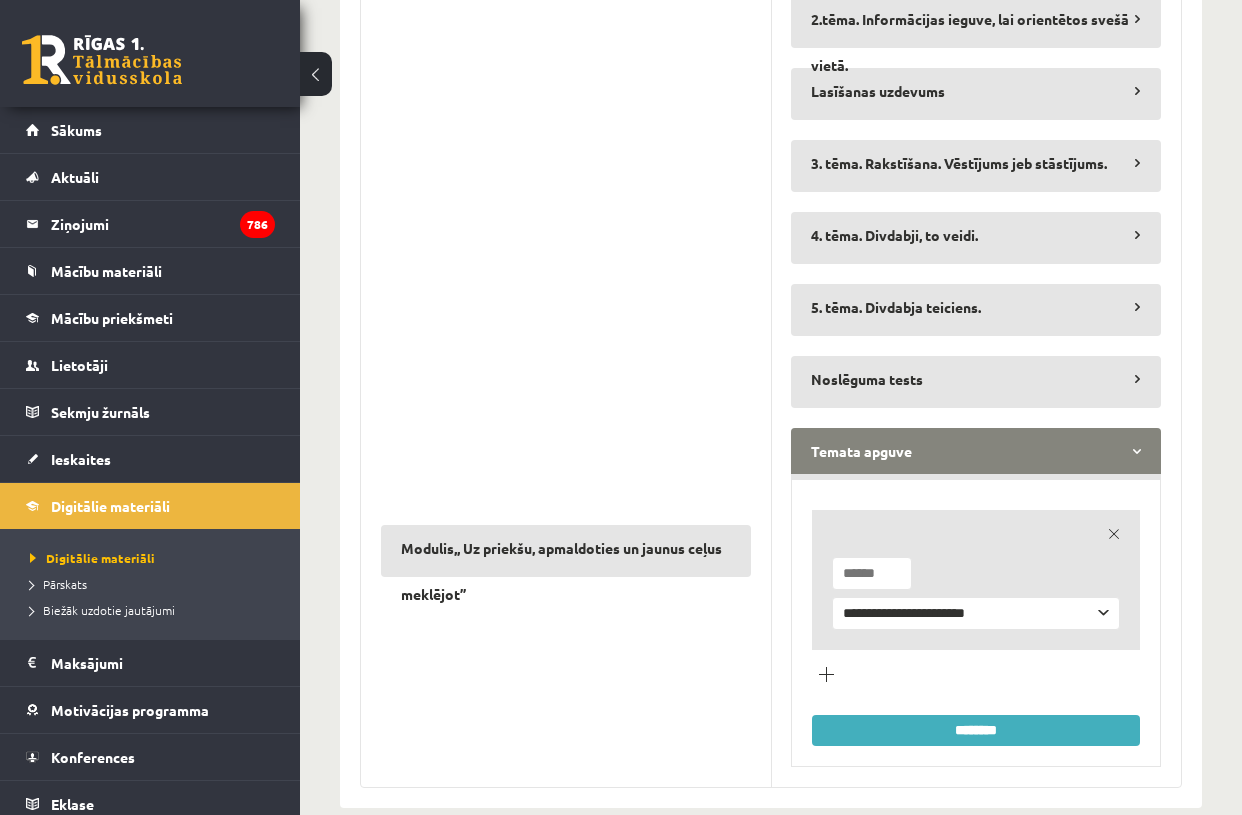 click on "*" at bounding box center [872, 573] 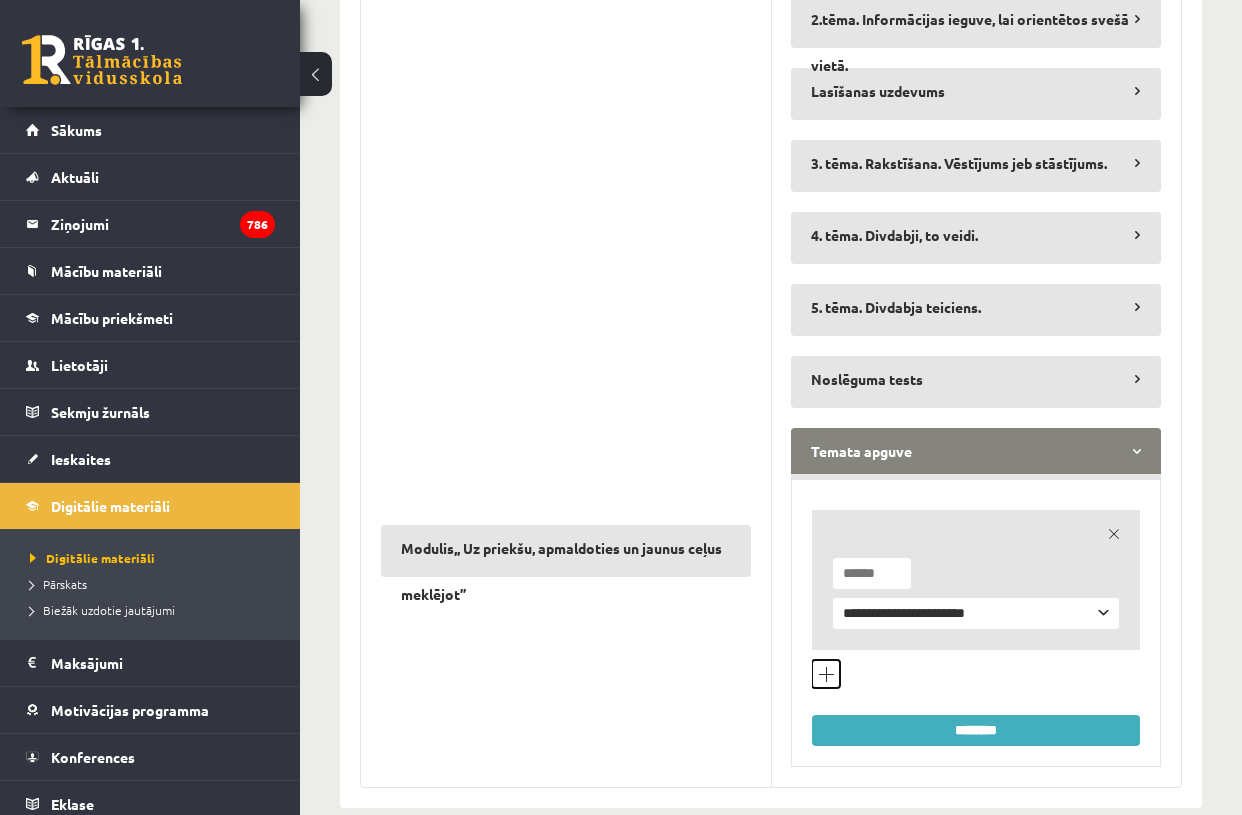 click on "Pievienot jautājumu veidu" at bounding box center (826, 674) 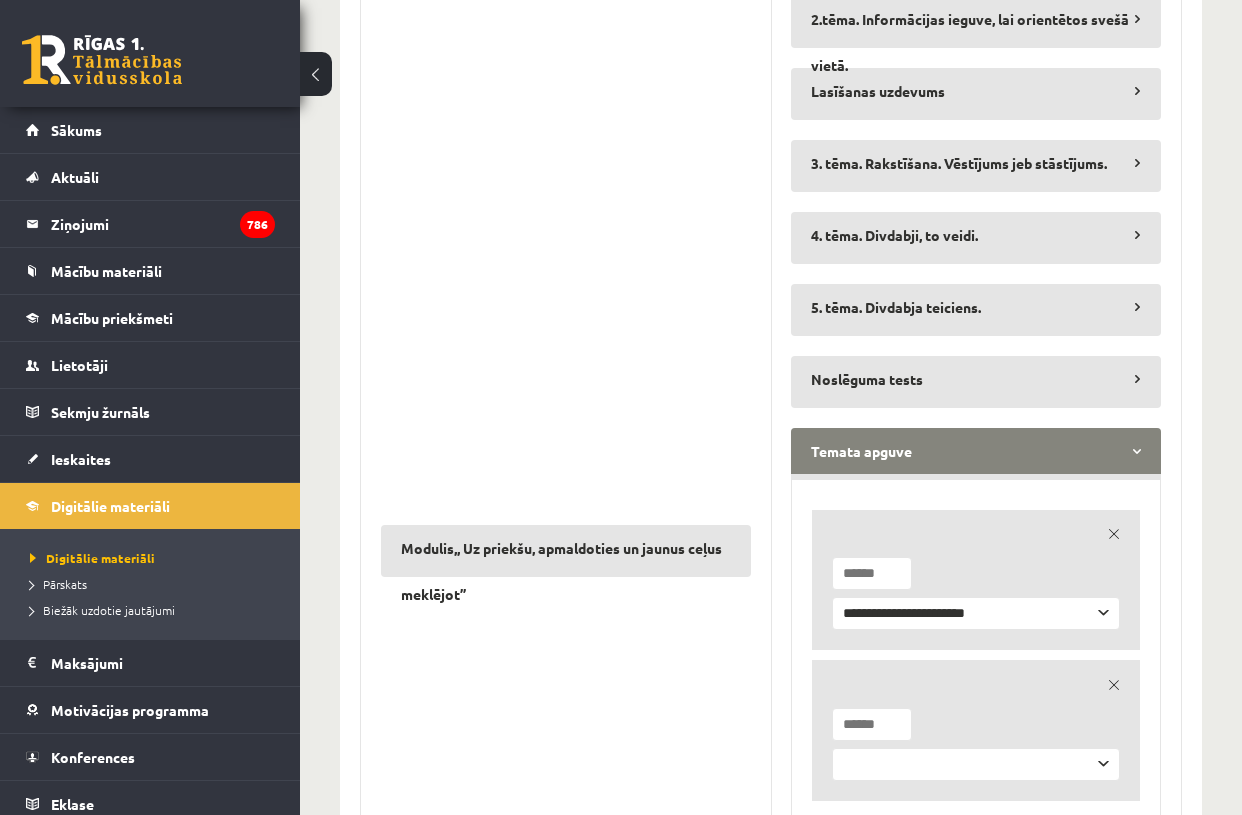 click on "**********" at bounding box center [976, 764] 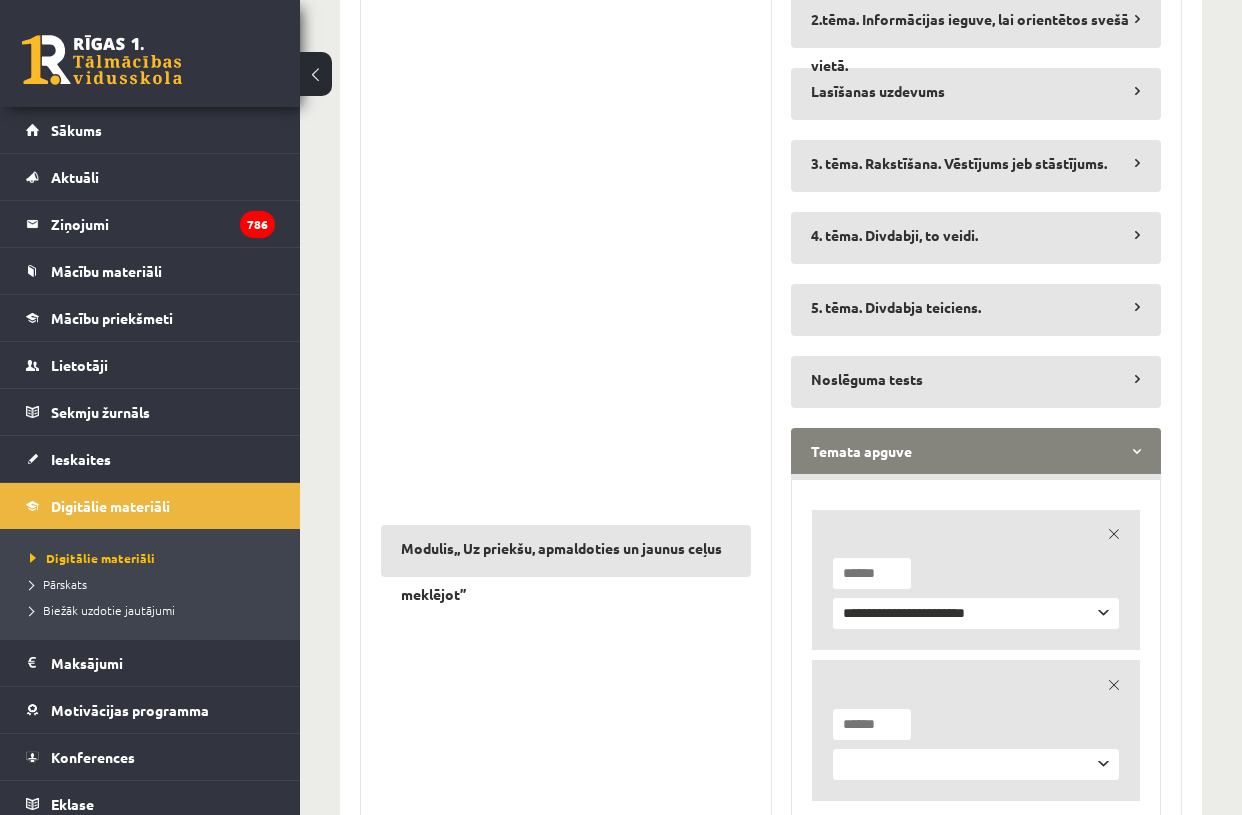 select on "**********" 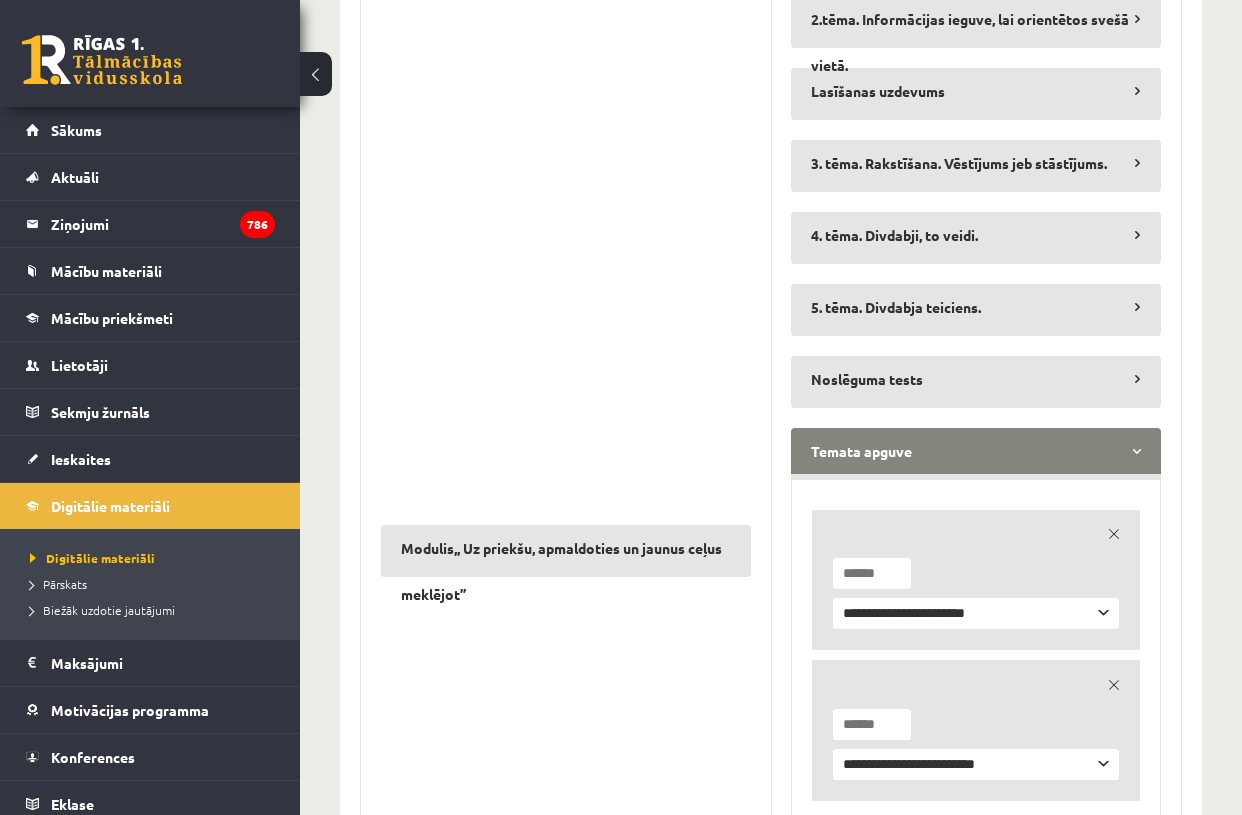 click on "*" at bounding box center [872, 724] 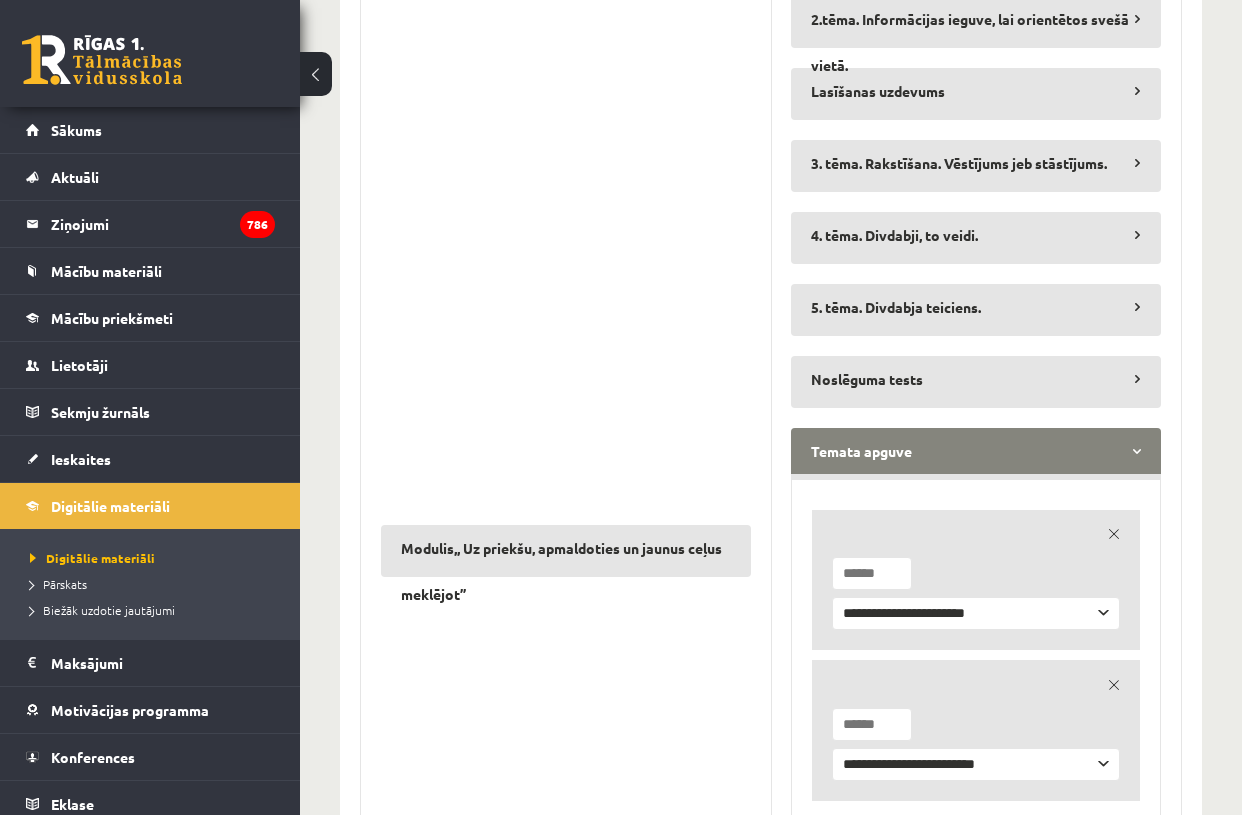 type on "*" 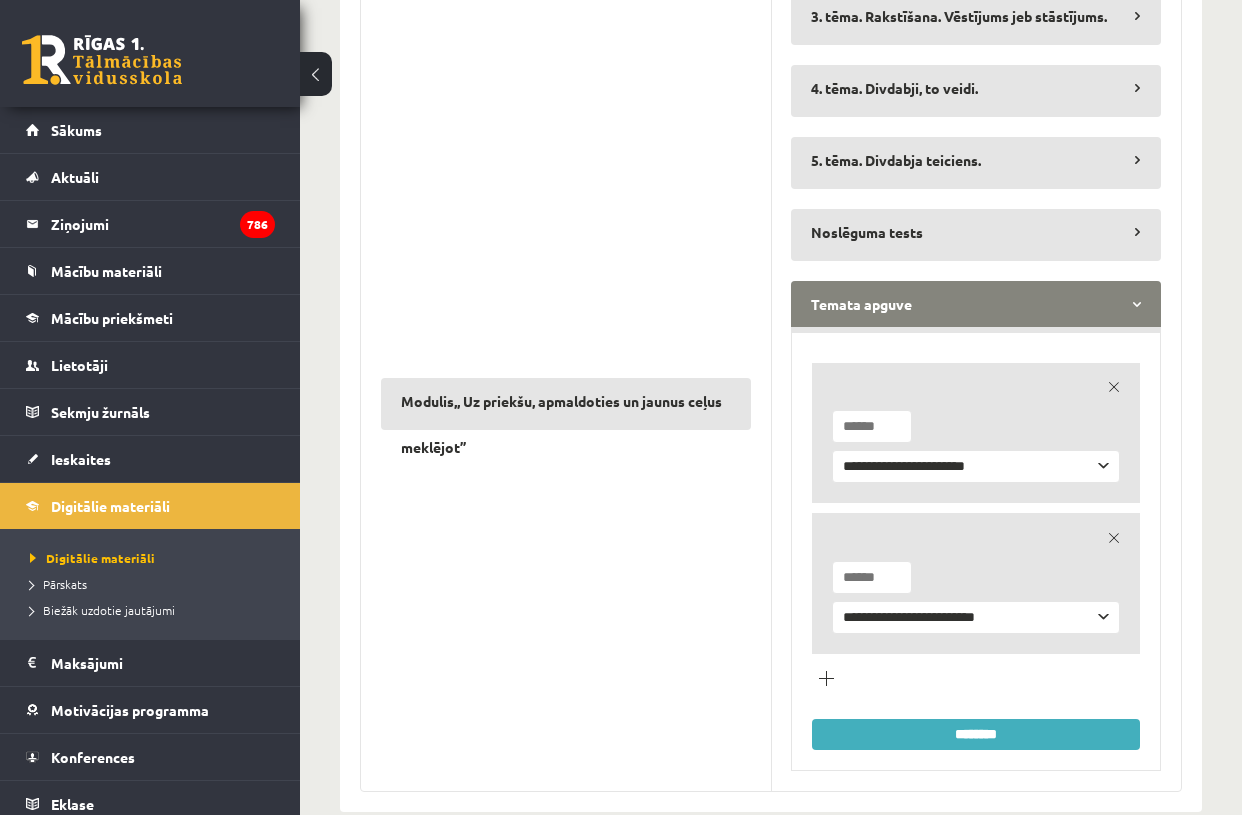 click on "********" at bounding box center [976, 734] 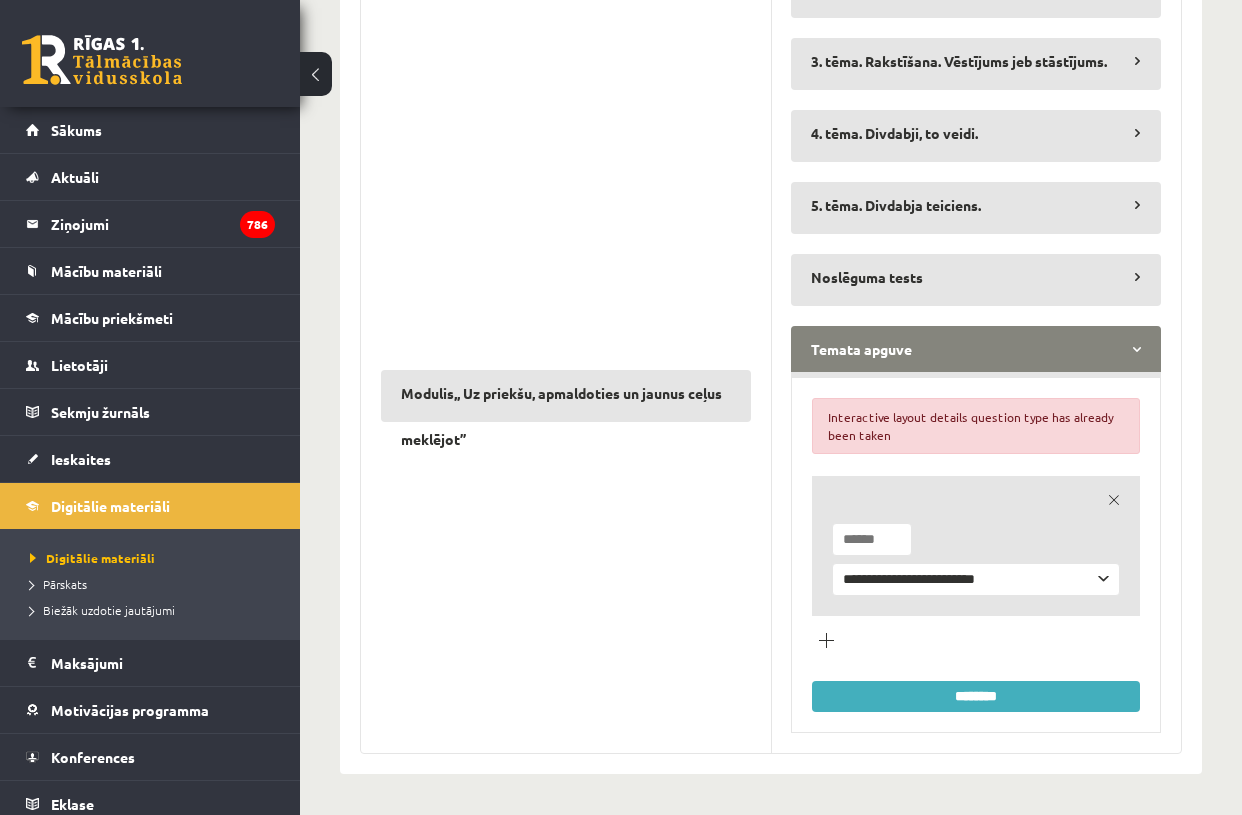 scroll, scrollTop: 681, scrollLeft: 0, axis: vertical 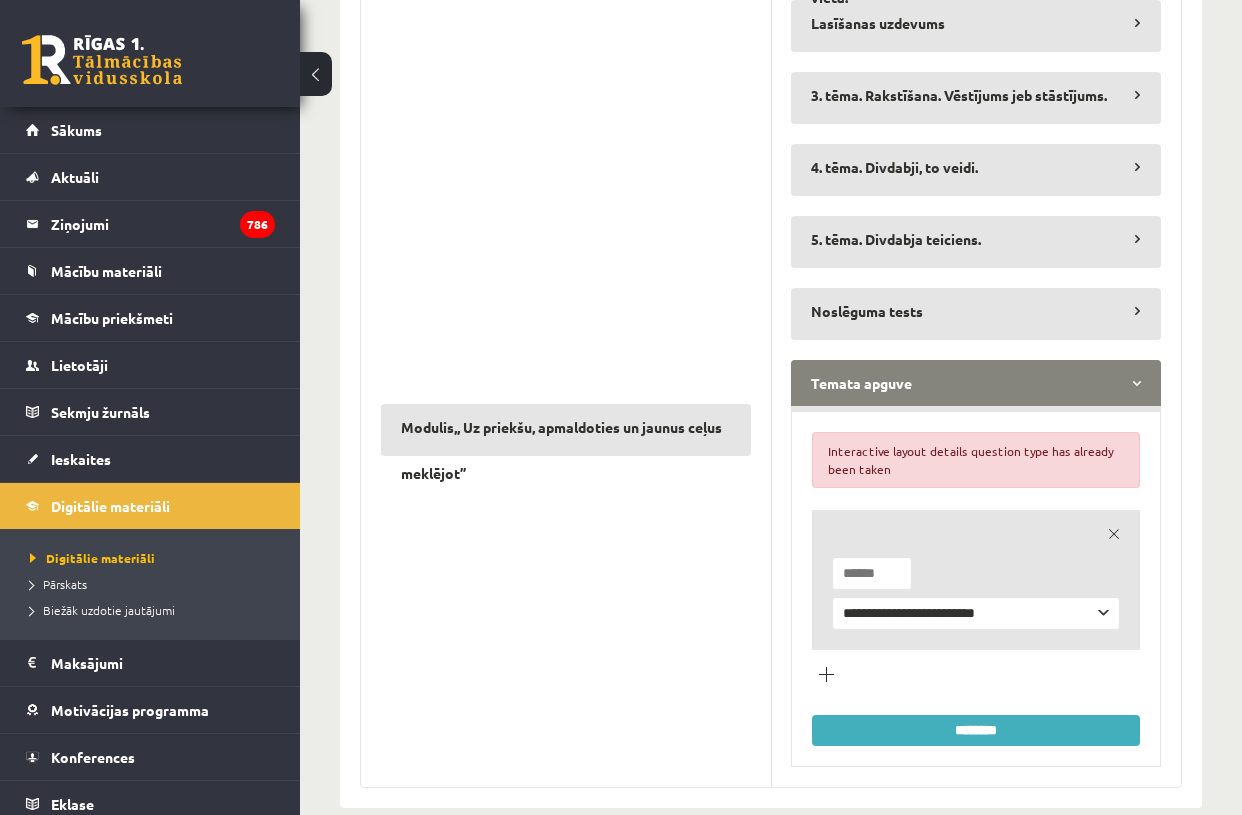 click on "**********" at bounding box center (976, 613) 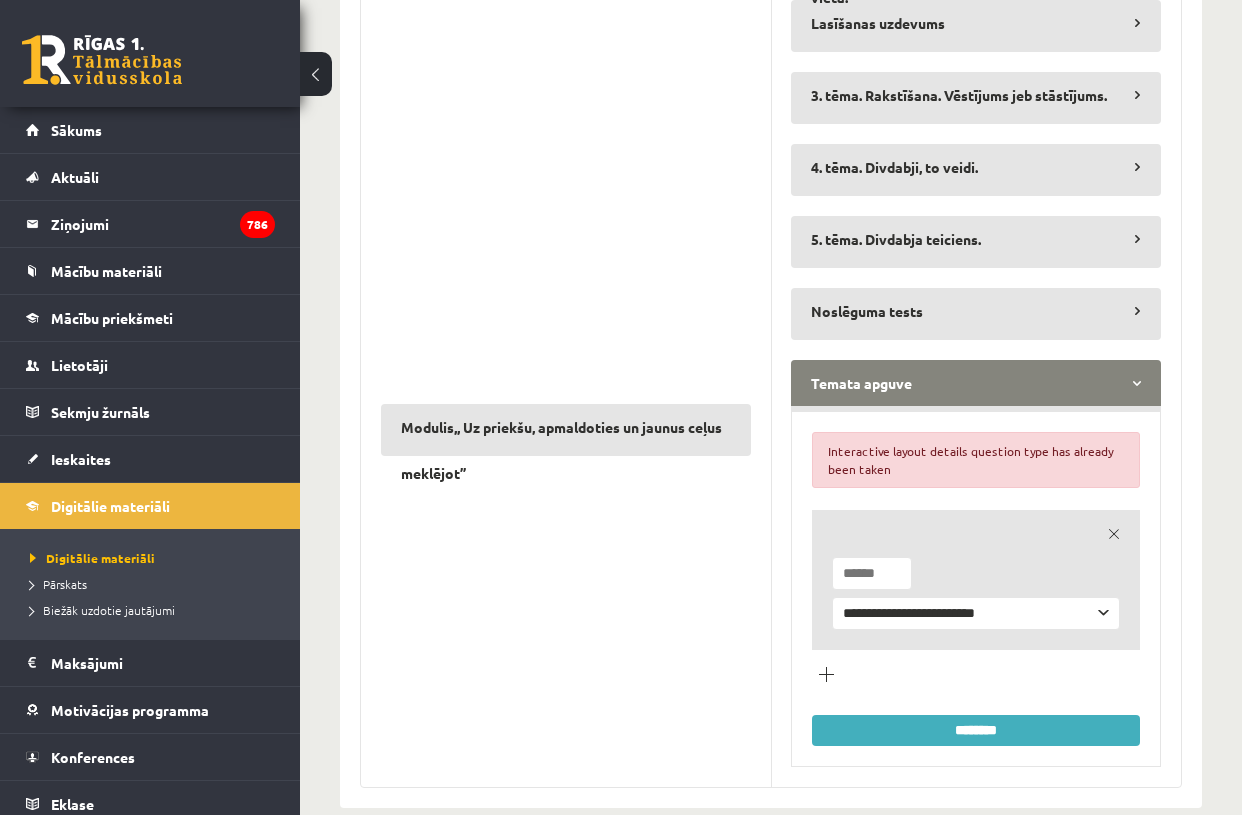 click on "*" at bounding box center [872, 573] 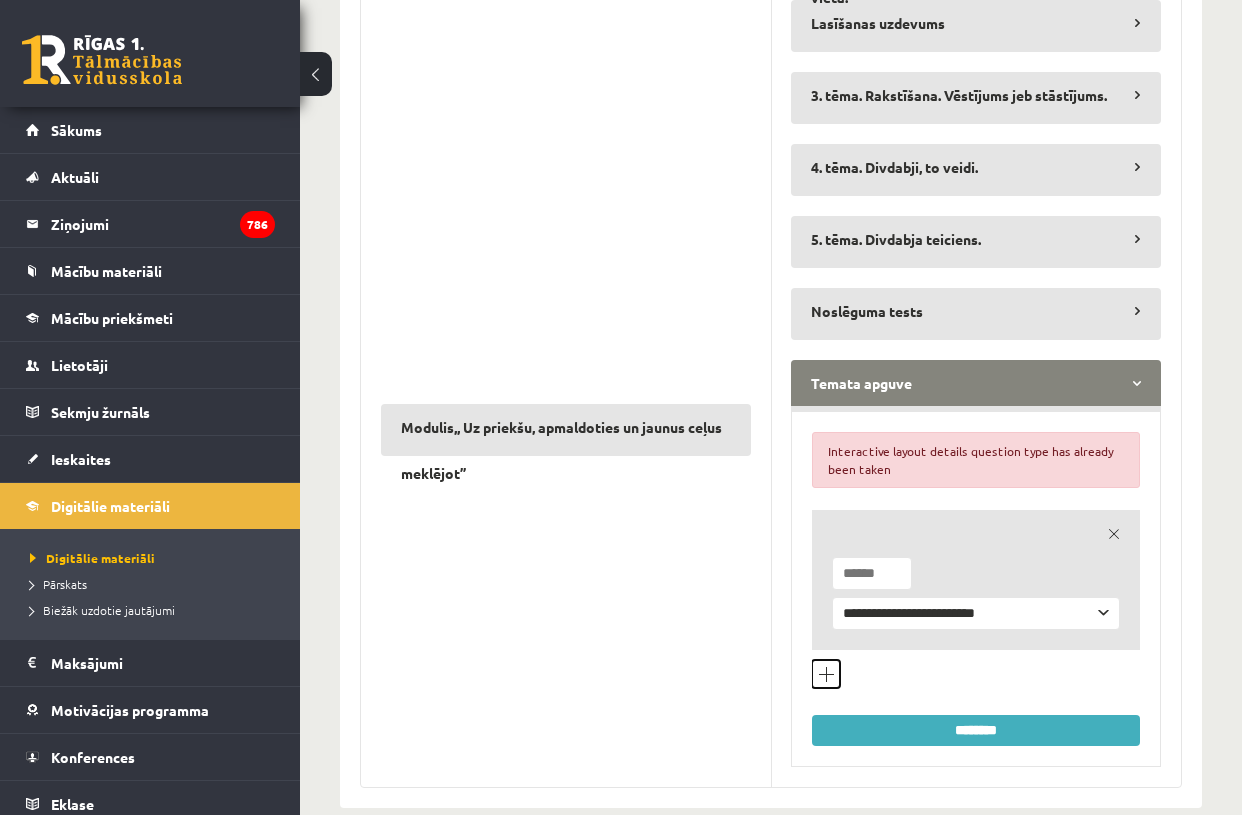 click on "Pievienot jautājumu veidu" at bounding box center [826, 674] 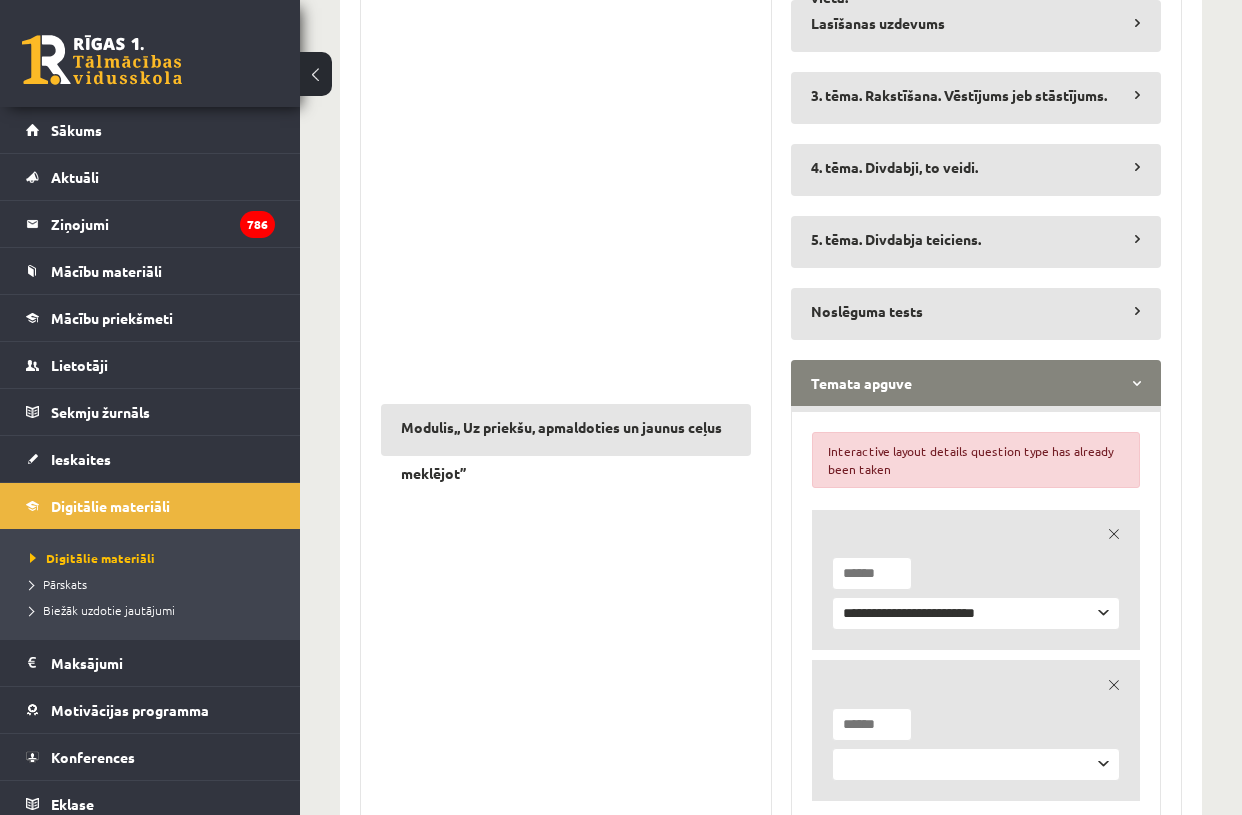 click on "**********" at bounding box center [976, 764] 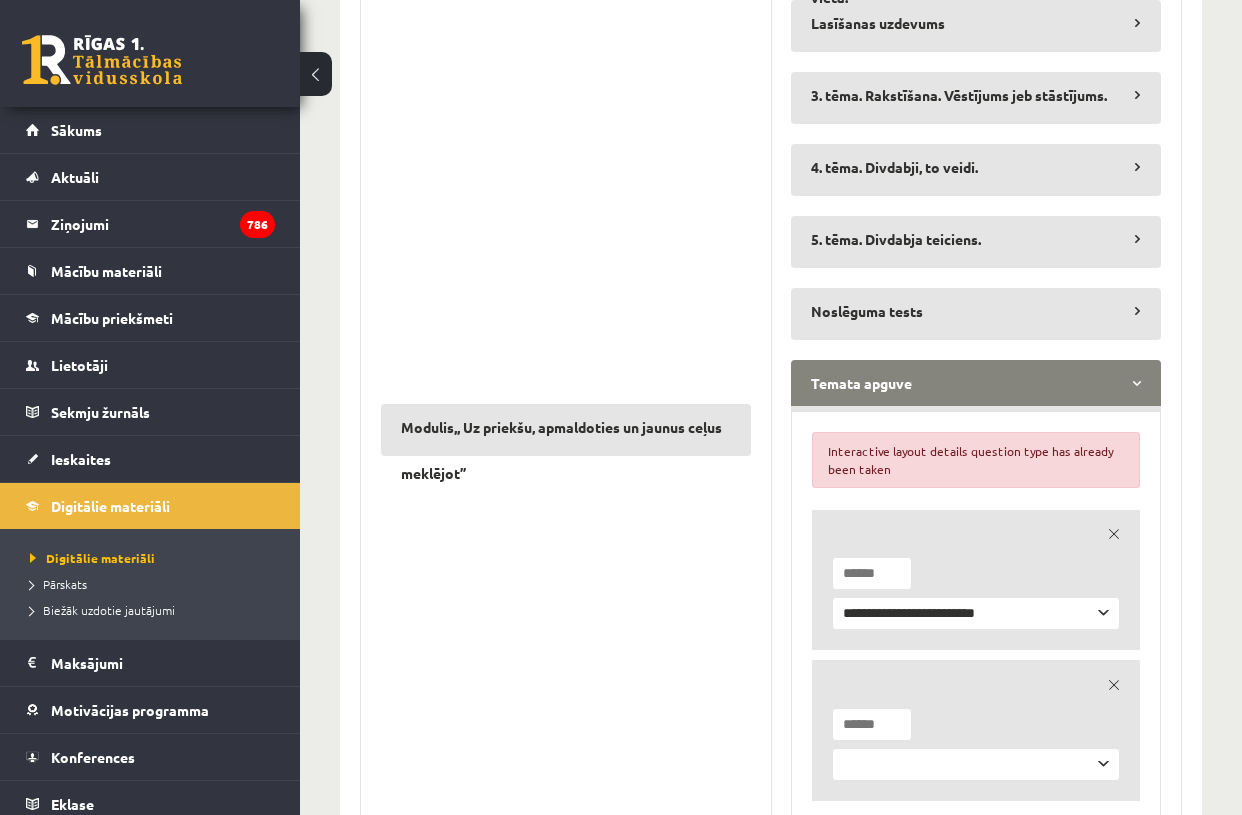 select on "**********" 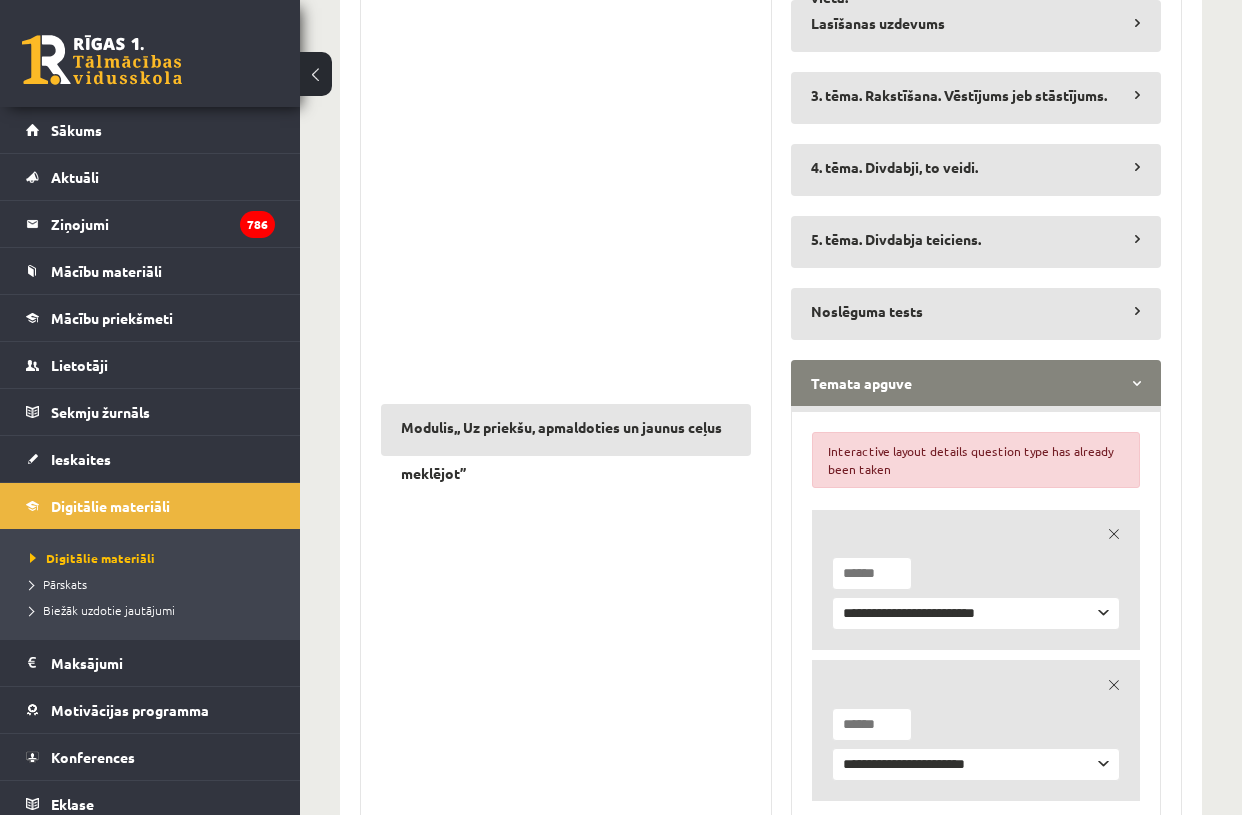 click at bounding box center (872, 724) 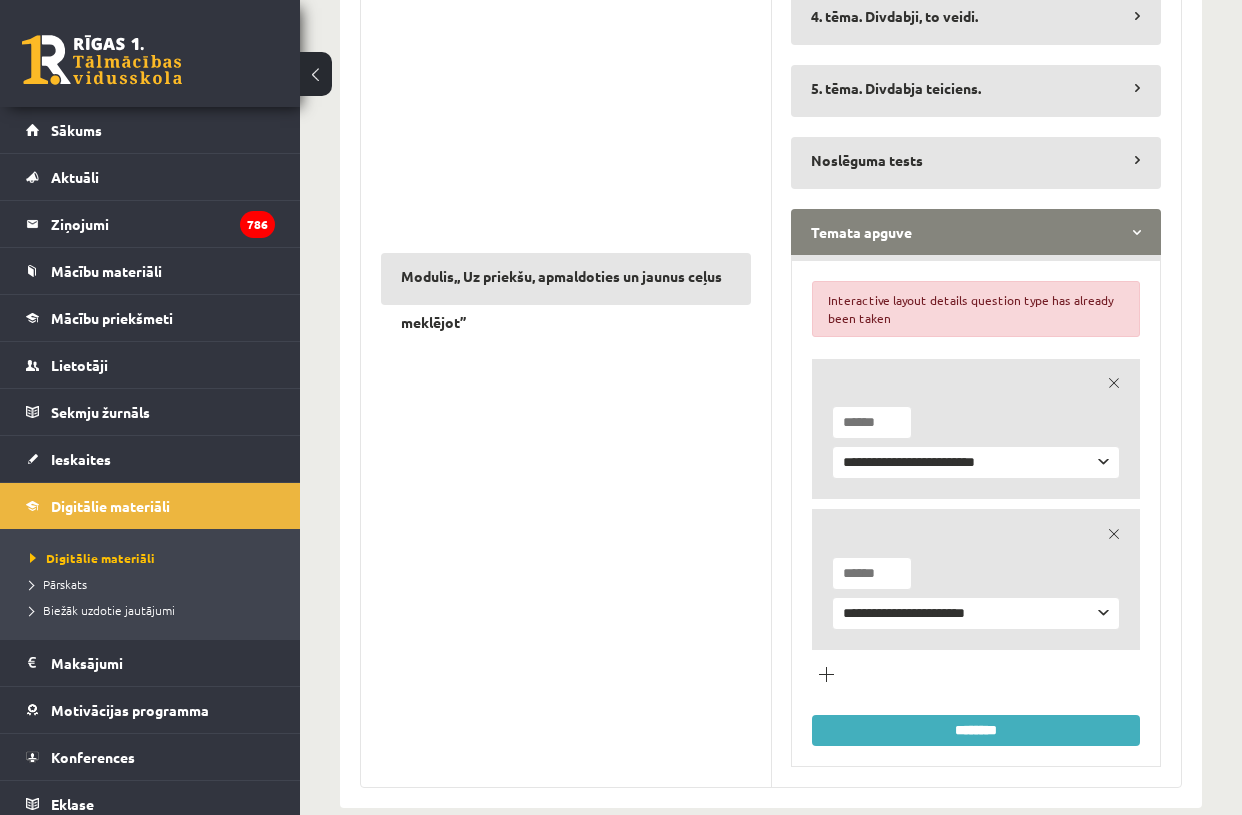 type on "*" 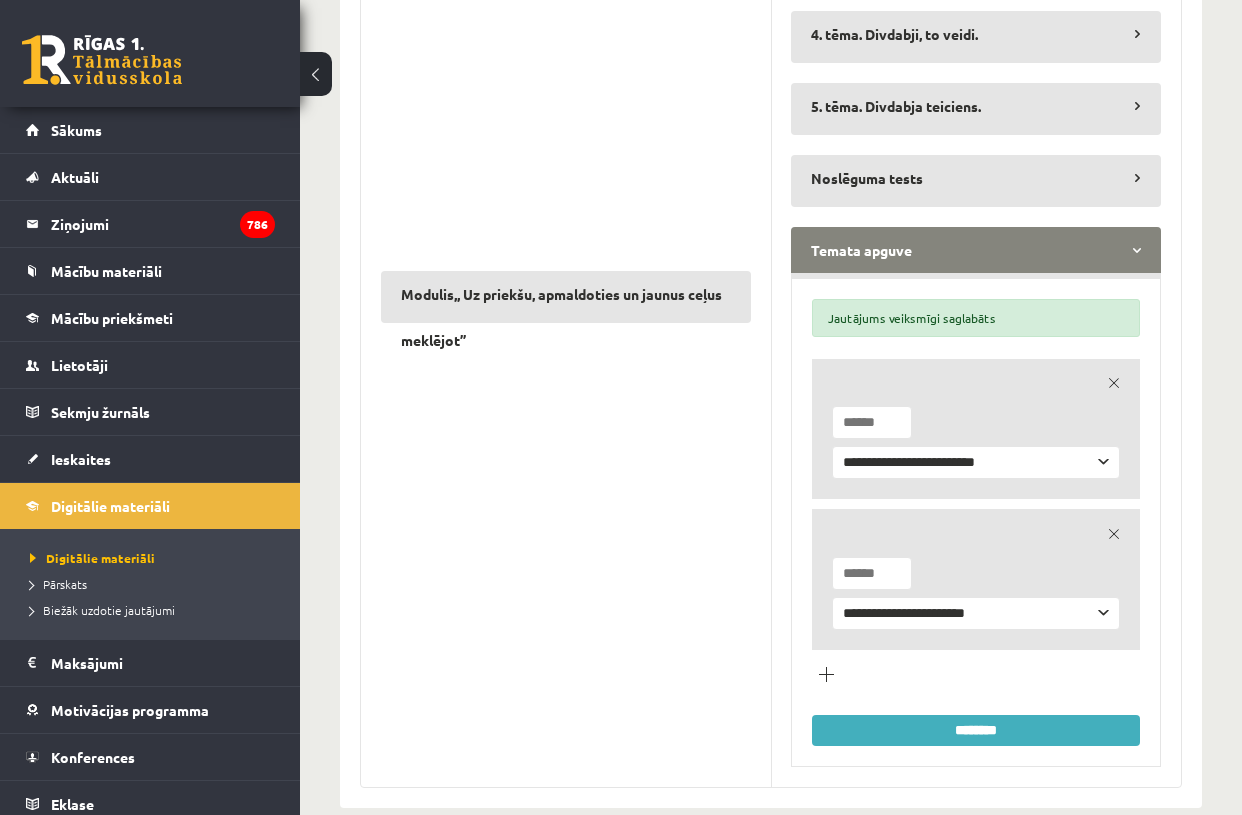 click on "********" at bounding box center (976, 730) 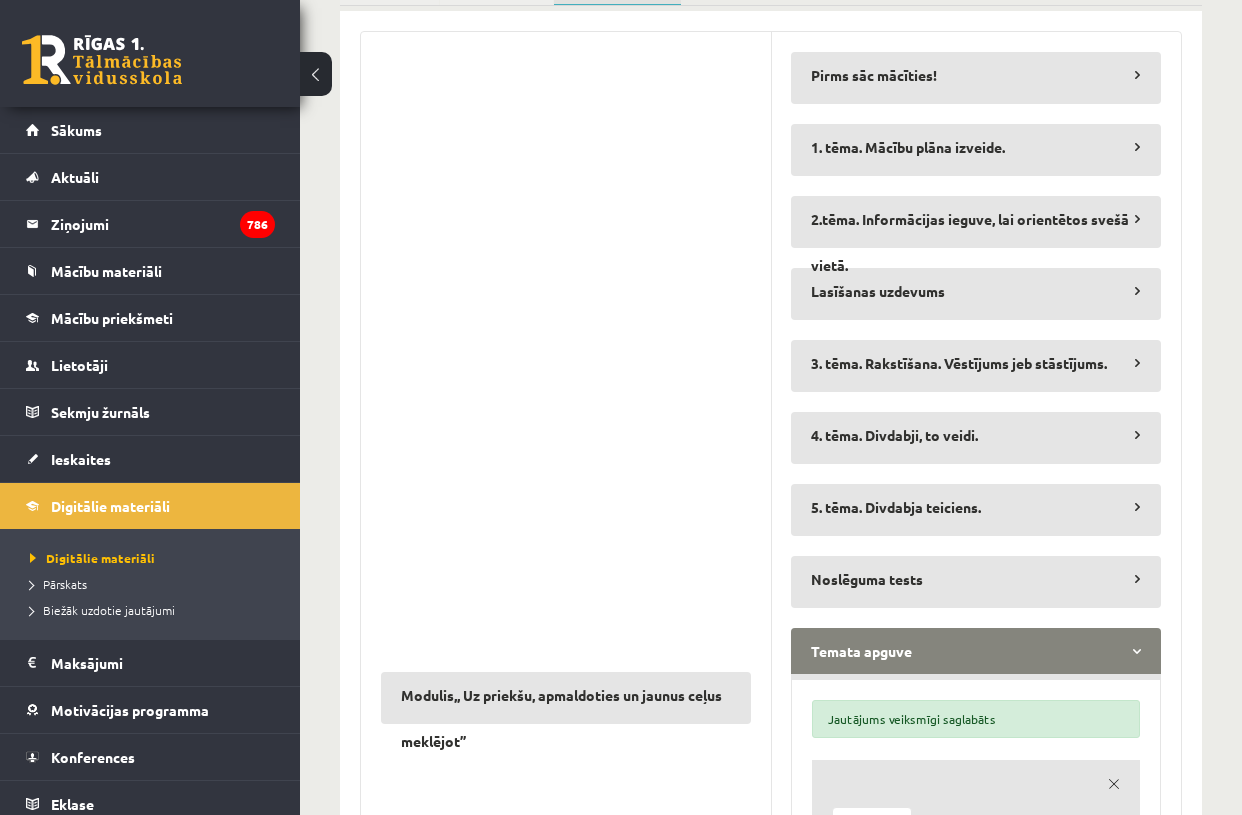 scroll, scrollTop: 0, scrollLeft: 0, axis: both 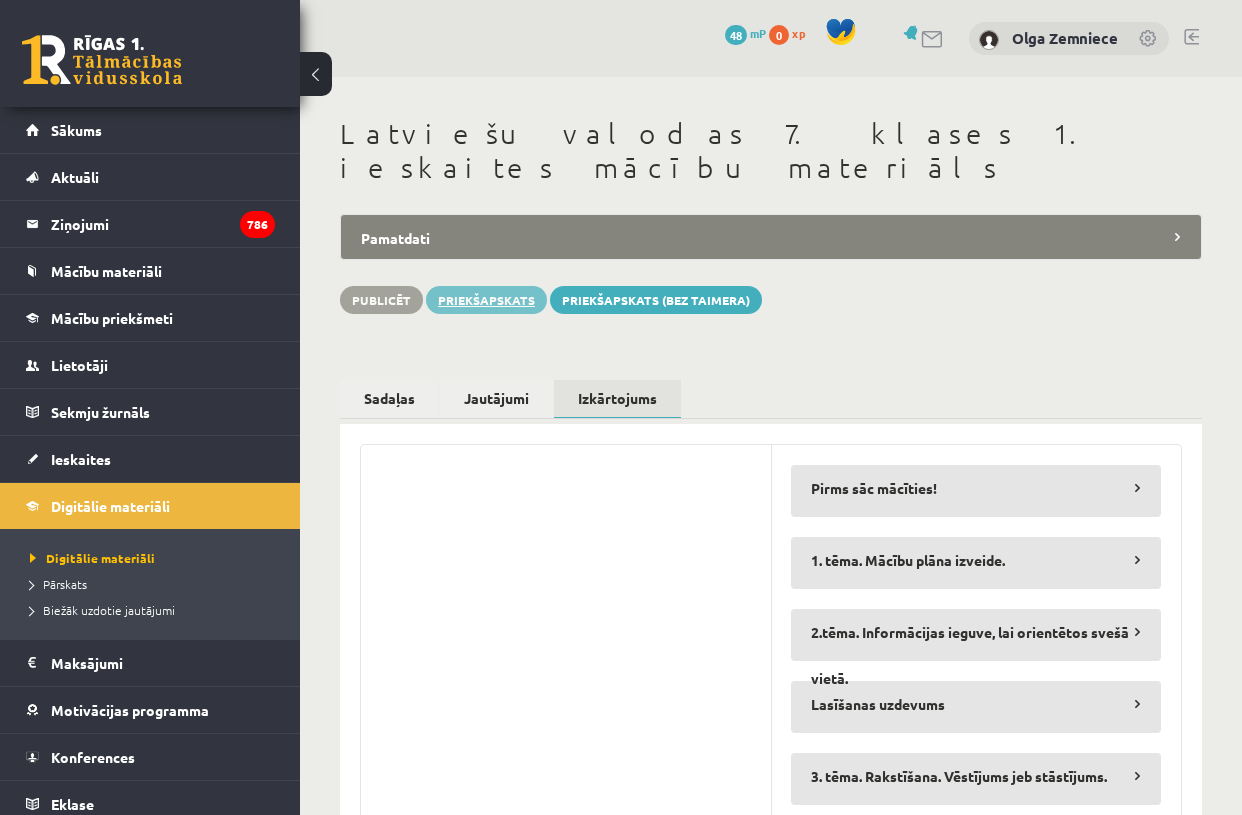 click on "Priekšapskats" at bounding box center [486, 300] 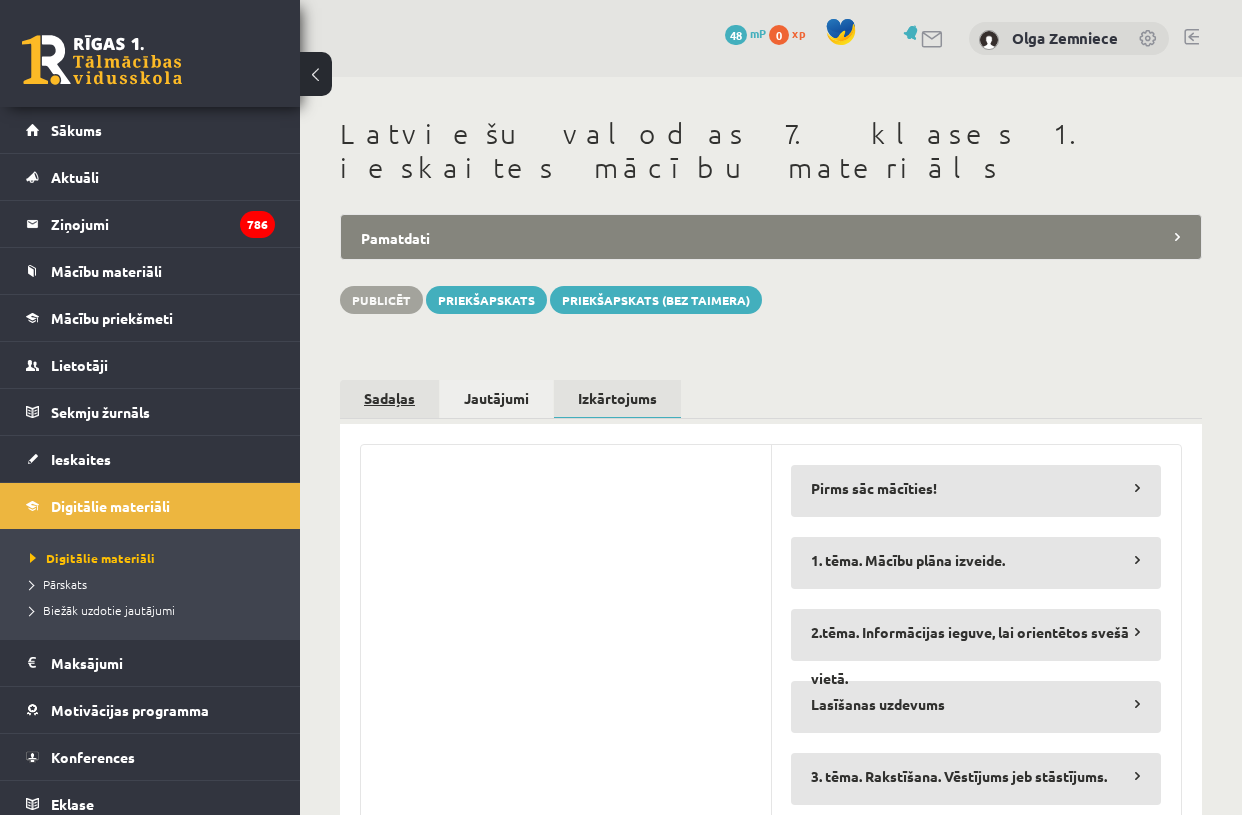 click on "Sadaļas" at bounding box center [389, 398] 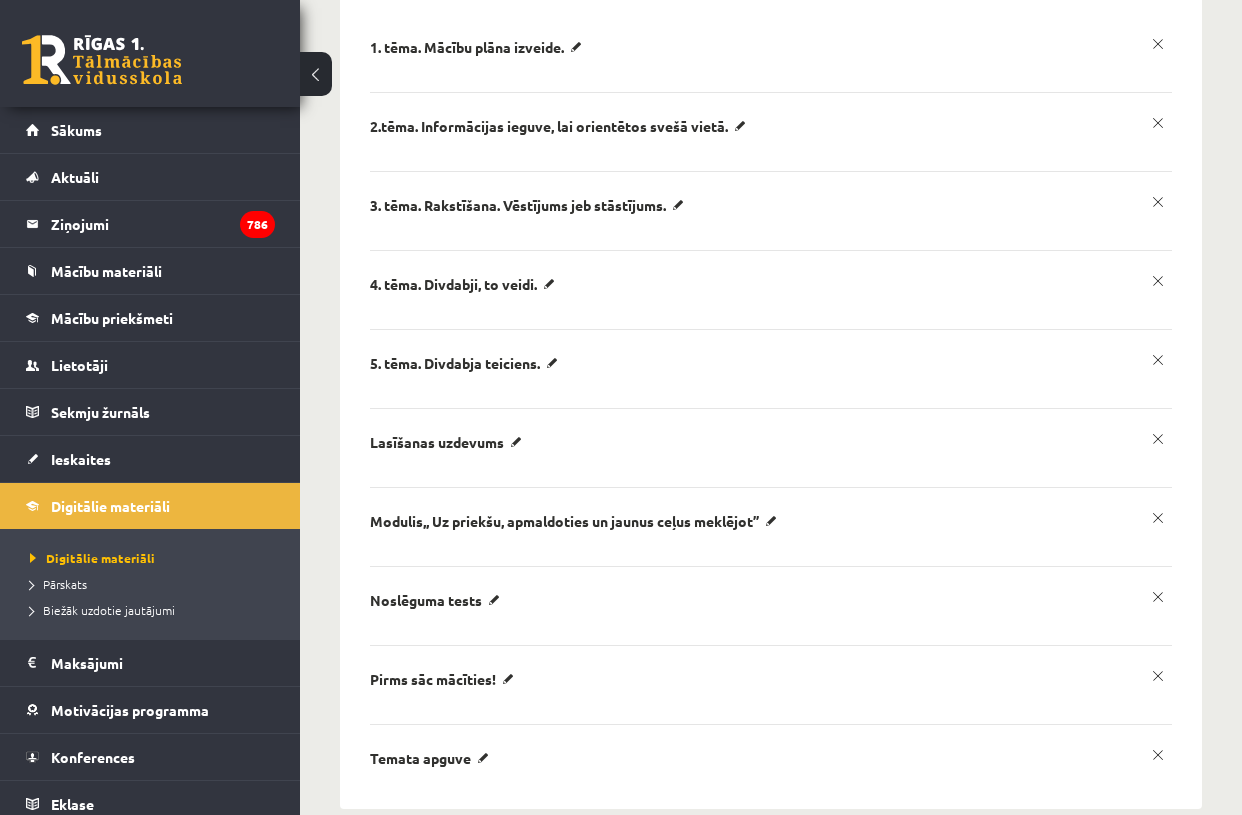 scroll, scrollTop: 517, scrollLeft: 0, axis: vertical 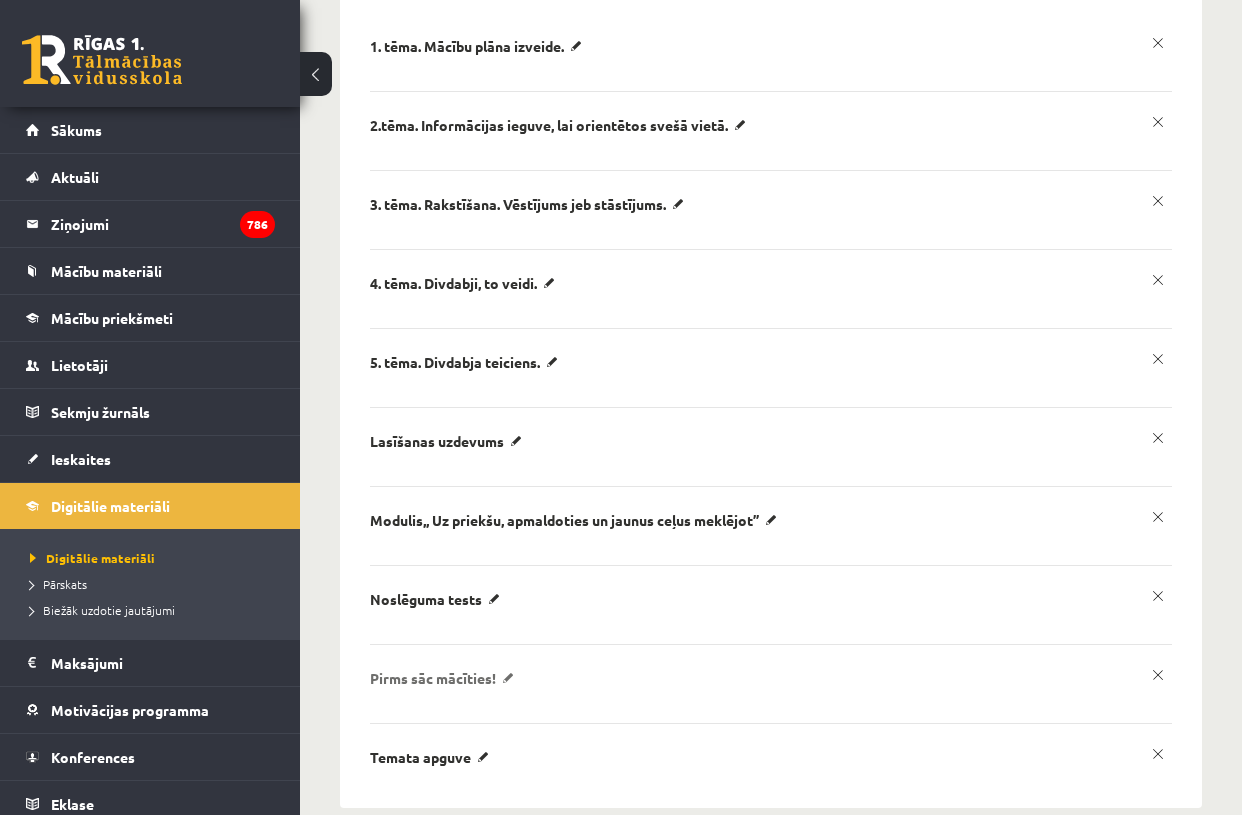click on "Pirms sāc mācīties!" at bounding box center (479, 46) 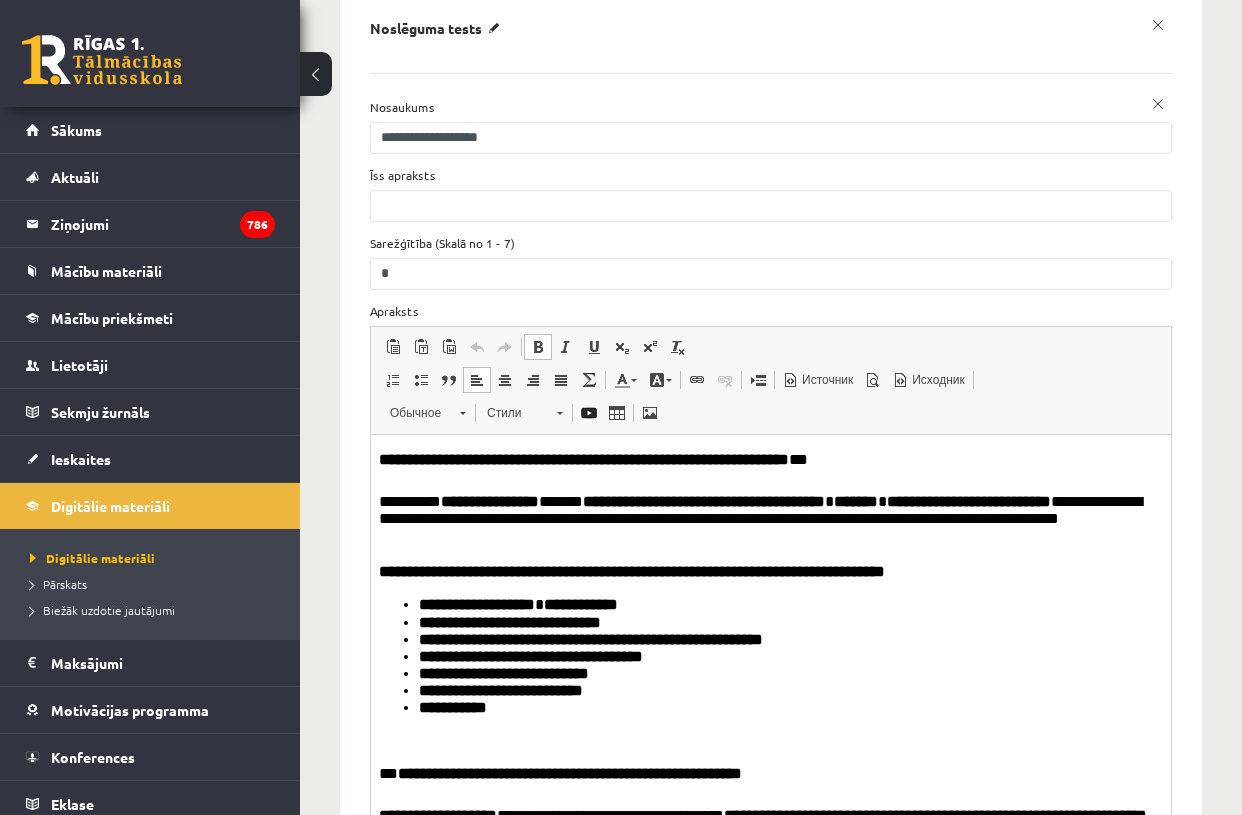 click on "**********" at bounding box center [791, 638] 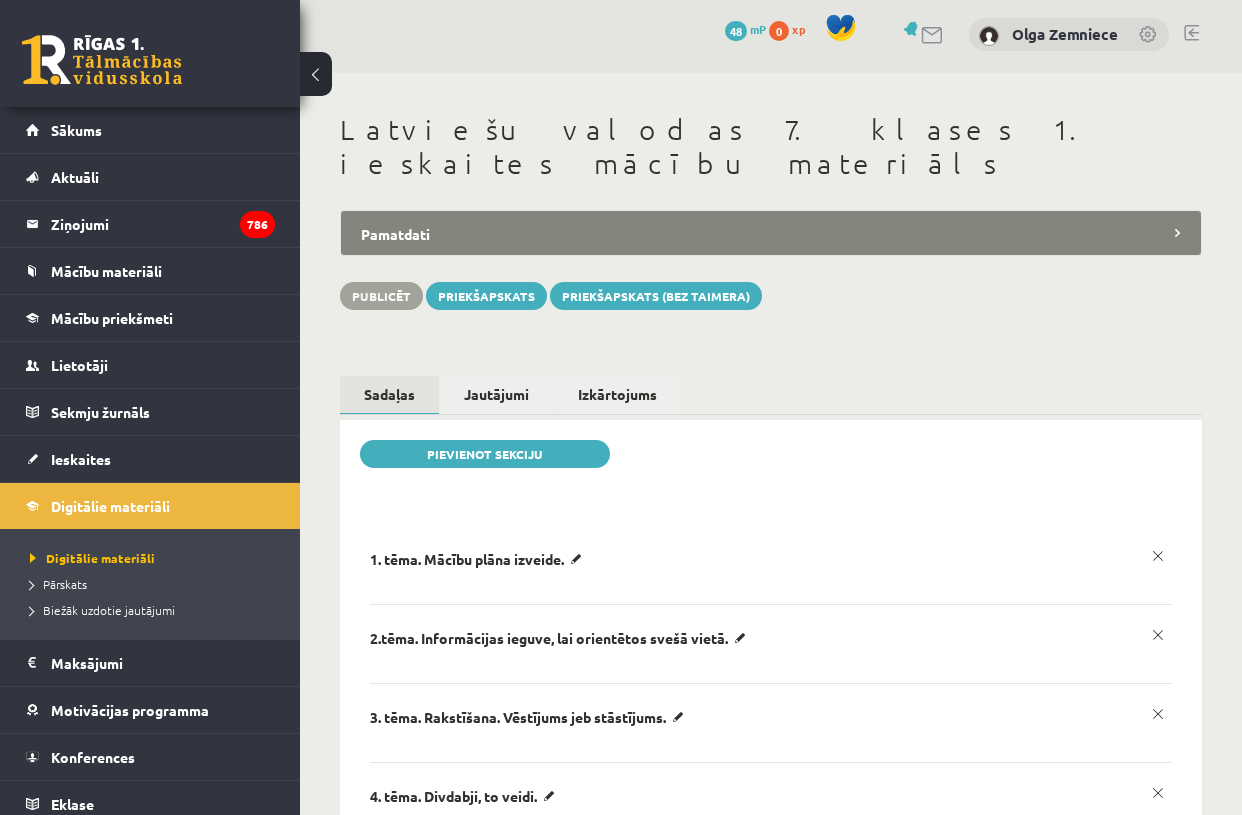 scroll, scrollTop: 0, scrollLeft: 0, axis: both 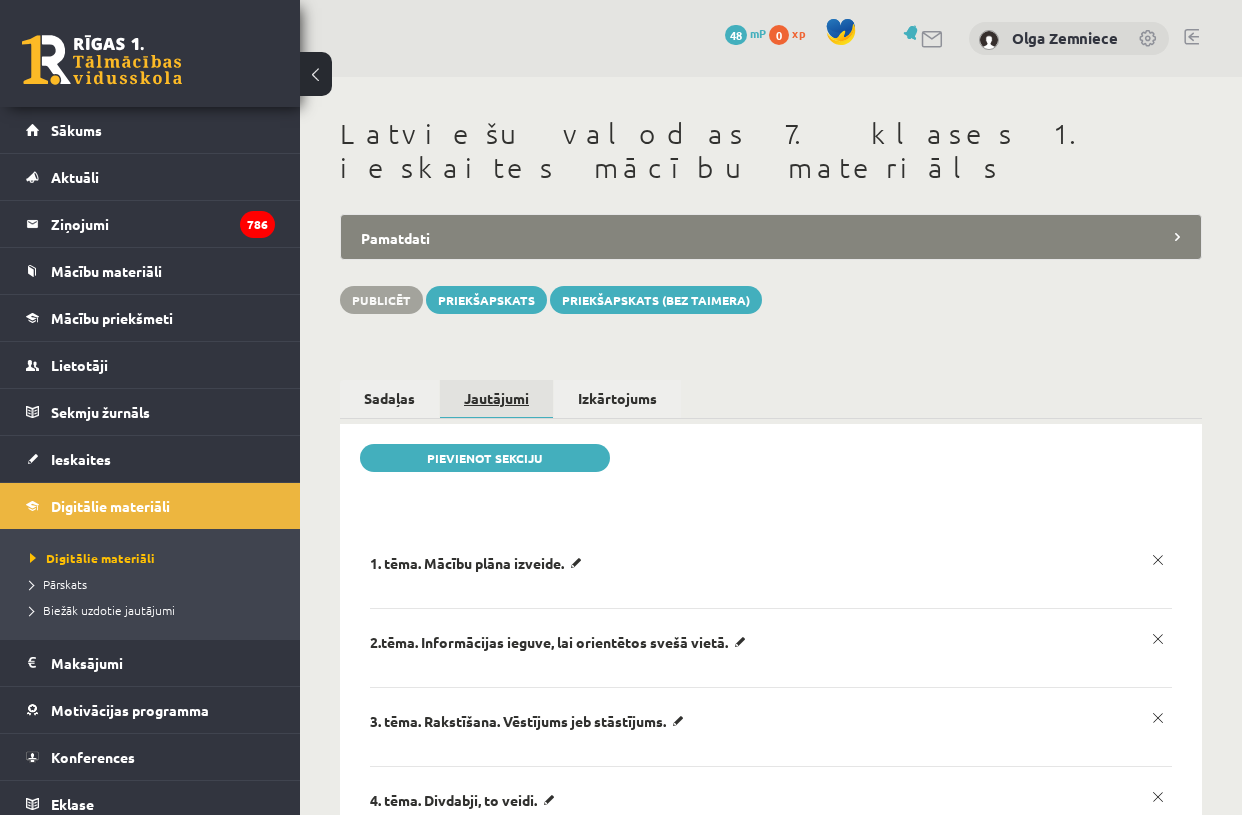 click on "Jautājumi" at bounding box center [496, 399] 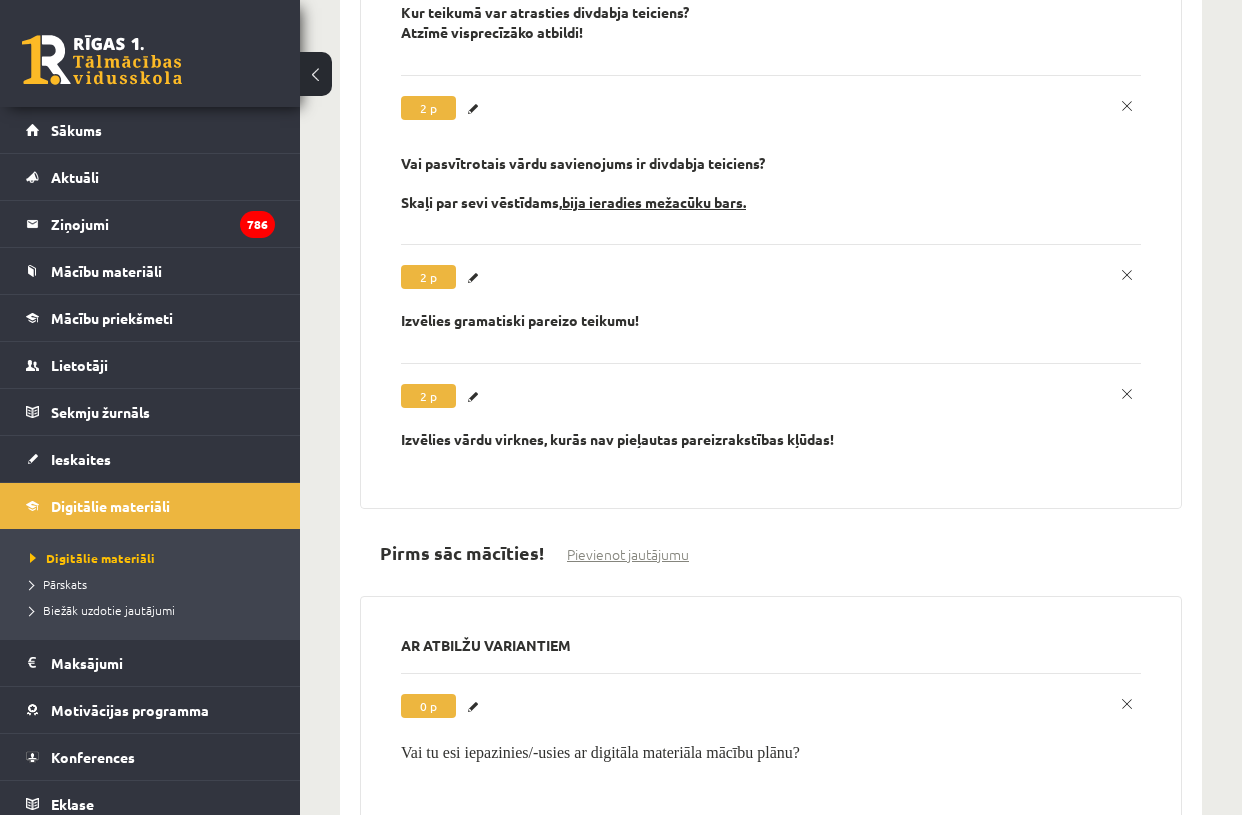 scroll, scrollTop: 14196, scrollLeft: 0, axis: vertical 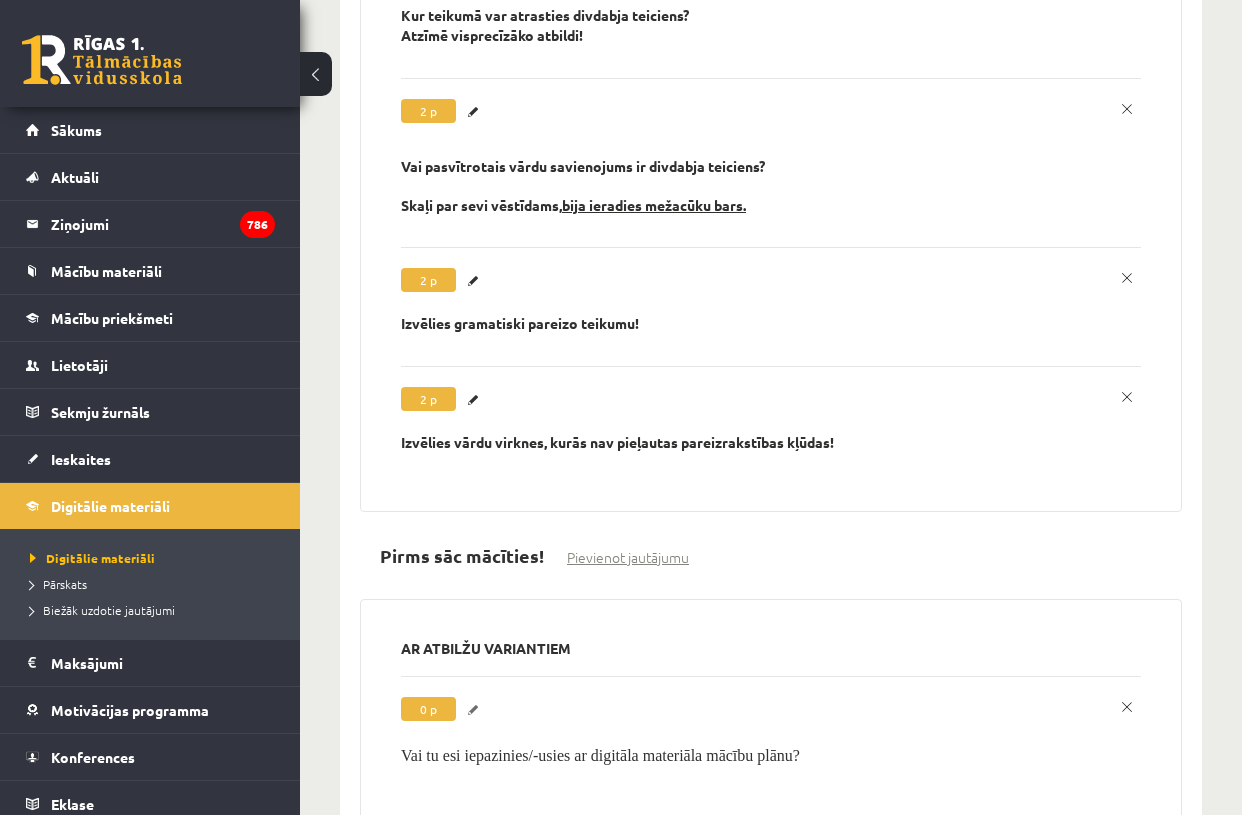 click on "Labot" at bounding box center (476, 710) 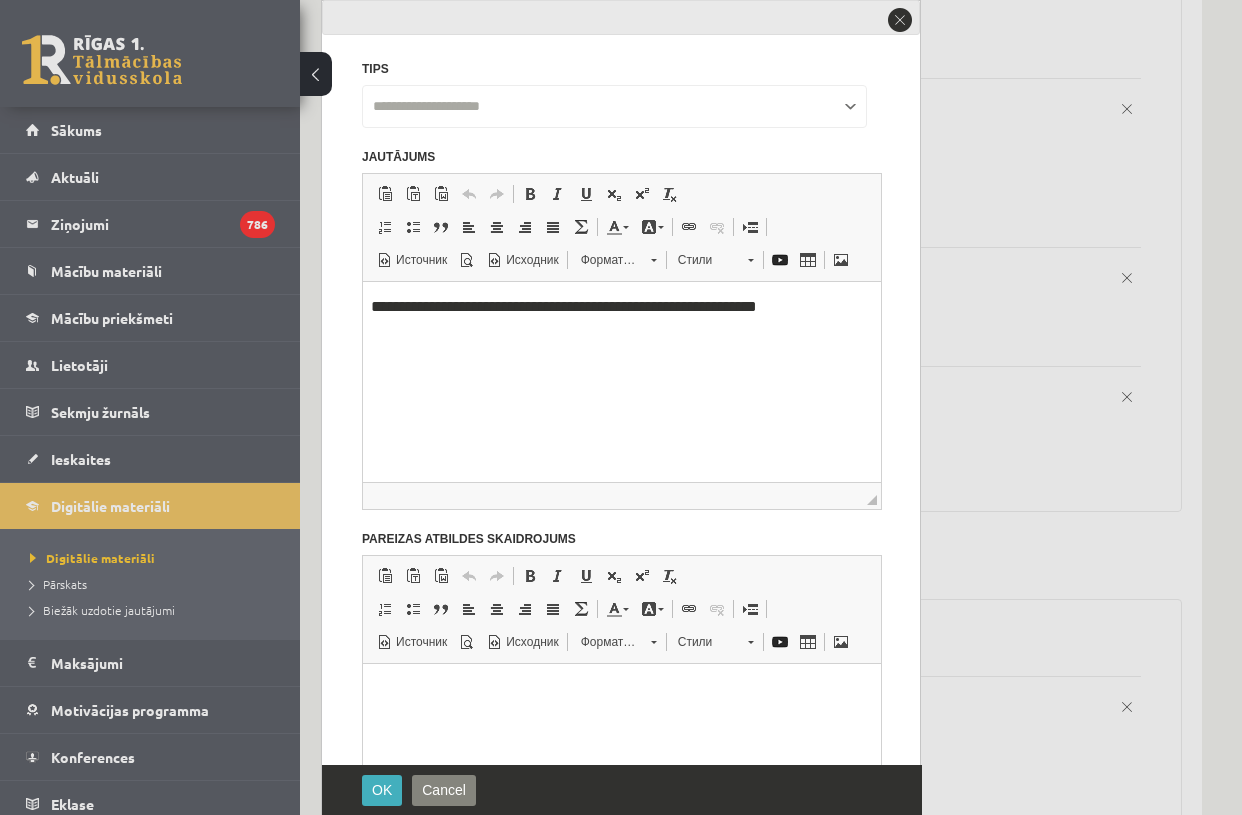 scroll, scrollTop: 0, scrollLeft: 0, axis: both 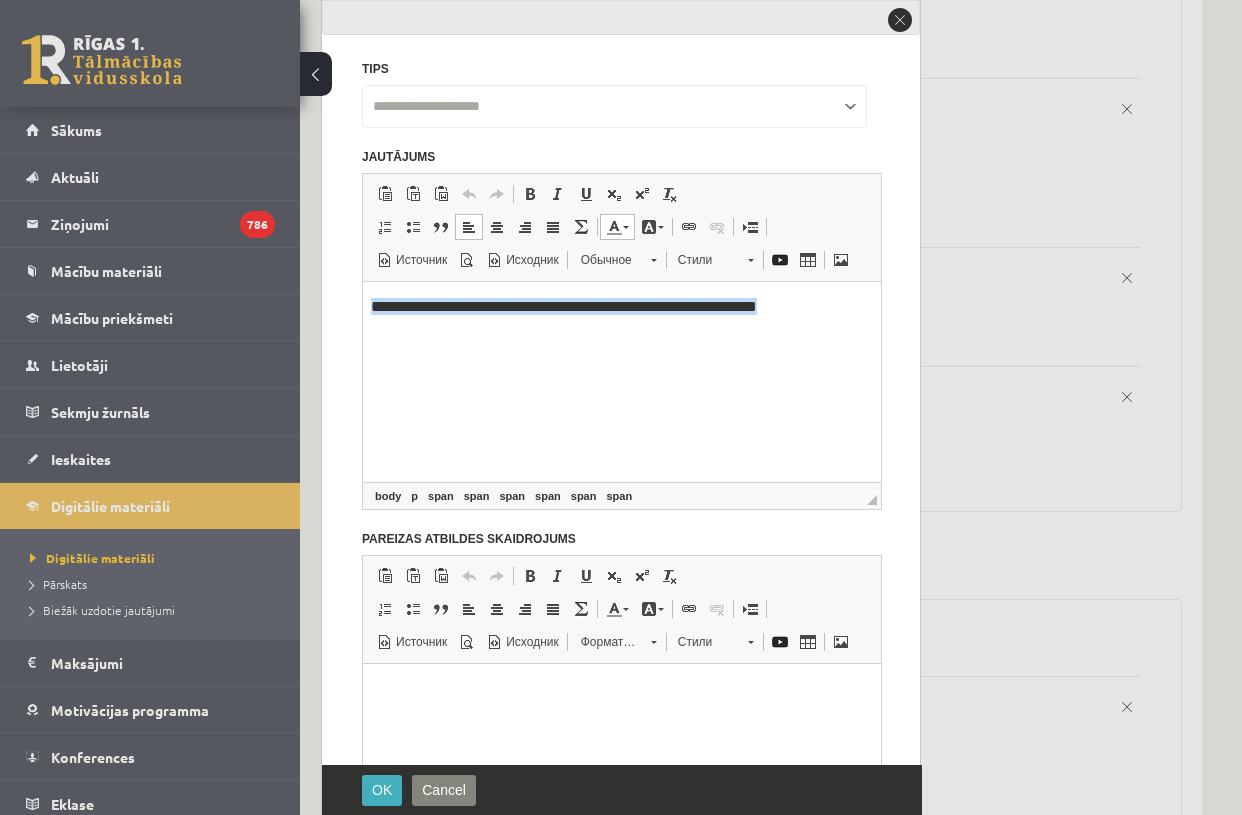 drag, startPoint x: 785, startPoint y: 313, endPoint x: 331, endPoint y: 295, distance: 454.3567 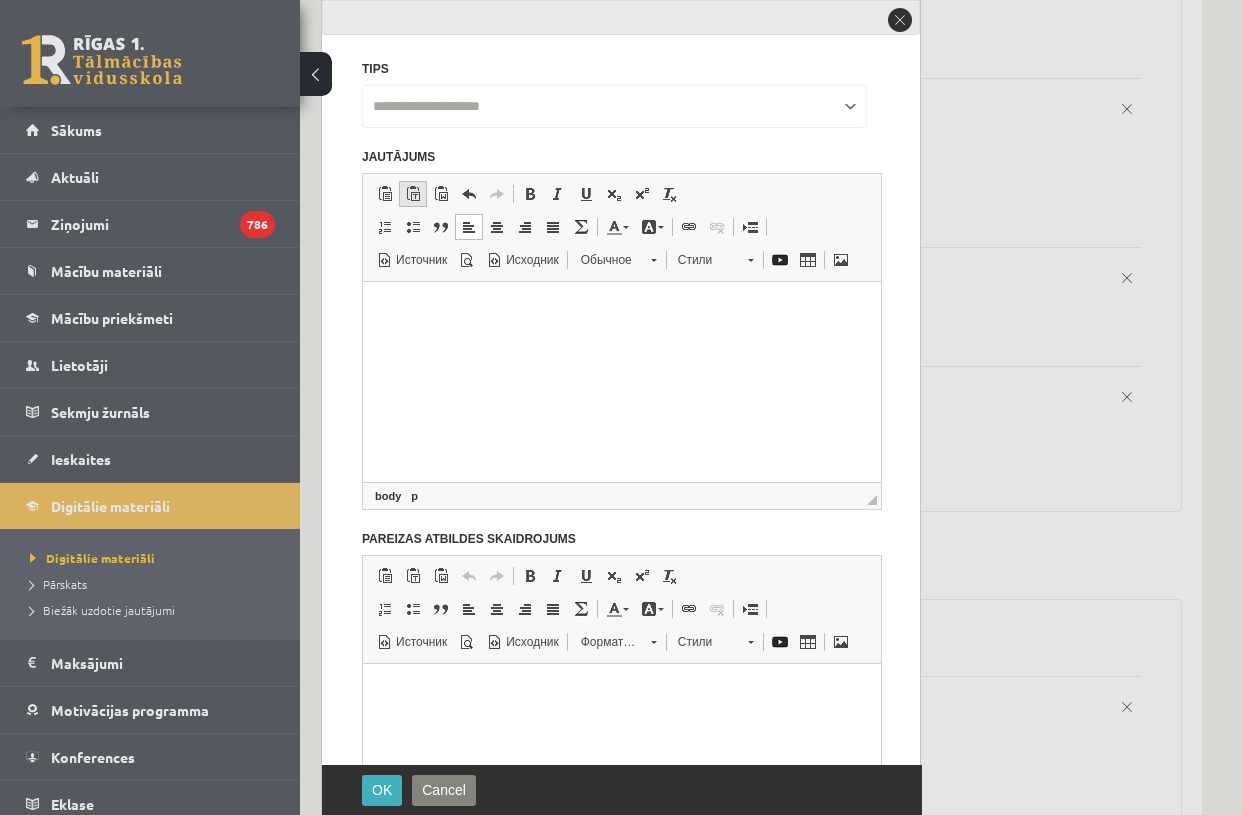 click at bounding box center [413, 194] 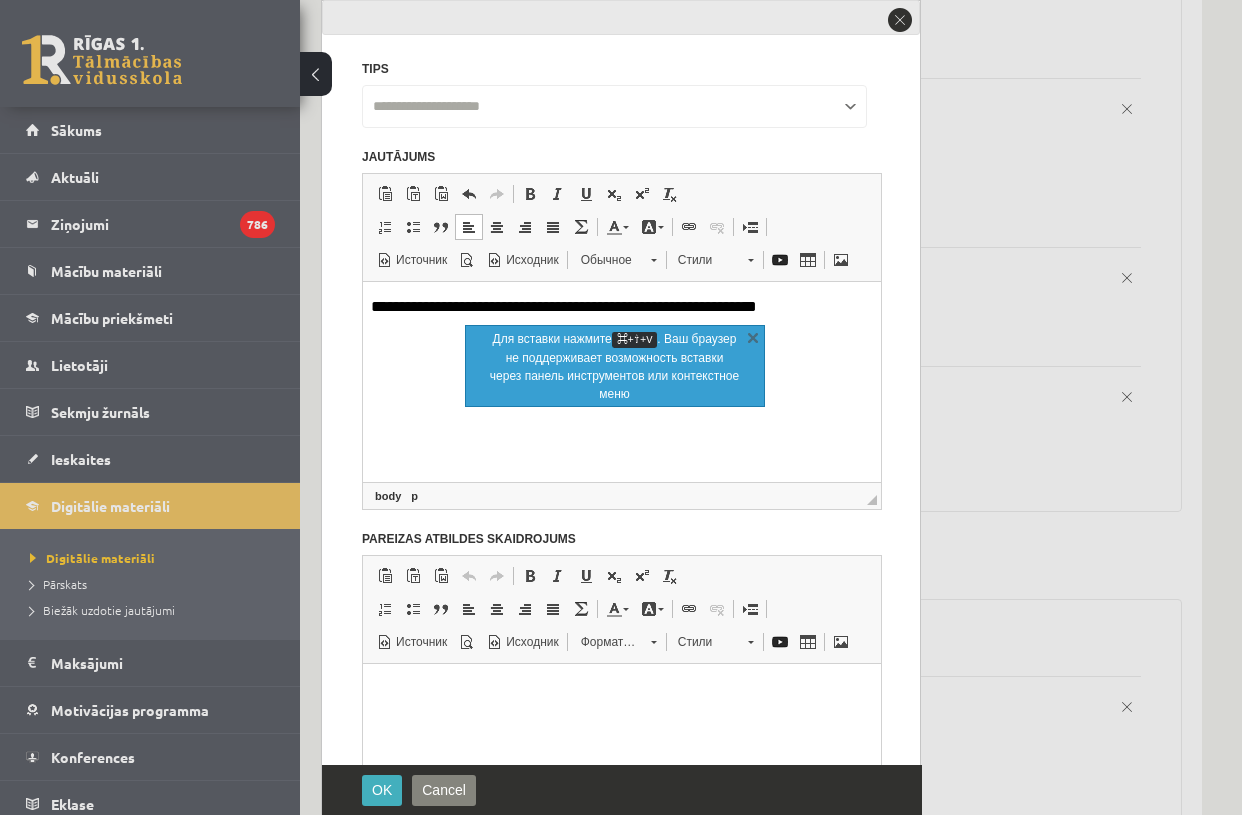 click on "**********" at bounding box center [622, 307] 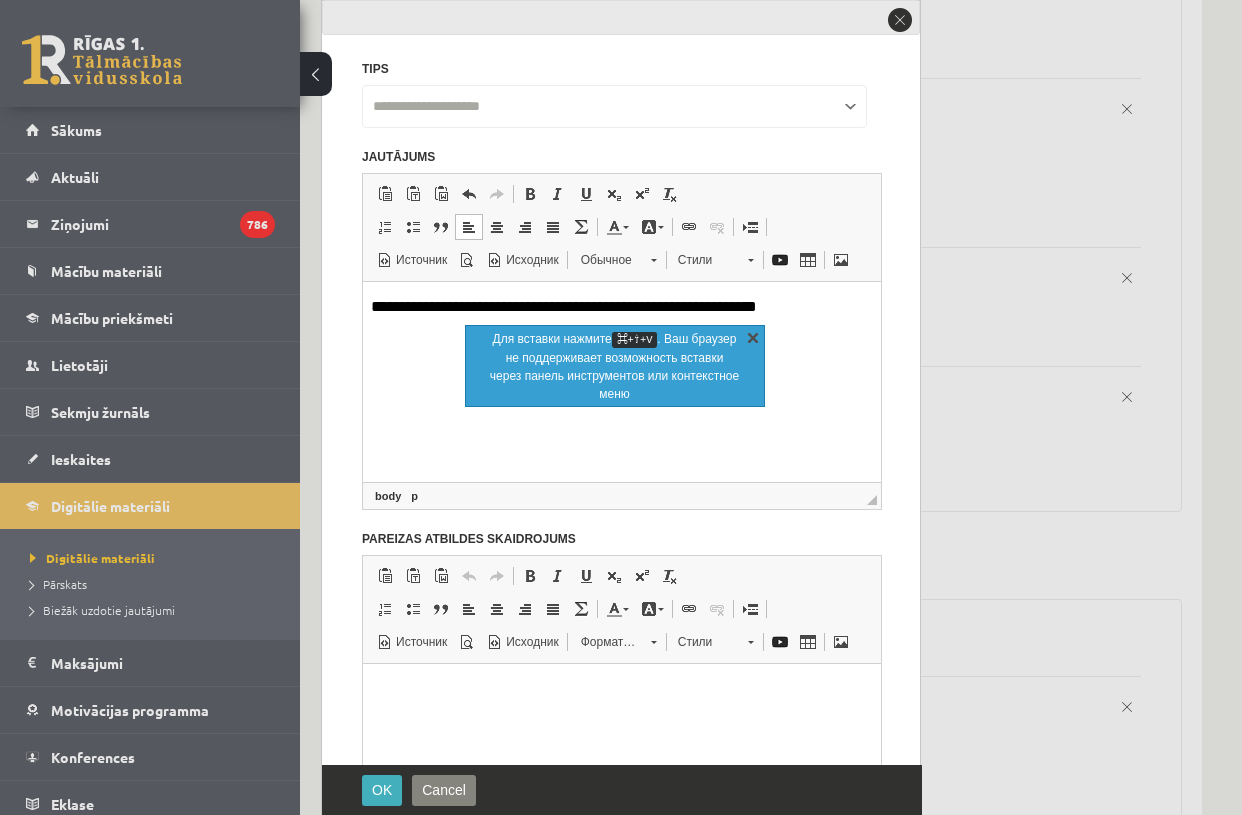 click on "X" at bounding box center [753, 337] 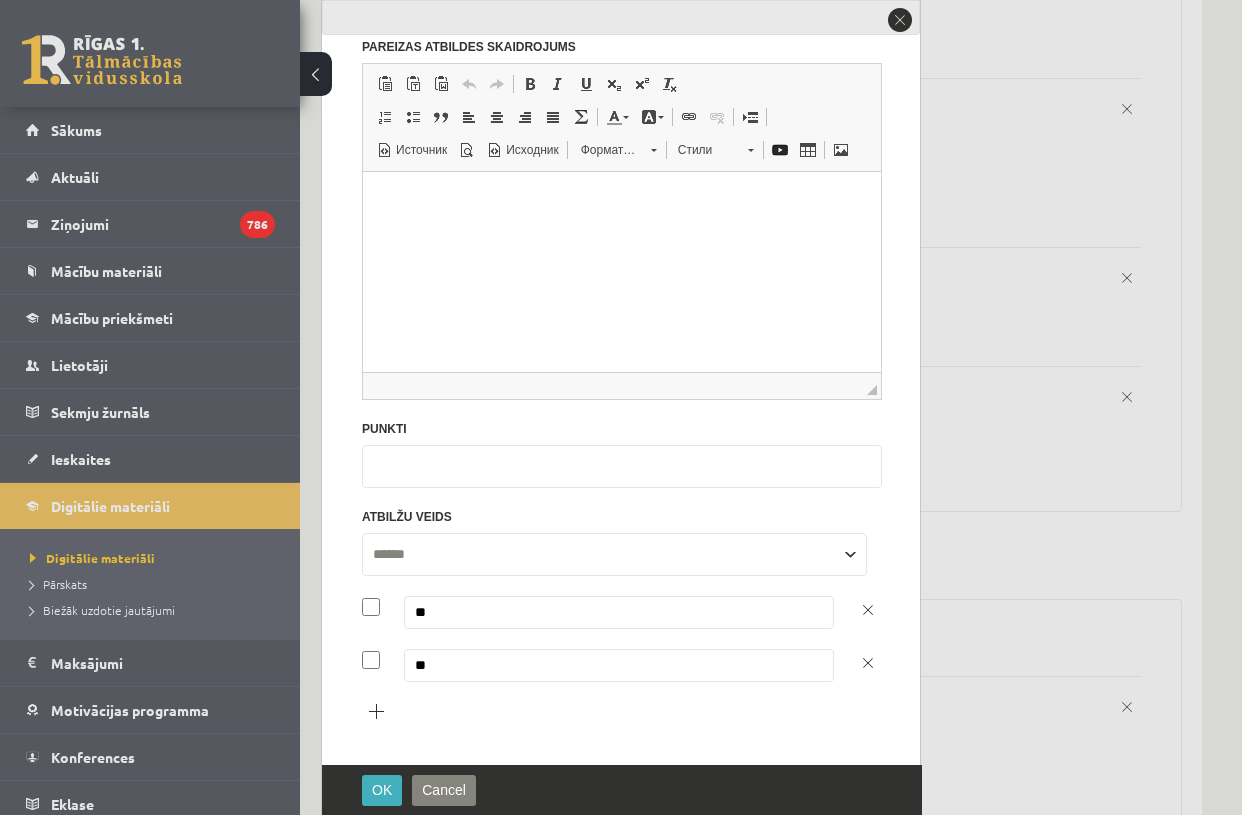 scroll, scrollTop: 545, scrollLeft: 0, axis: vertical 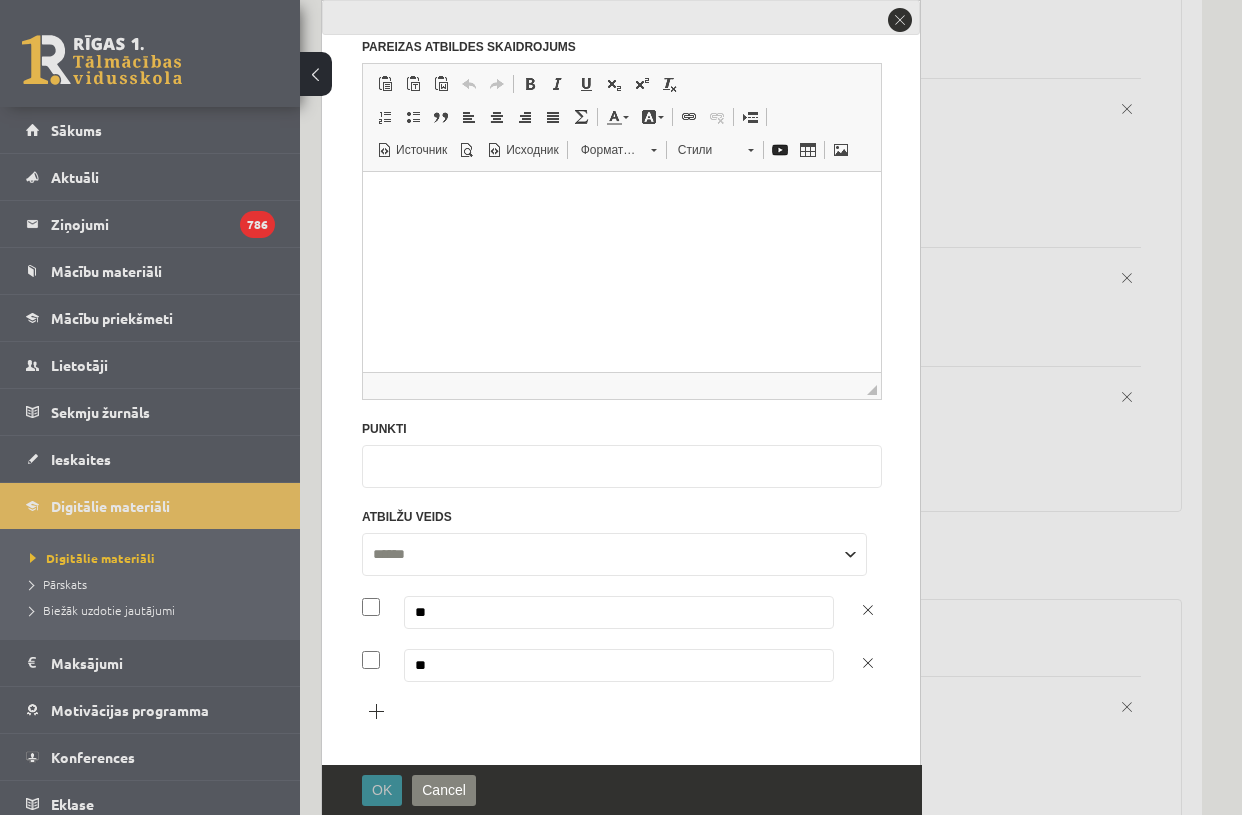 click on "OK" at bounding box center [382, 790] 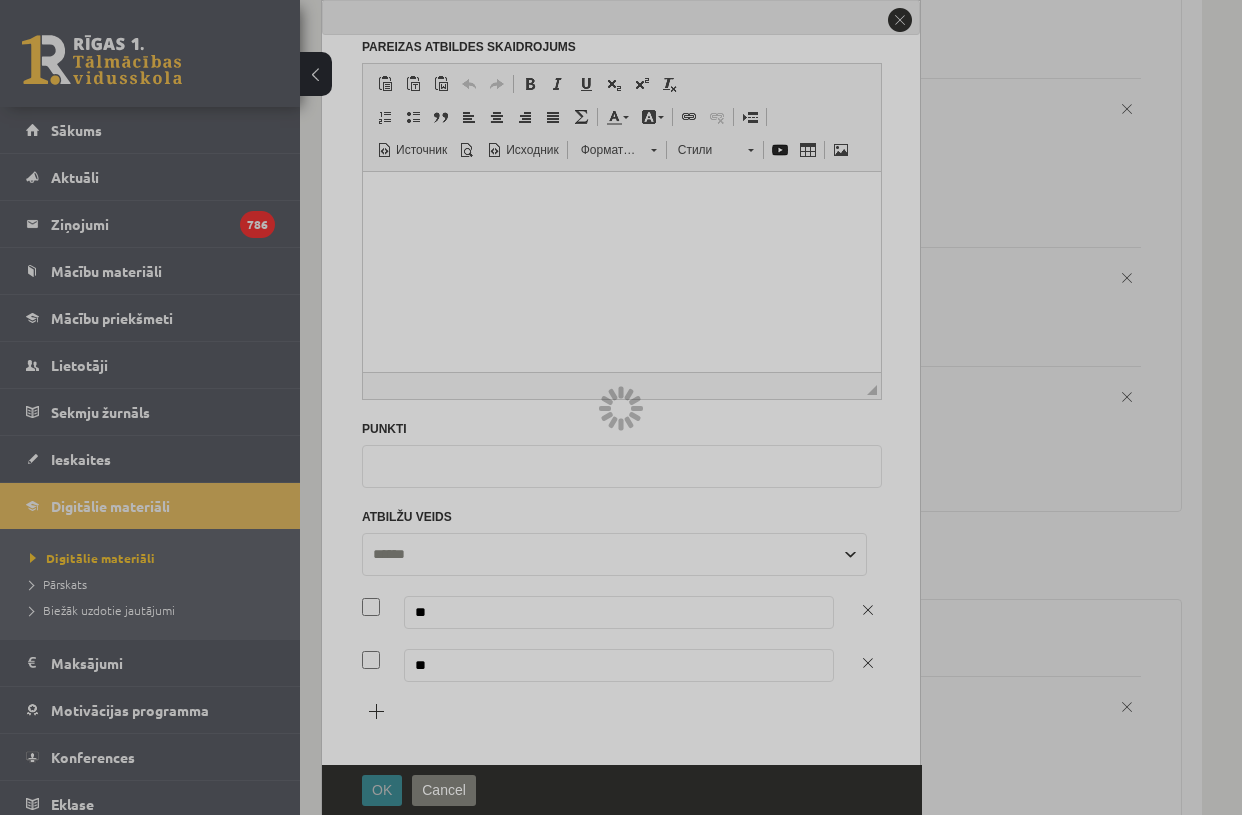 scroll, scrollTop: 0, scrollLeft: 0, axis: both 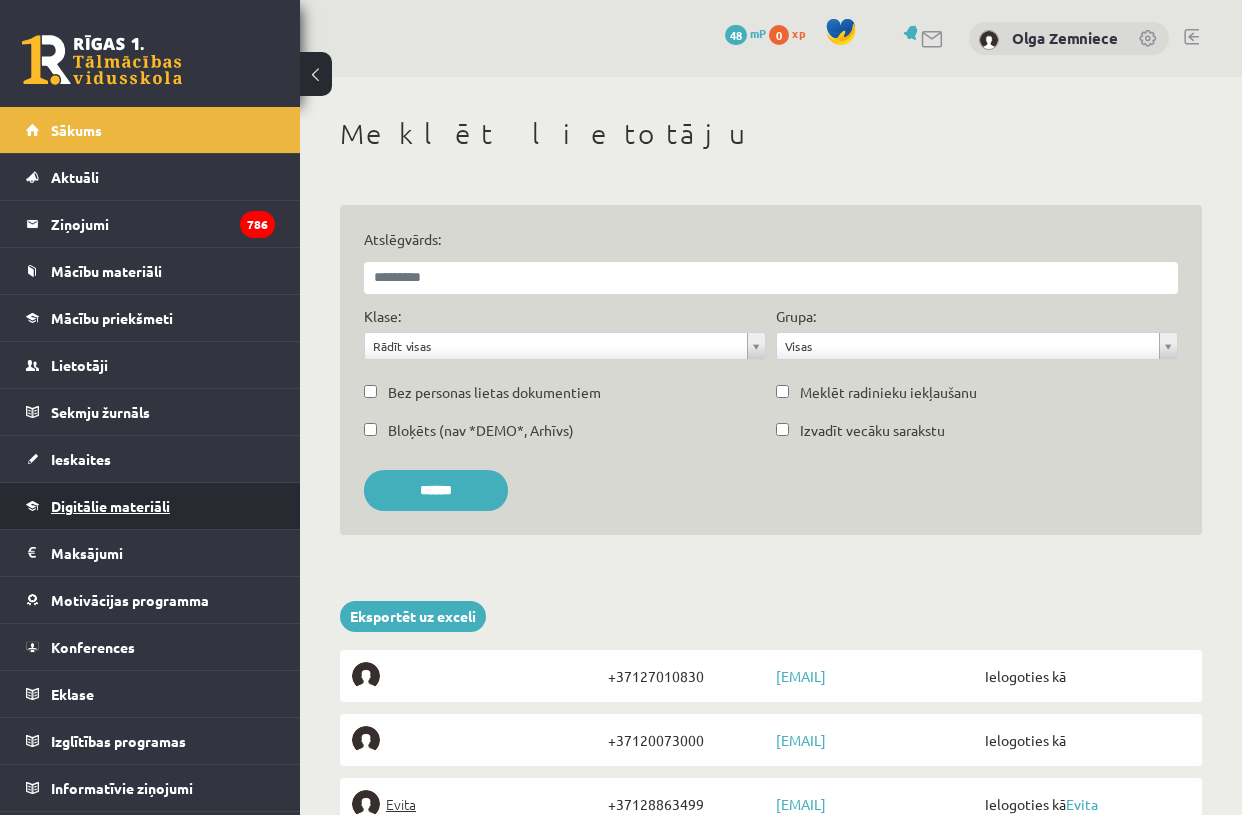 click on "Digitālie materiāli" at bounding box center [110, 506] 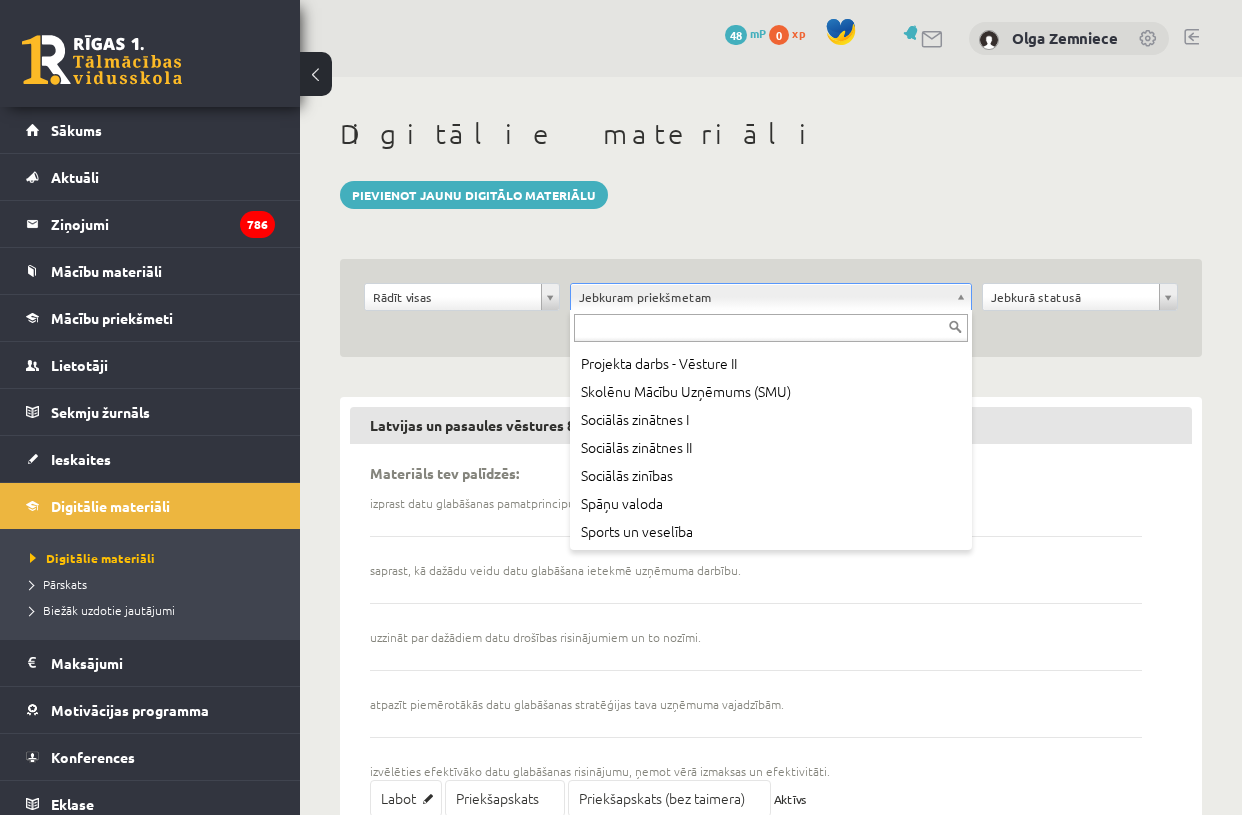 scroll, scrollTop: 1172, scrollLeft: 0, axis: vertical 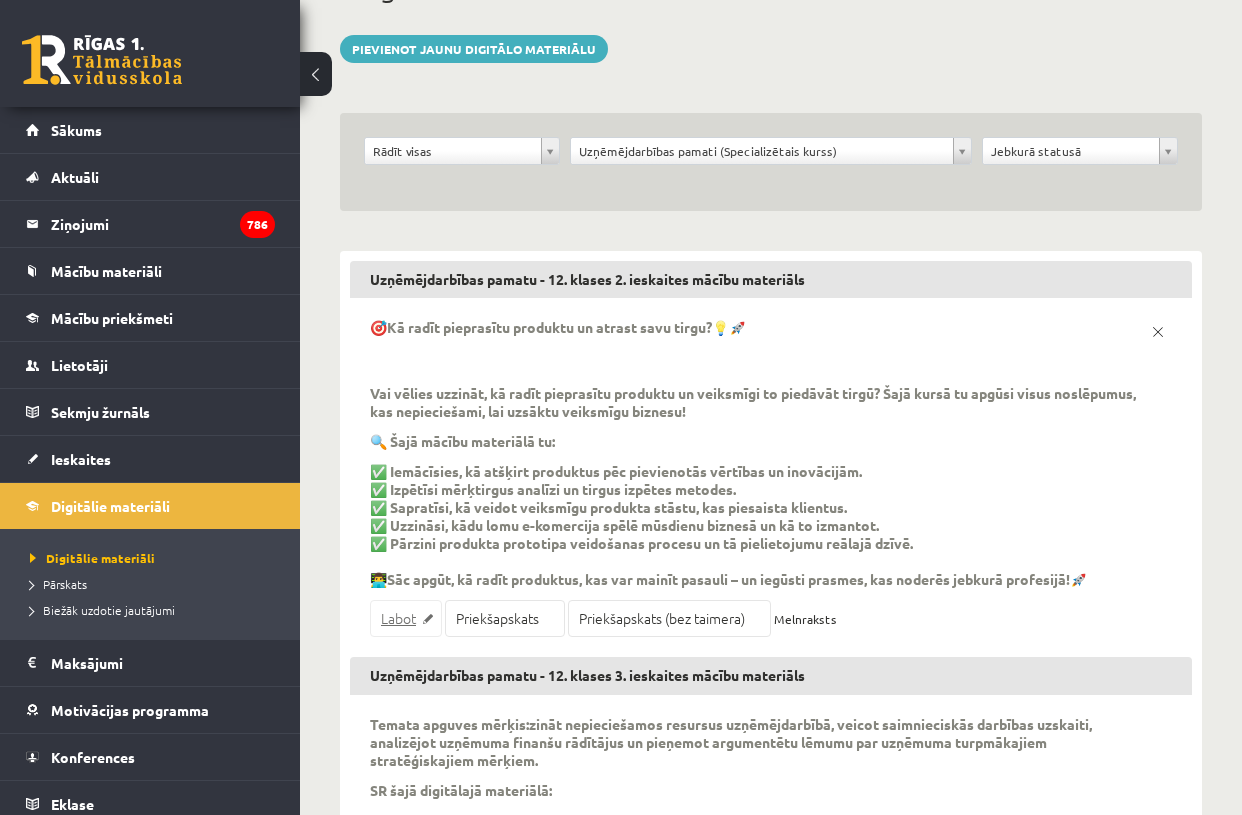 click on "Labot" at bounding box center [406, 618] 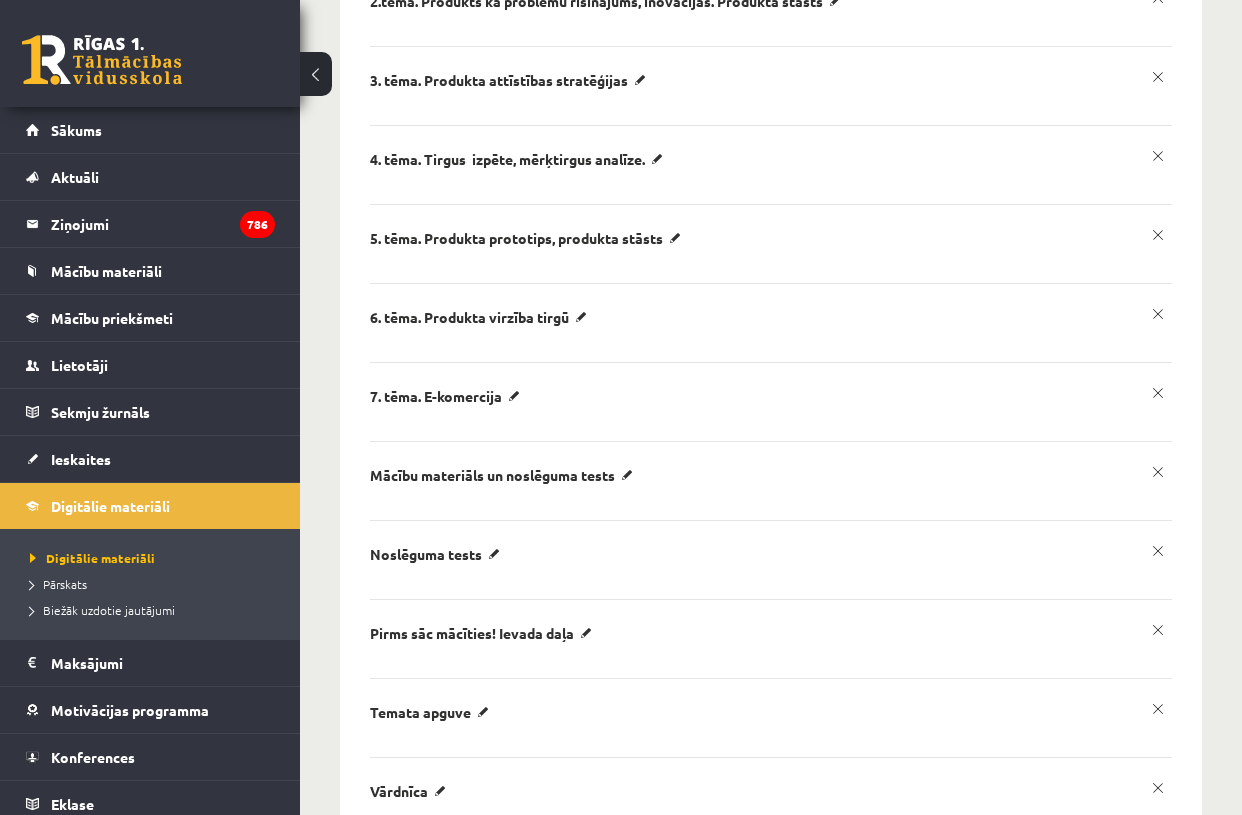 scroll, scrollTop: 0, scrollLeft: 0, axis: both 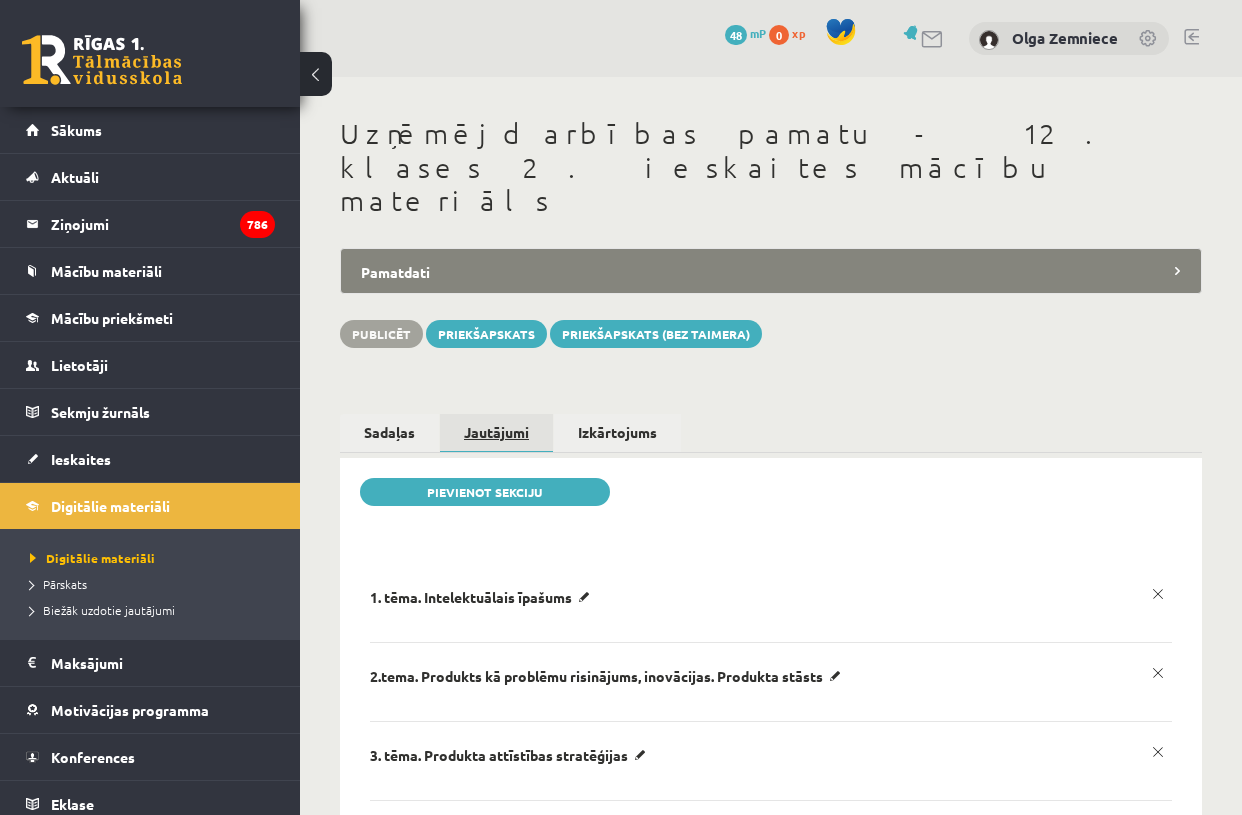 click on "Jautājumi" at bounding box center (496, 433) 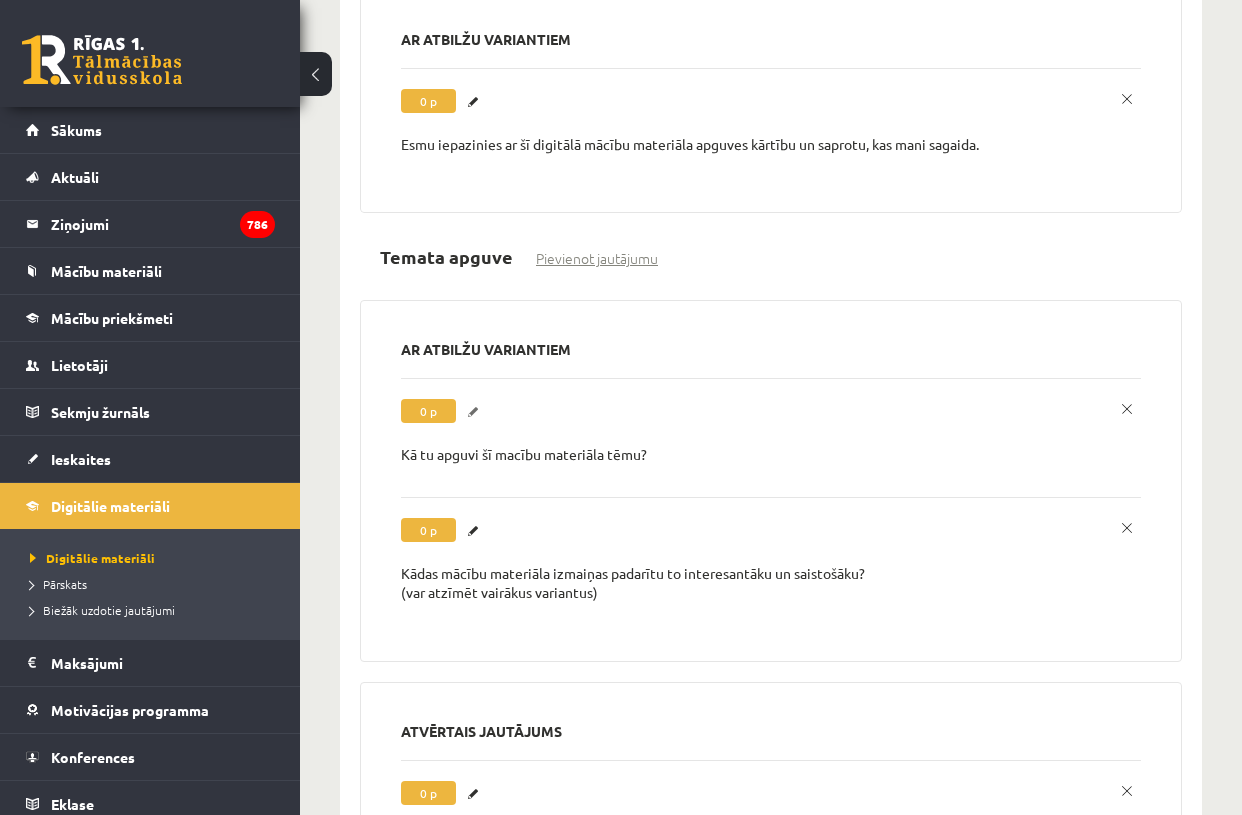 click on "Labot" at bounding box center (476, 412) 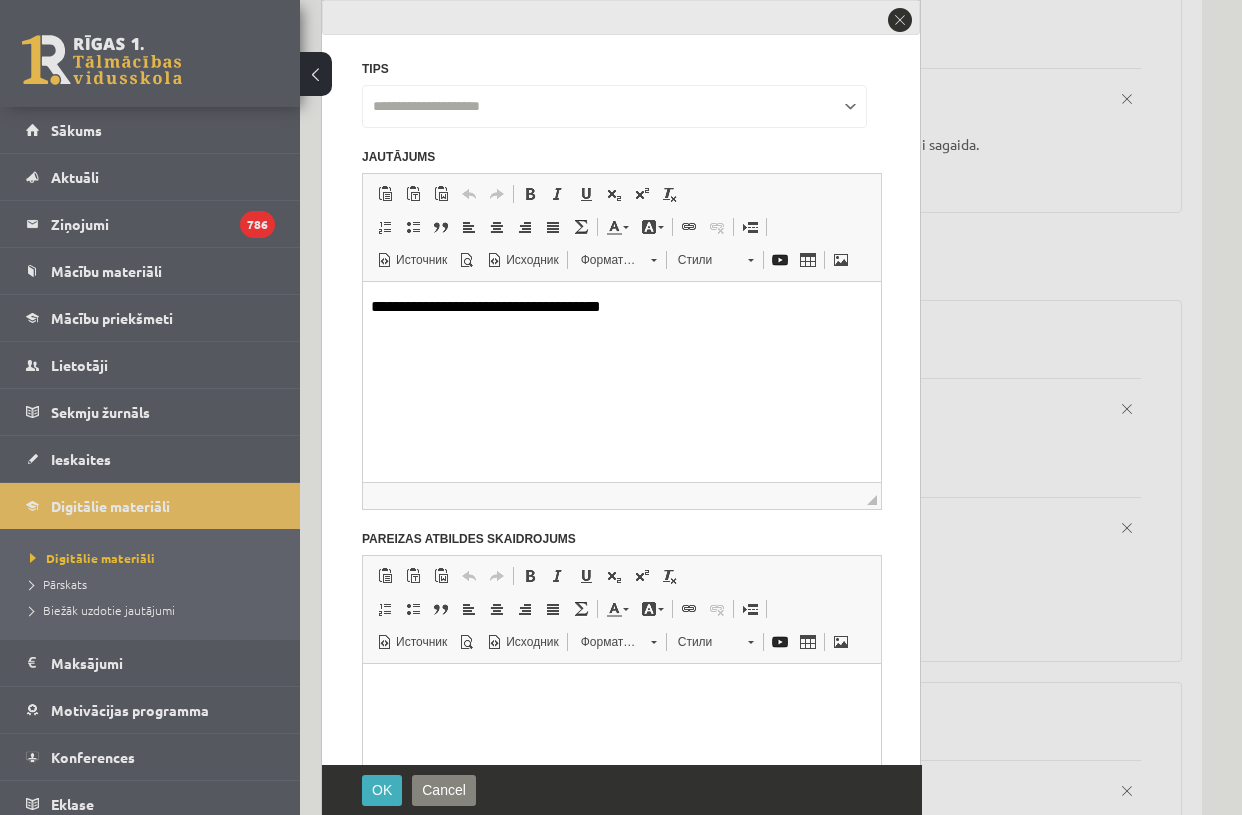 scroll, scrollTop: 0, scrollLeft: 0, axis: both 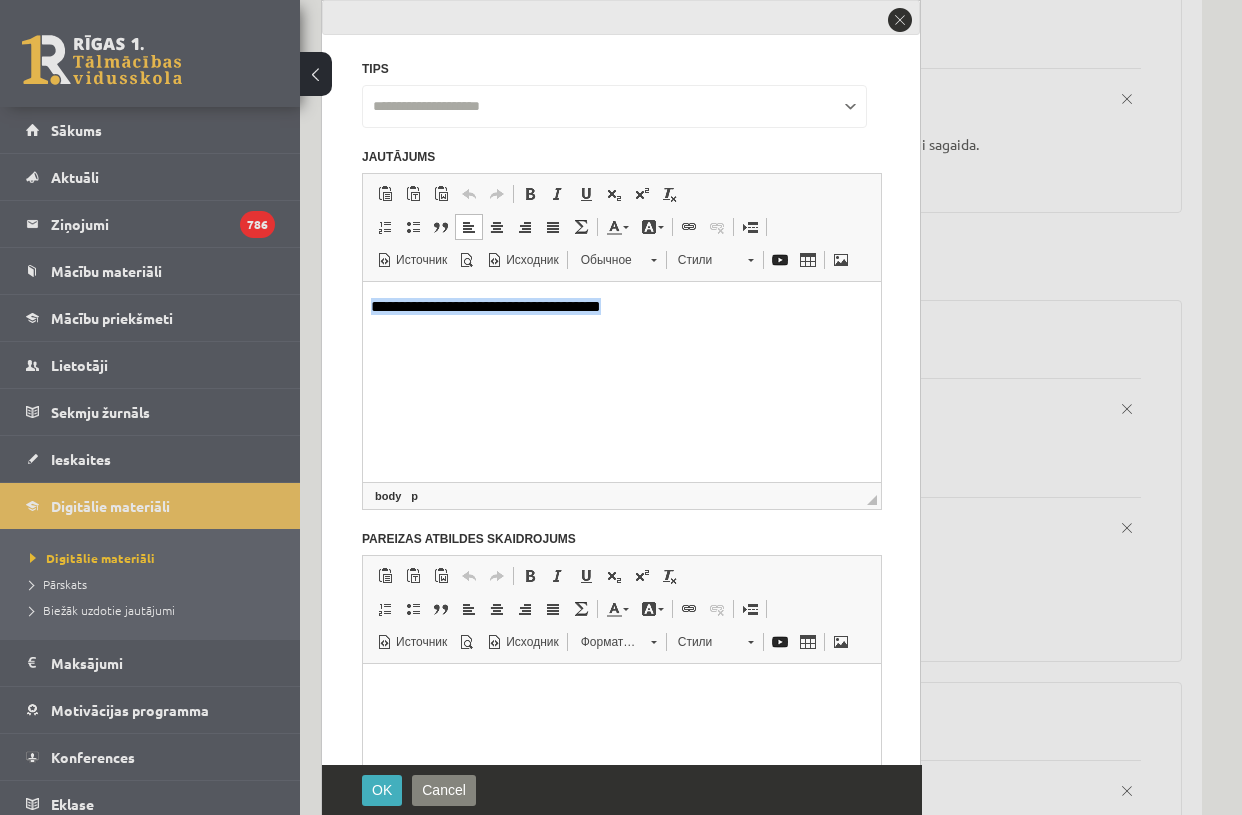 drag, startPoint x: 644, startPoint y: 314, endPoint x: 333, endPoint y: 292, distance: 311.77716 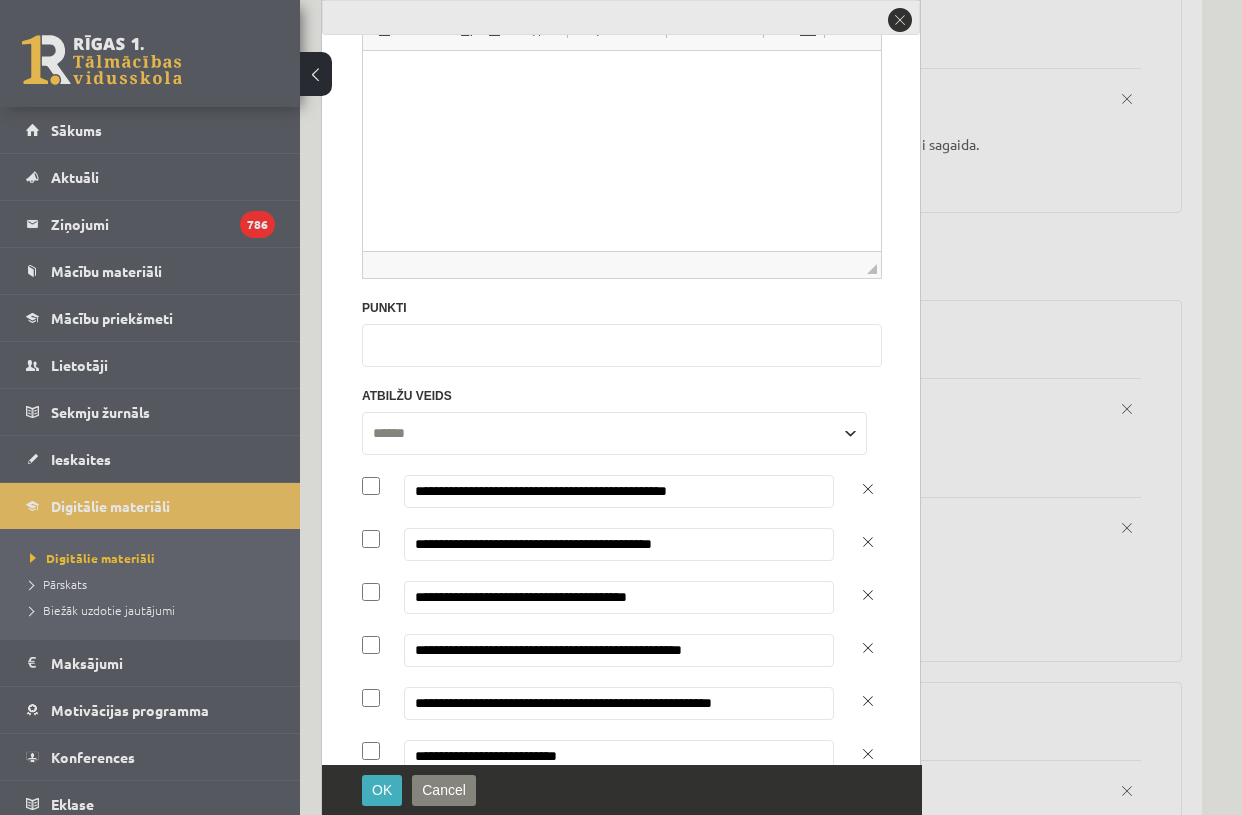 scroll, scrollTop: 770, scrollLeft: 0, axis: vertical 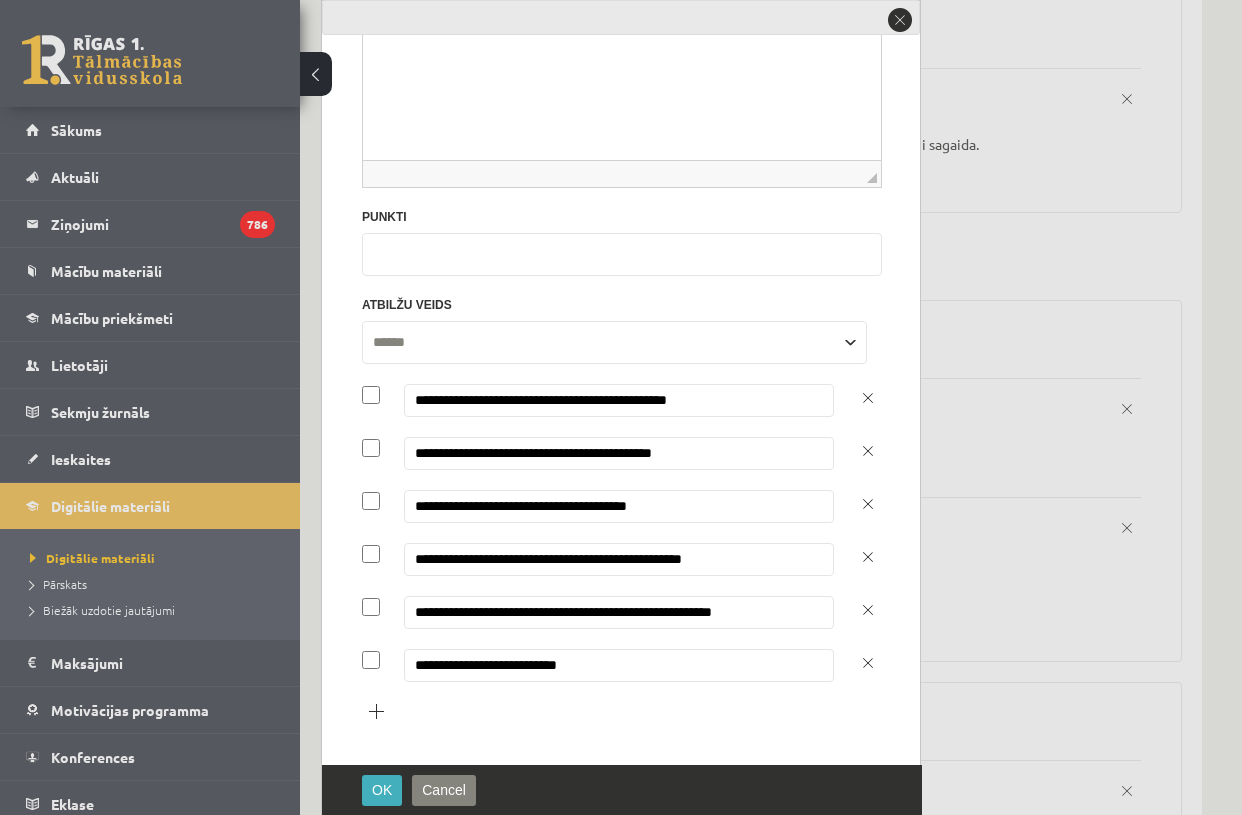 drag, startPoint x: 411, startPoint y: 398, endPoint x: 794, endPoint y: 390, distance: 383.08353 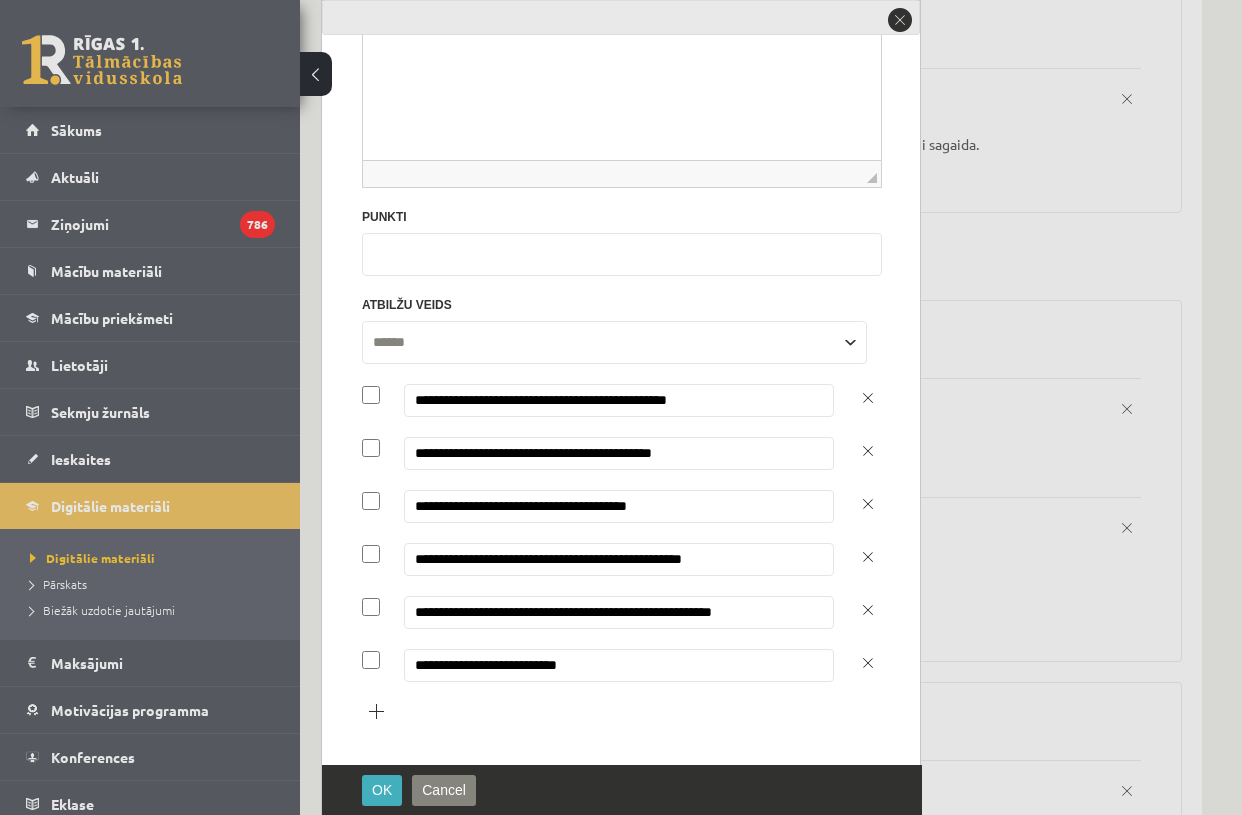 click on "**********" at bounding box center [619, 453] 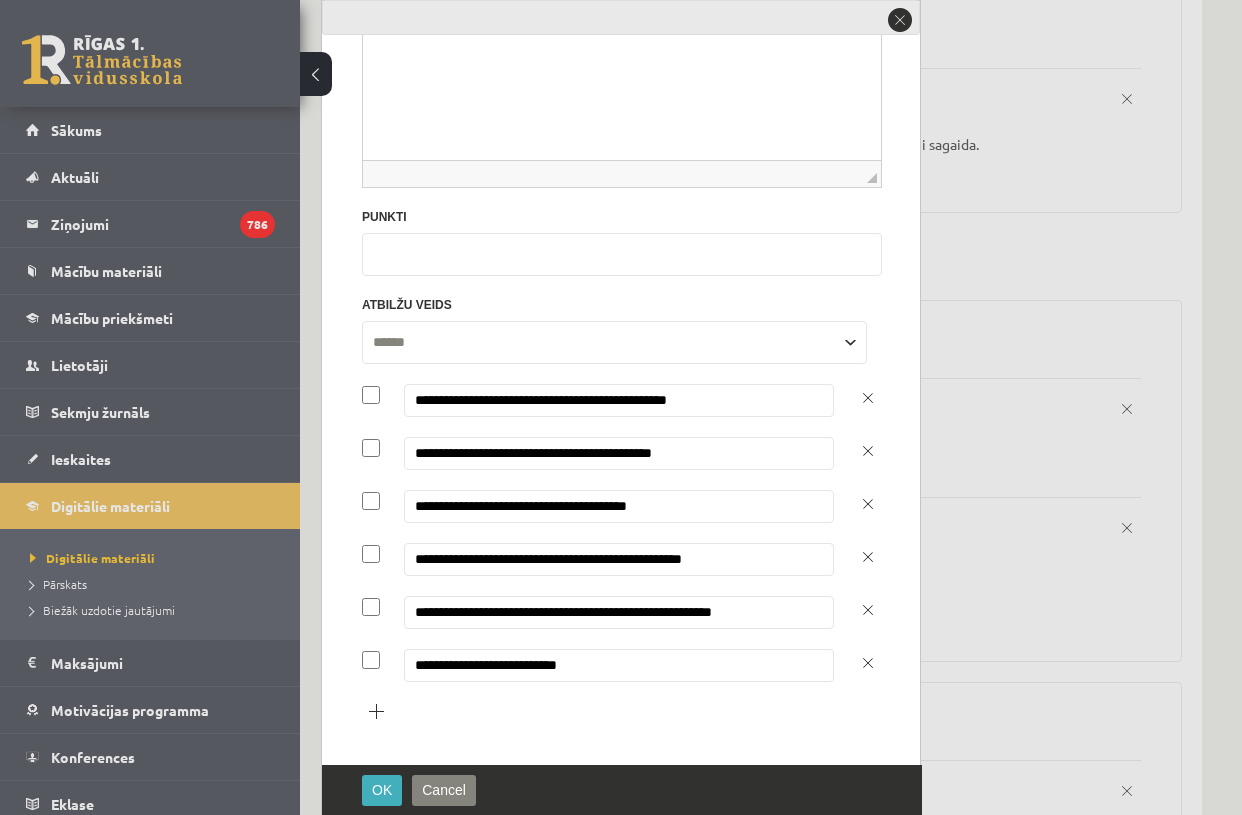 click on "**********" at bounding box center (619, 665) 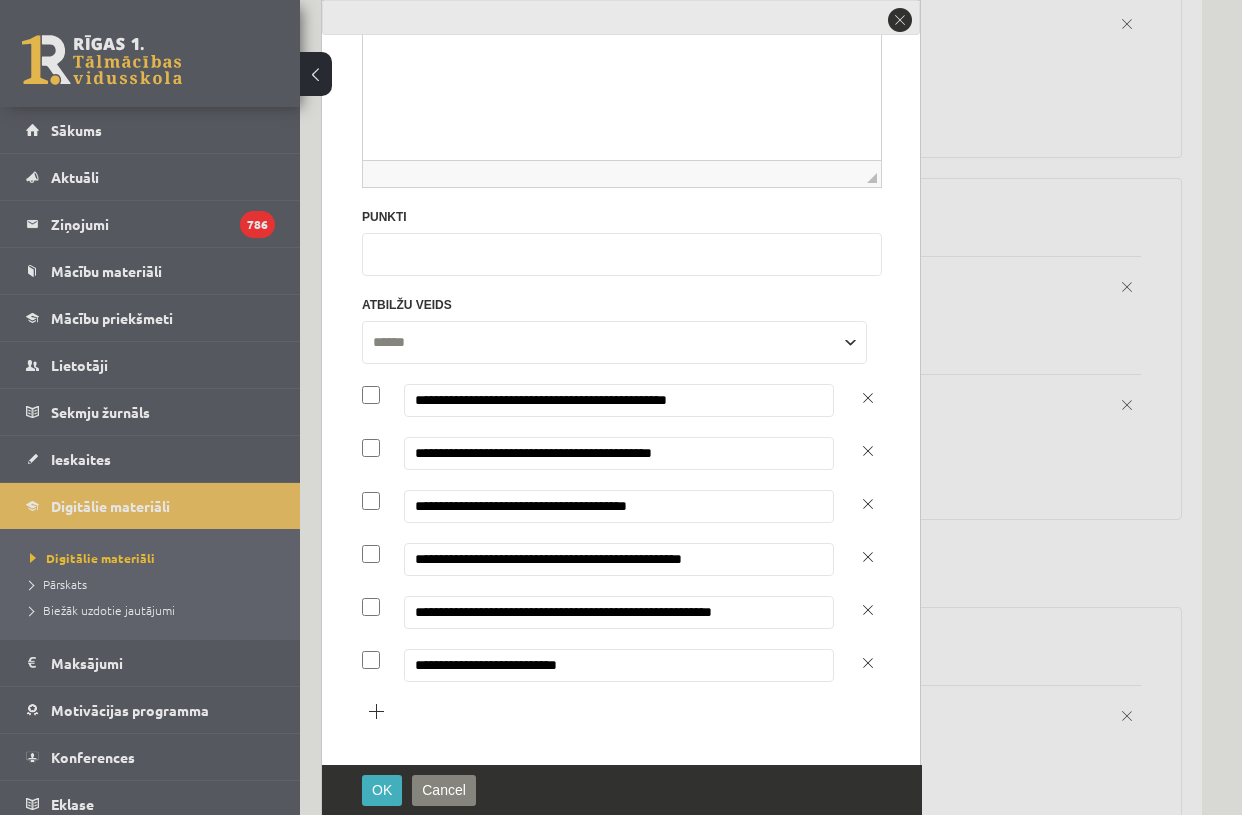 scroll, scrollTop: 12070, scrollLeft: 0, axis: vertical 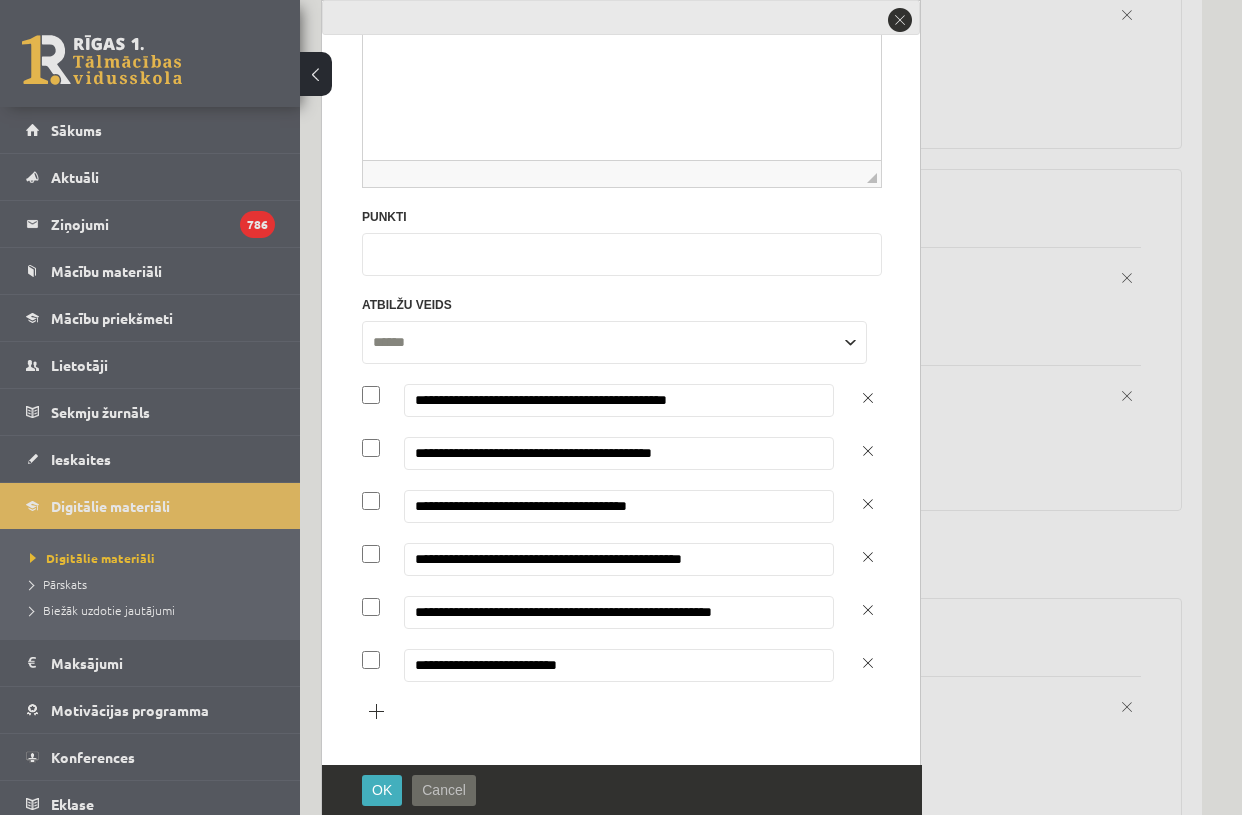click on "Cancel" at bounding box center [444, 790] 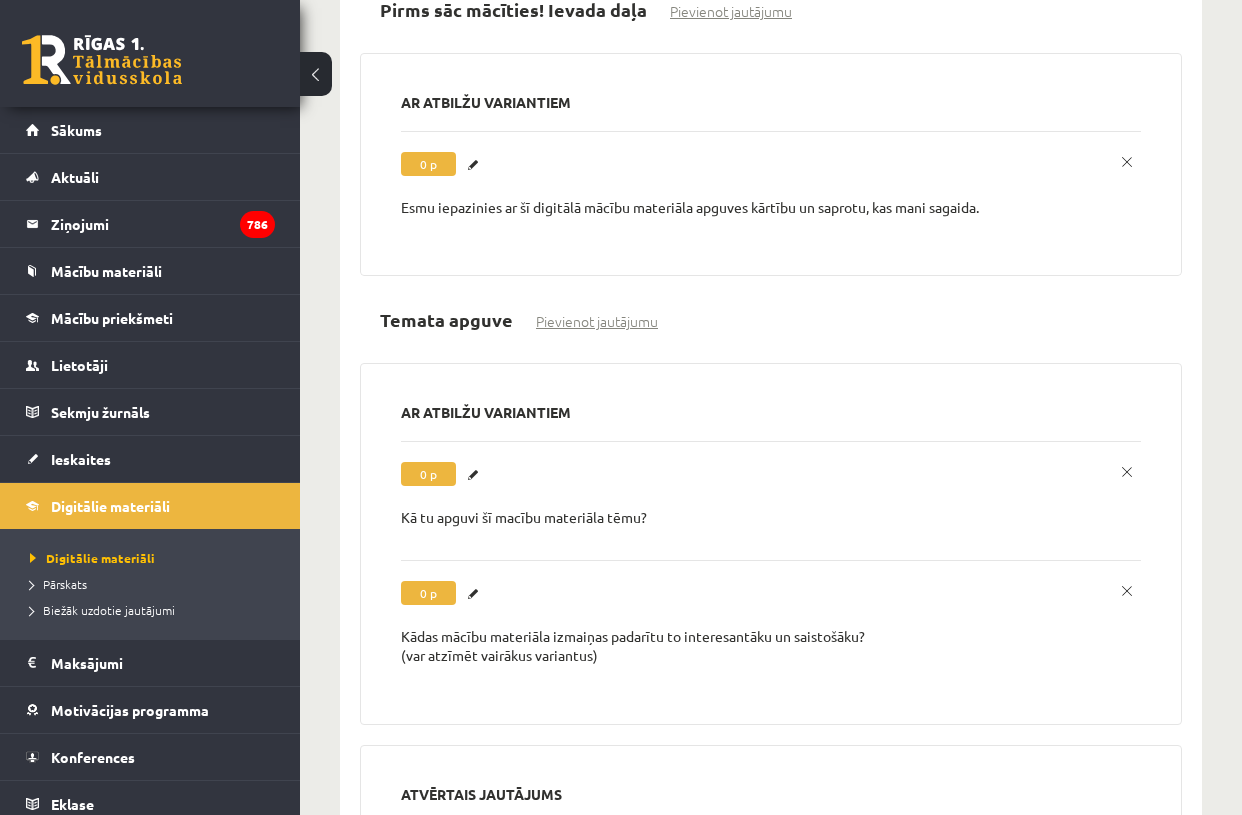 scroll, scrollTop: 0, scrollLeft: 0, axis: both 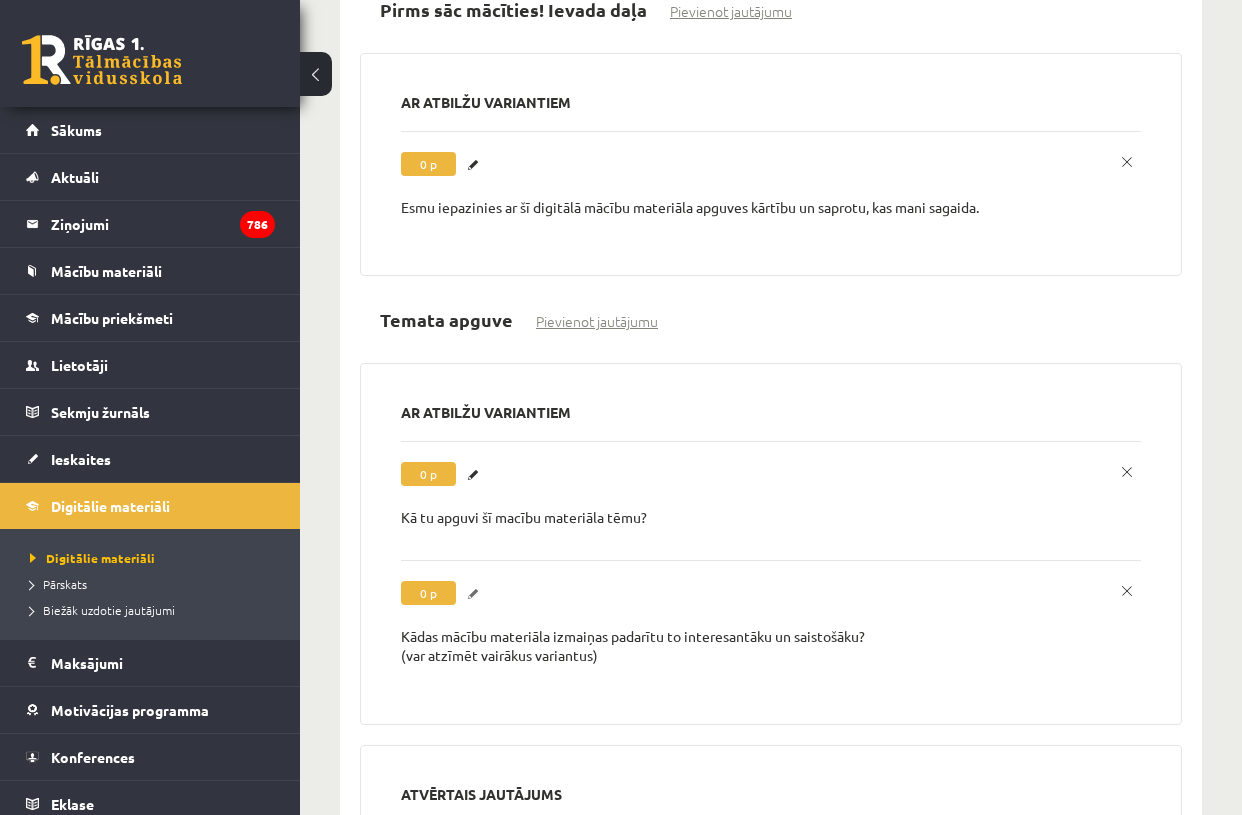 click on "Labot" at bounding box center (476, 594) 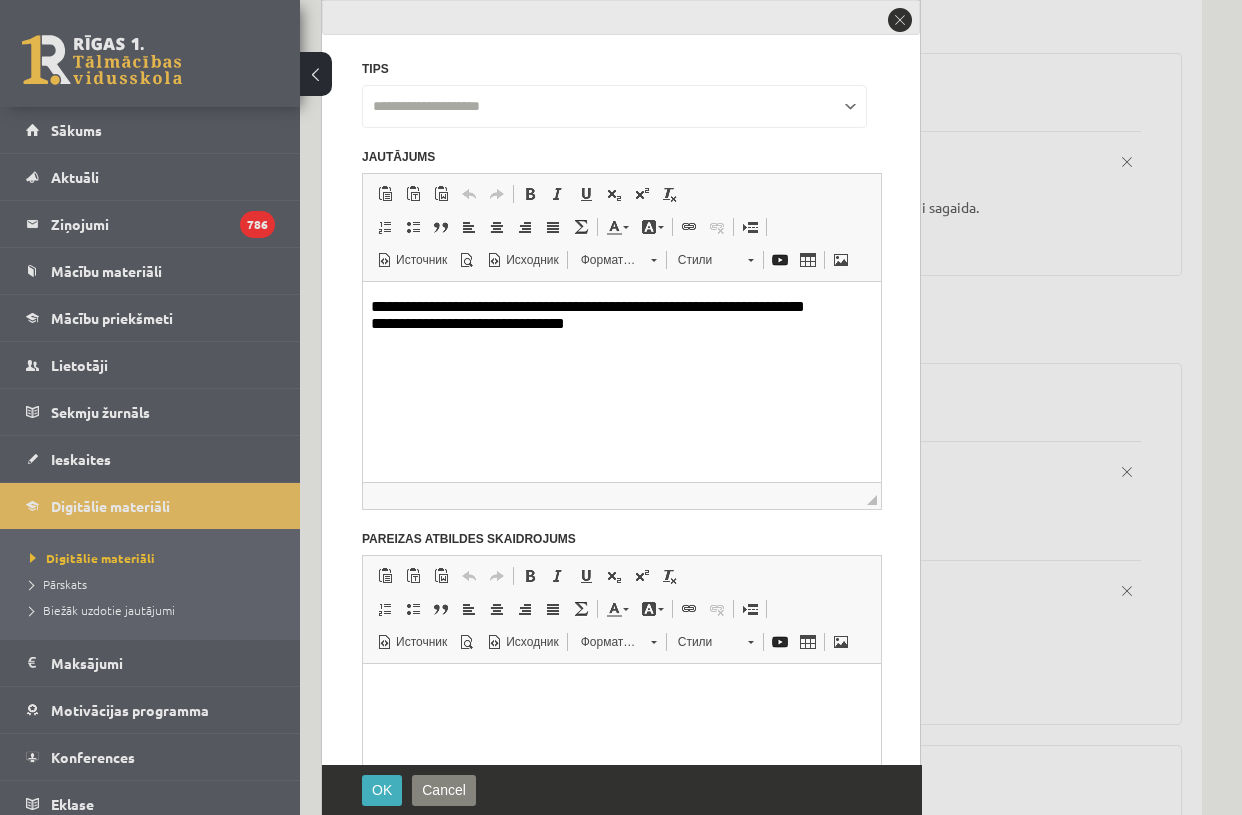 scroll, scrollTop: 0, scrollLeft: 0, axis: both 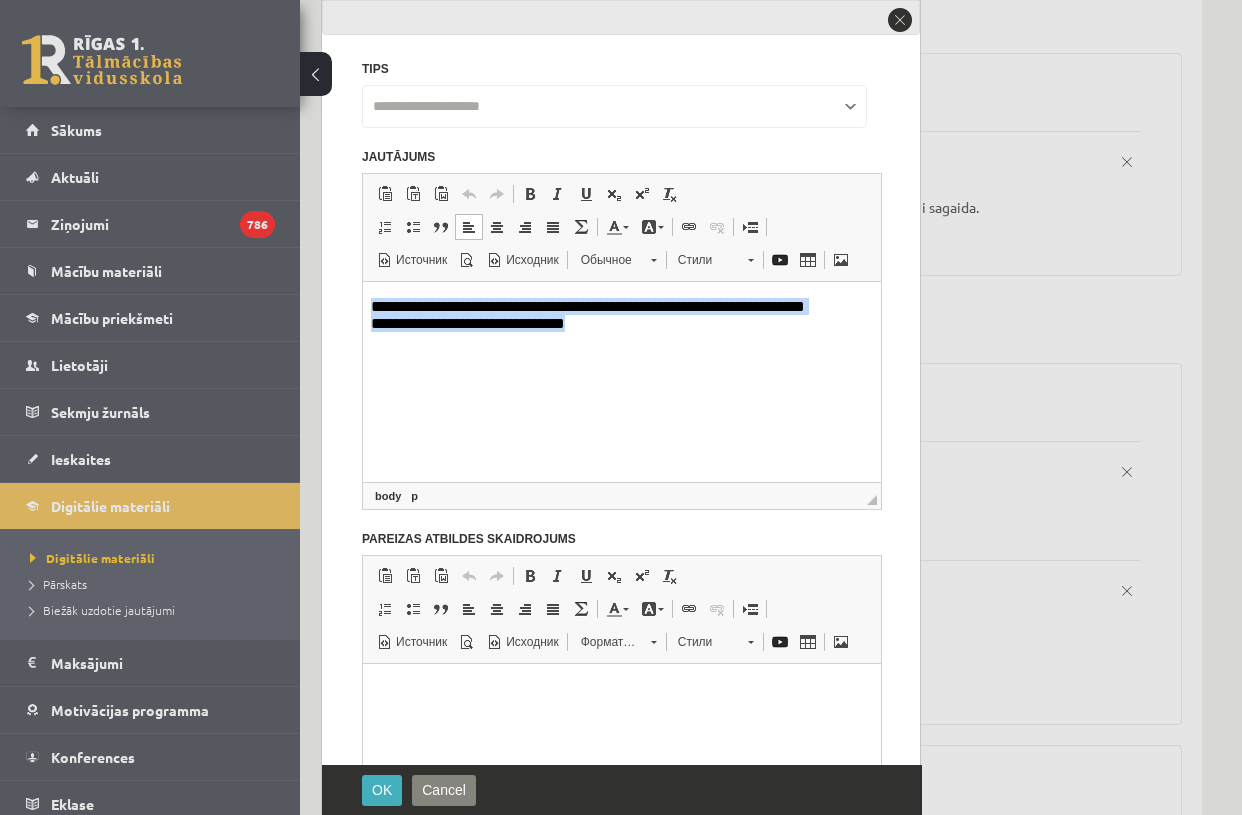 drag, startPoint x: 640, startPoint y: 336, endPoint x: 344, endPoint y: 294, distance: 298.96487 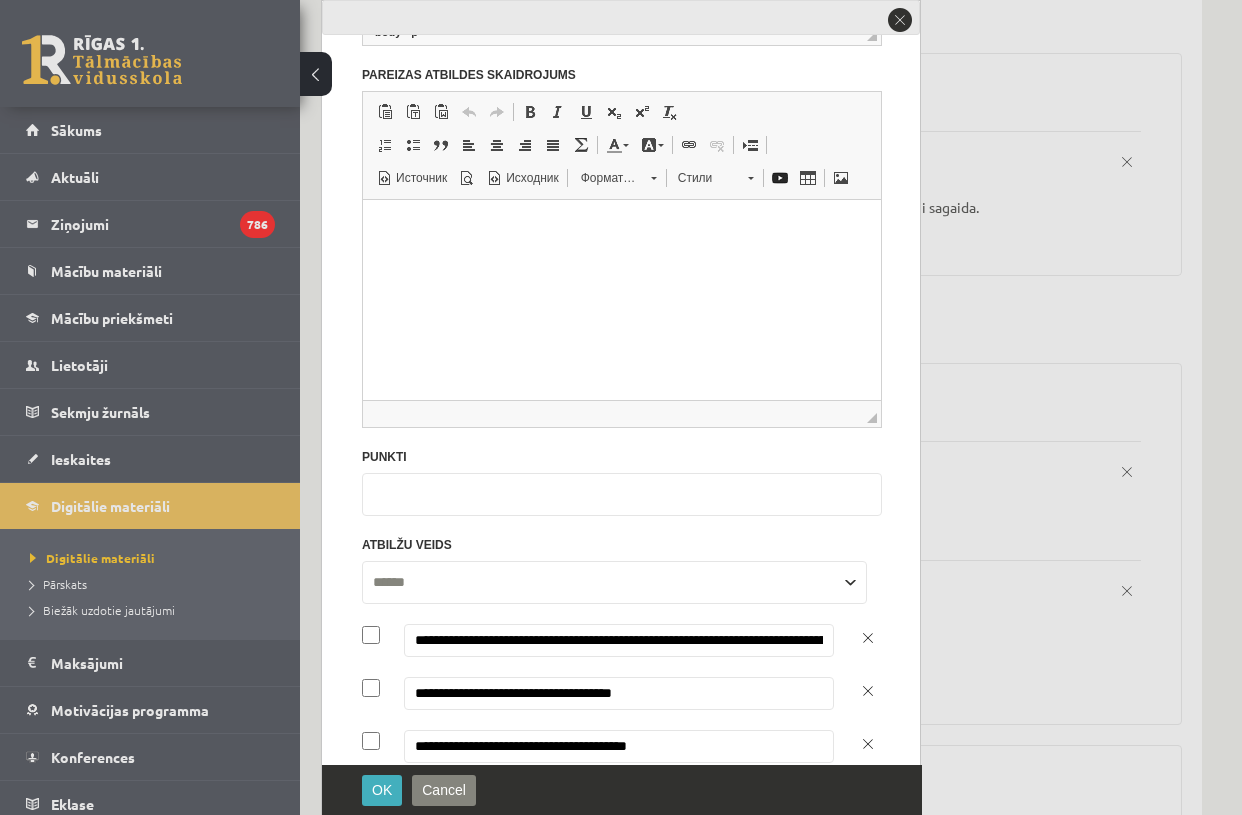 scroll, scrollTop: 656, scrollLeft: 0, axis: vertical 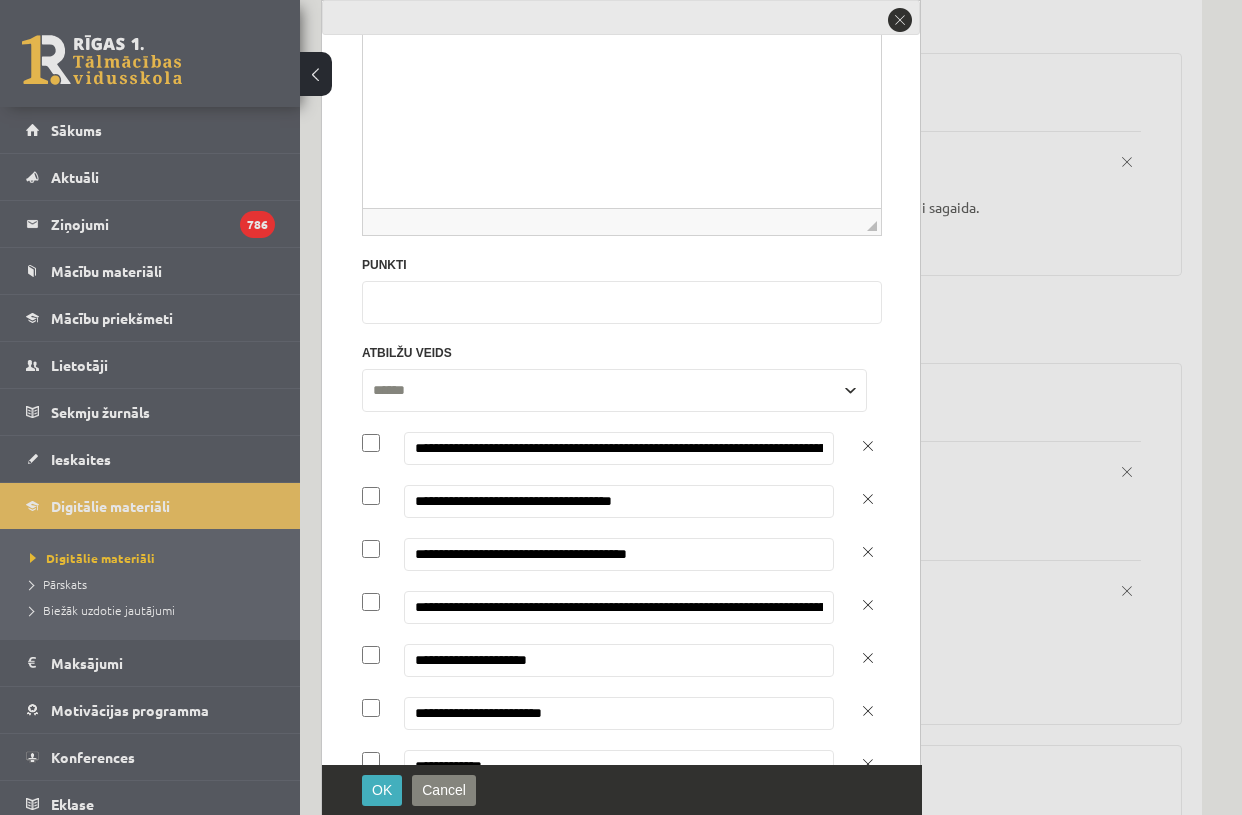 click on "**********" at bounding box center [619, 448] 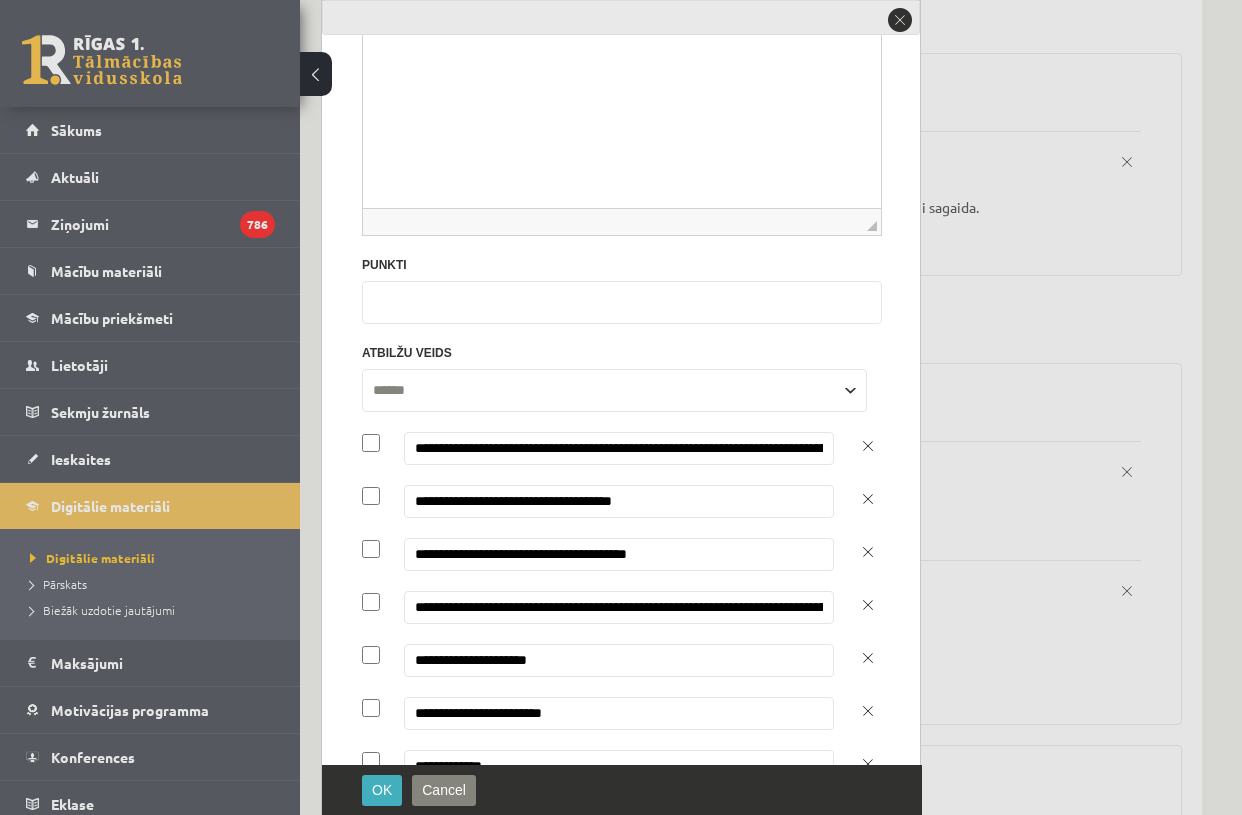 click on "**********" at bounding box center [619, 501] 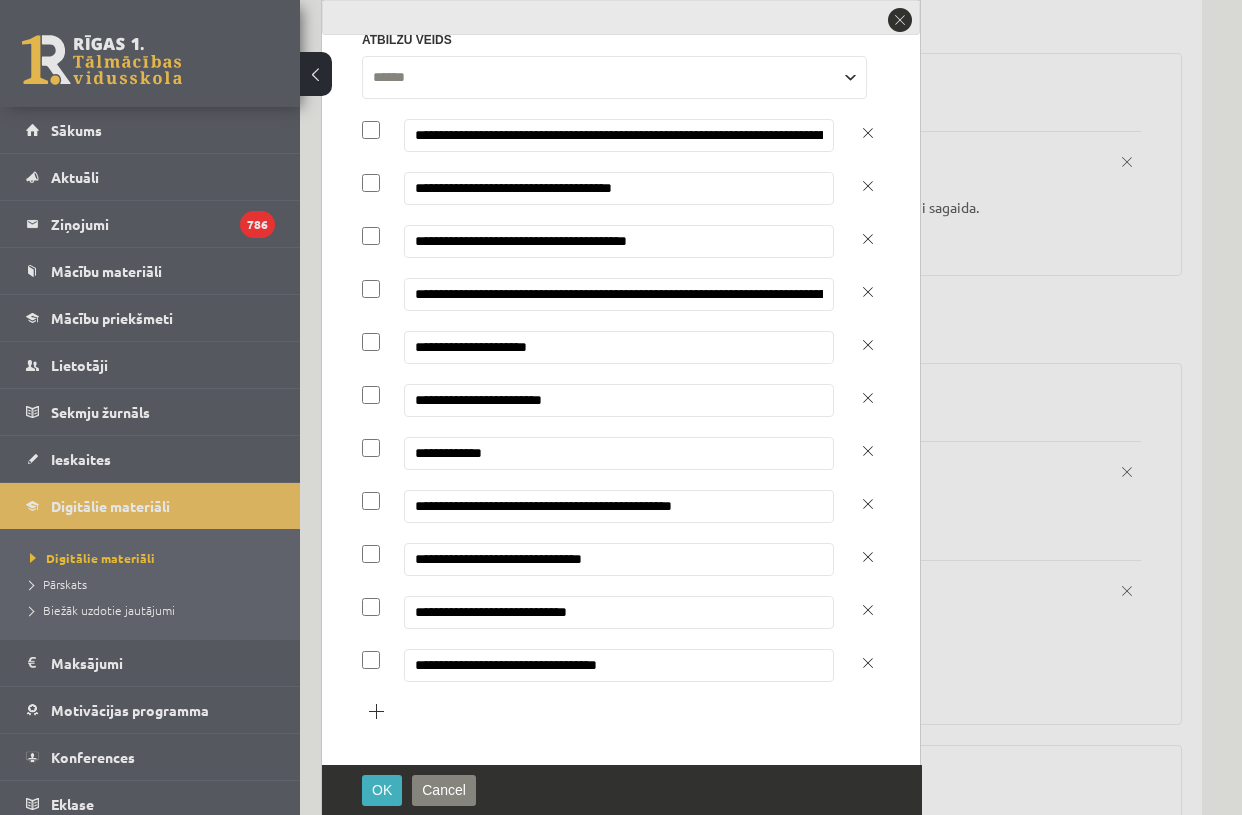 scroll, scrollTop: 1035, scrollLeft: 0, axis: vertical 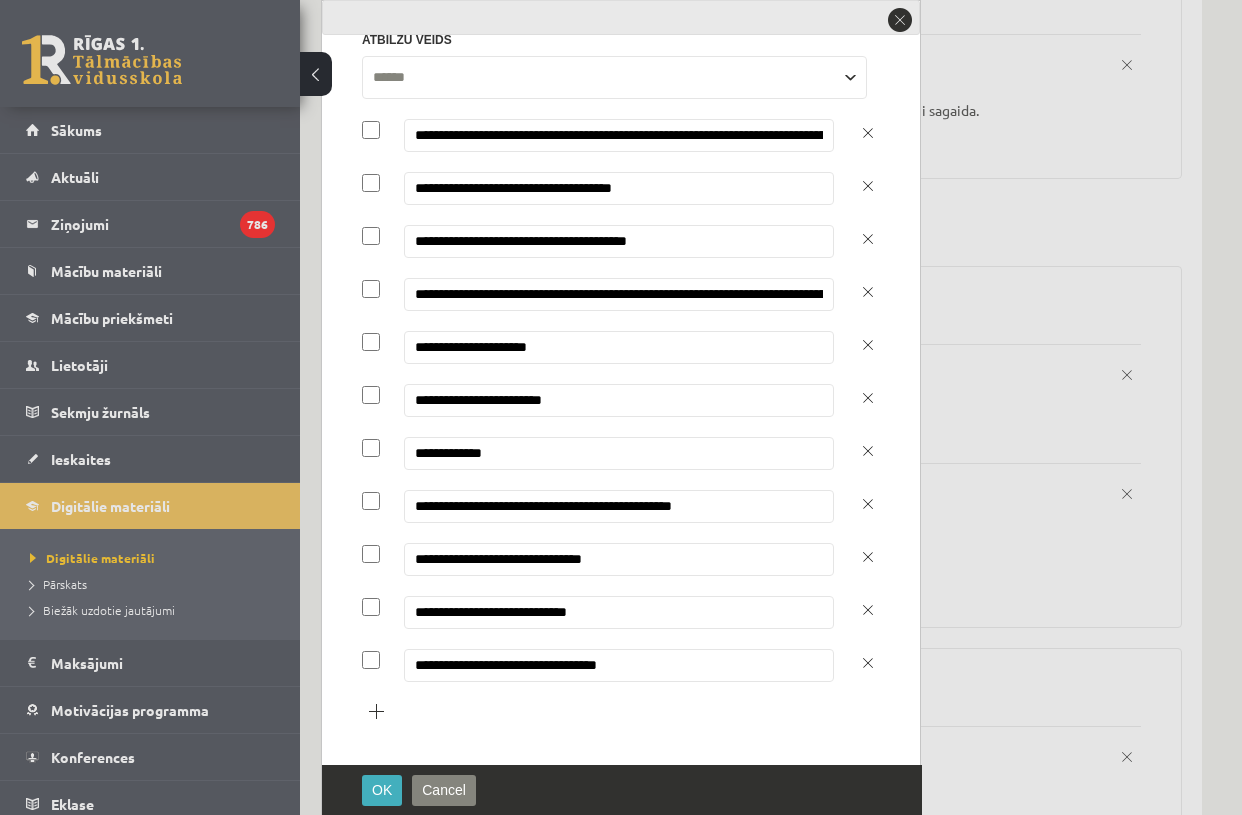 click on "**********" at bounding box center [619, 400] 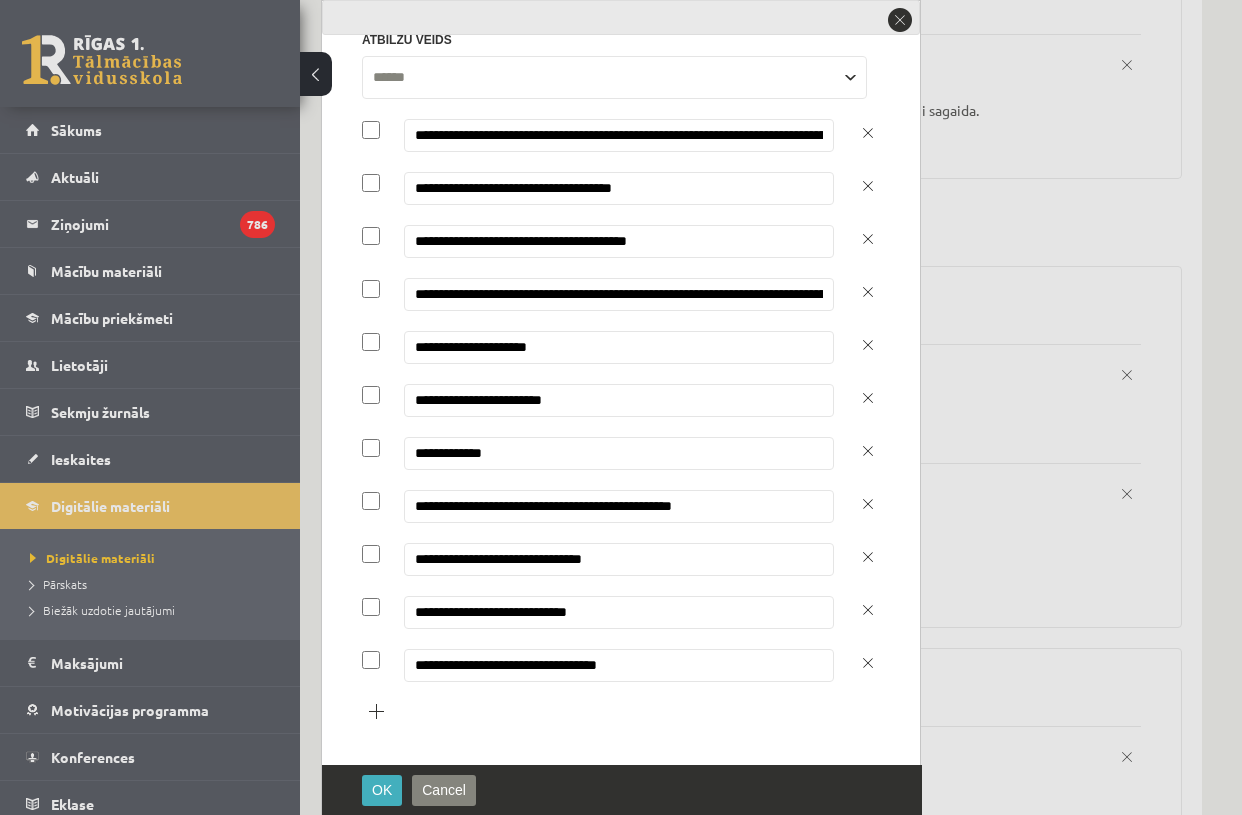 click on "**********" at bounding box center (619, 453) 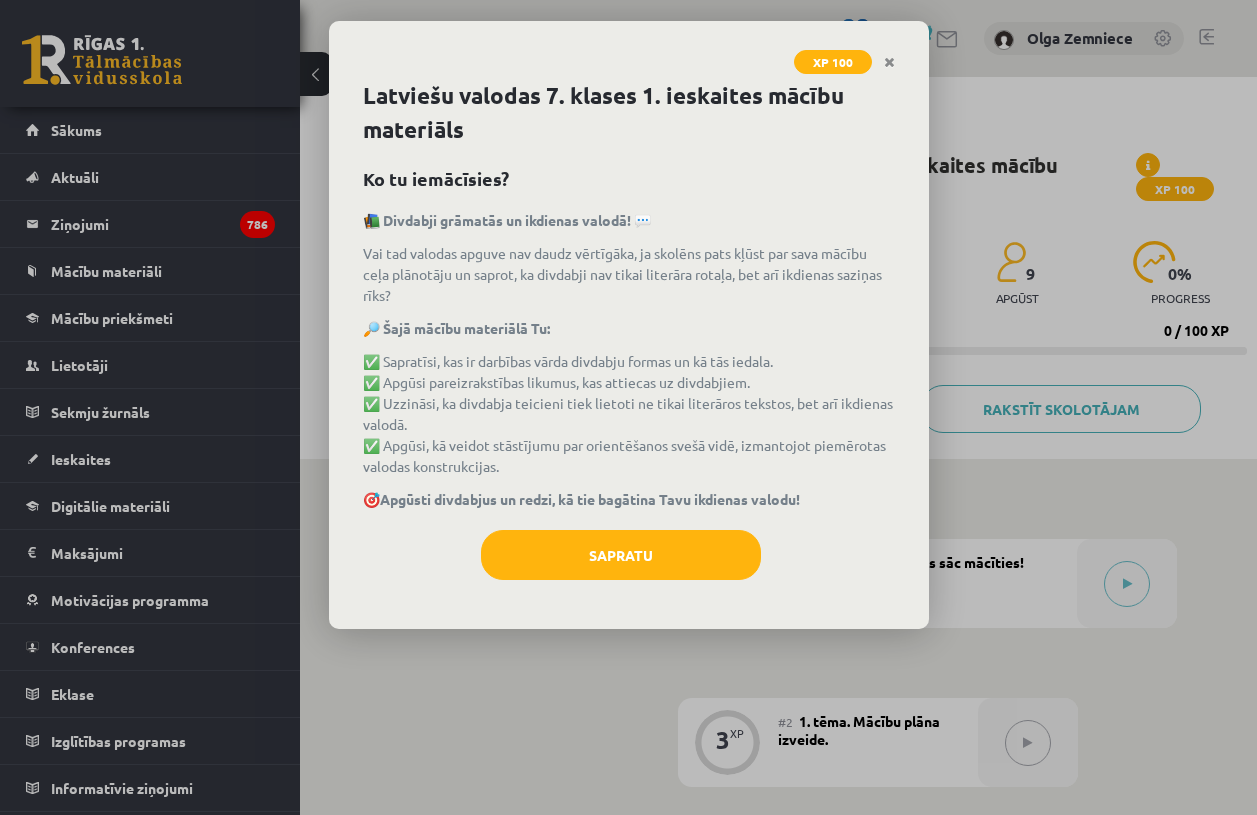 scroll, scrollTop: 0, scrollLeft: 0, axis: both 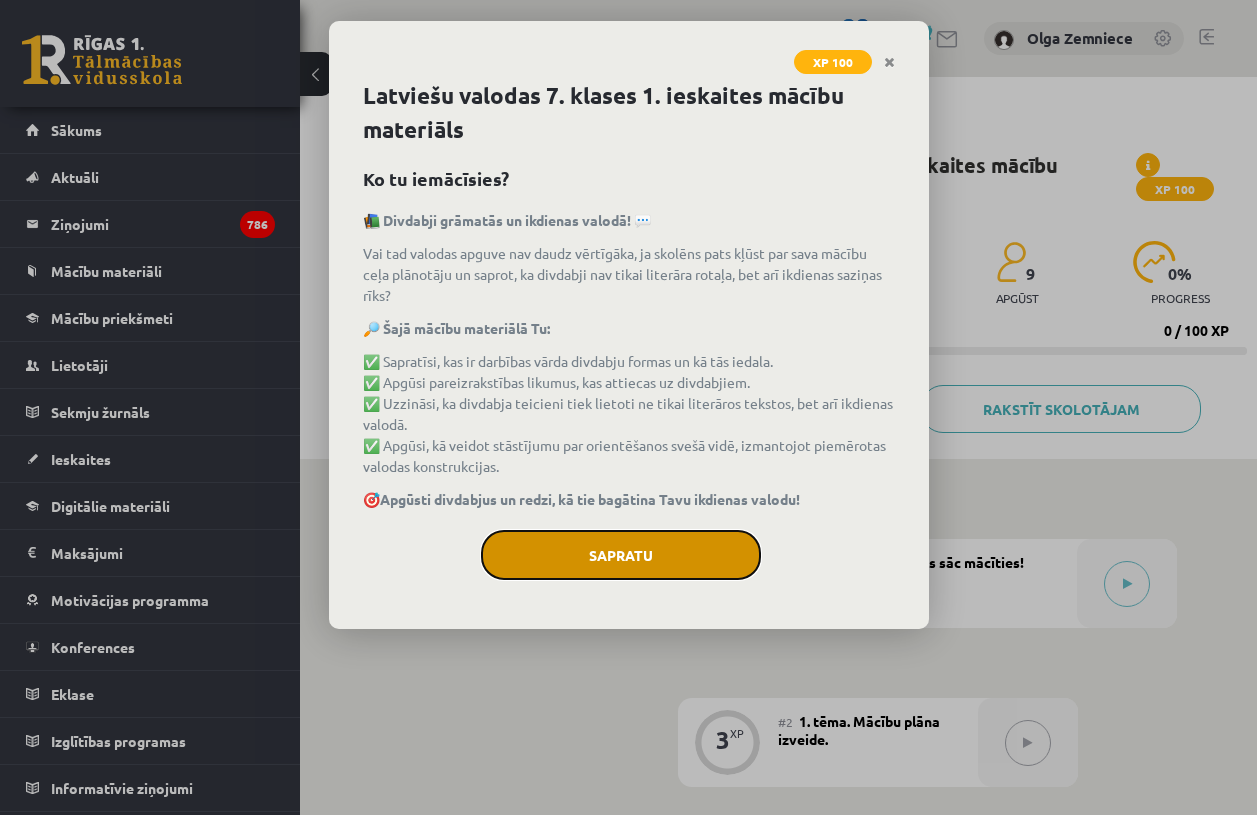 click on "Sapratu" 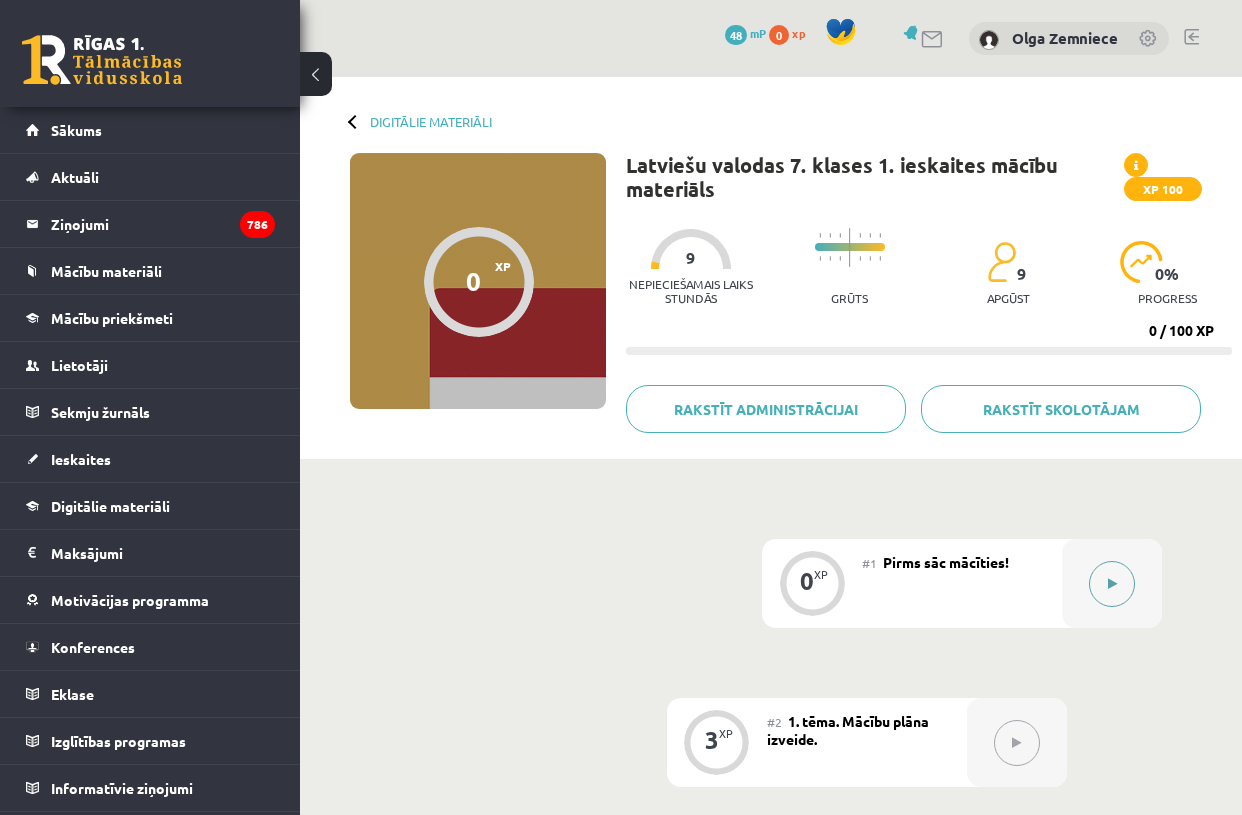 click 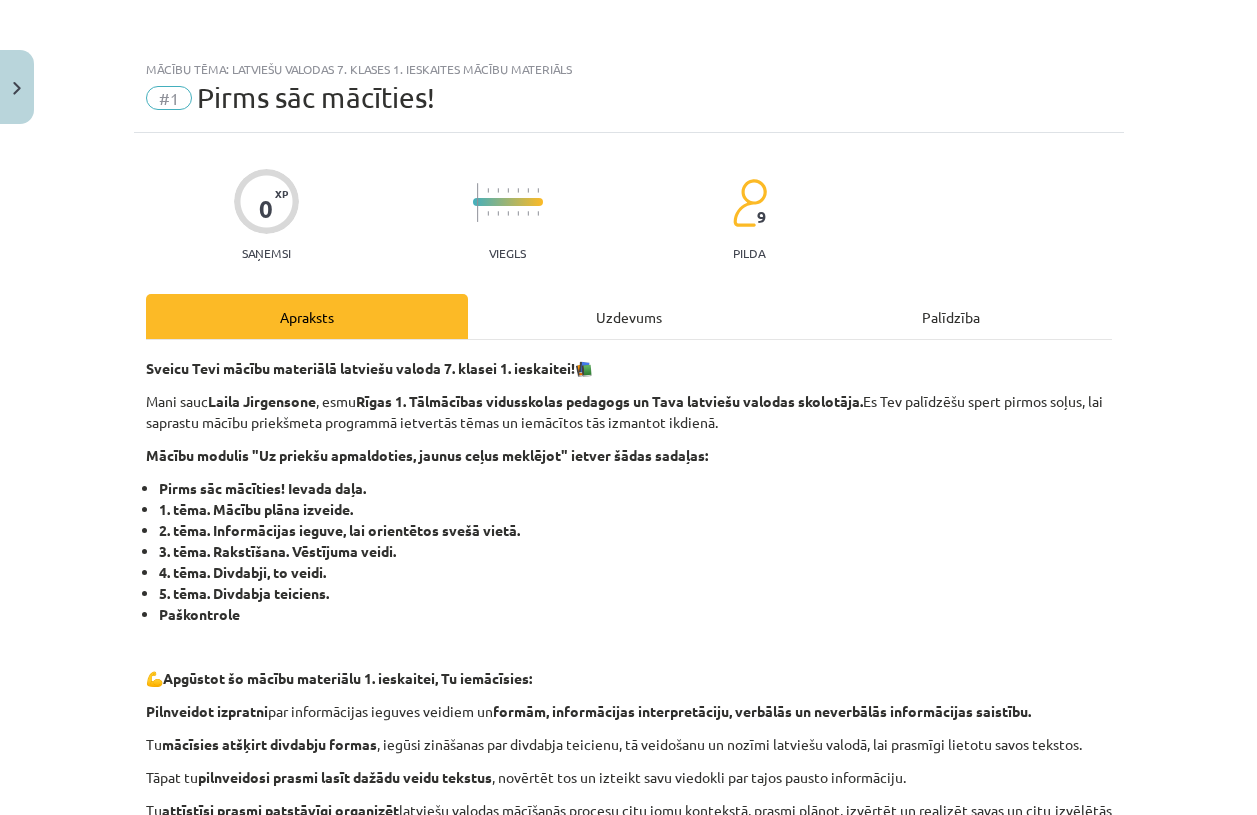 scroll, scrollTop: 4, scrollLeft: 0, axis: vertical 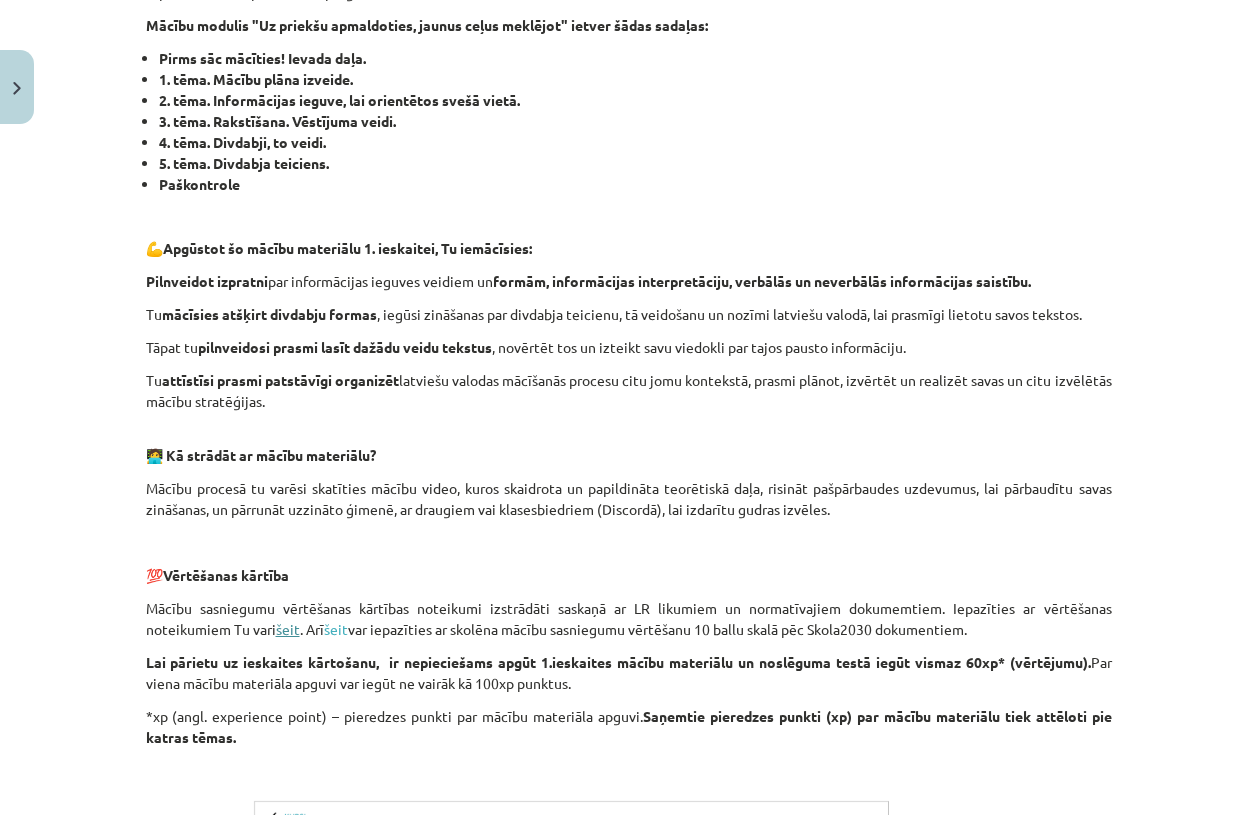 click on "šeit" 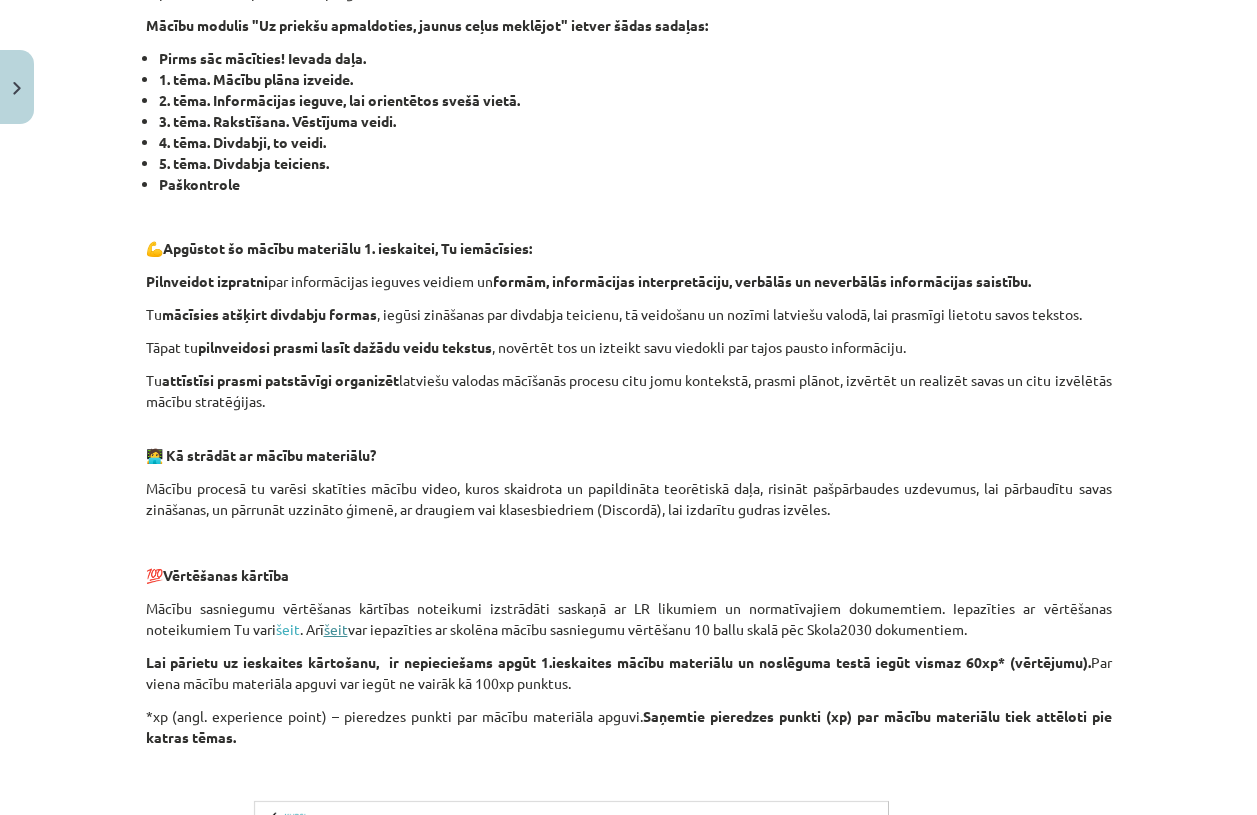 click on "šeit" 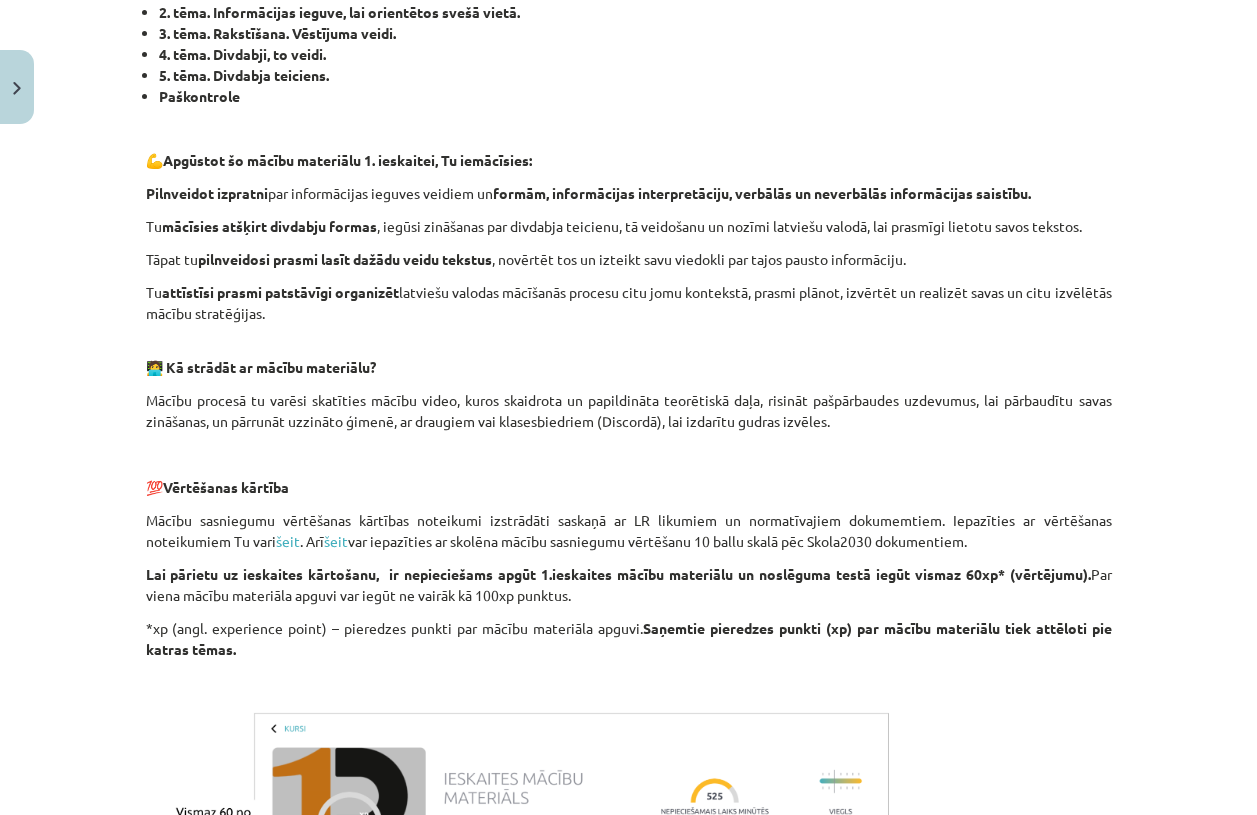 scroll, scrollTop: 759, scrollLeft: 0, axis: vertical 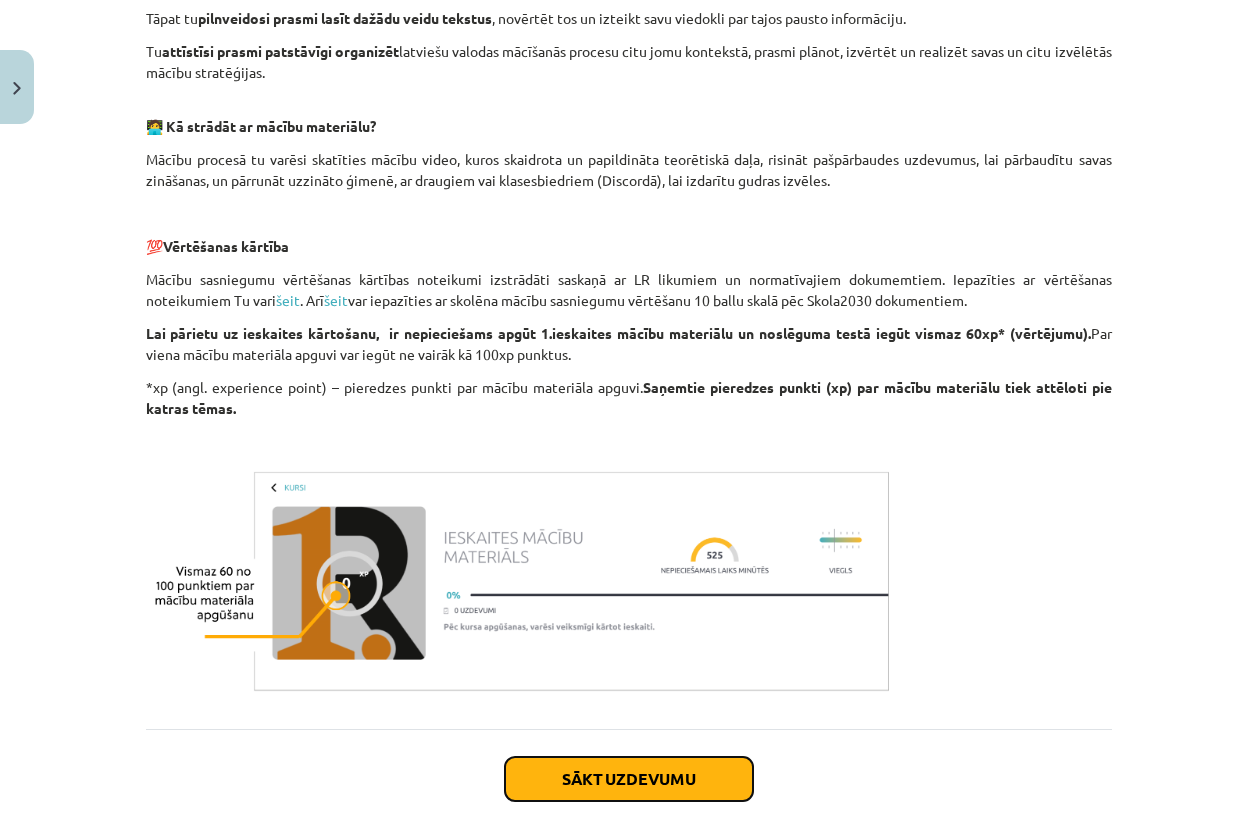 click on "Sākt uzdevumu" 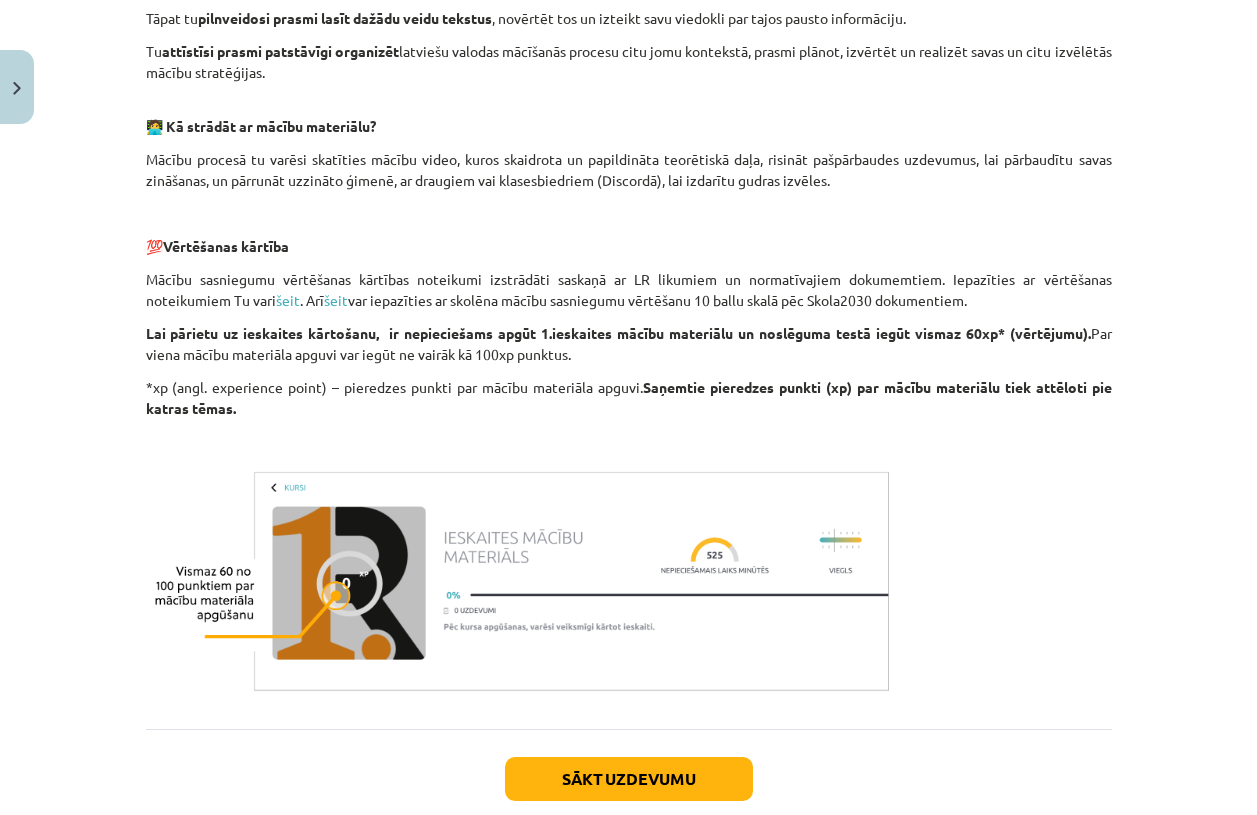 scroll, scrollTop: 40, scrollLeft: 0, axis: vertical 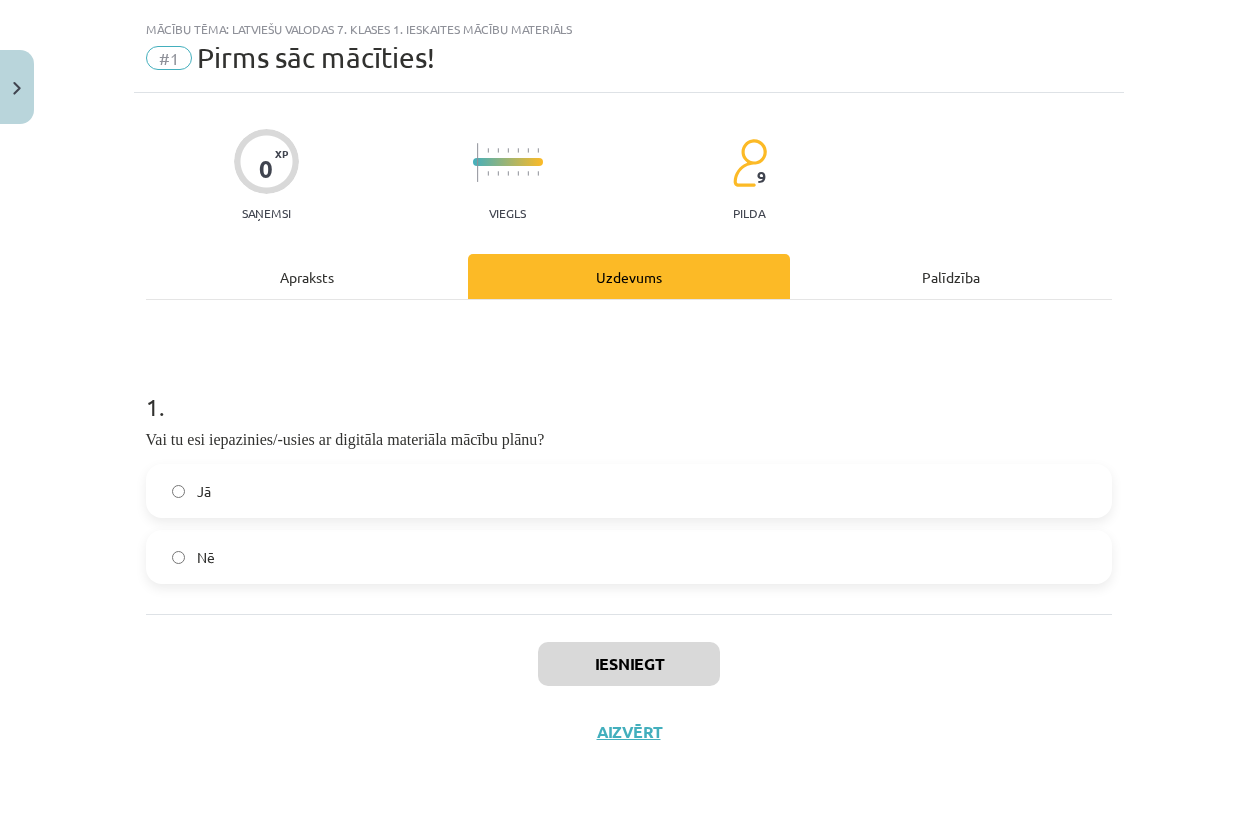 click on "Jā" 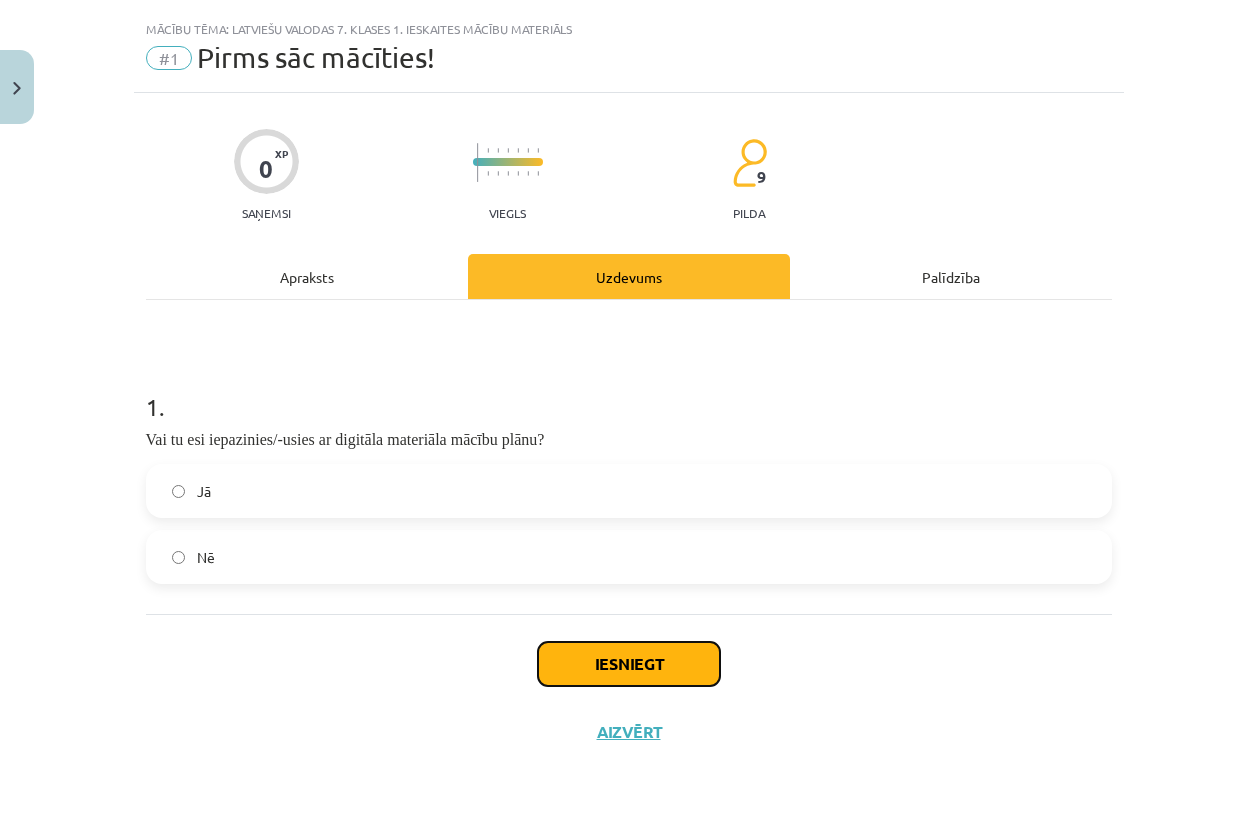 click on "Iesniegt" 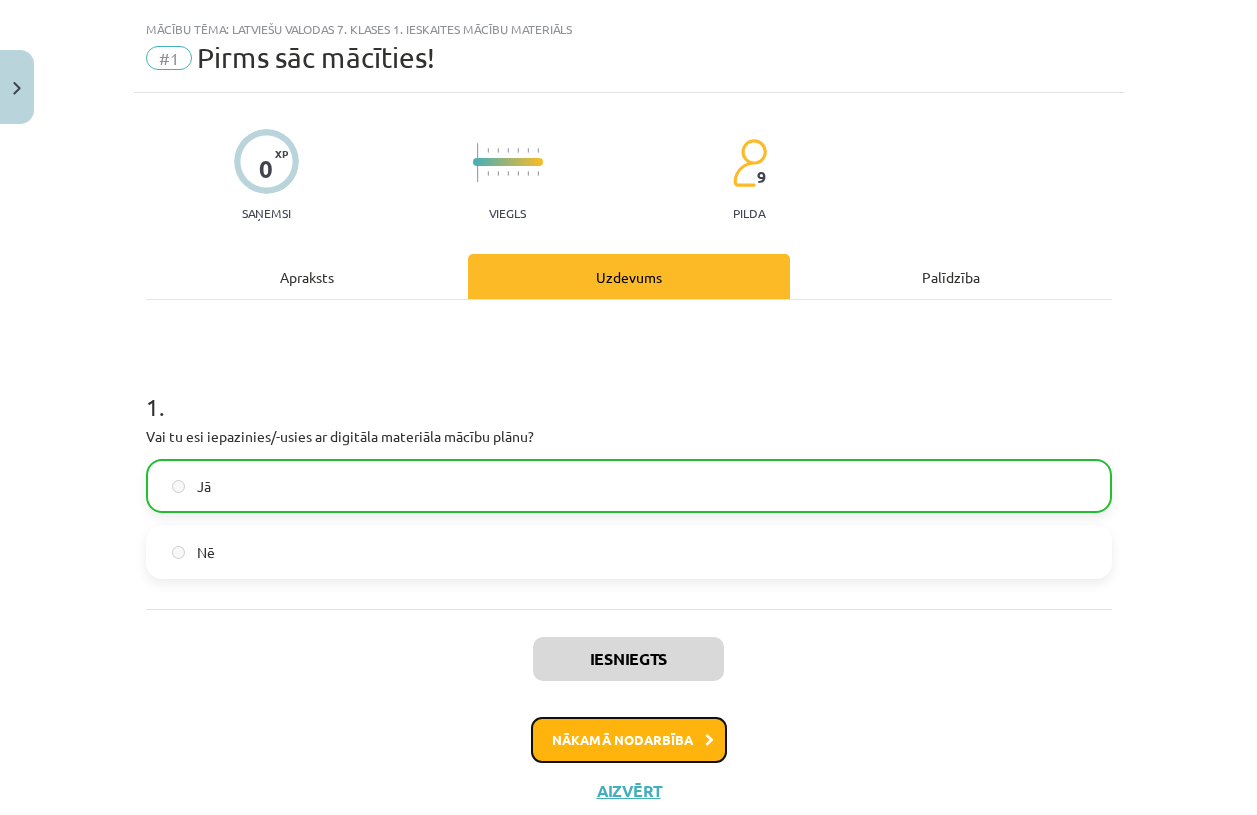 click on "Nākamā nodarbība" 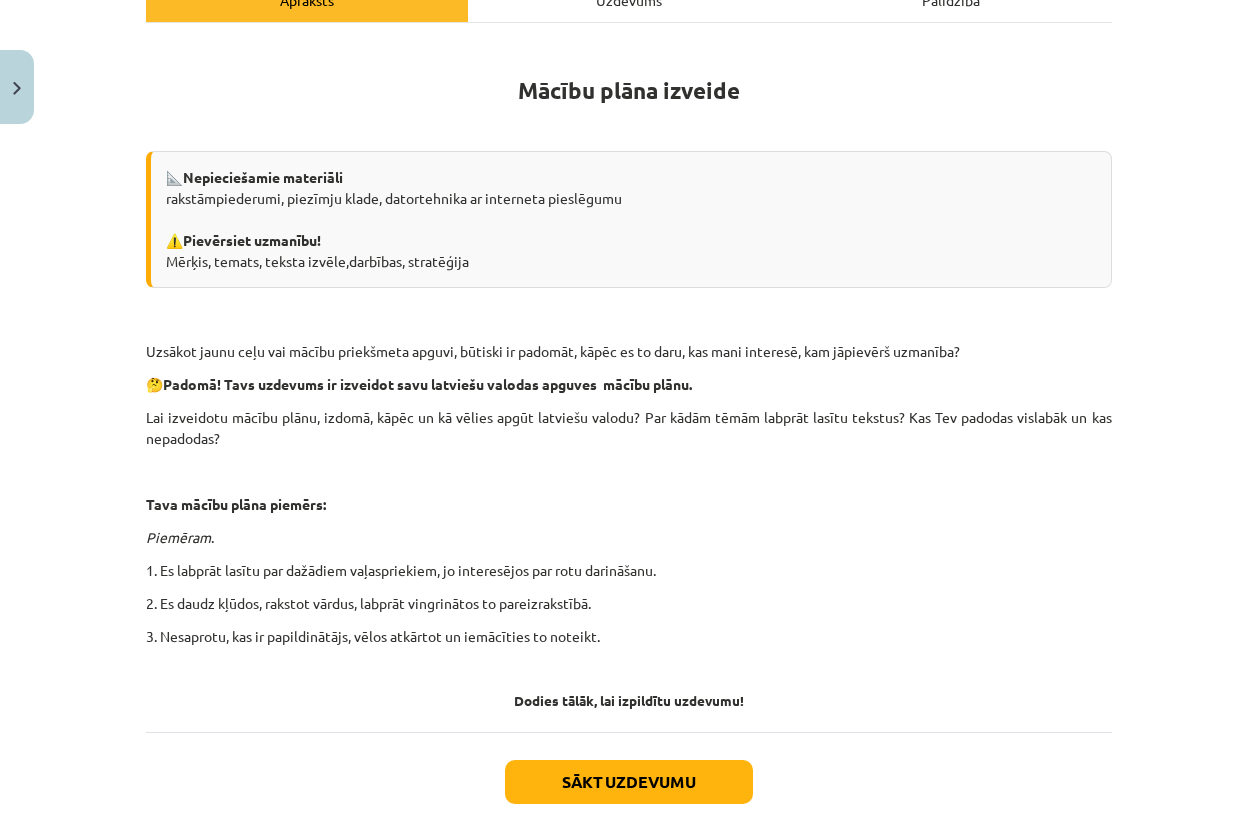 scroll, scrollTop: 403, scrollLeft: 0, axis: vertical 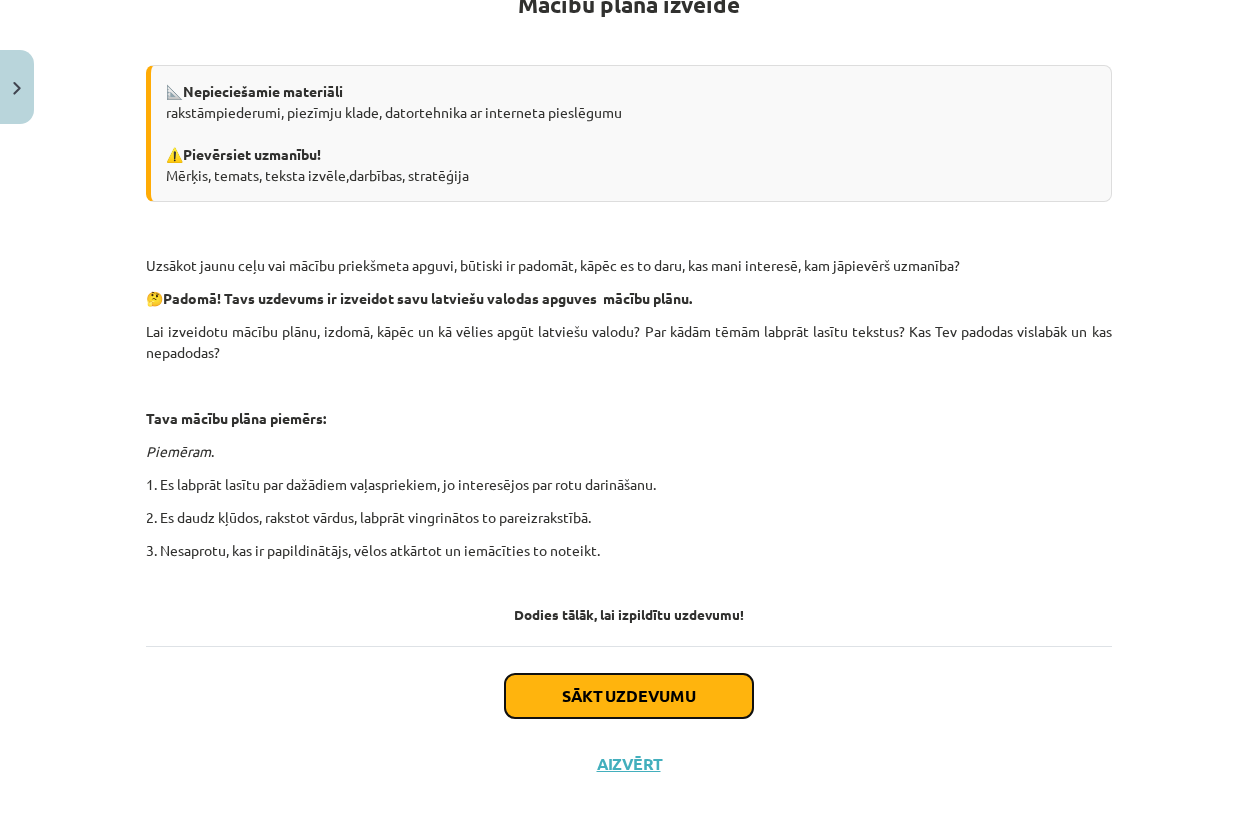 click on "Sākt uzdevumu" 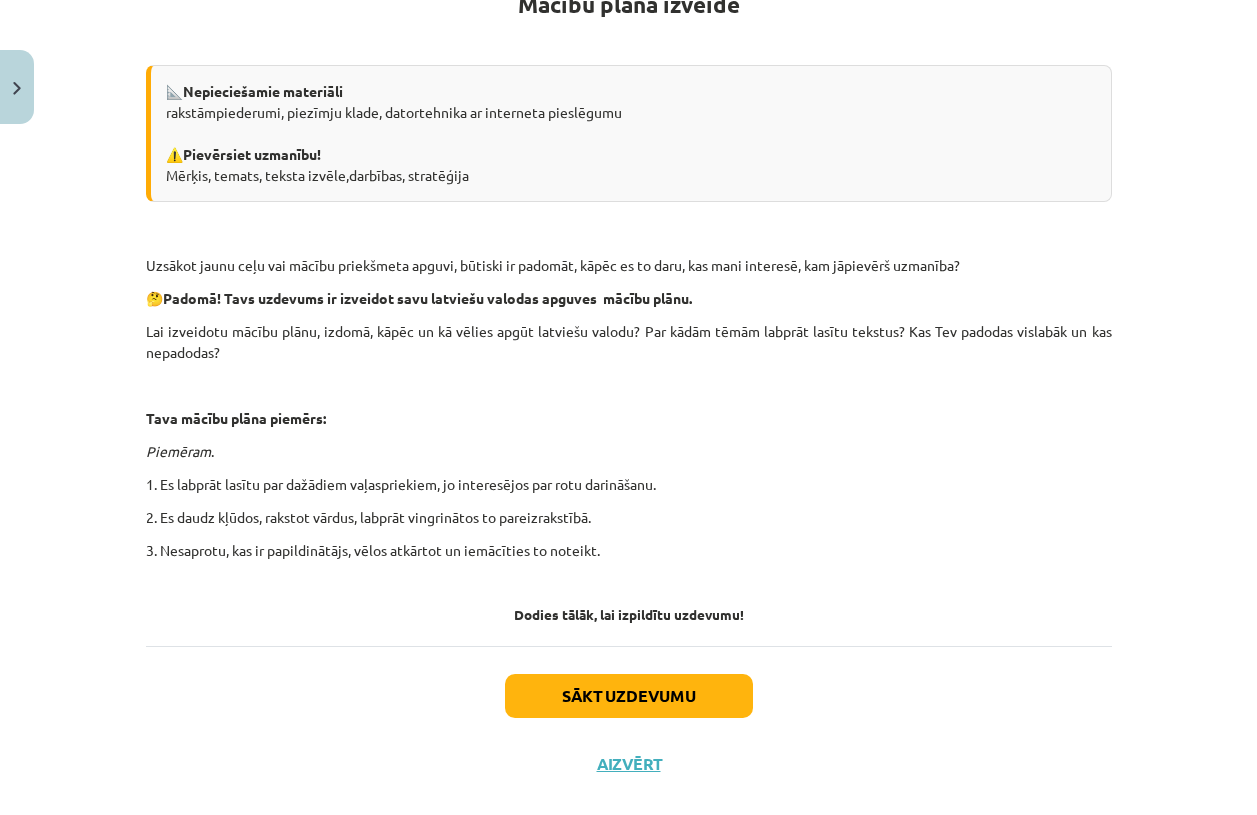scroll, scrollTop: 0, scrollLeft: 0, axis: both 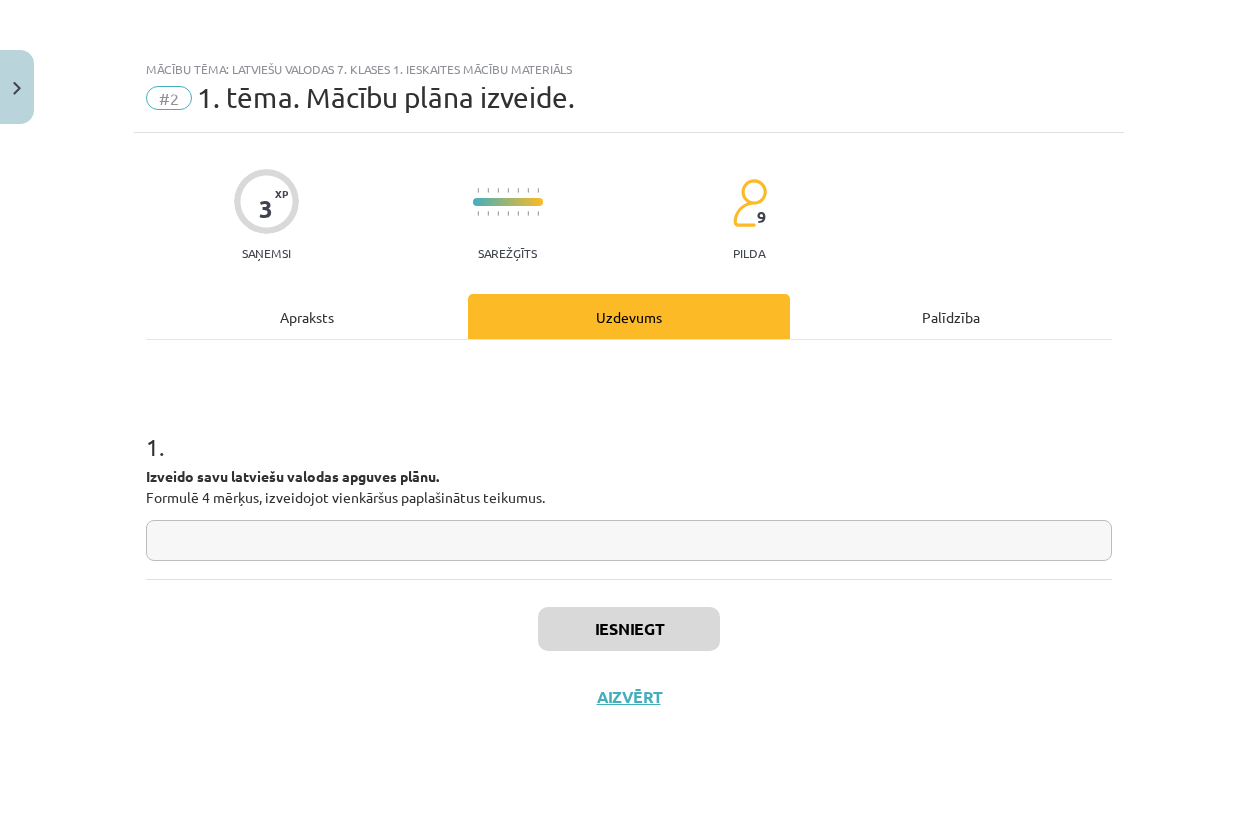 click 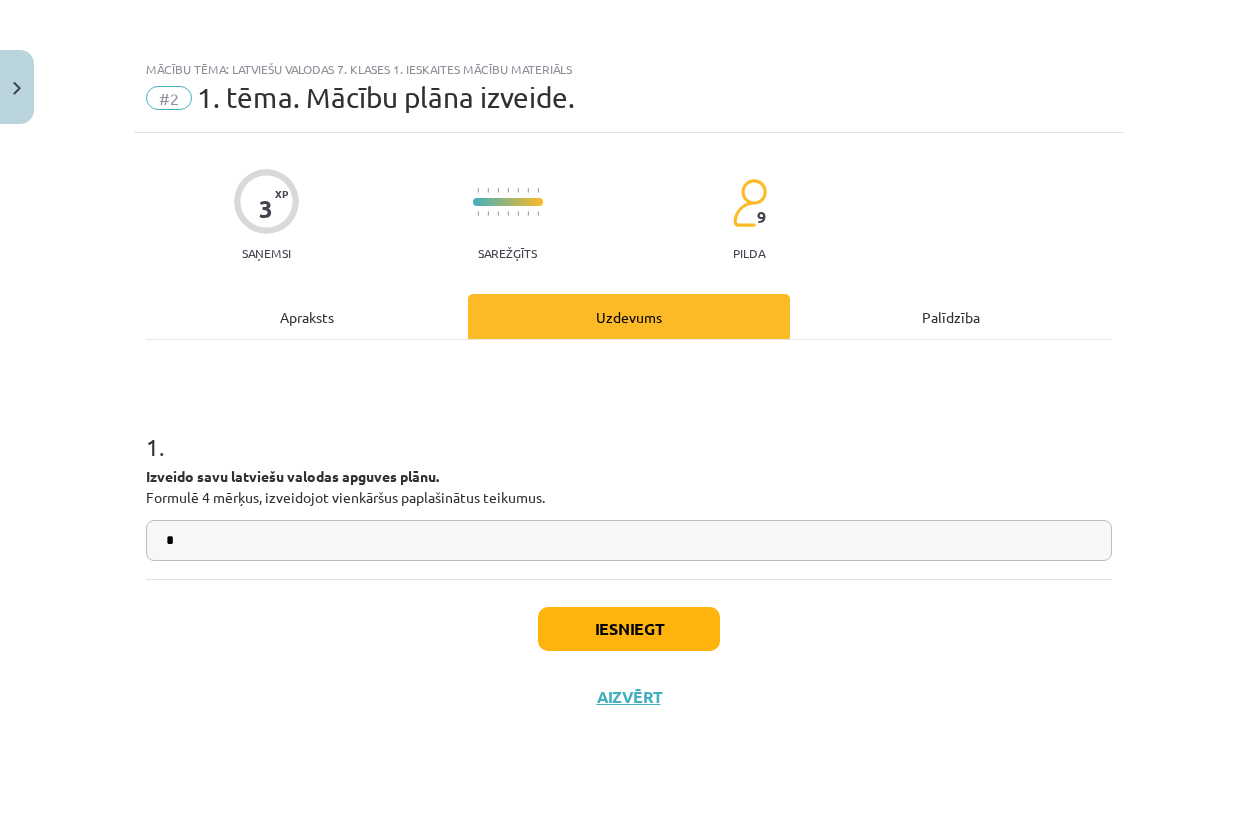 type on "*" 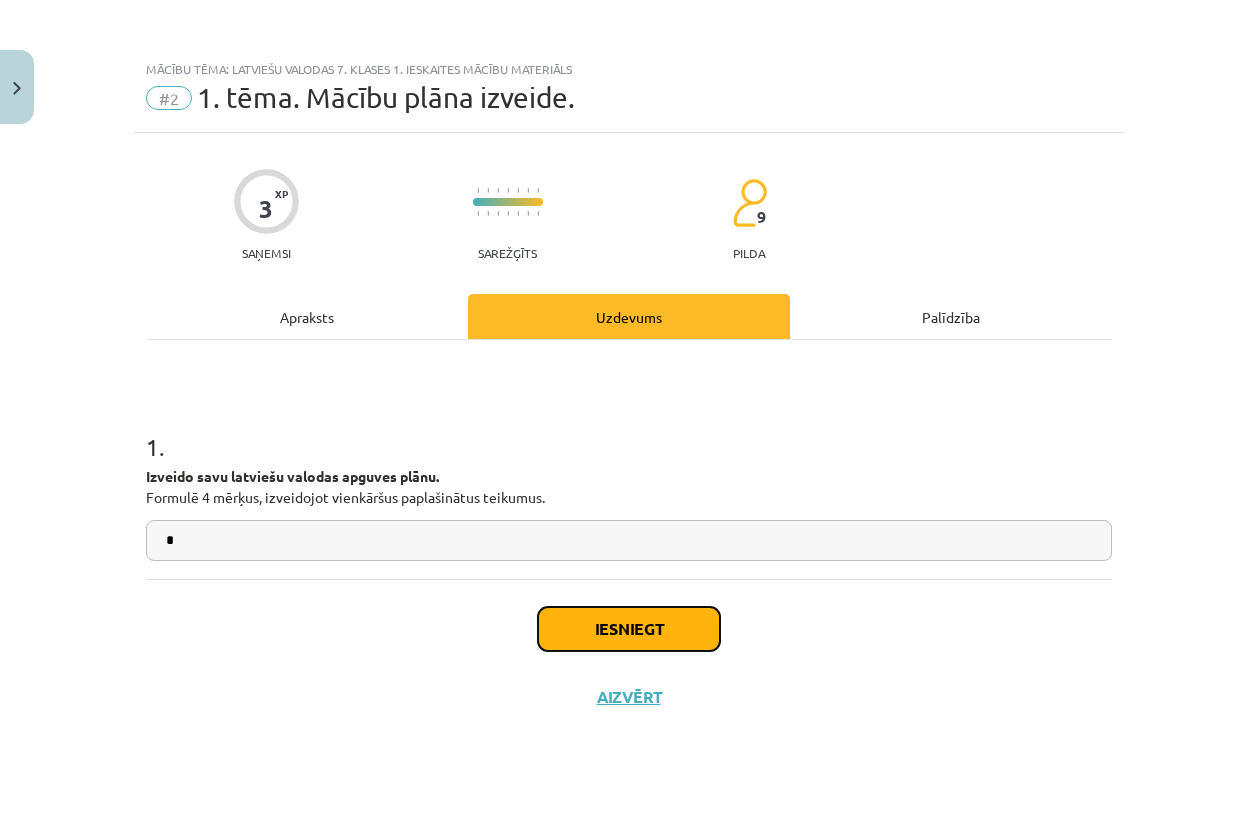 click on "Iesniegt" 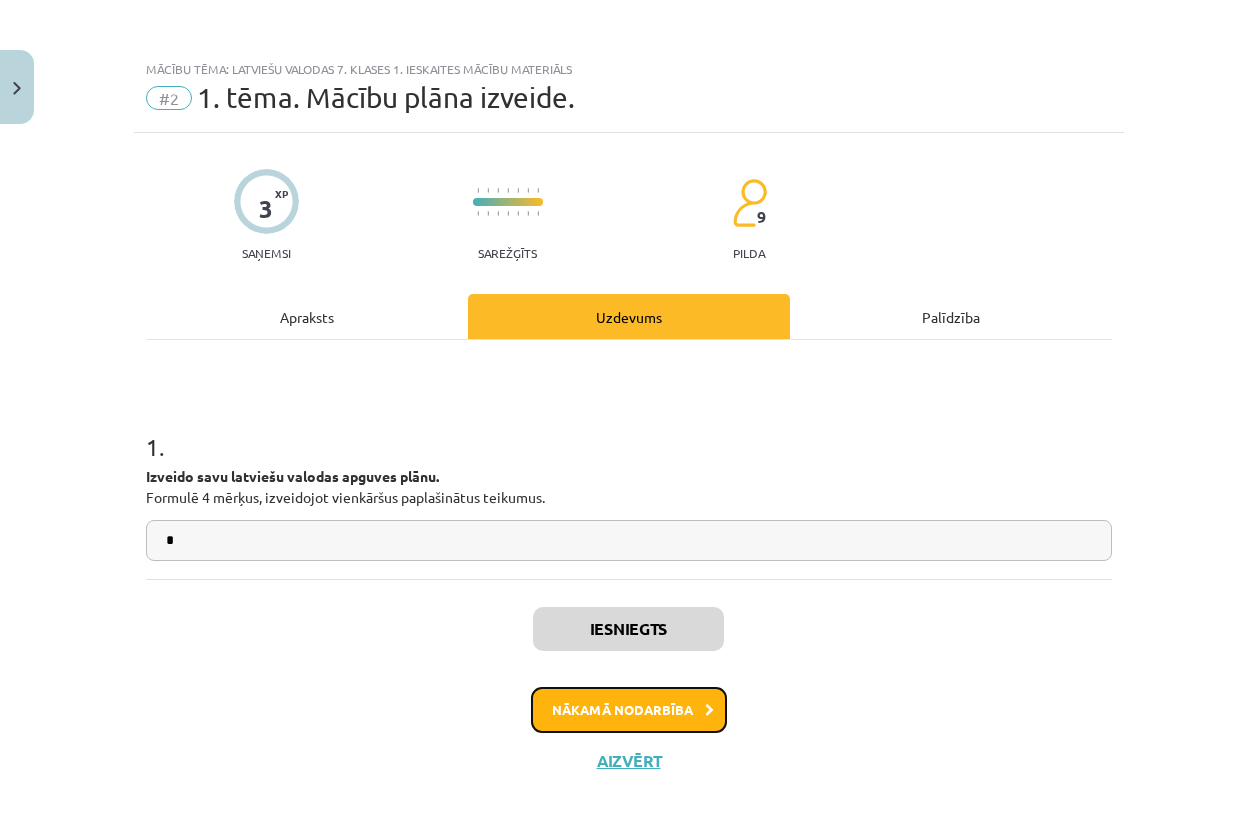 click on "Nākamā nodarbība" 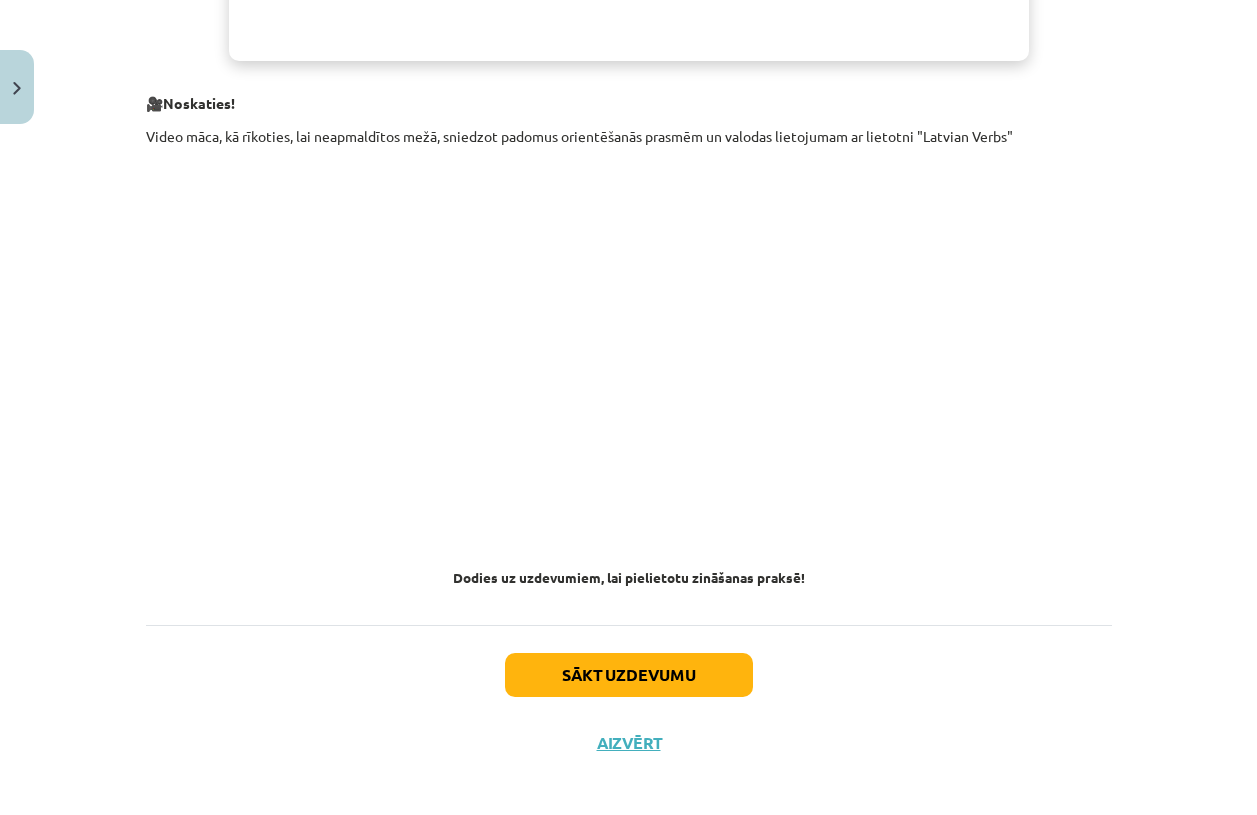 scroll, scrollTop: 1064, scrollLeft: 0, axis: vertical 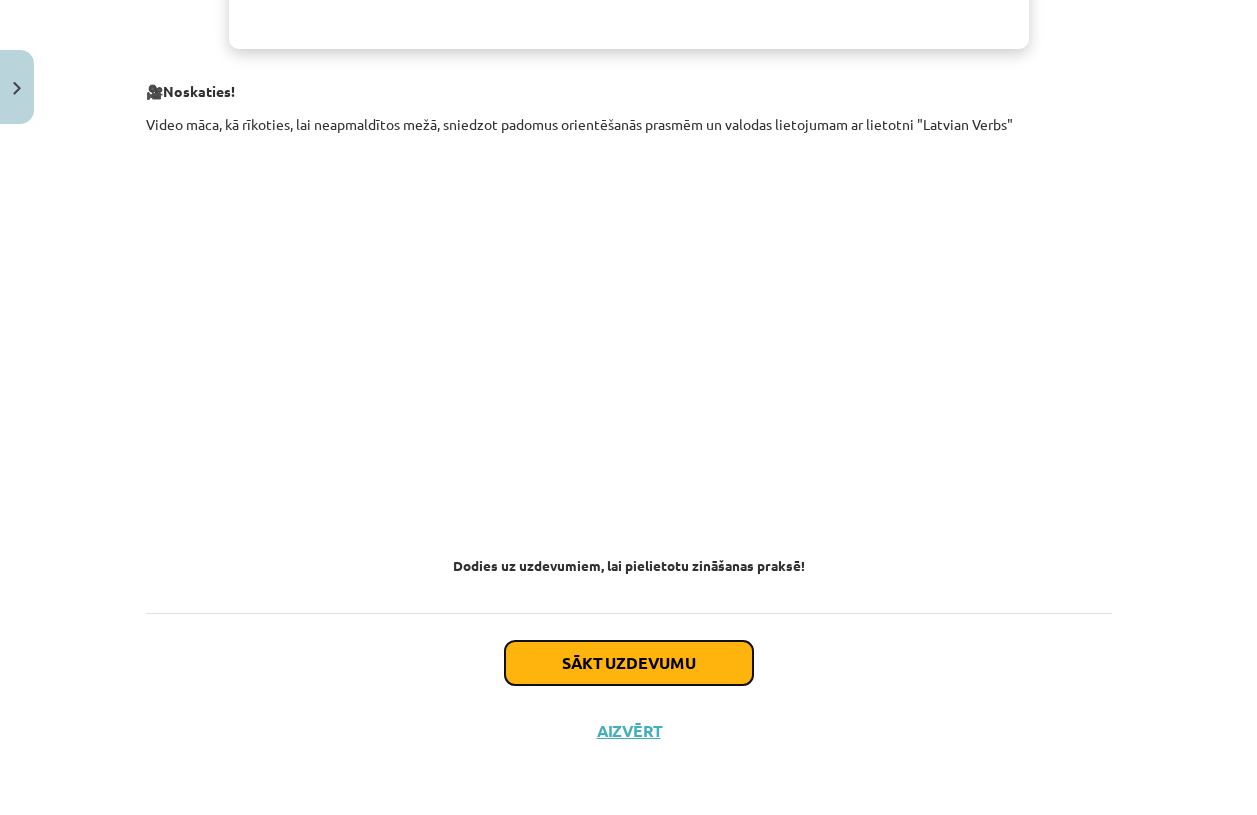 click on "Sākt uzdevumu" 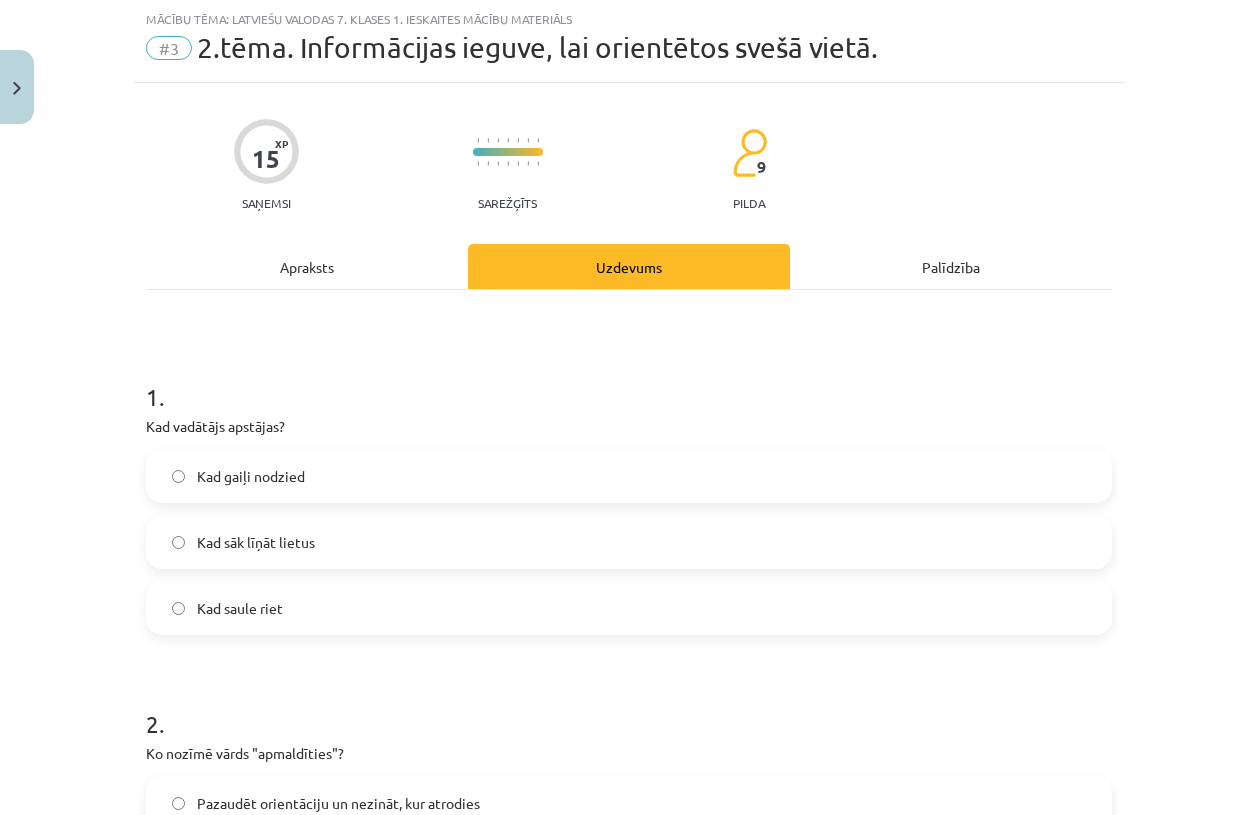 click on "Kad sāk līņāt lietus" 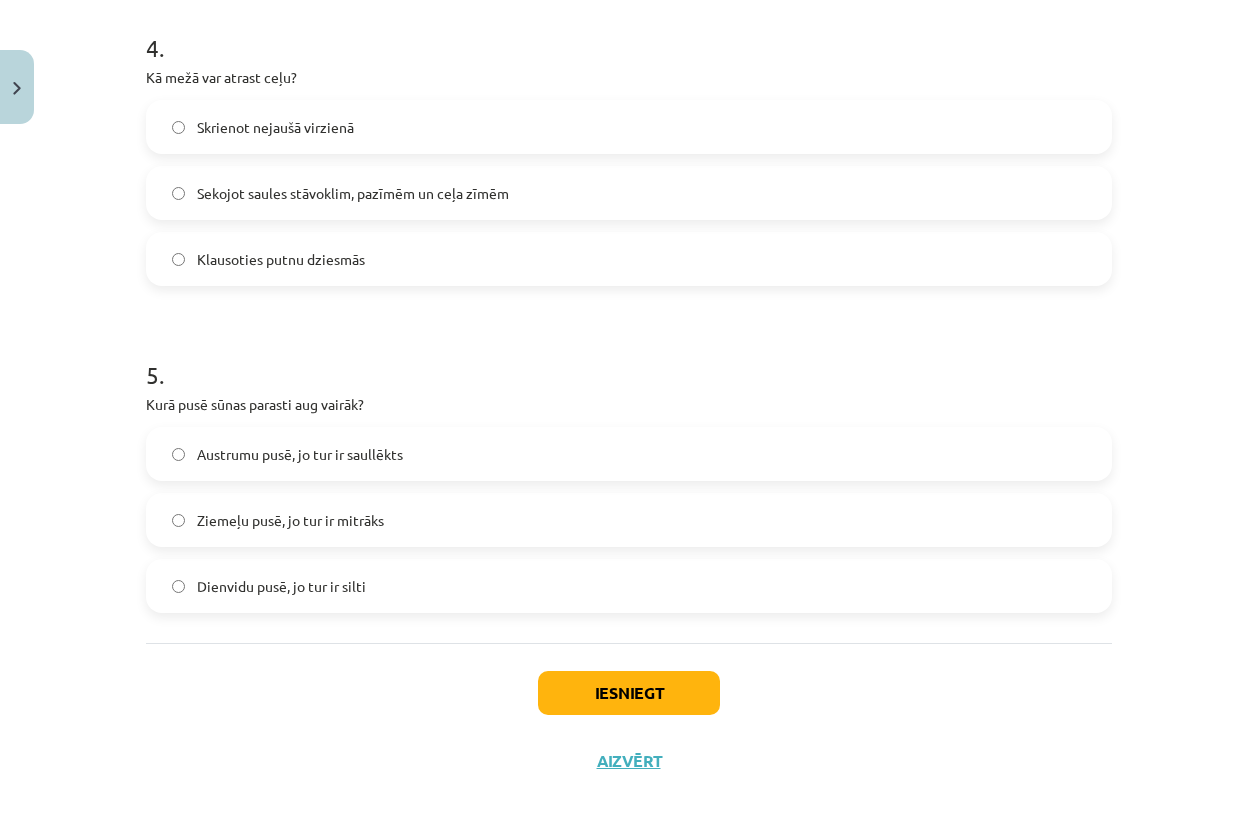 scroll, scrollTop: 1410, scrollLeft: 0, axis: vertical 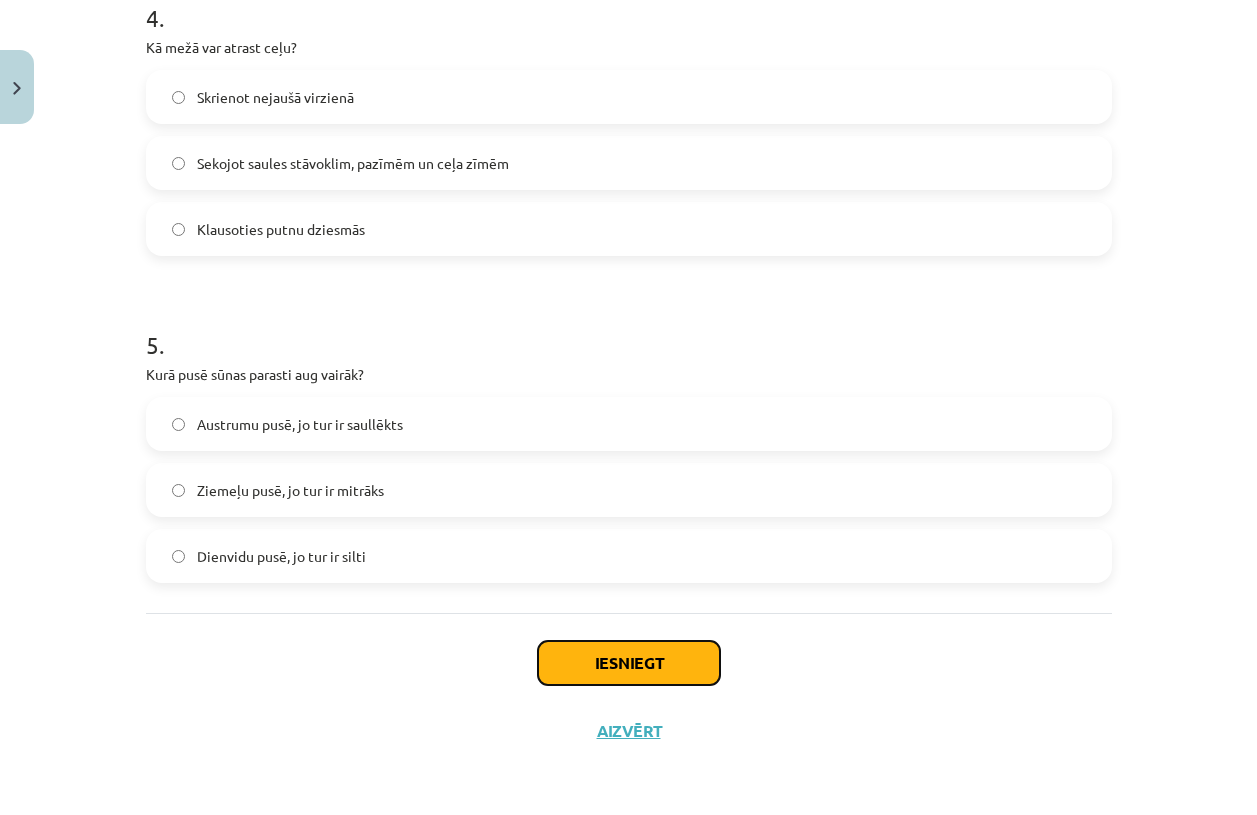 click on "Iesniegt" 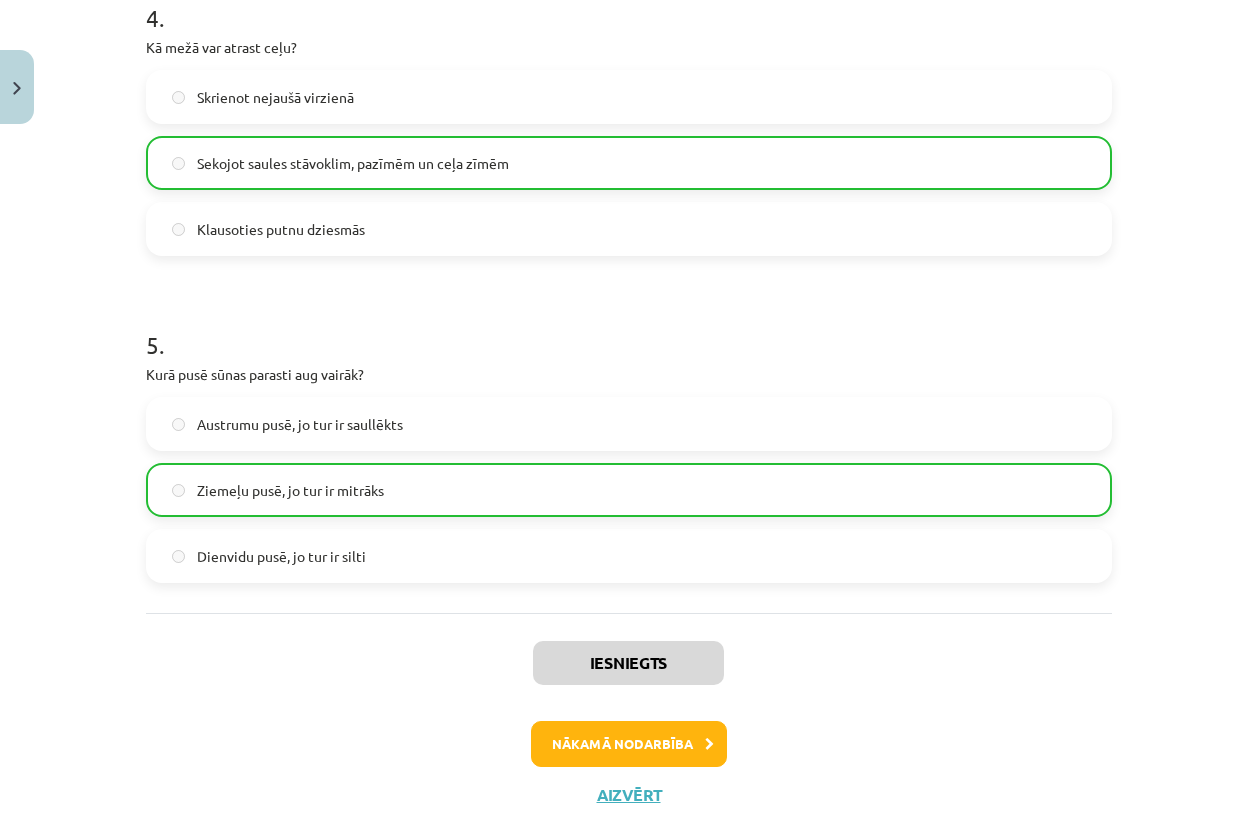 click on "Ziemeļu pusē, jo tur ir mitrāks" 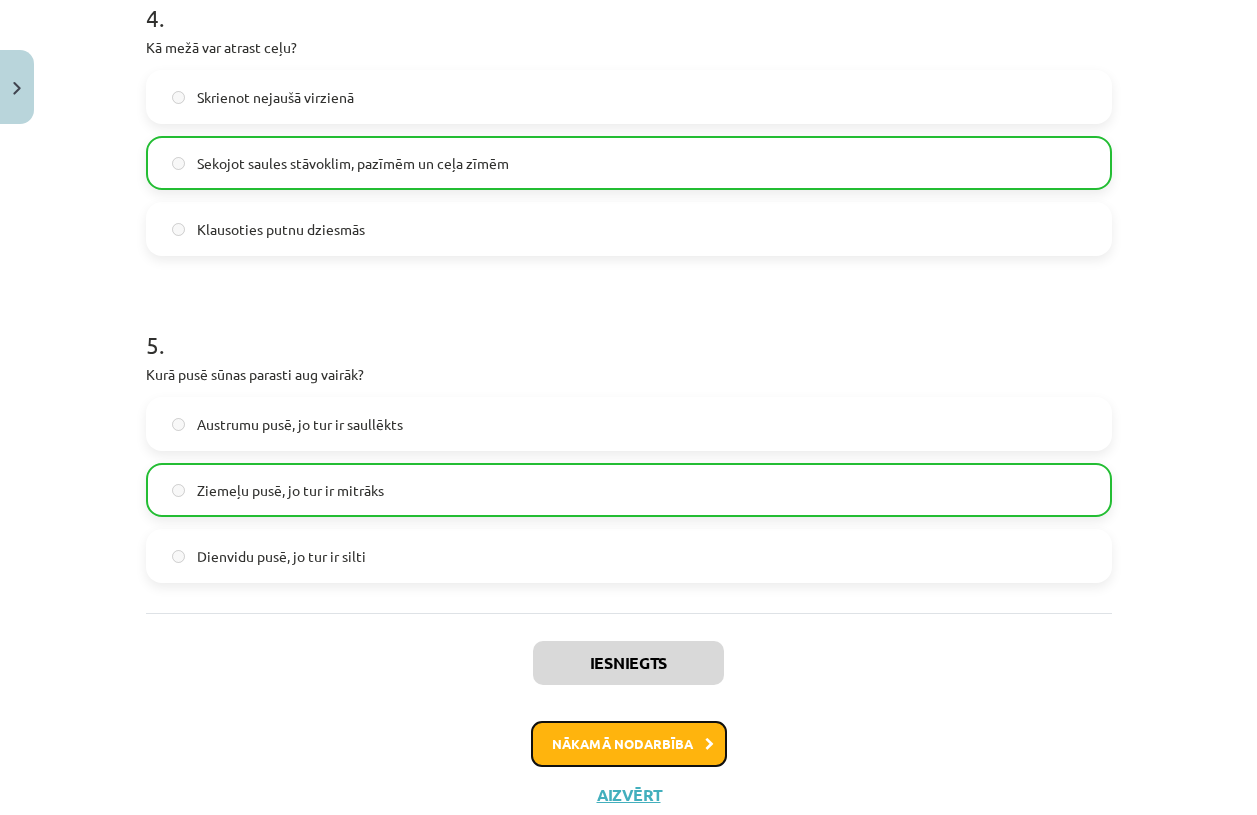 click on "Nākamā nodarbība" 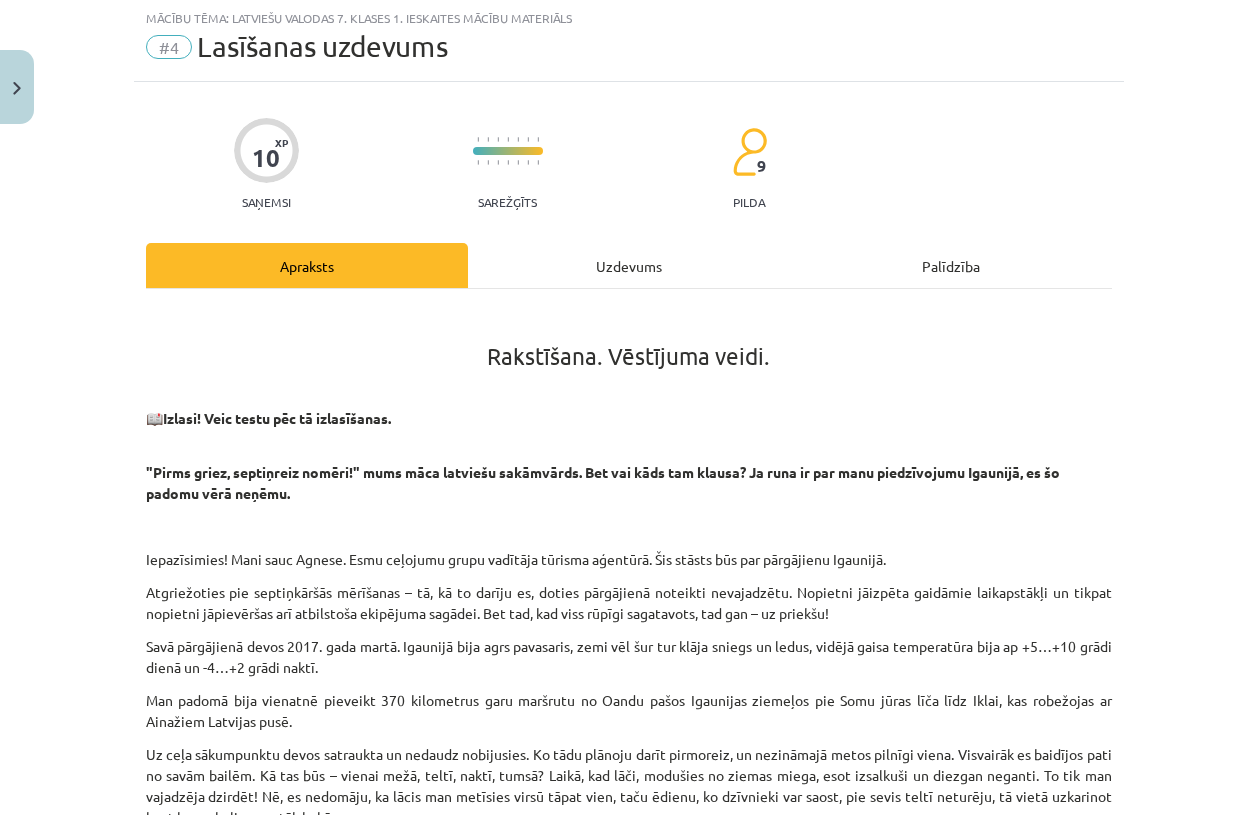 scroll, scrollTop: 50, scrollLeft: 0, axis: vertical 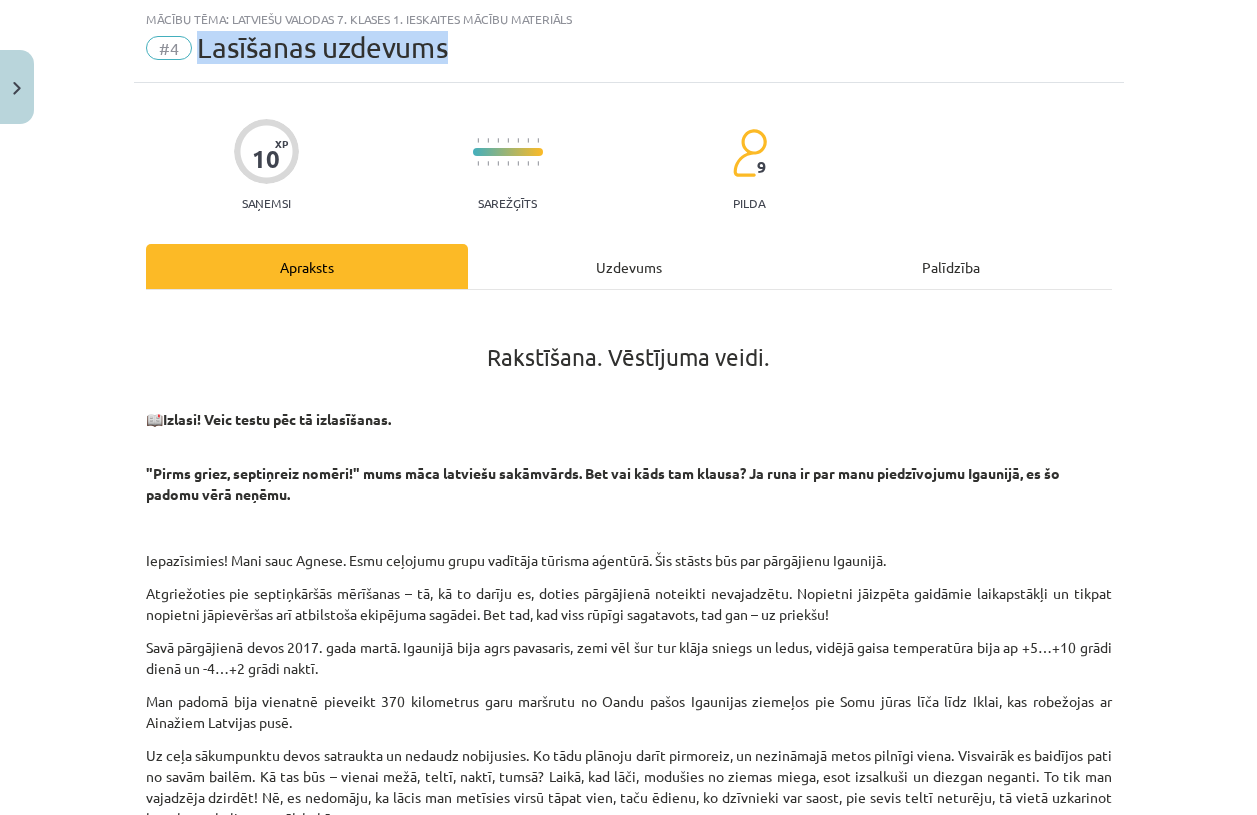 drag, startPoint x: 448, startPoint y: 53, endPoint x: 188, endPoint y: 59, distance: 260.0692 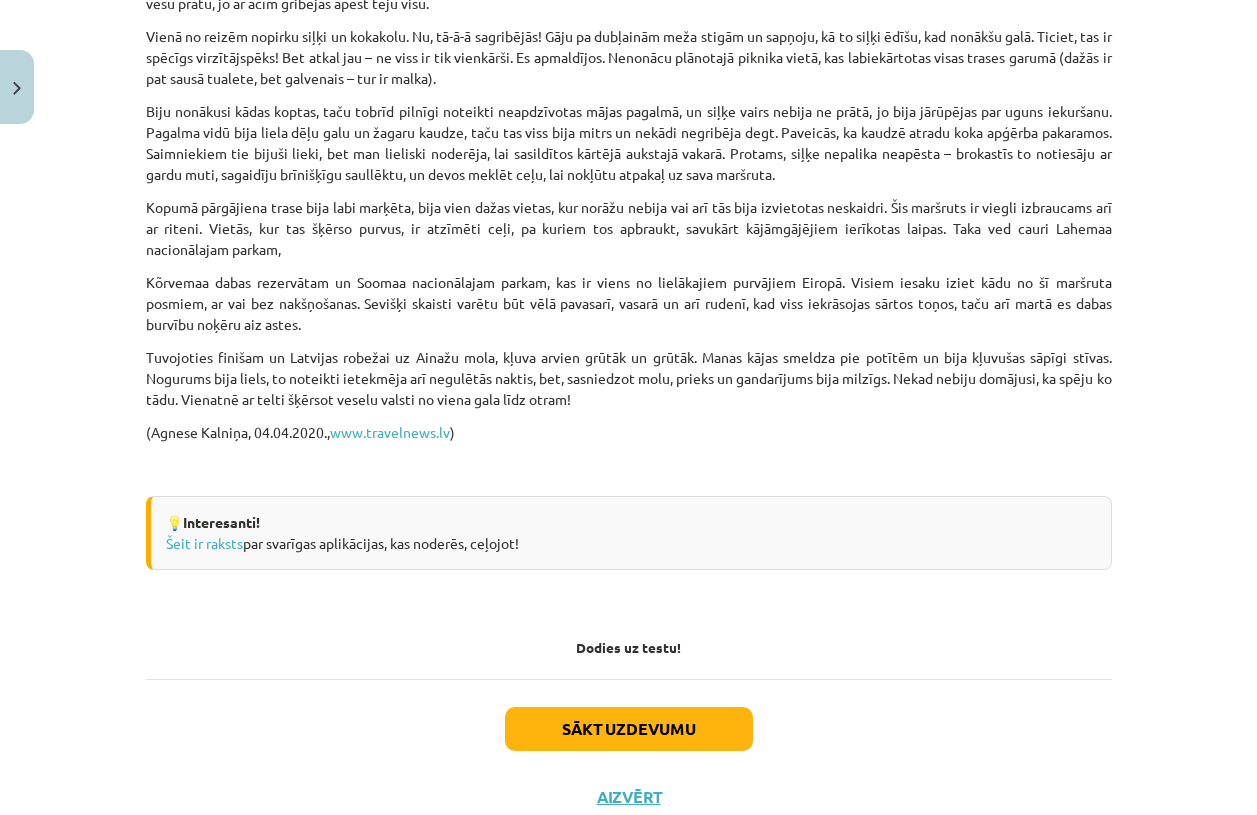 scroll, scrollTop: 1700, scrollLeft: 0, axis: vertical 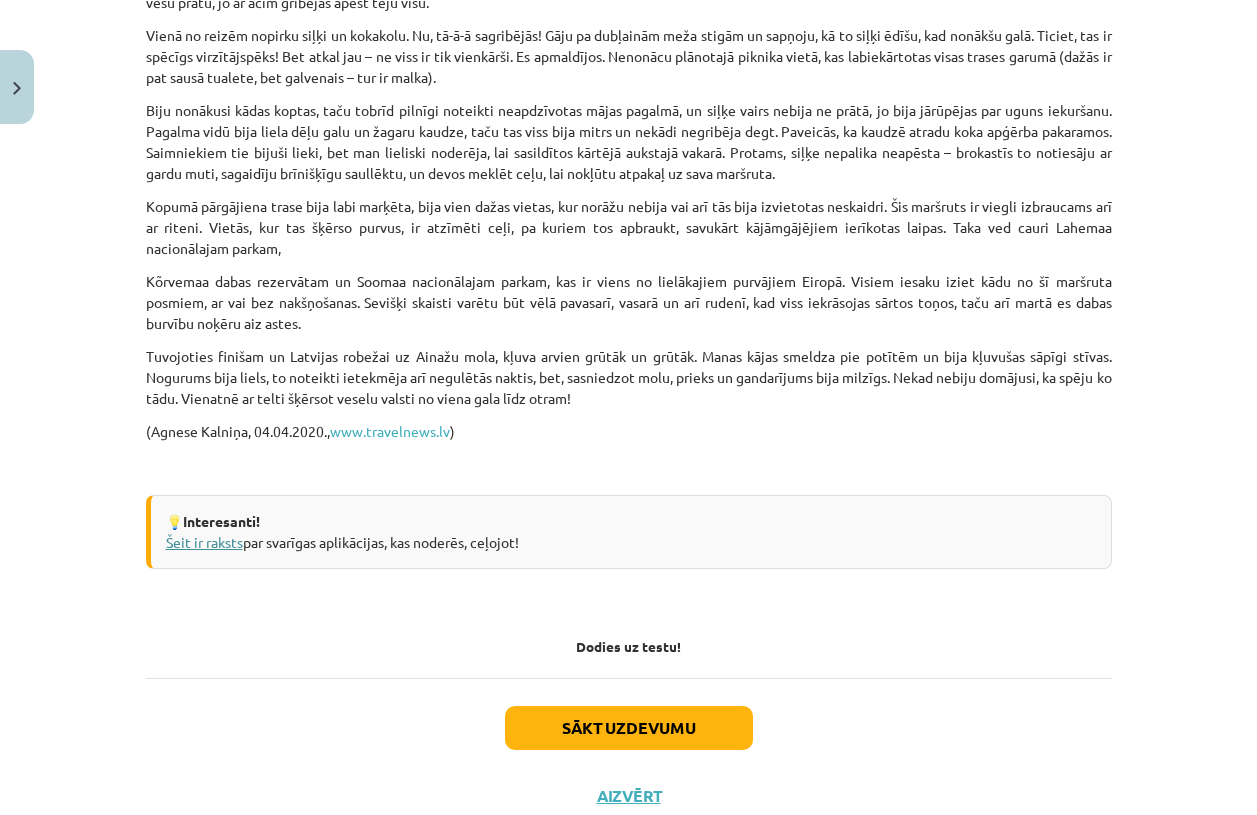 click on "Šeit ir raksts" 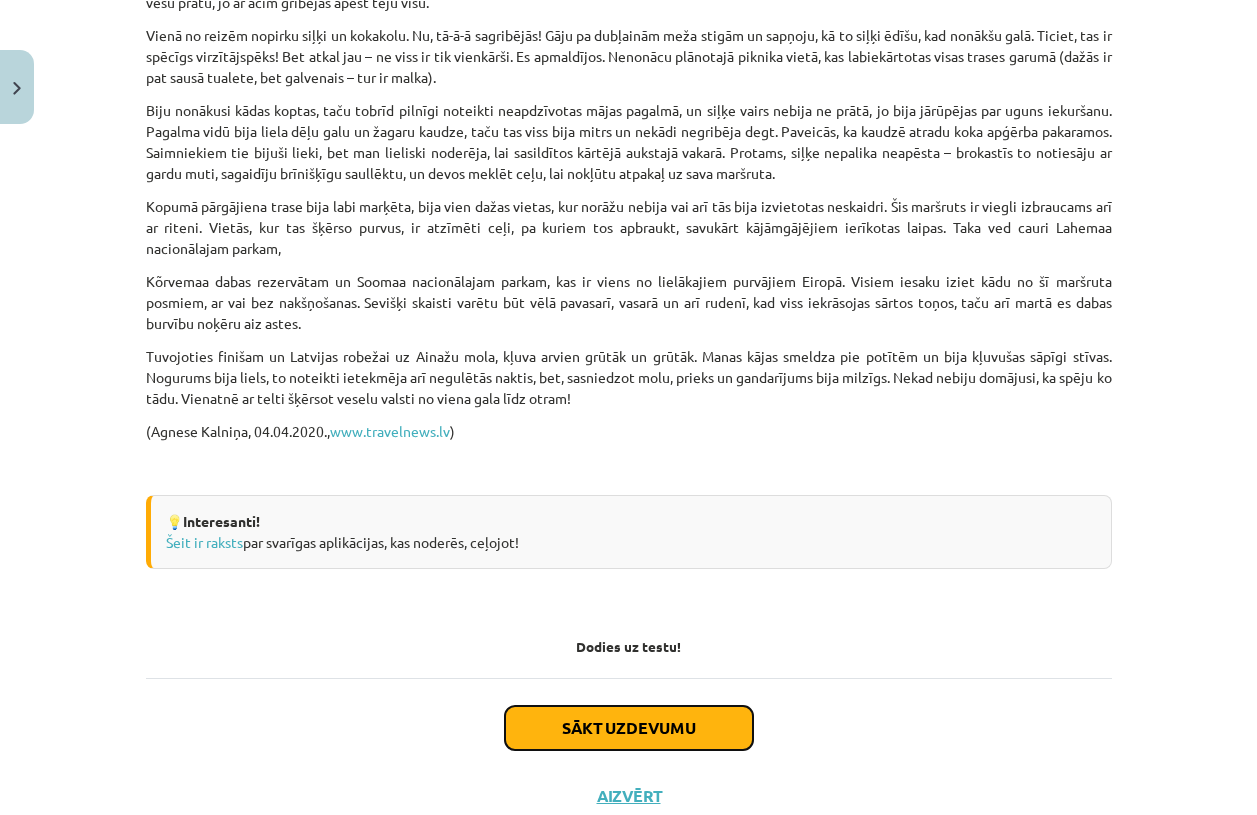 drag, startPoint x: 608, startPoint y: 736, endPoint x: 265, endPoint y: 579, distance: 377.22406 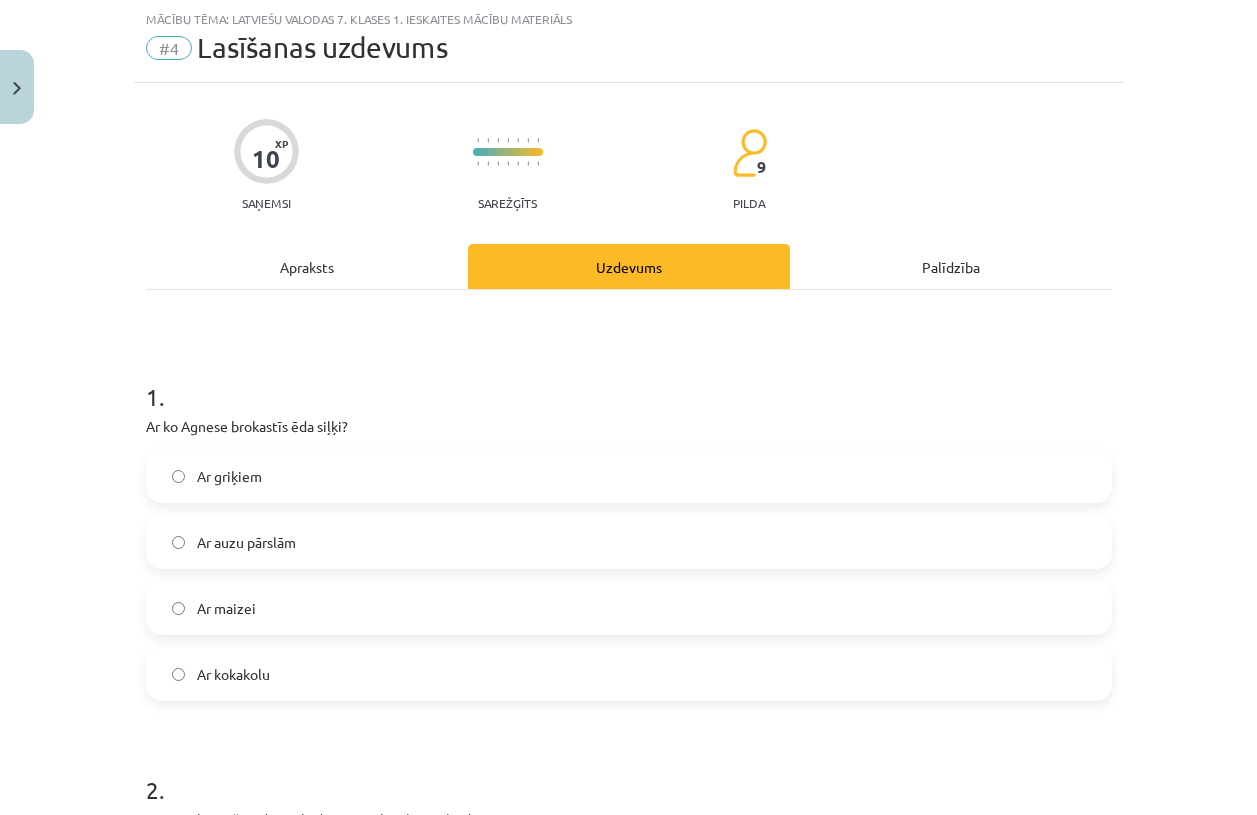 click on "Ar auzu pārslām" 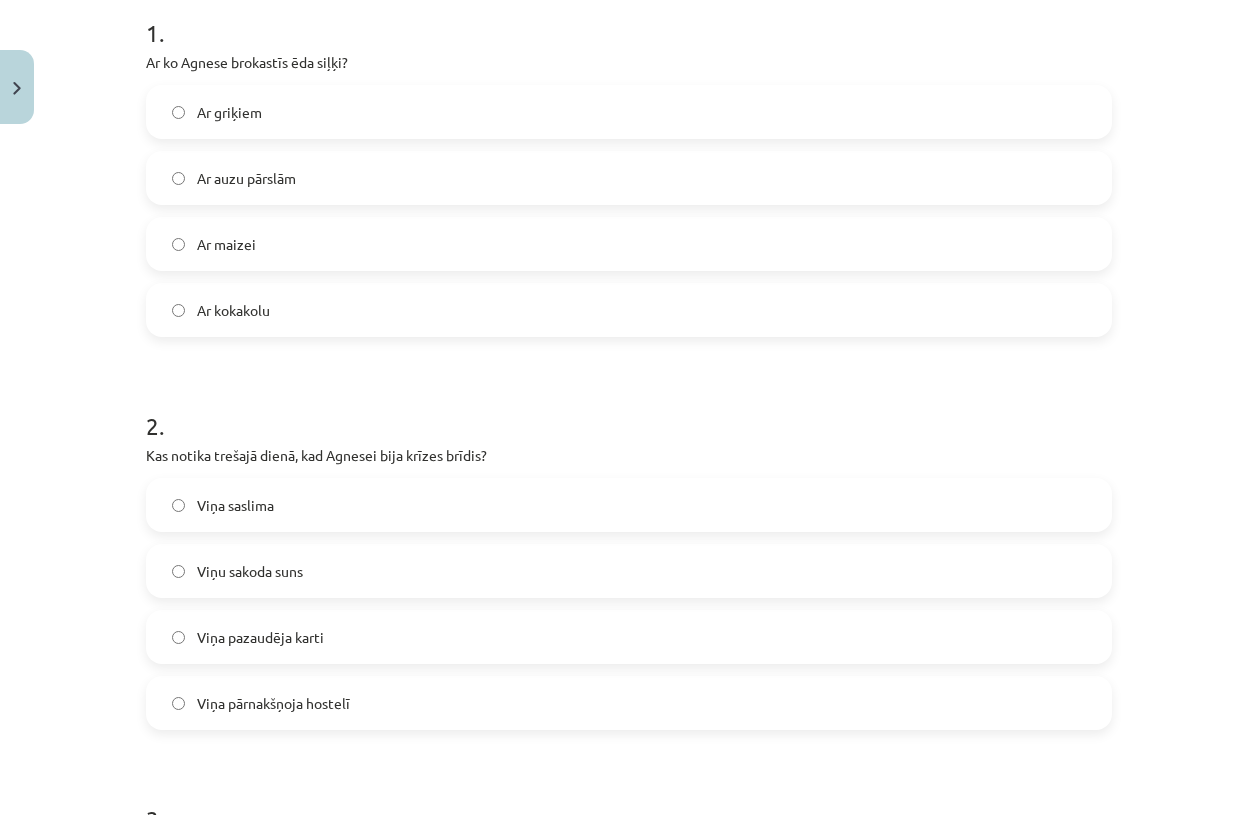click on "Viņu sakoda suns" 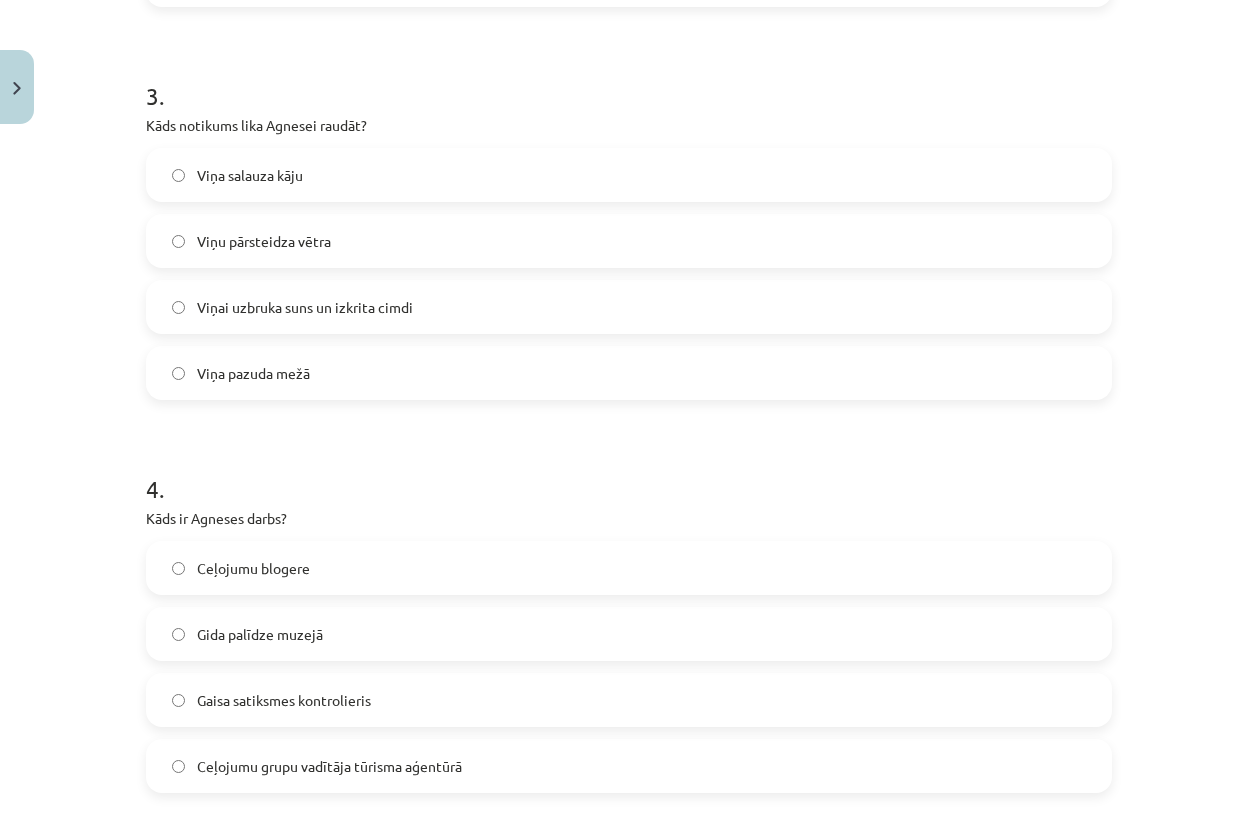 scroll, scrollTop: 1375, scrollLeft: 0, axis: vertical 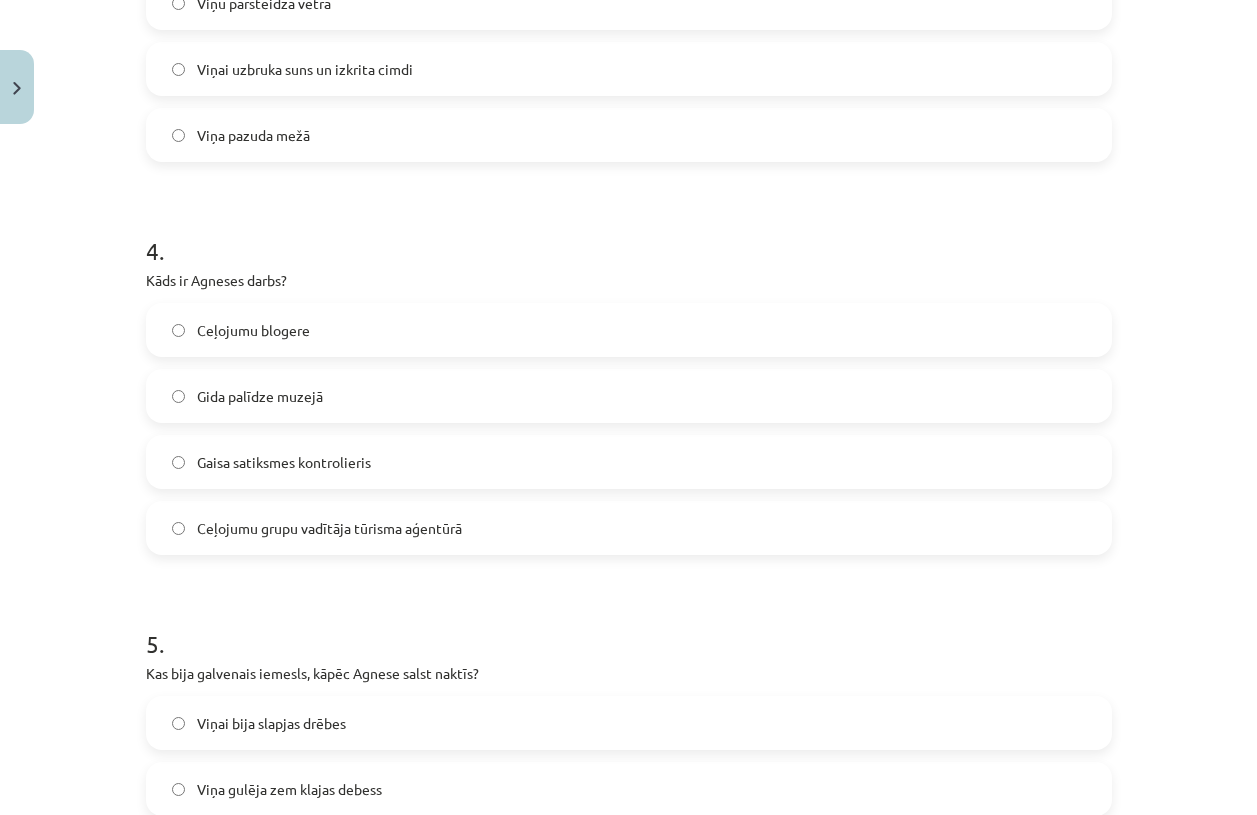 click on "Gaisa satiksmes kontrolieris" 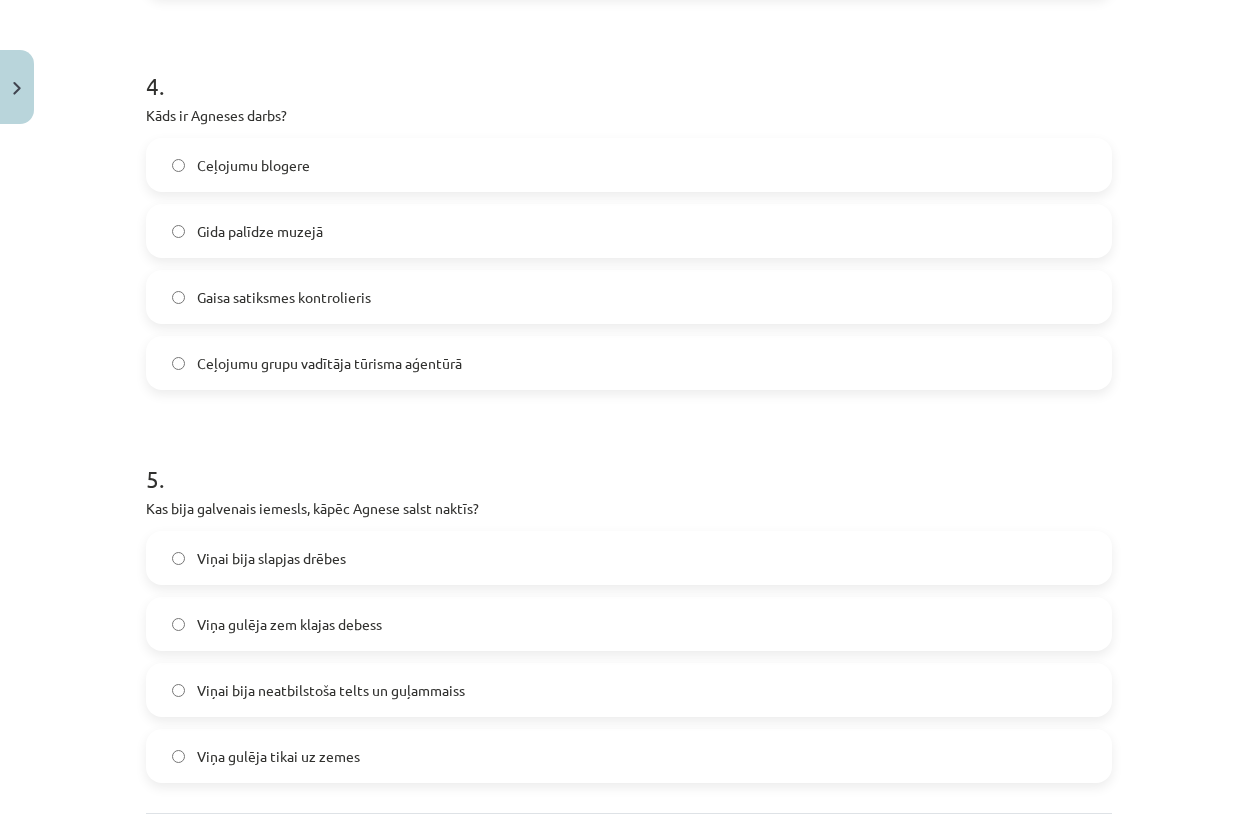 scroll, scrollTop: 1740, scrollLeft: 0, axis: vertical 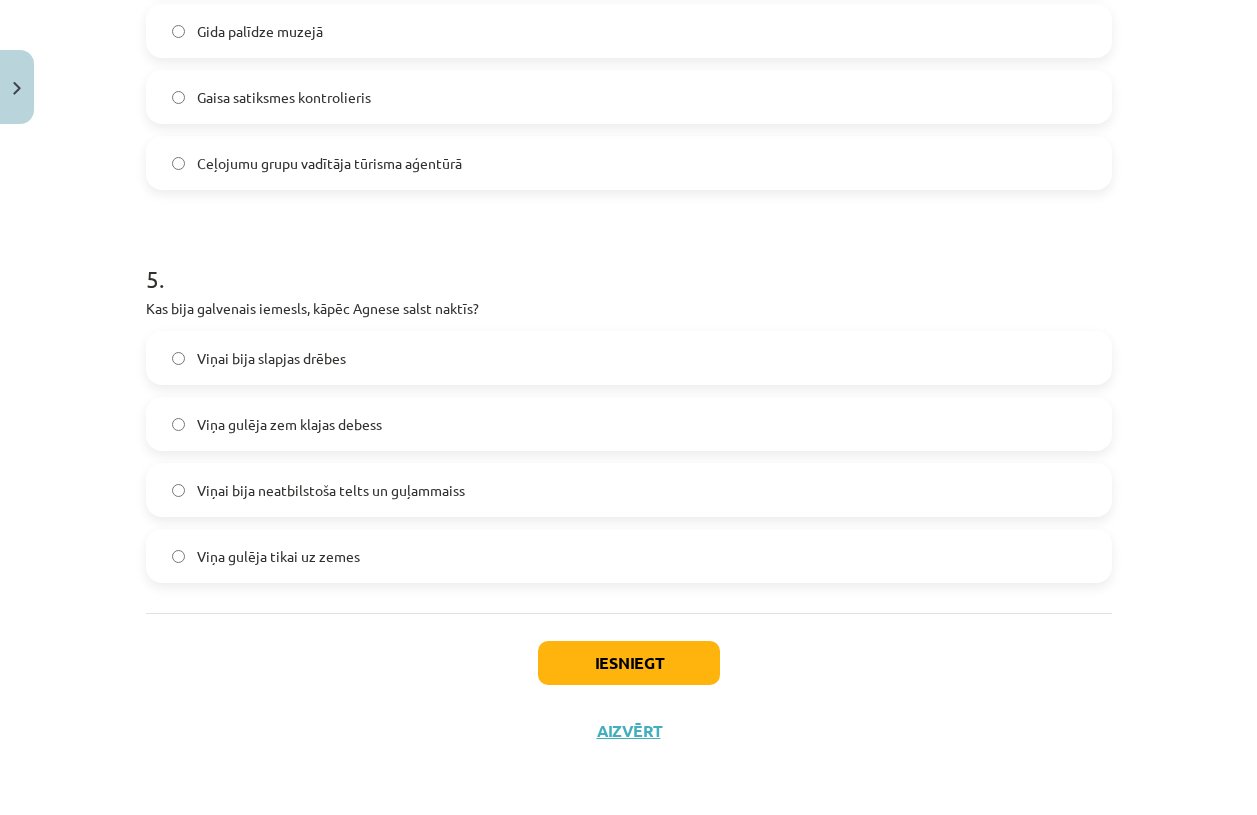 click on "Viņai bija neatbilstoša telts un guļammaiss" 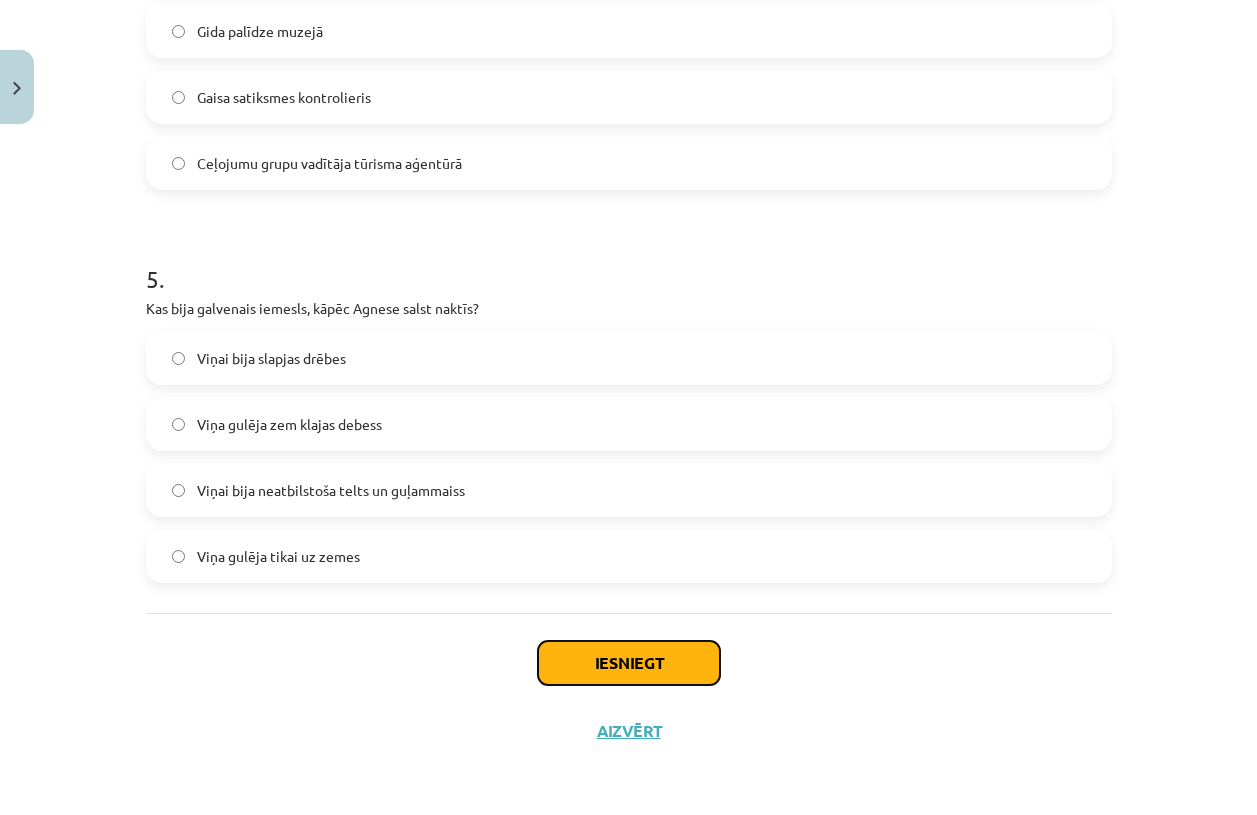 click on "Iesniegt" 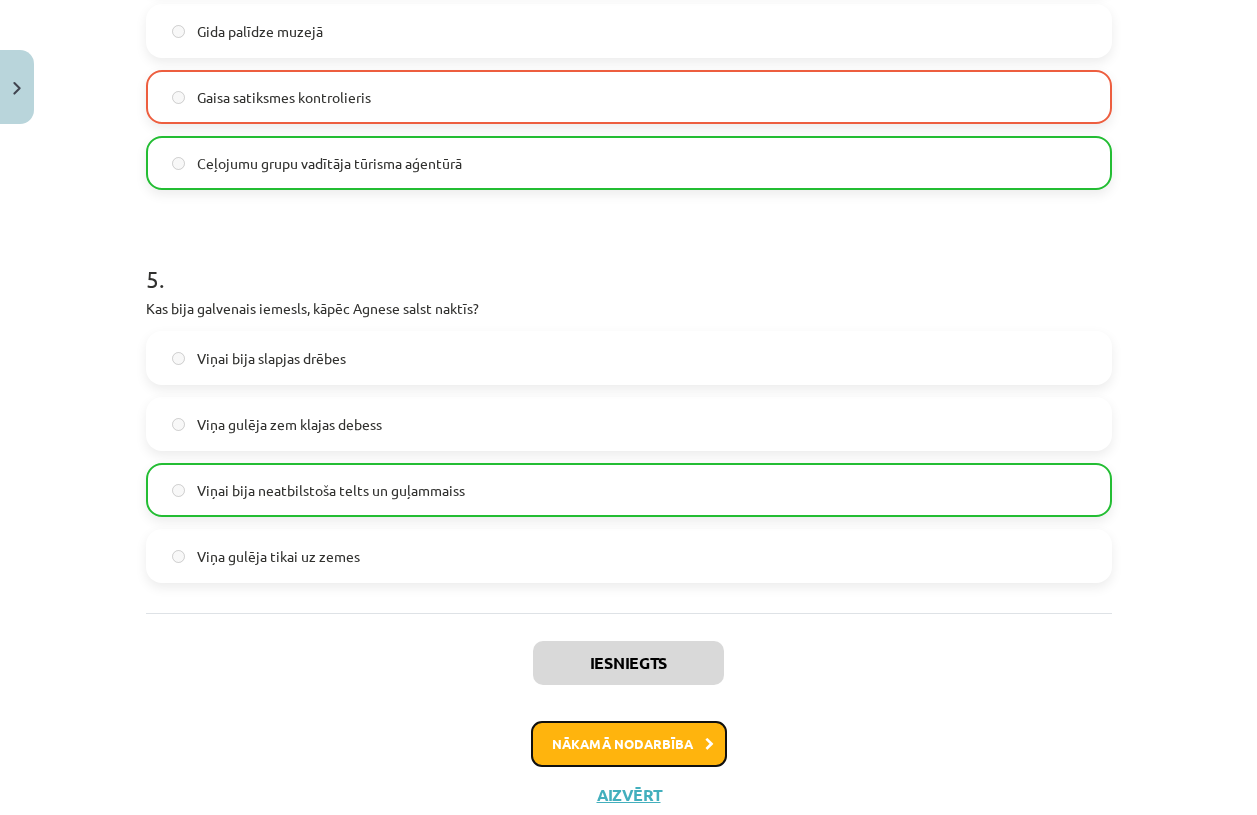 click on "Nākamā nodarbība" 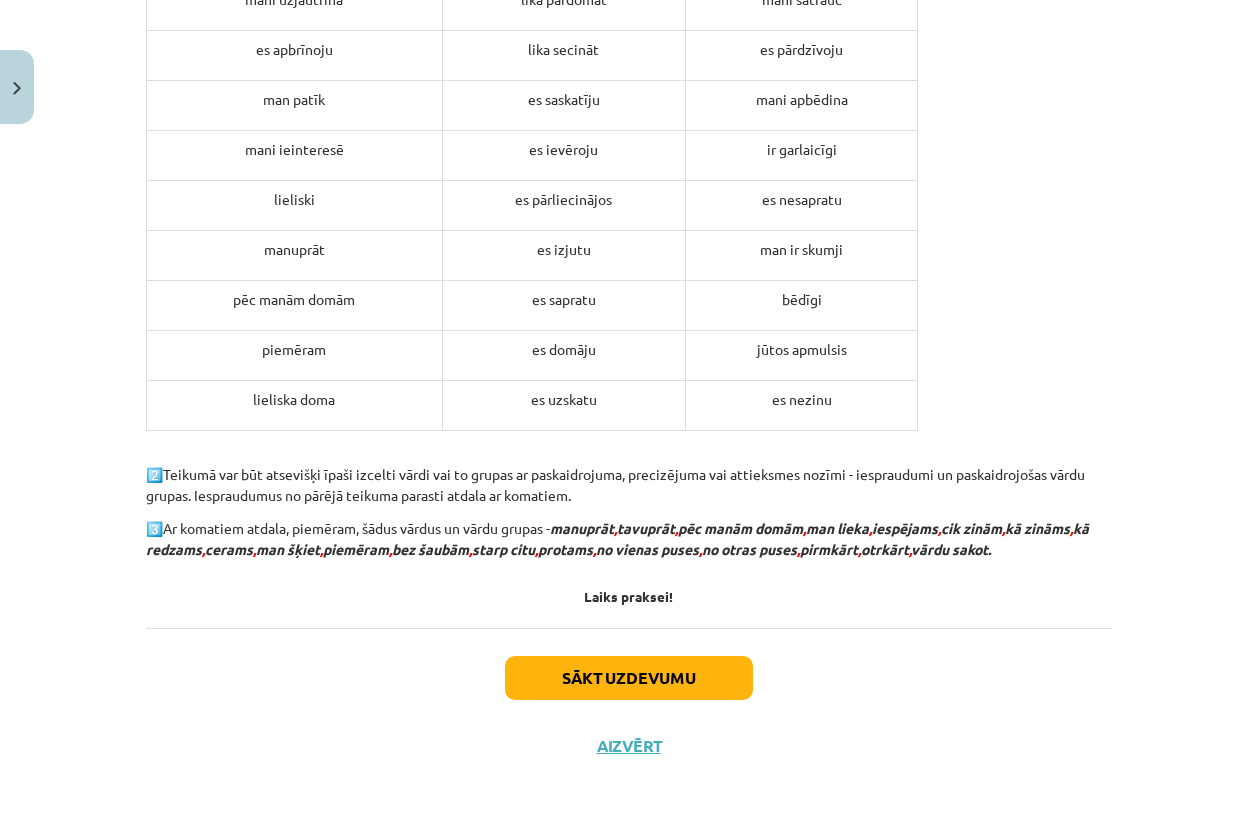 scroll, scrollTop: 2040, scrollLeft: 0, axis: vertical 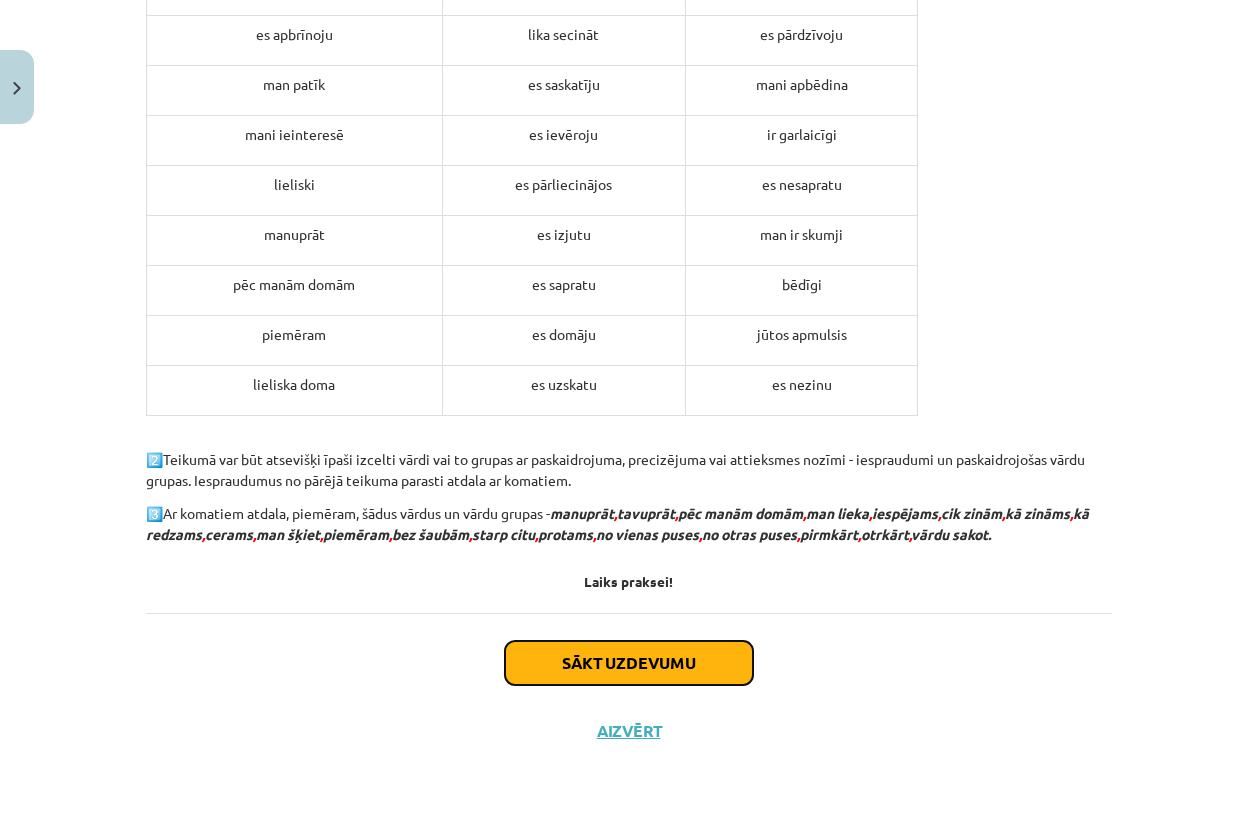 click on "Sākt uzdevumu" 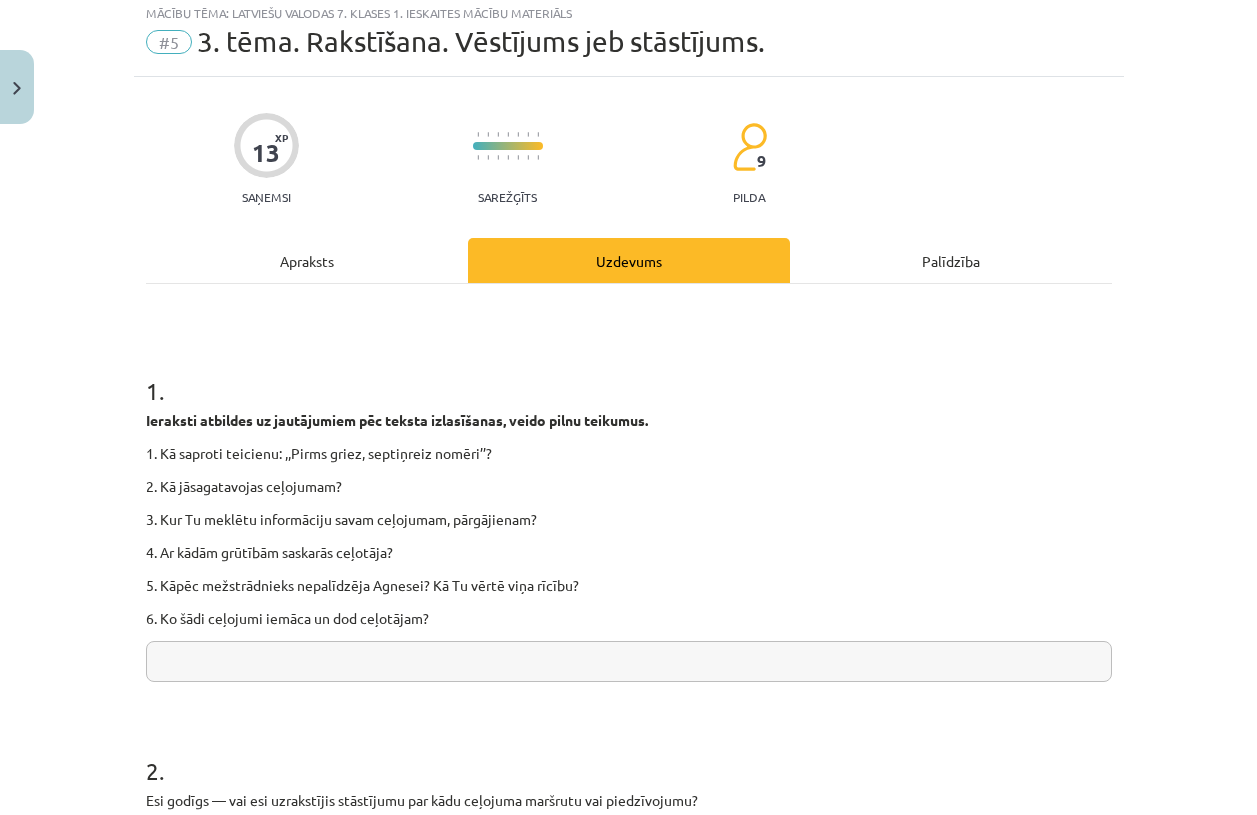 scroll, scrollTop: 50, scrollLeft: 0, axis: vertical 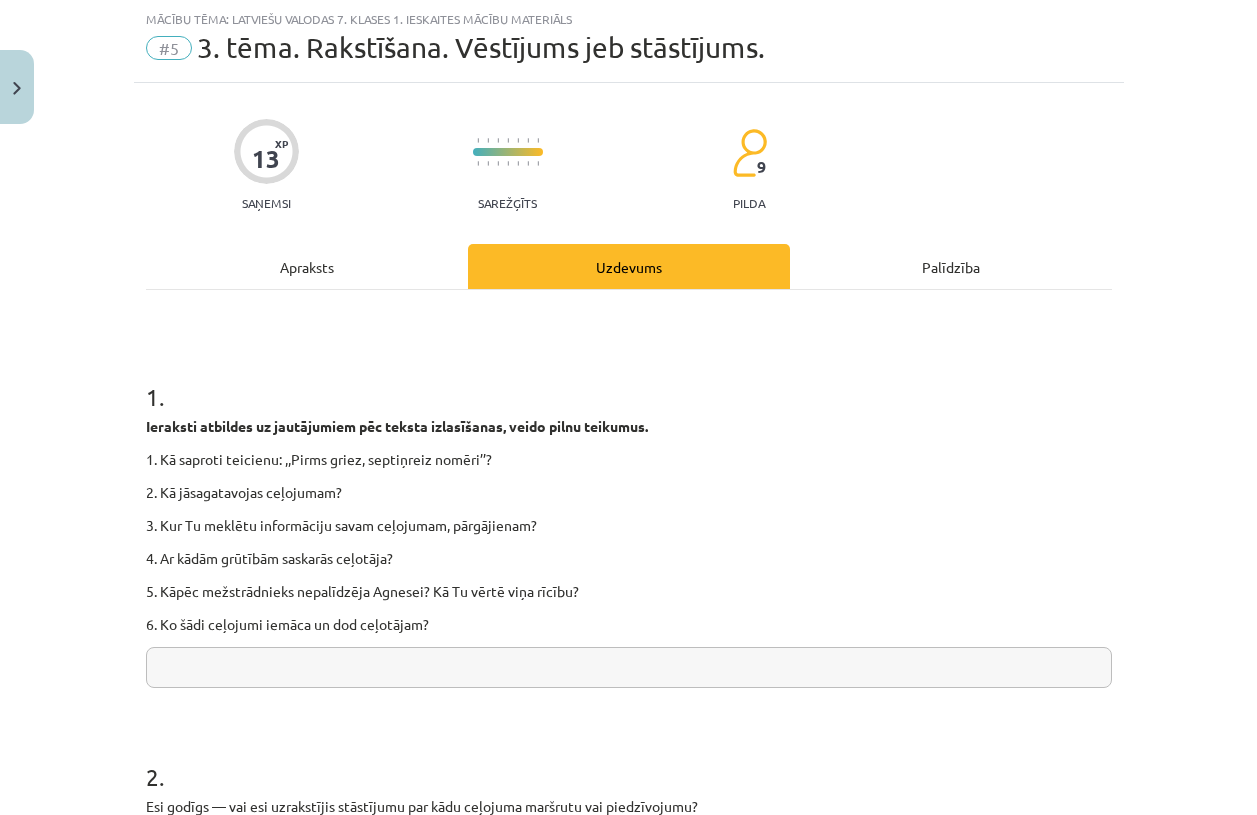 click 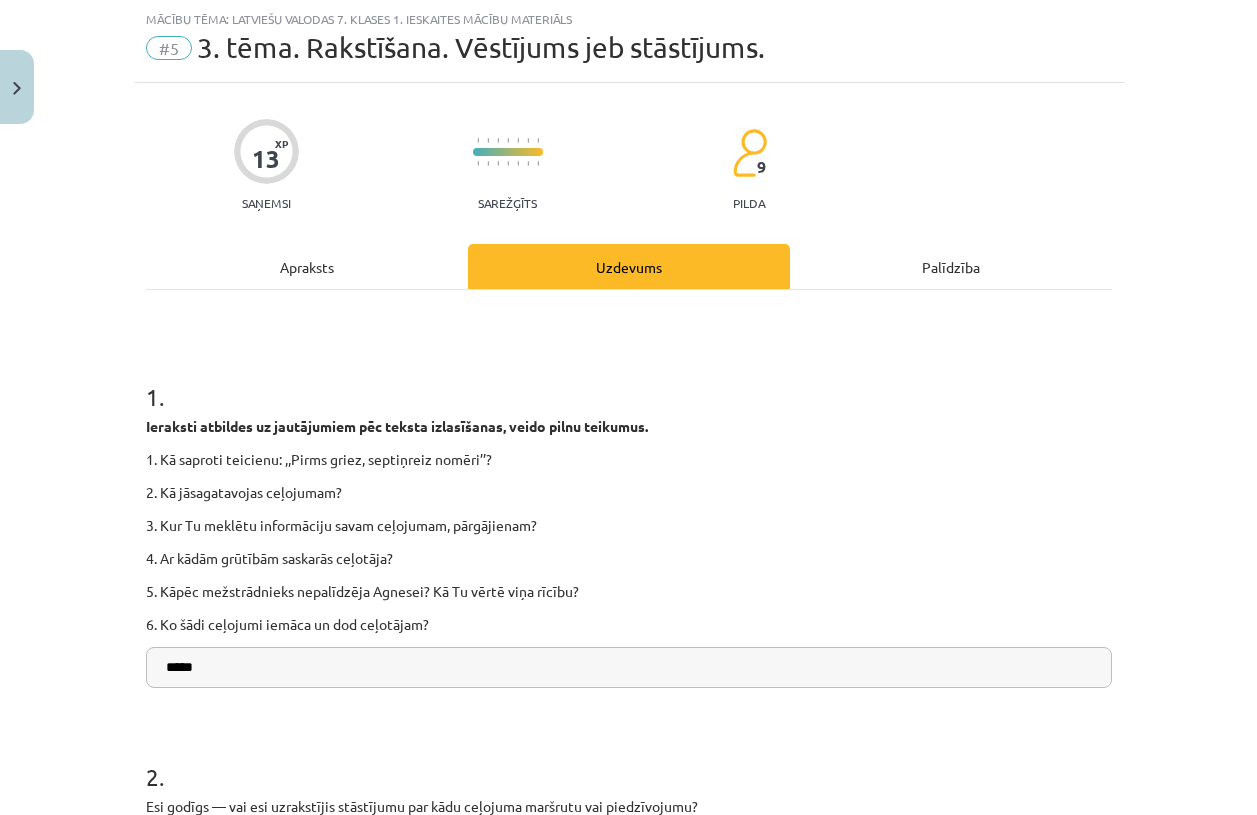 click on "*****" 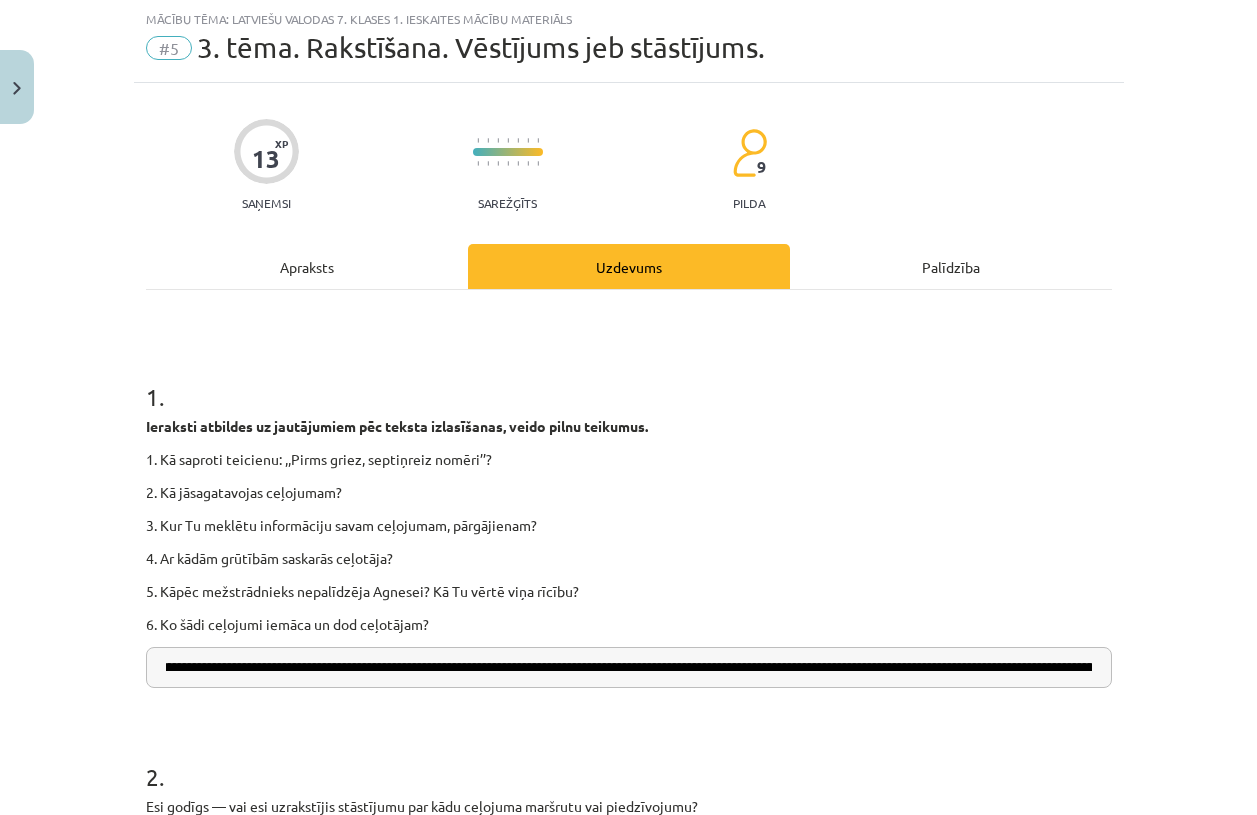 scroll, scrollTop: 0, scrollLeft: 95, axis: horizontal 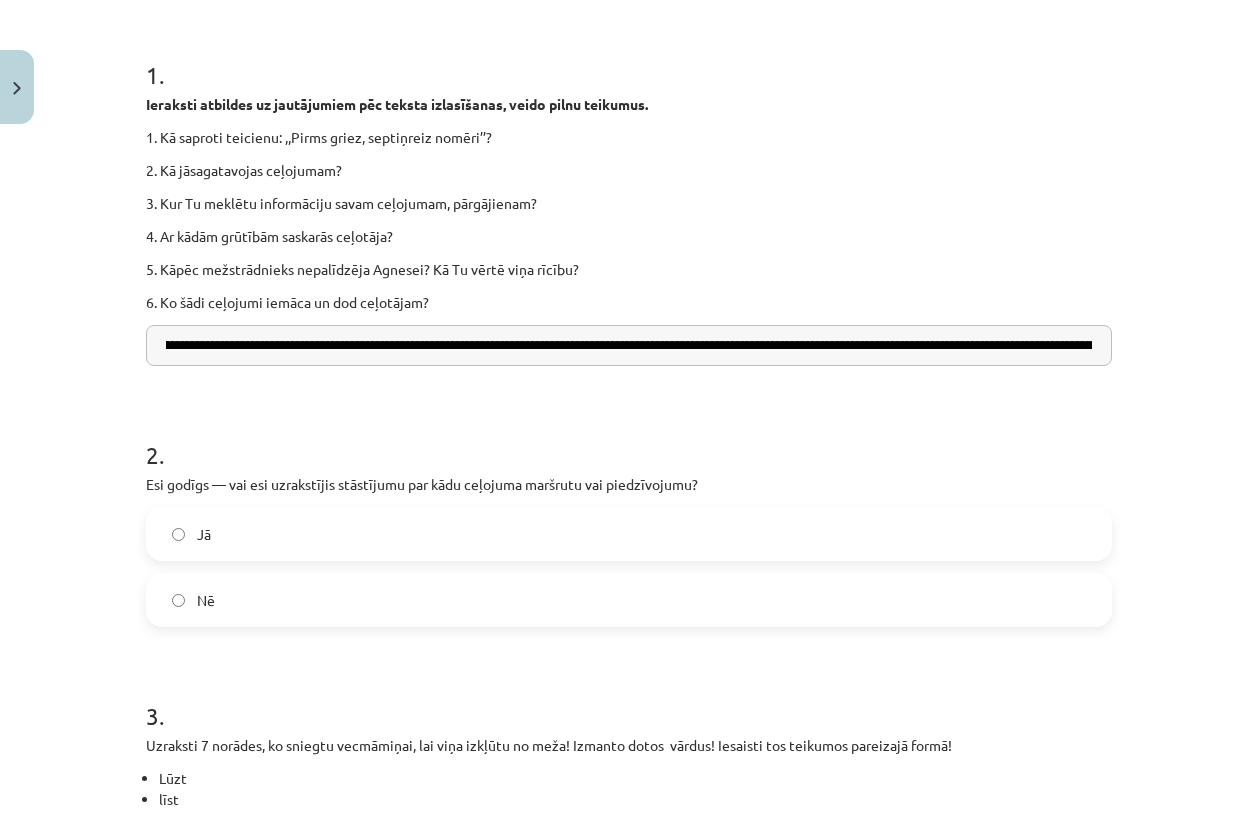 type on "**********" 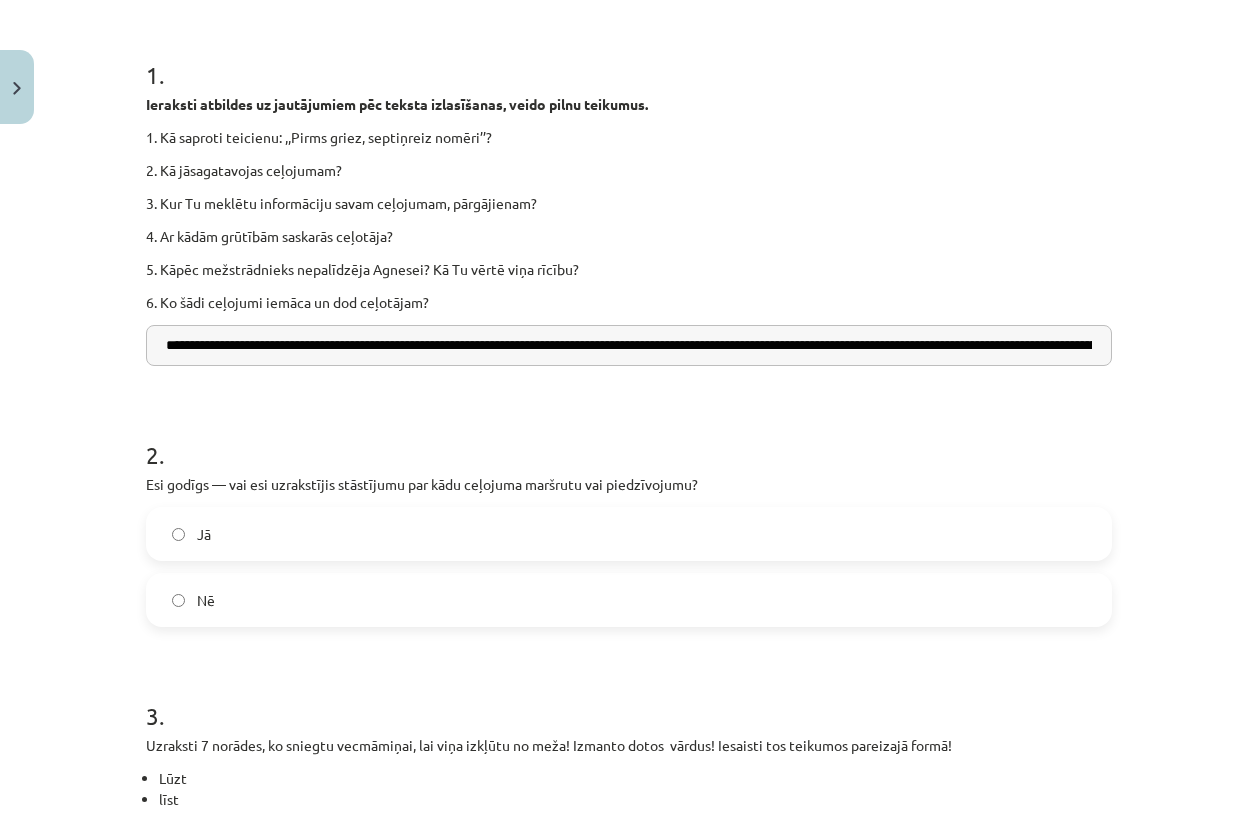 click on "Jā" 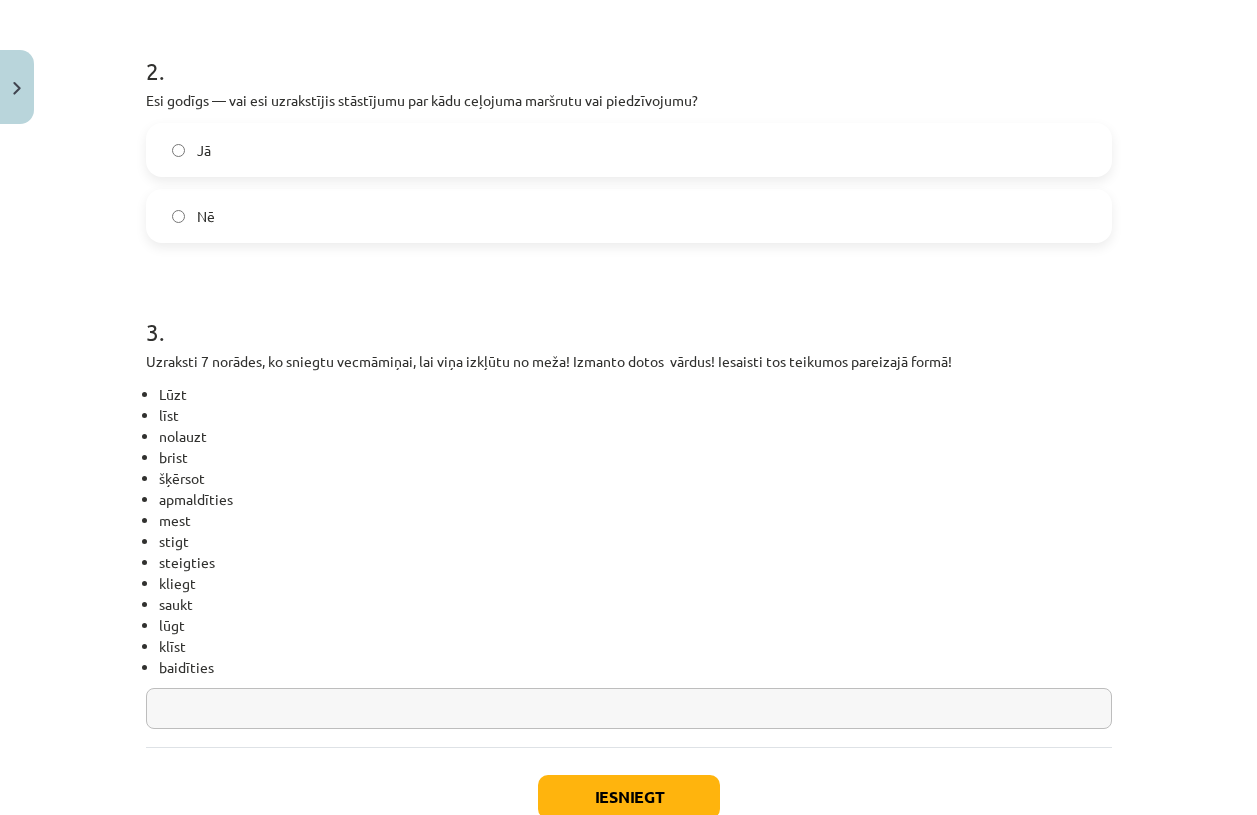 scroll, scrollTop: 890, scrollLeft: 0, axis: vertical 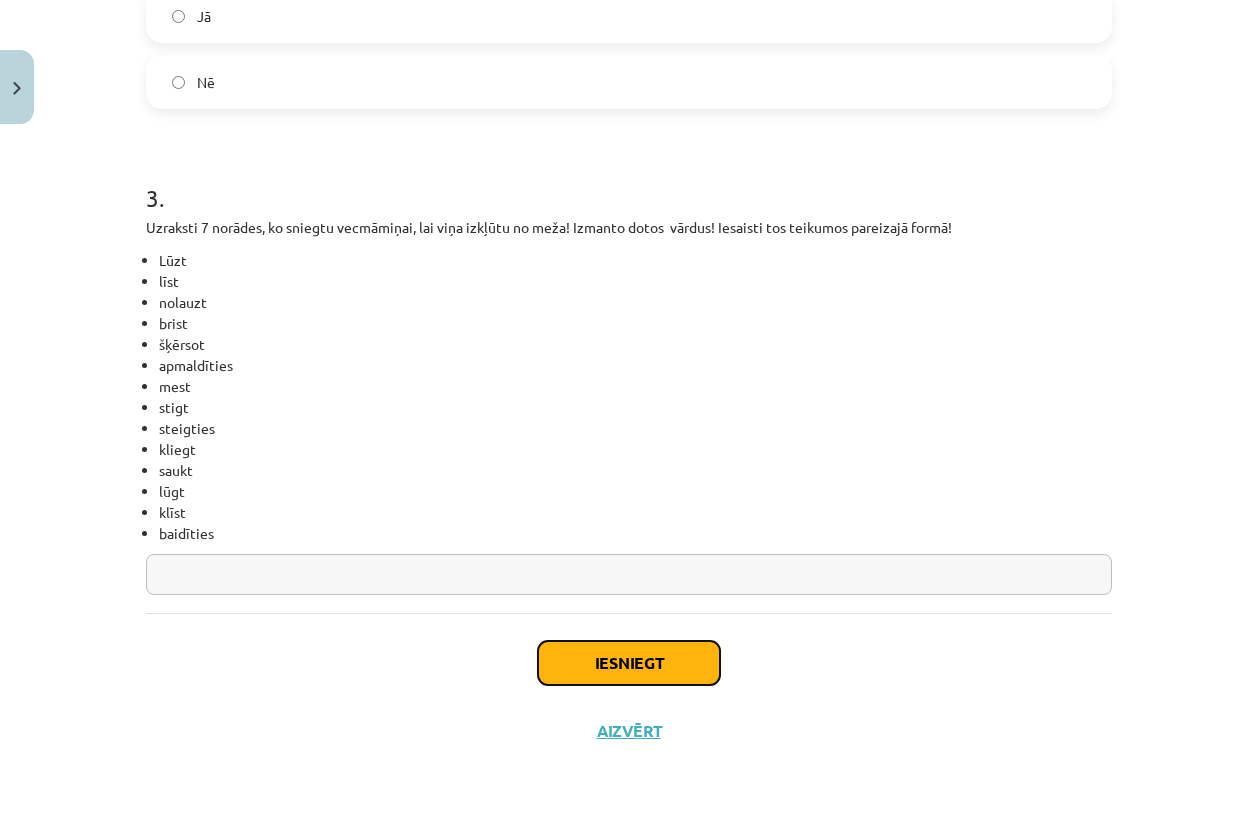 click on "Iesniegt" 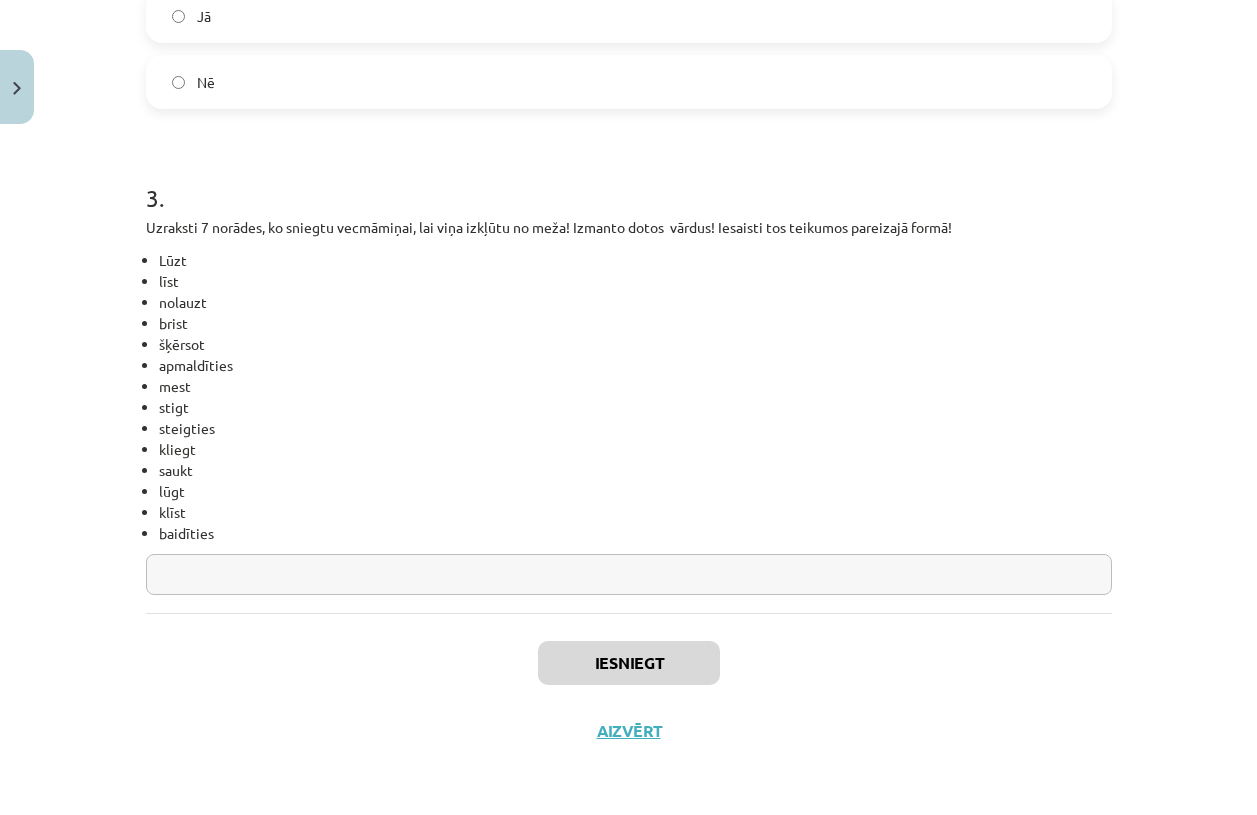 click 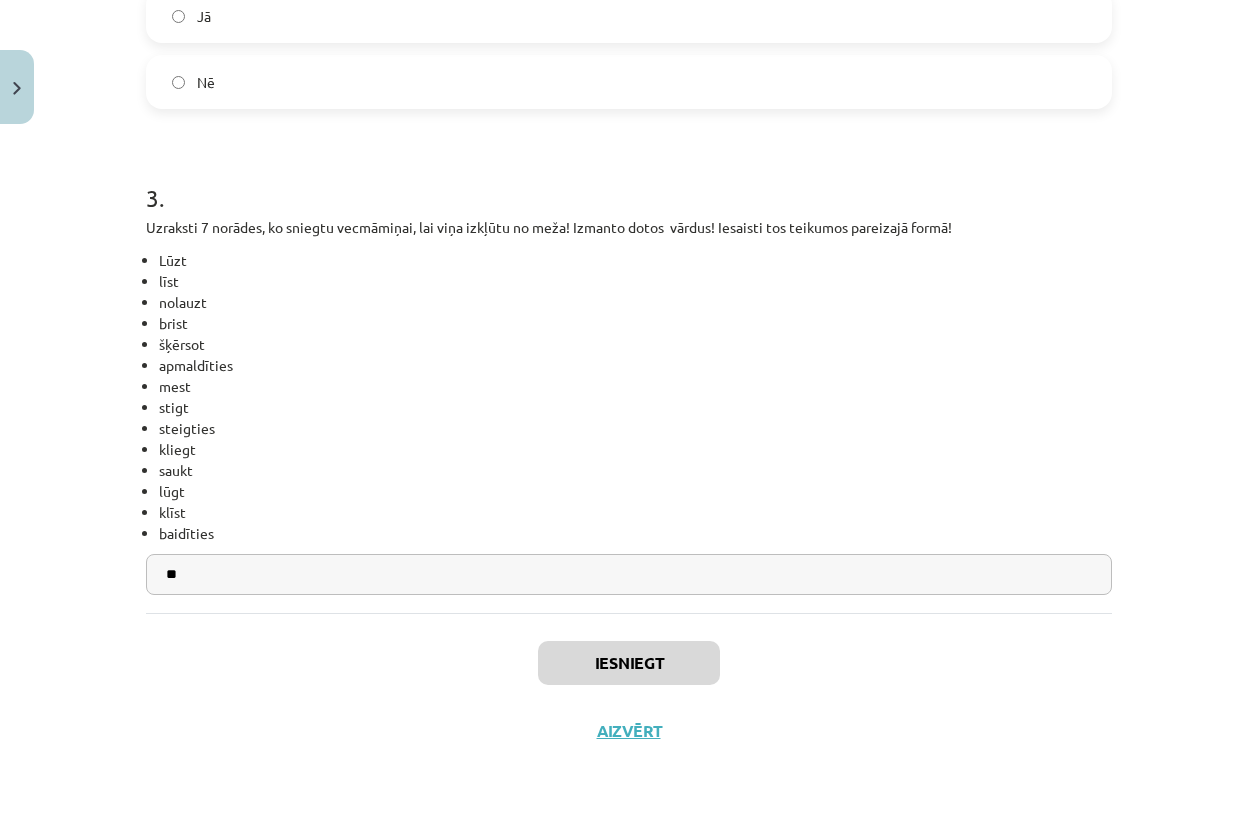 type on "*" 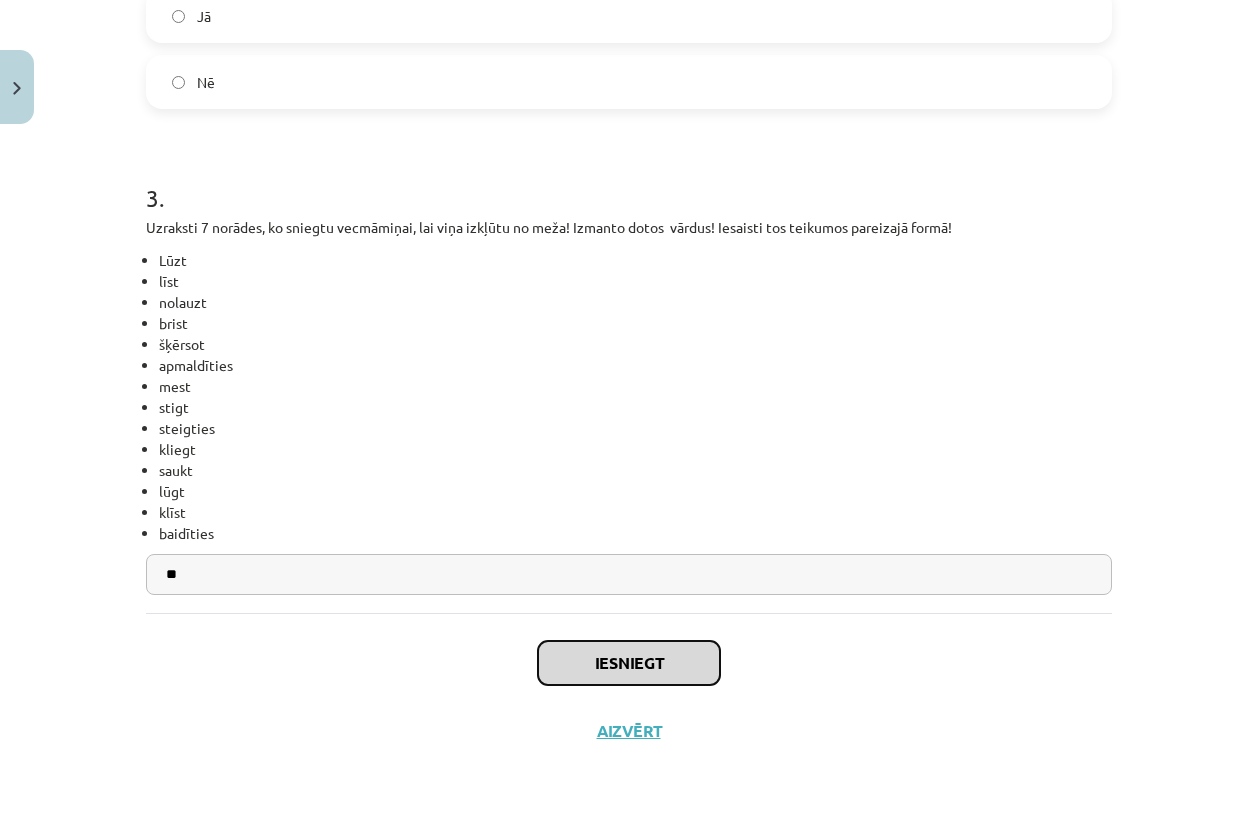 click on "Iesniegt" 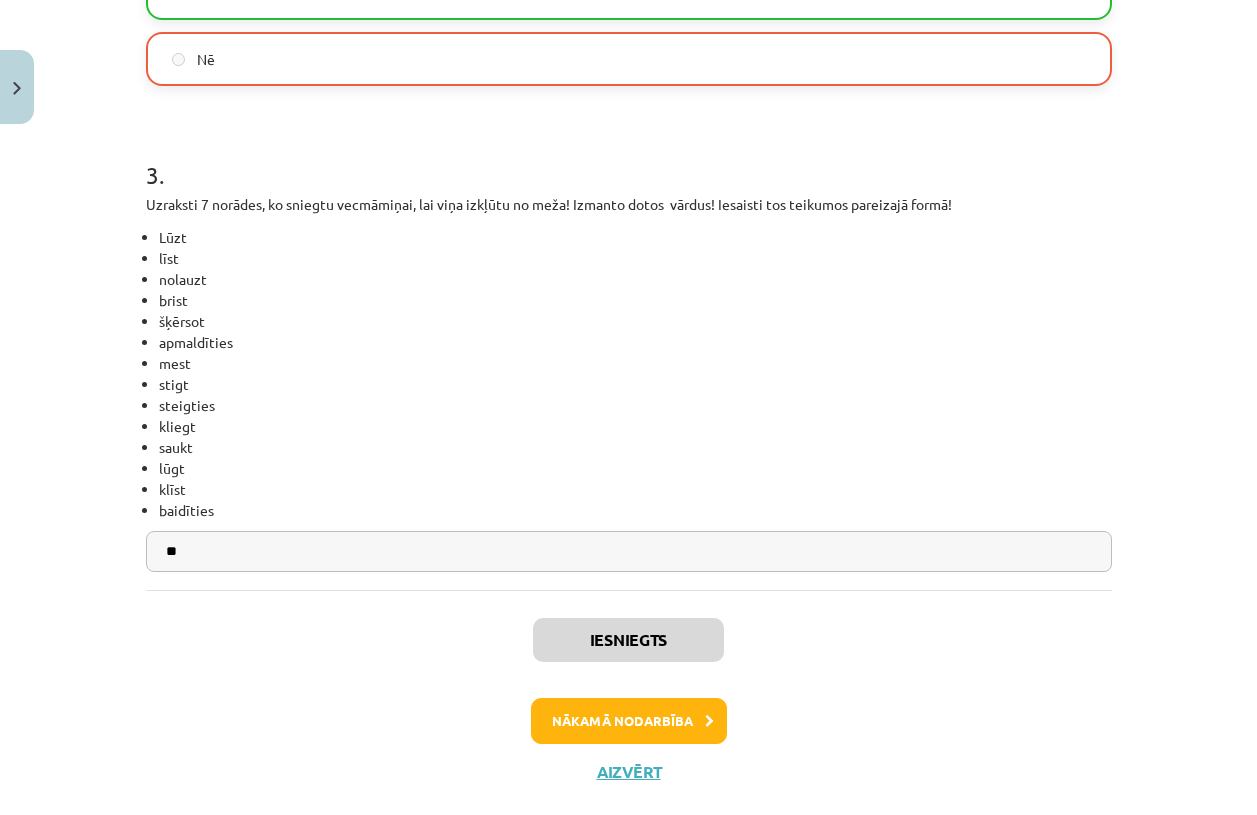 scroll, scrollTop: 954, scrollLeft: 0, axis: vertical 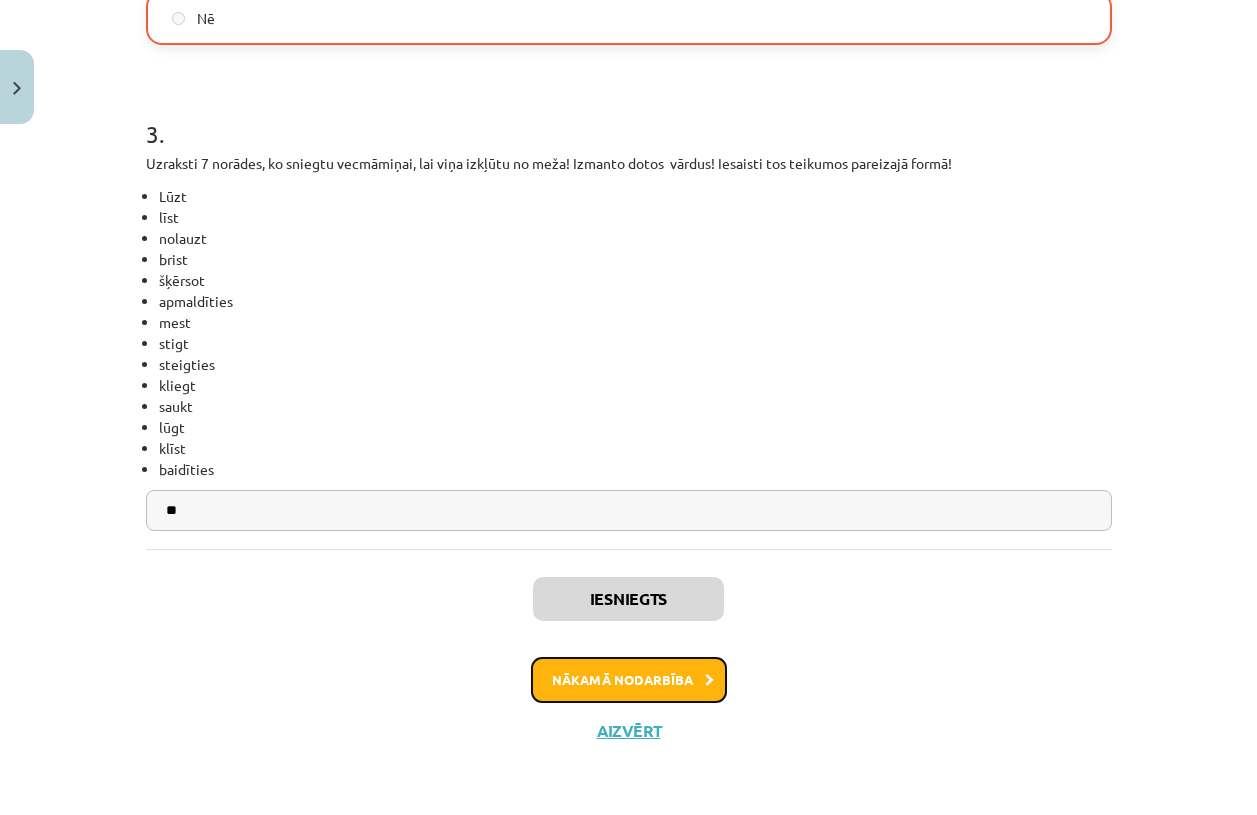 click on "Nākamā nodarbība" 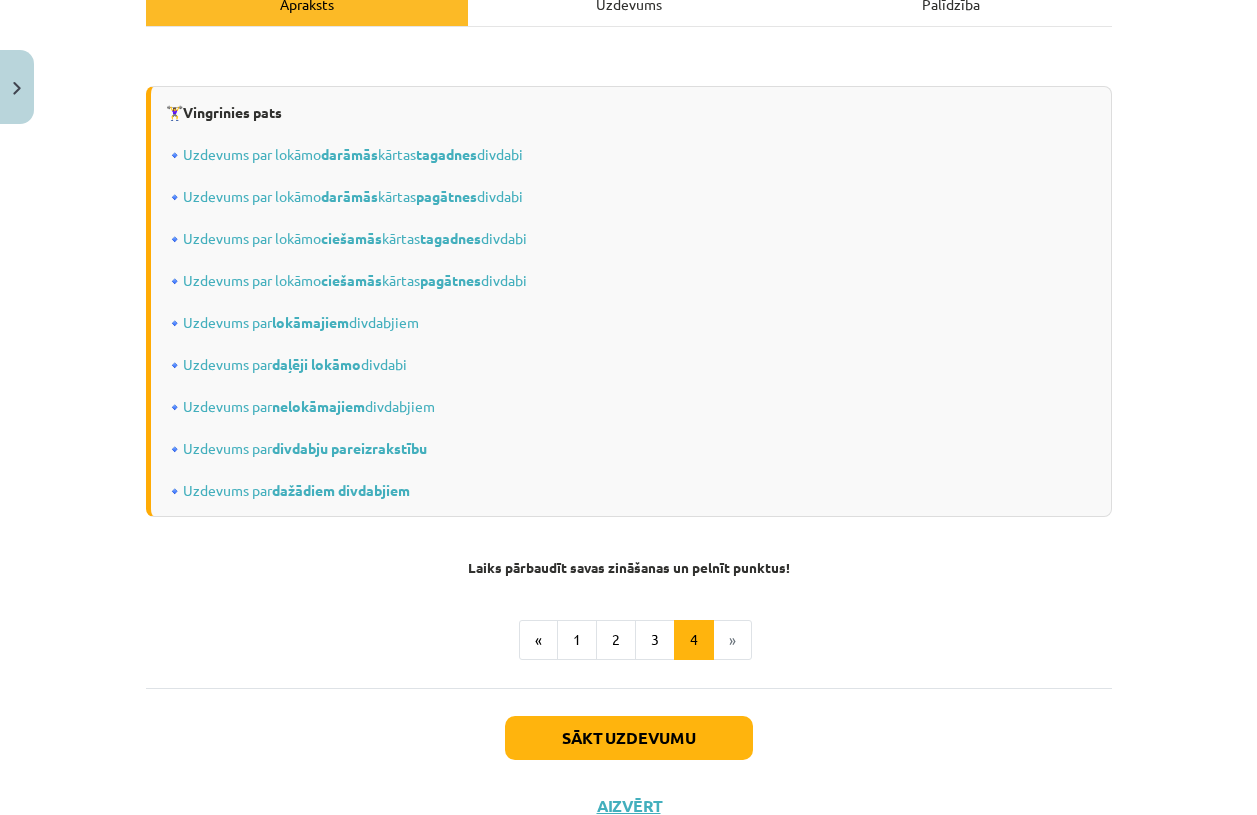 scroll, scrollTop: 388, scrollLeft: 0, axis: vertical 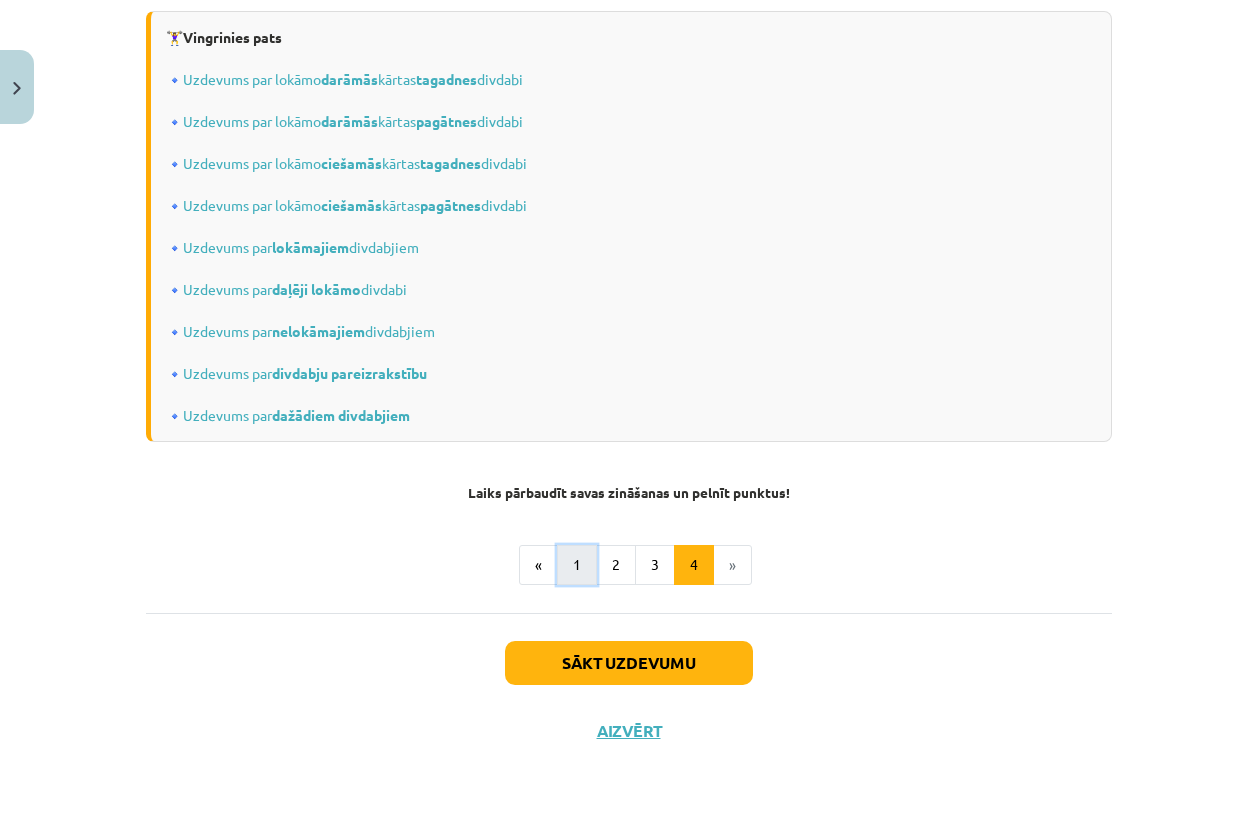 click on "1" 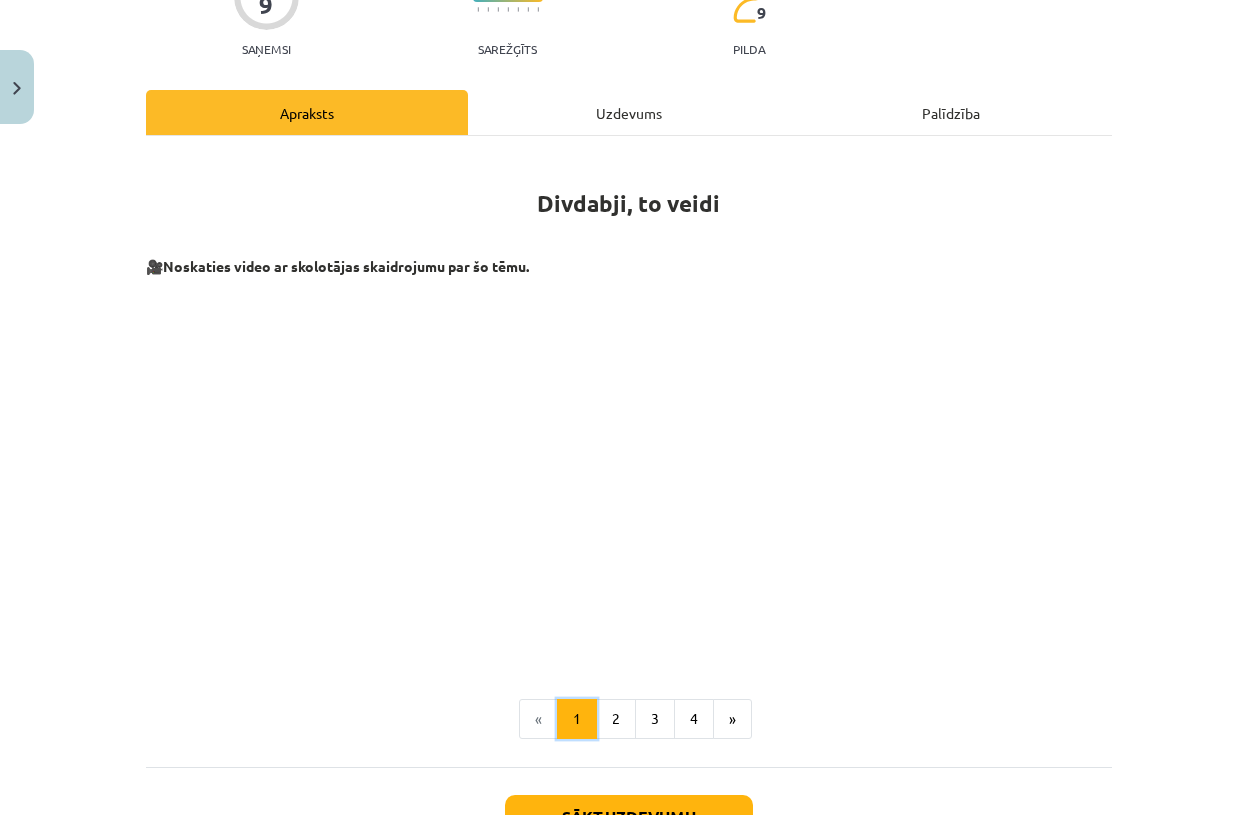 scroll, scrollTop: 201, scrollLeft: 0, axis: vertical 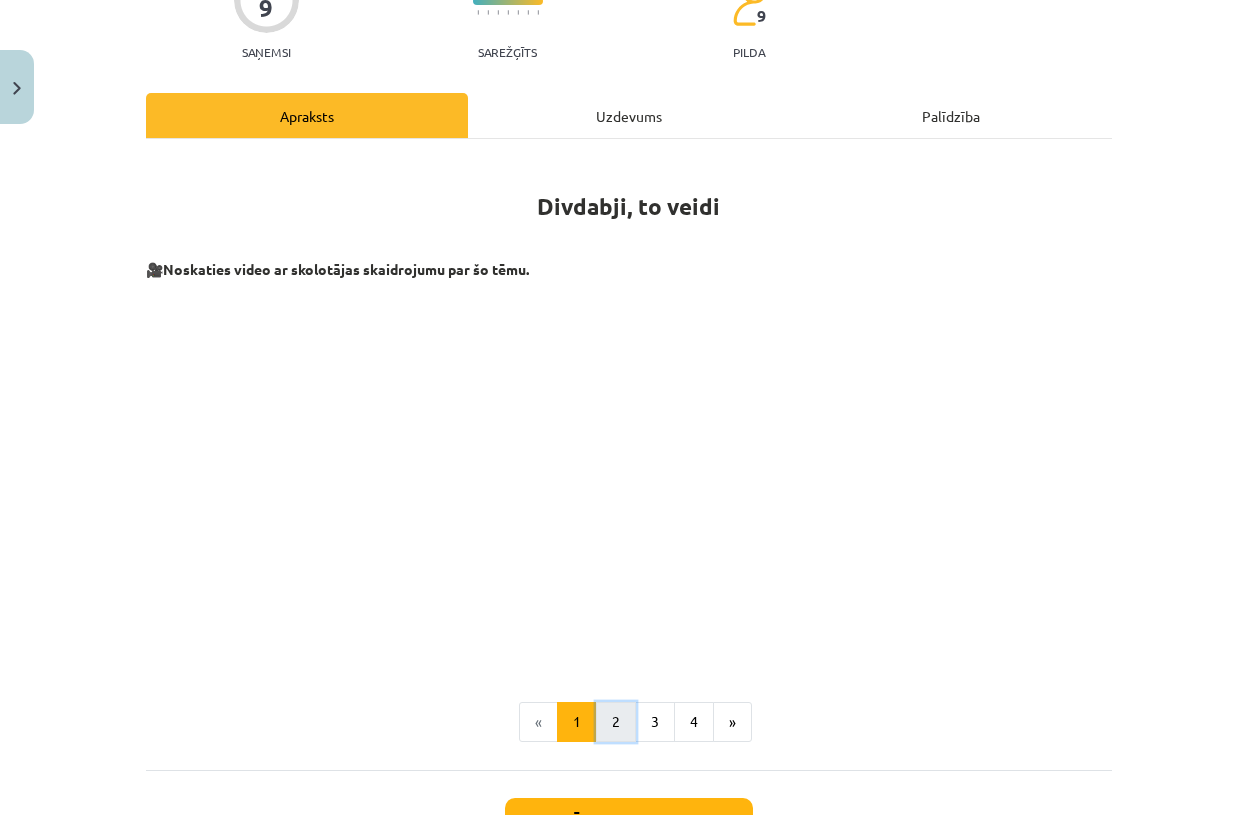 click on "2" 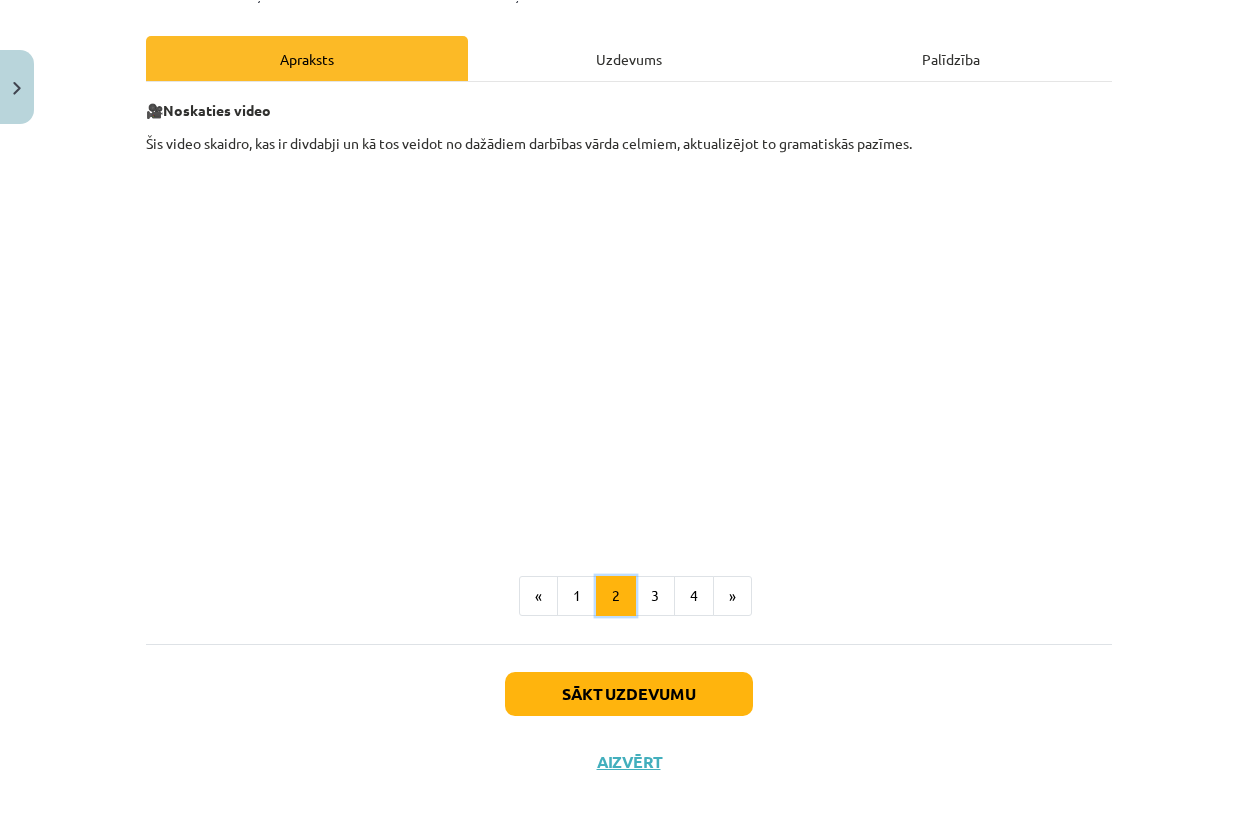 scroll, scrollTop: 237, scrollLeft: 0, axis: vertical 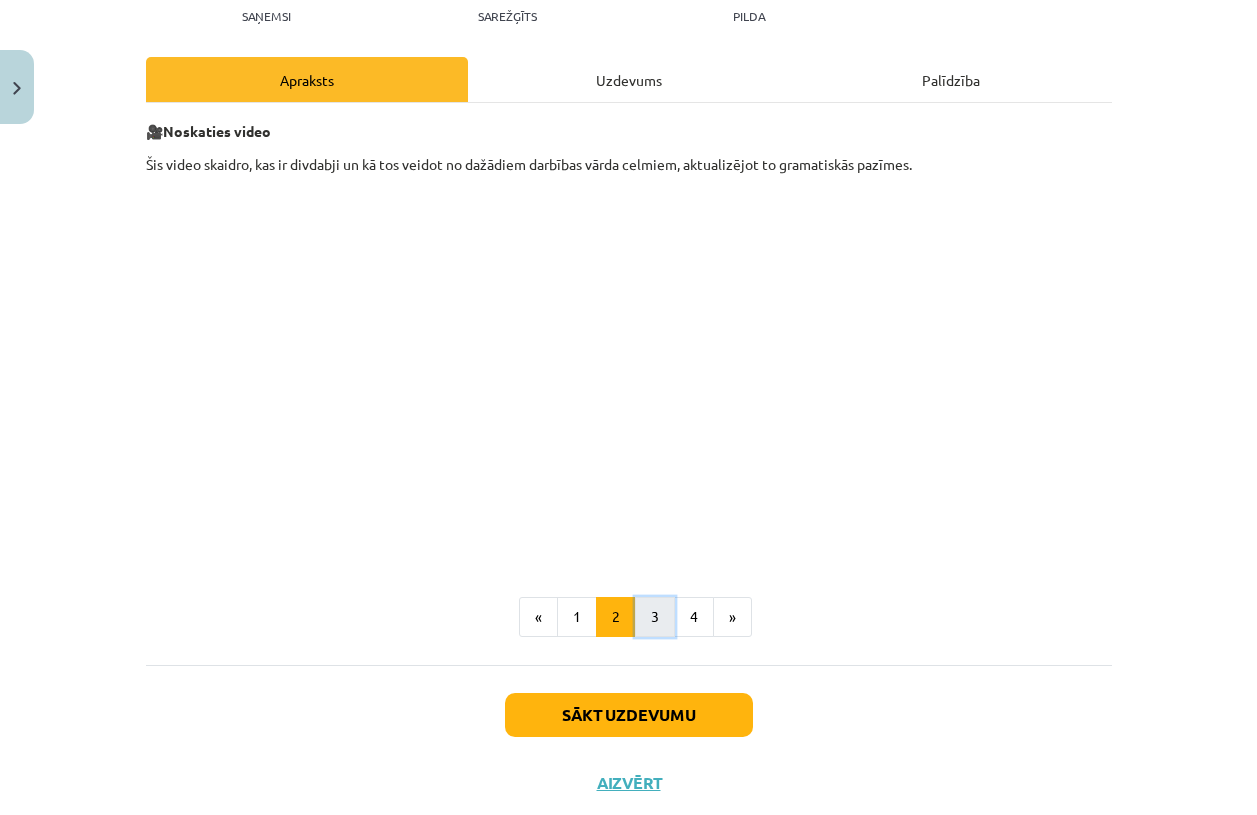 click on "3" 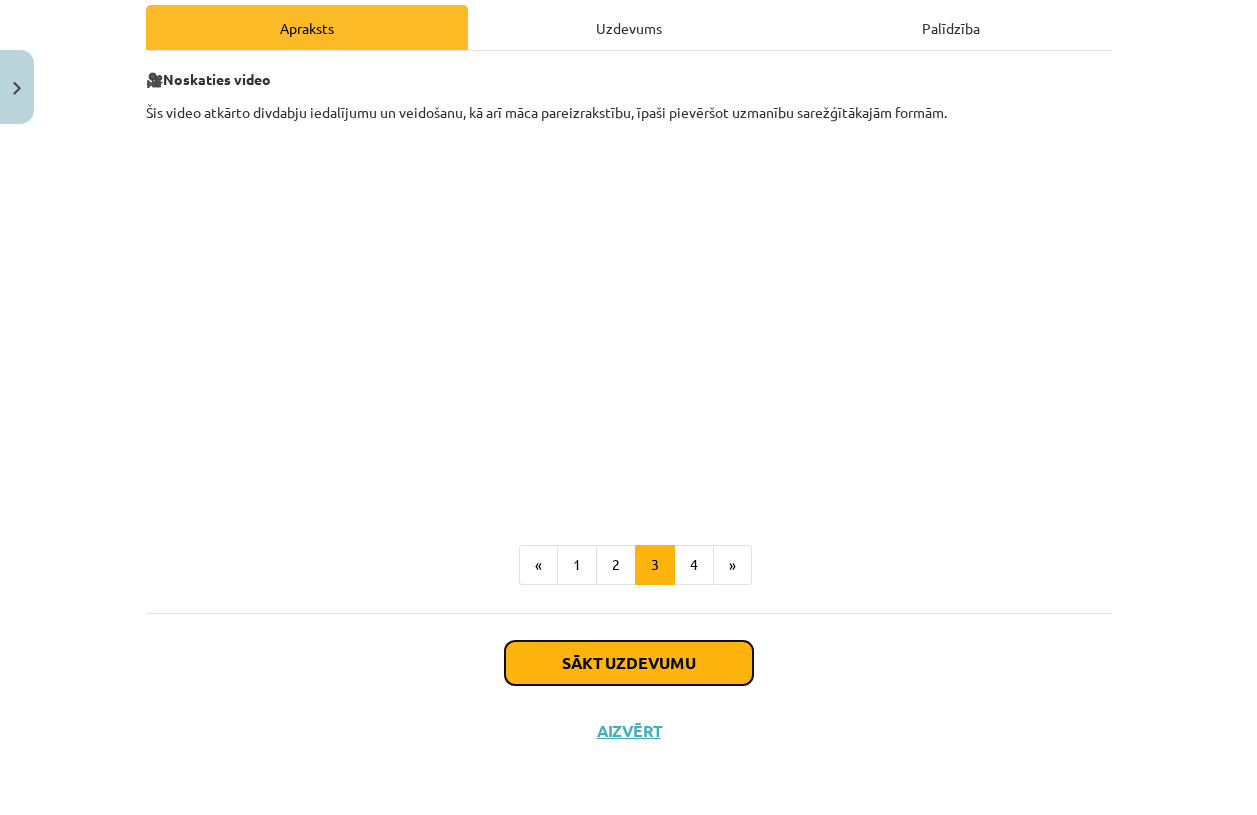 click on "Sākt uzdevumu" 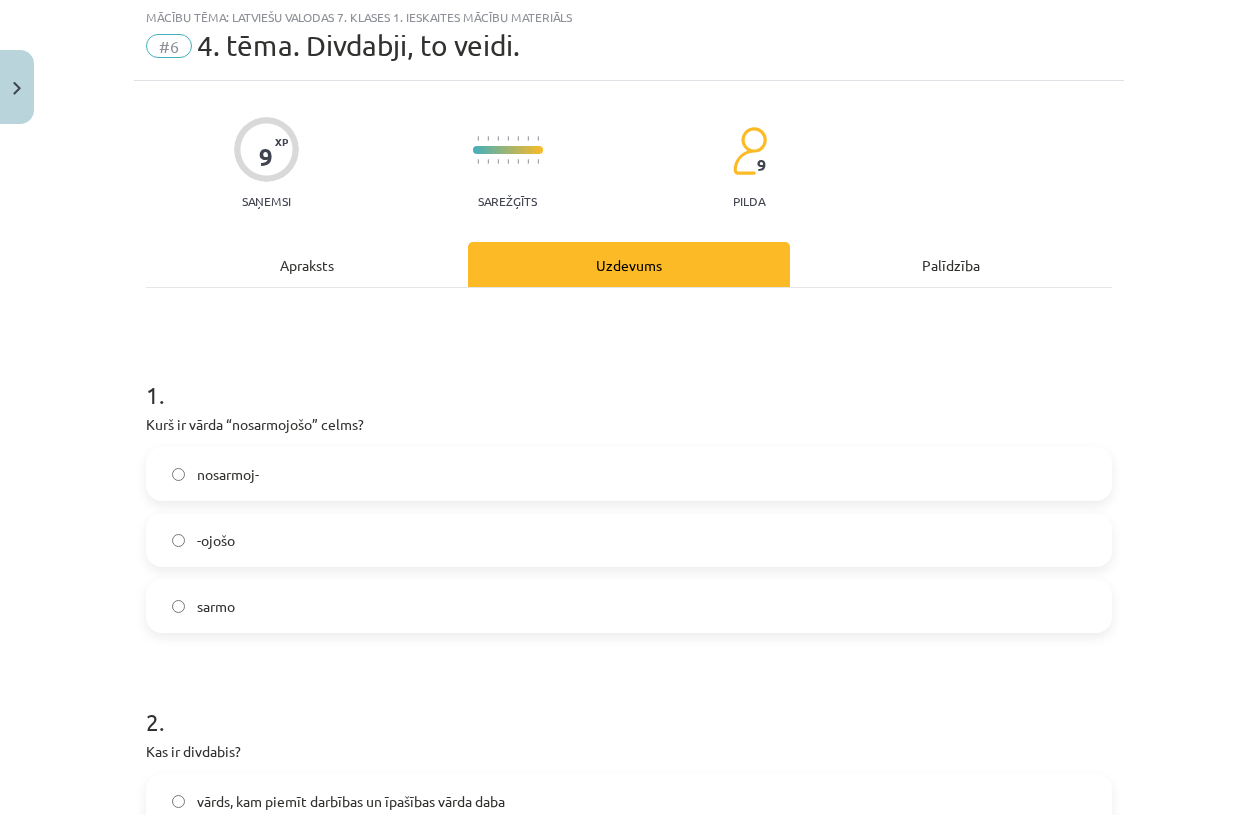 scroll, scrollTop: 50, scrollLeft: 0, axis: vertical 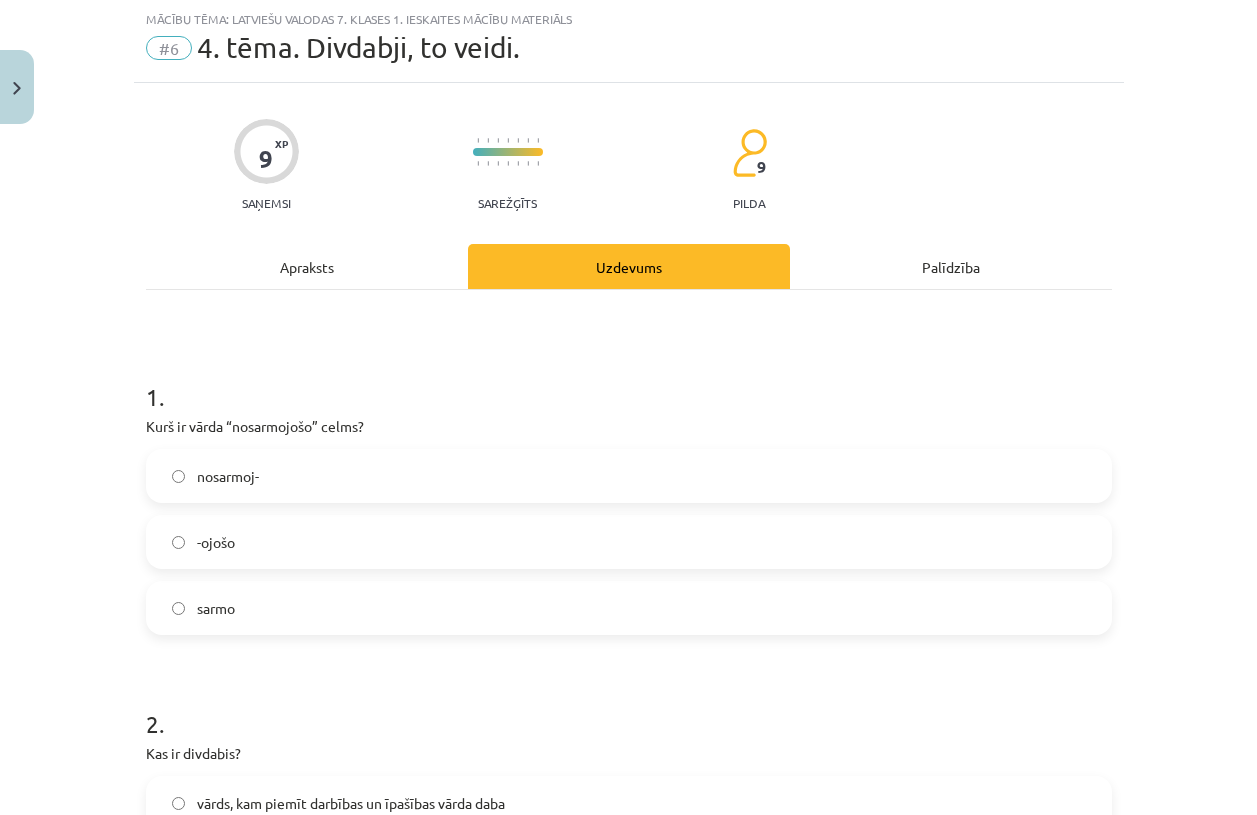 click on "Apraksts" 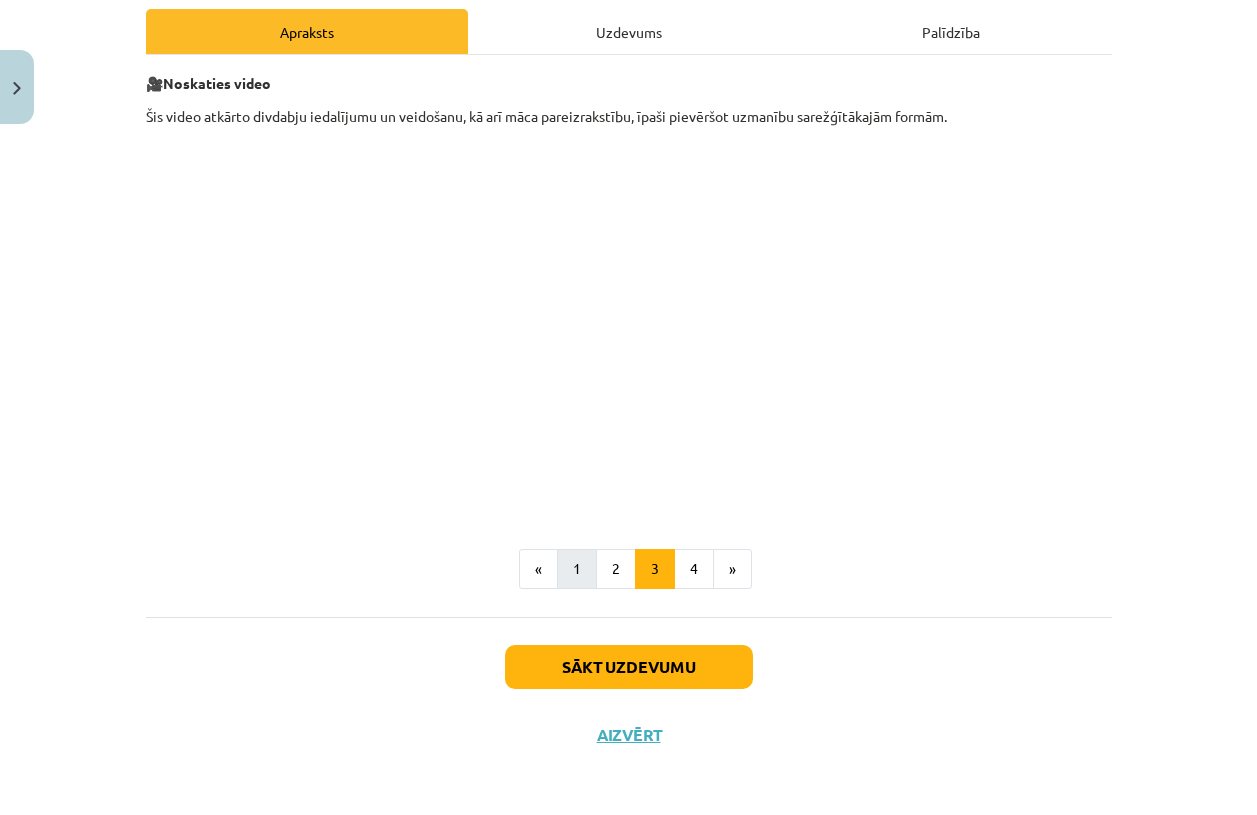 scroll, scrollTop: 290, scrollLeft: 0, axis: vertical 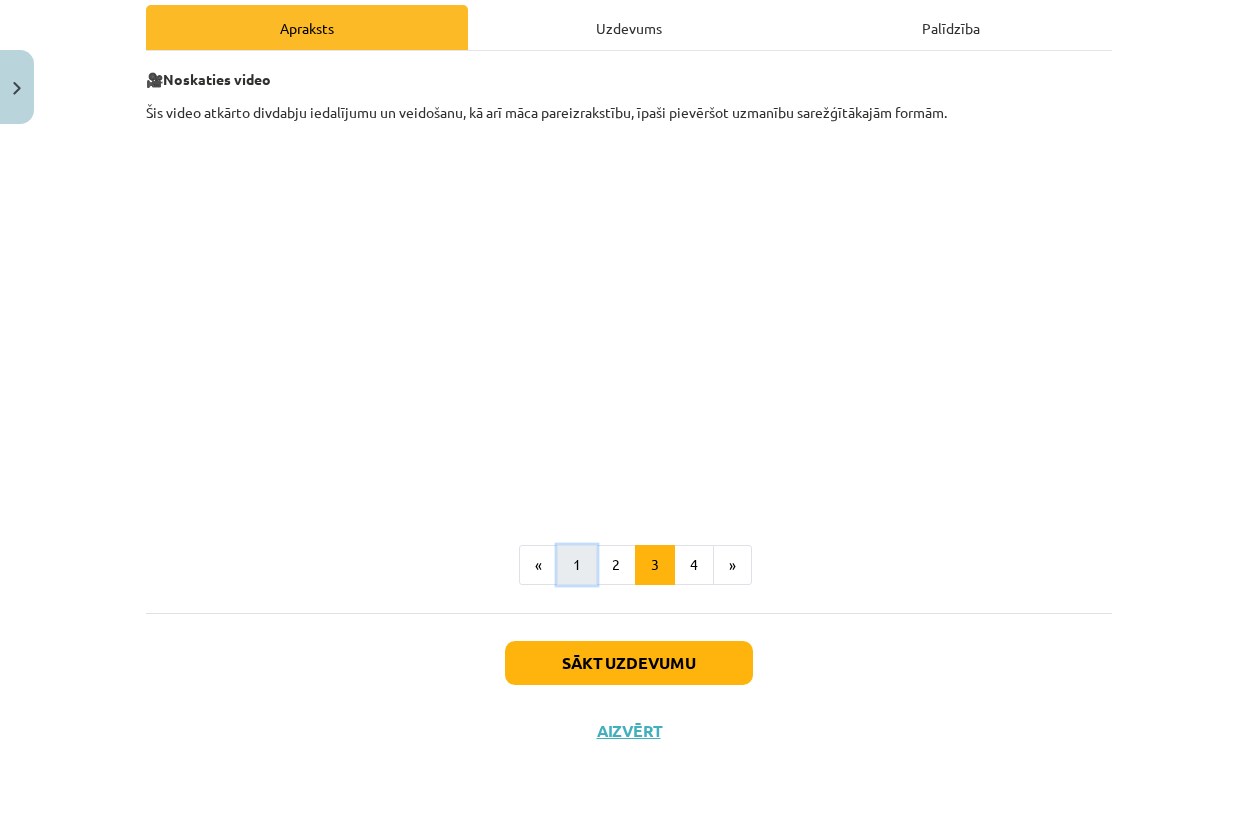click on "1" 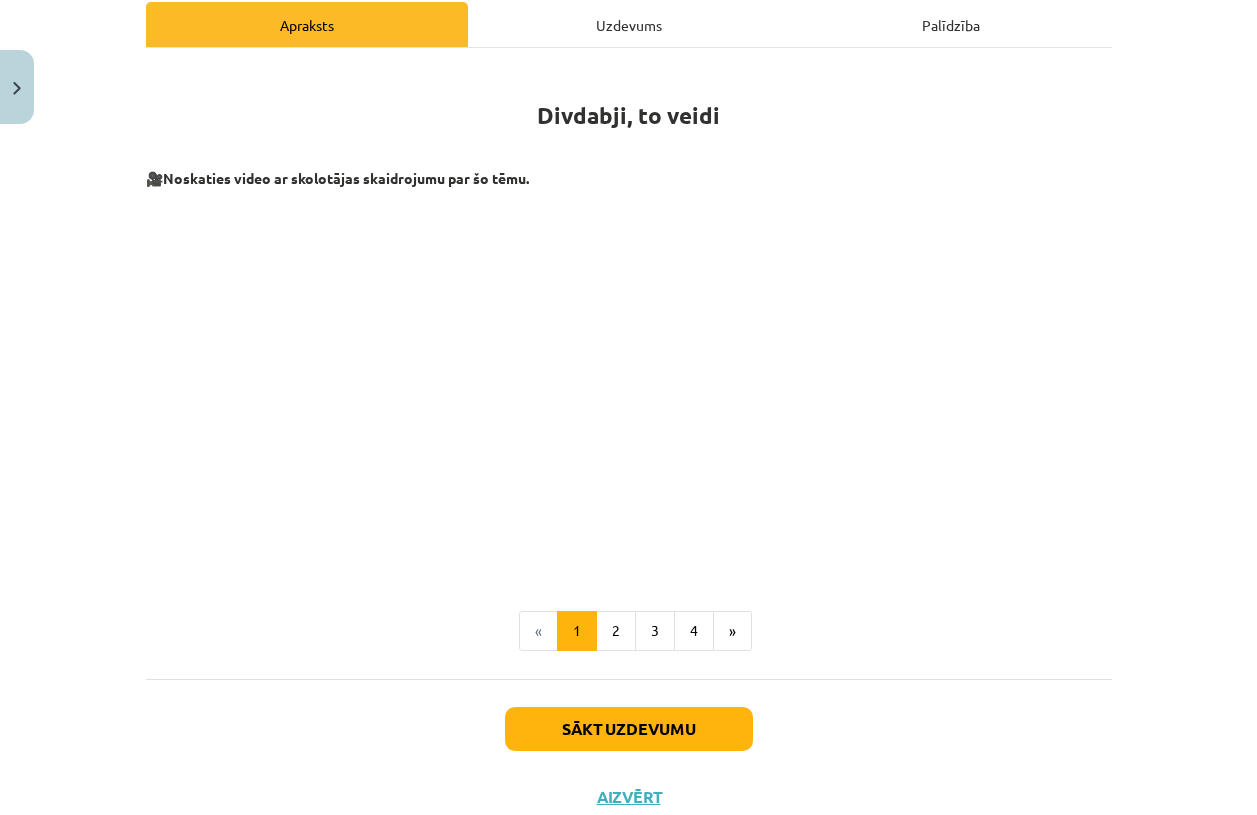 scroll, scrollTop: 358, scrollLeft: 0, axis: vertical 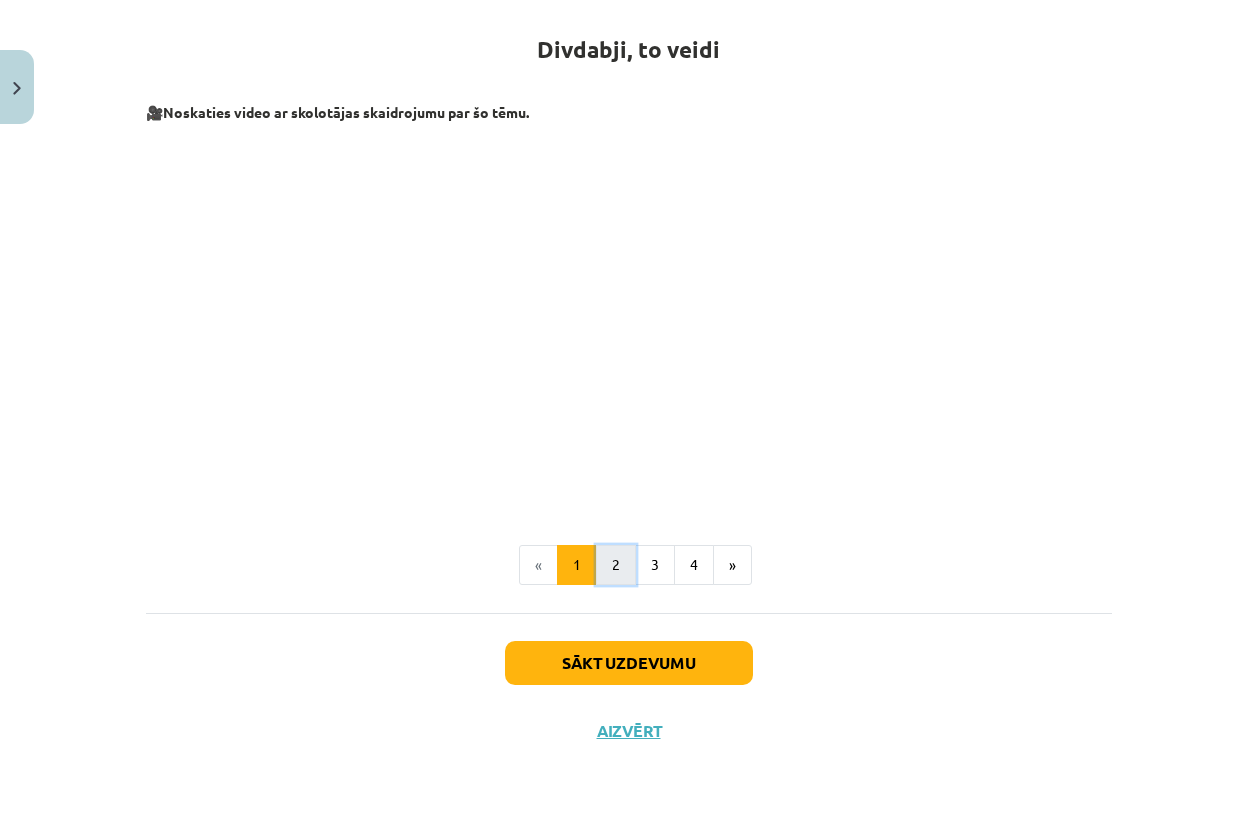 click on "2" 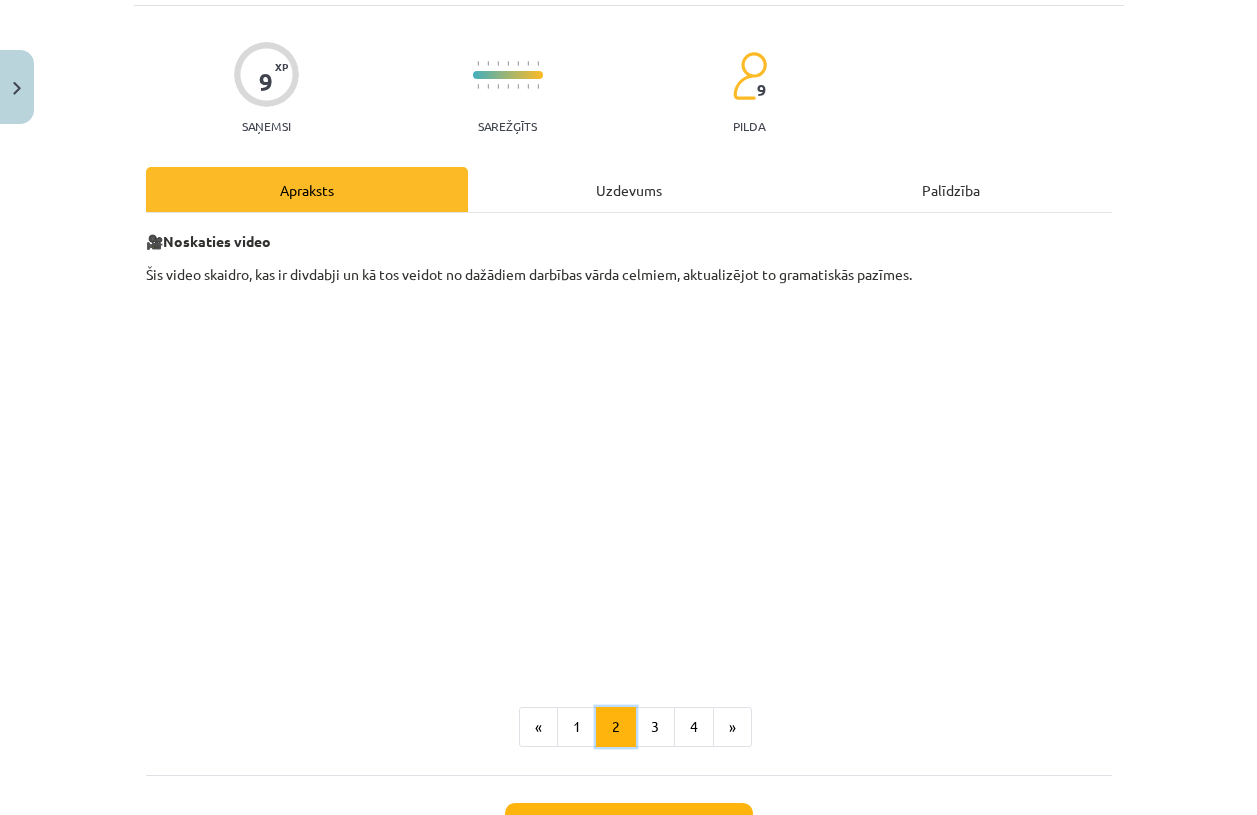 scroll, scrollTop: 99, scrollLeft: 0, axis: vertical 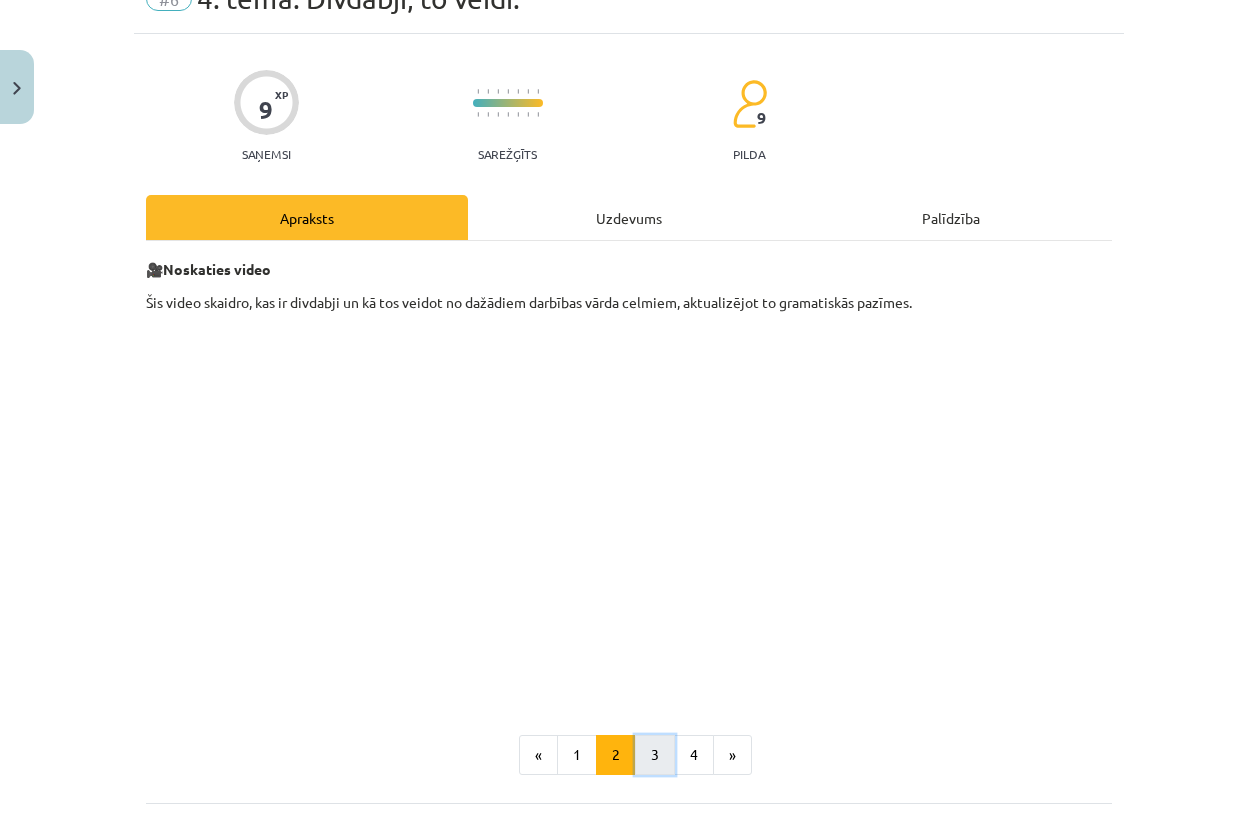 click on "3" 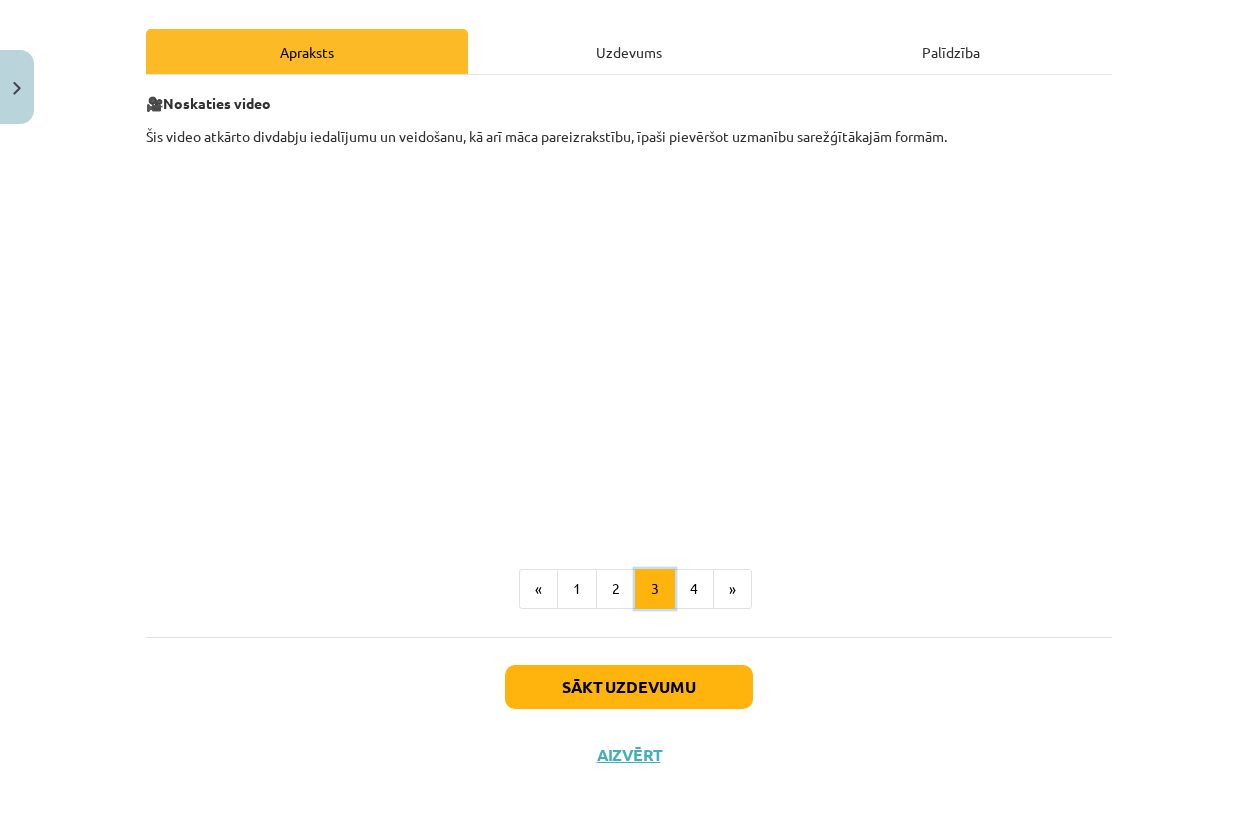 scroll, scrollTop: 290, scrollLeft: 0, axis: vertical 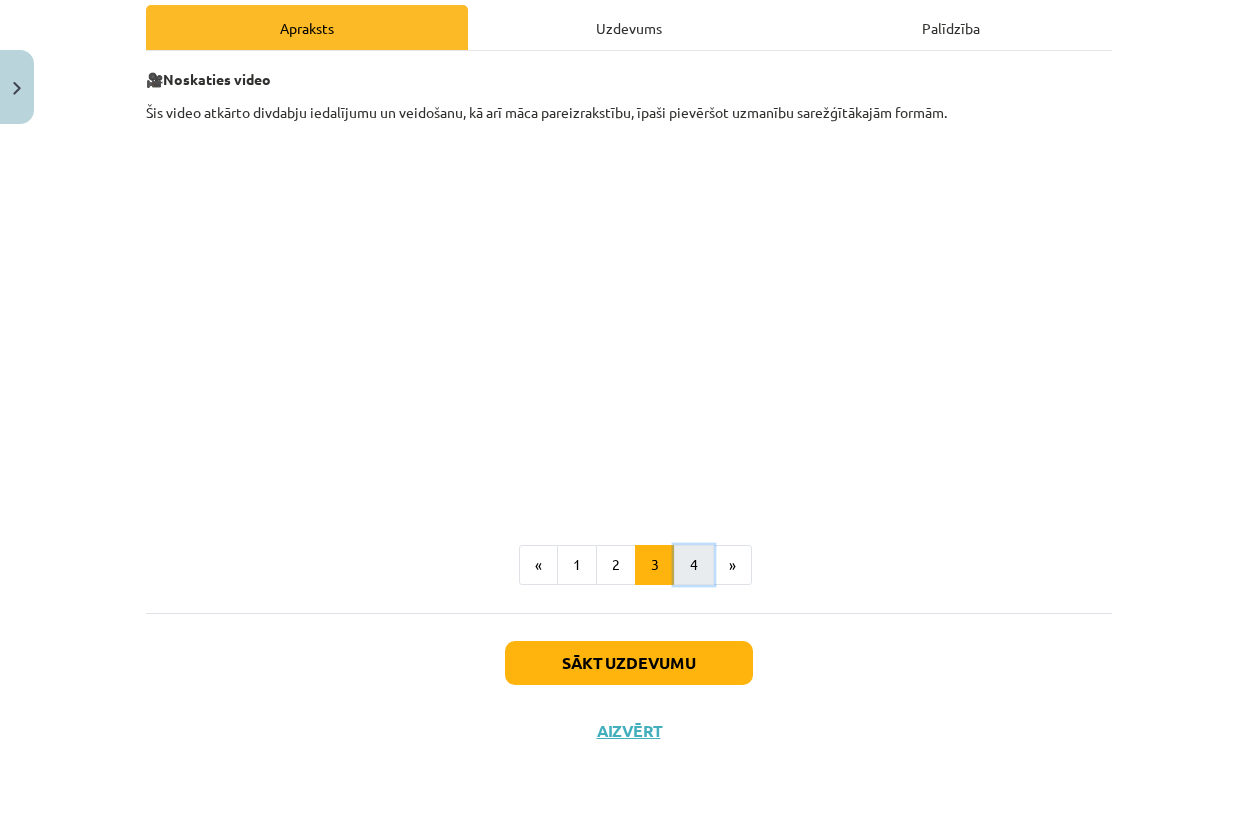 click on "4" 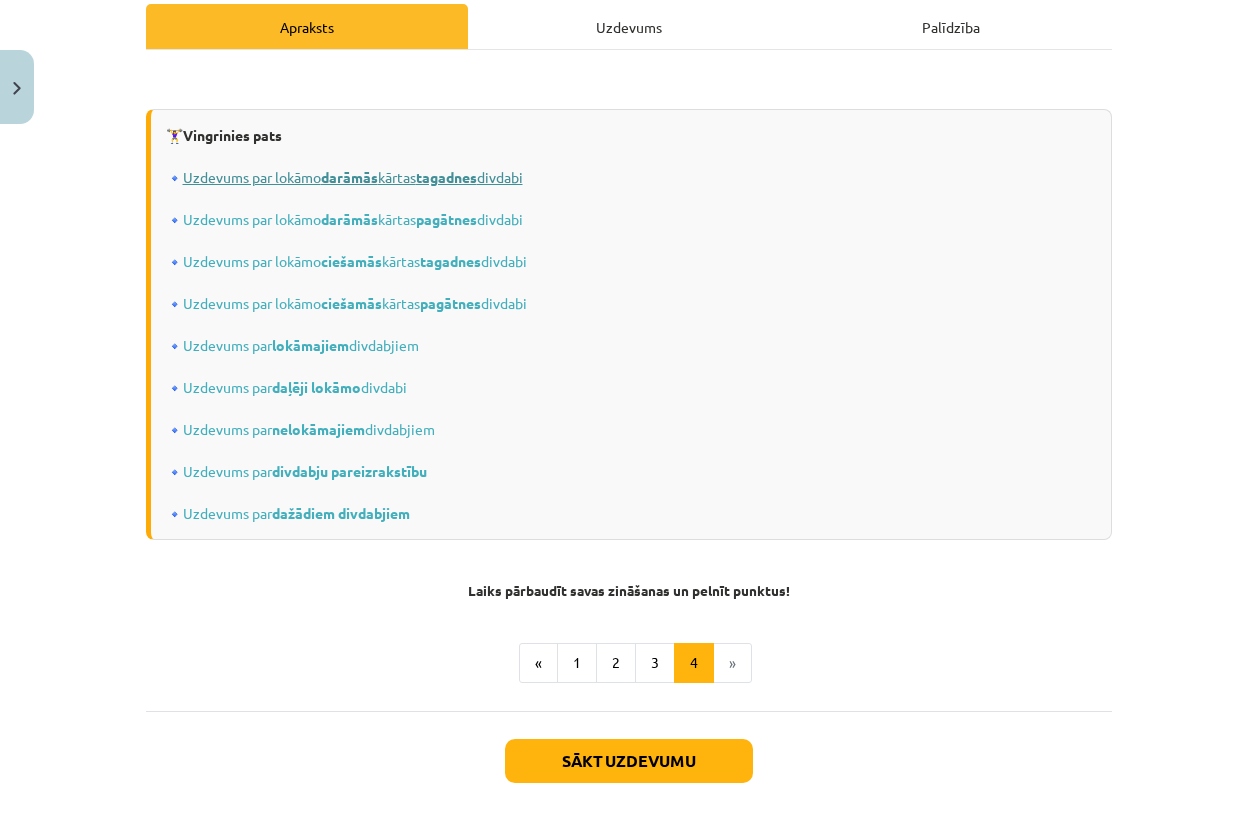click on "tagadnes" 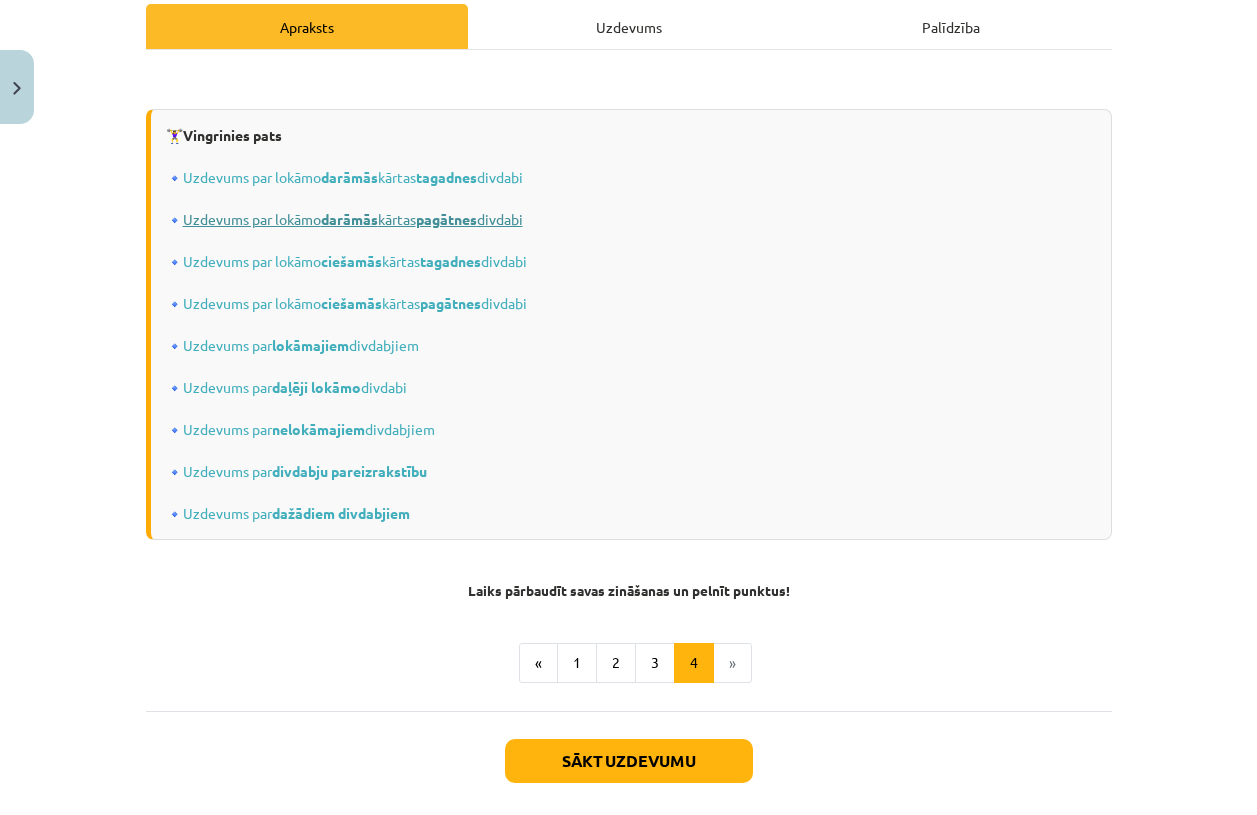 click on "darāmās" 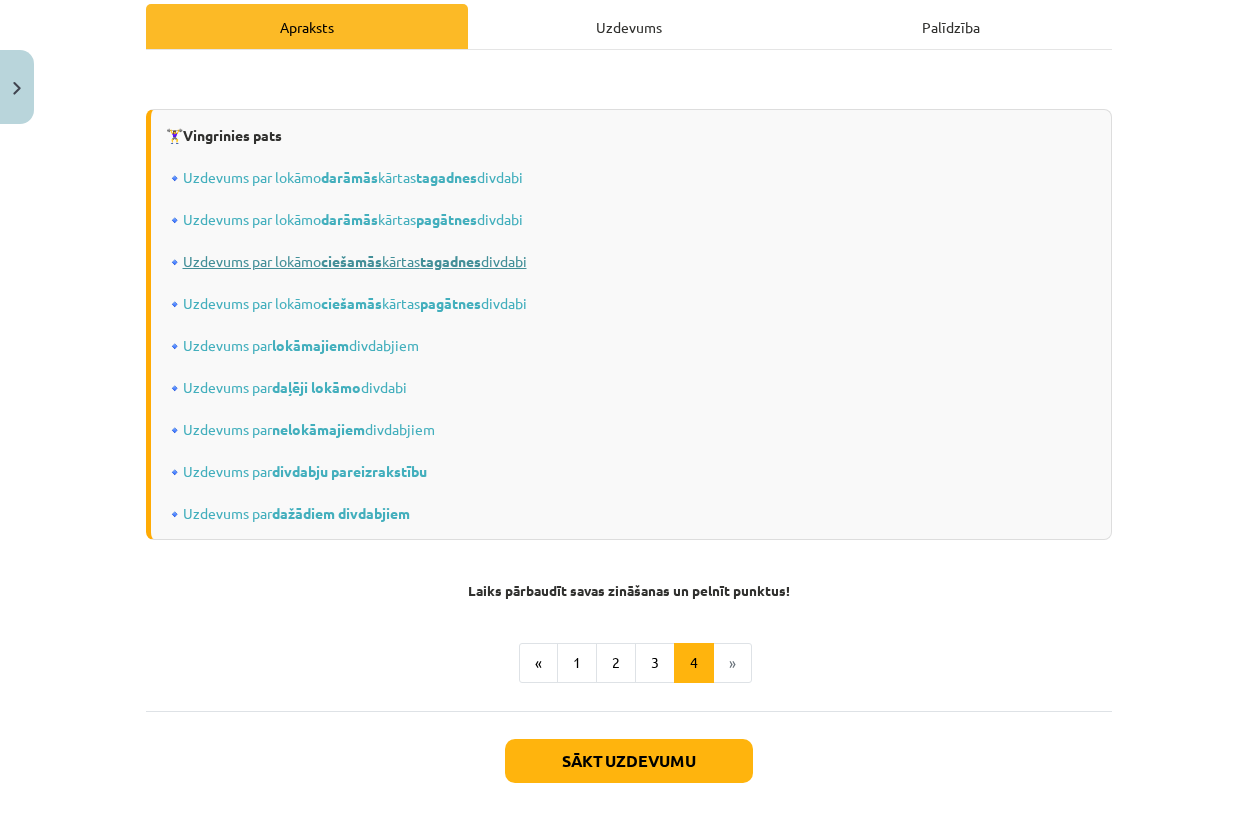 click on "ciešamās" 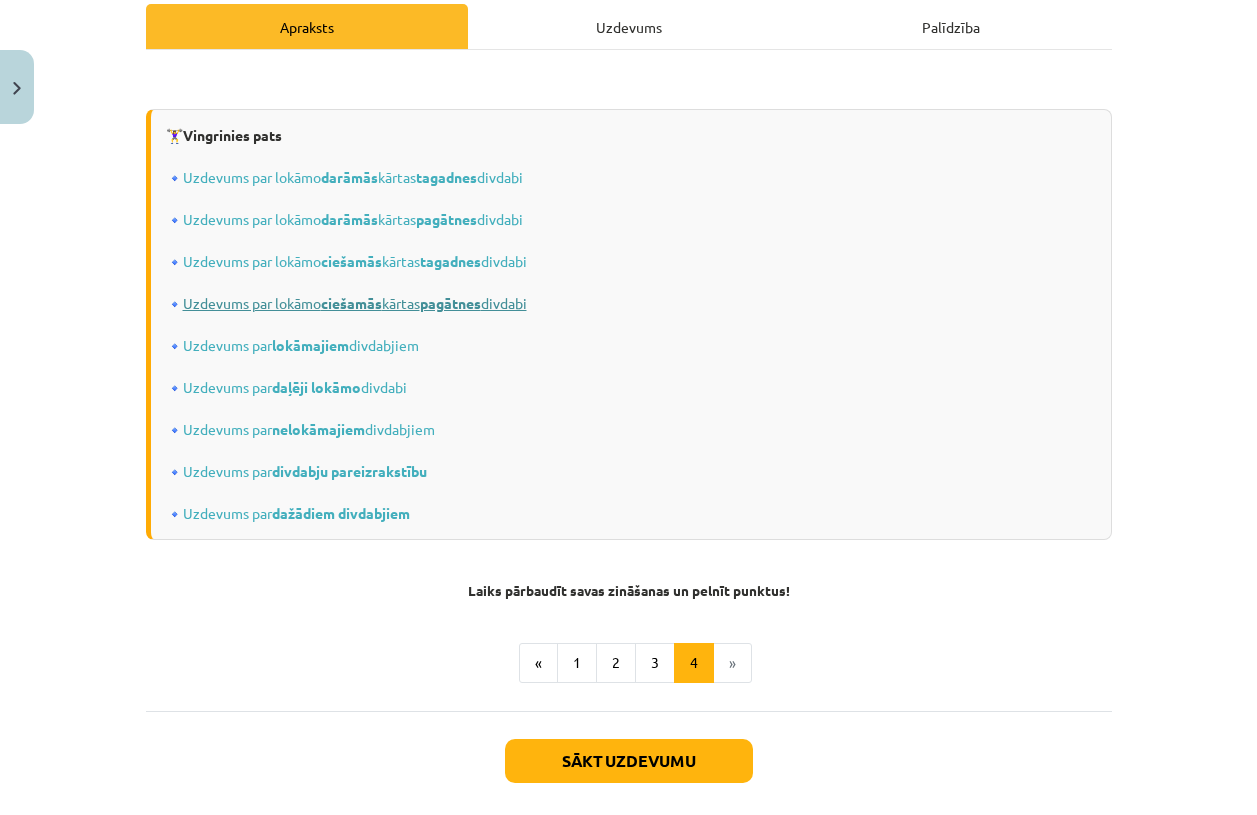 click on "ciešamās" 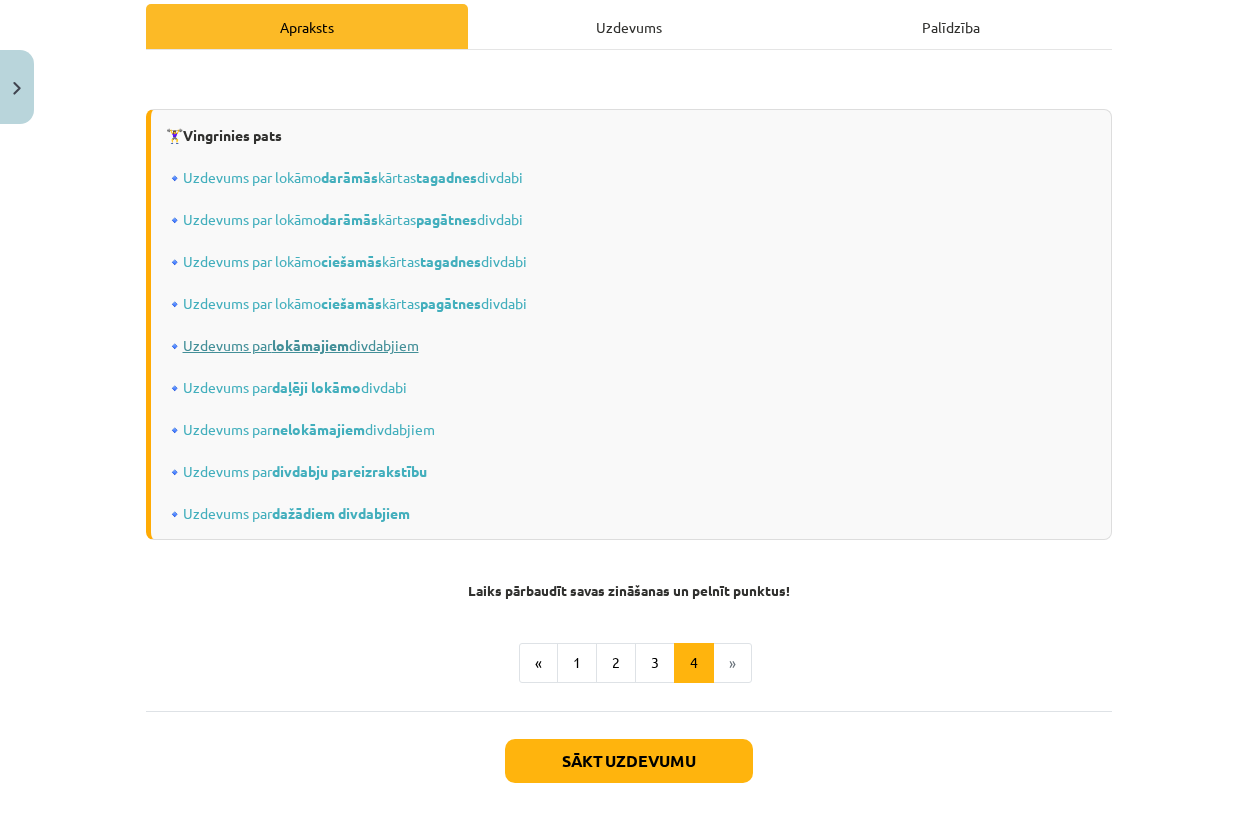 click on "lokāmajiem" 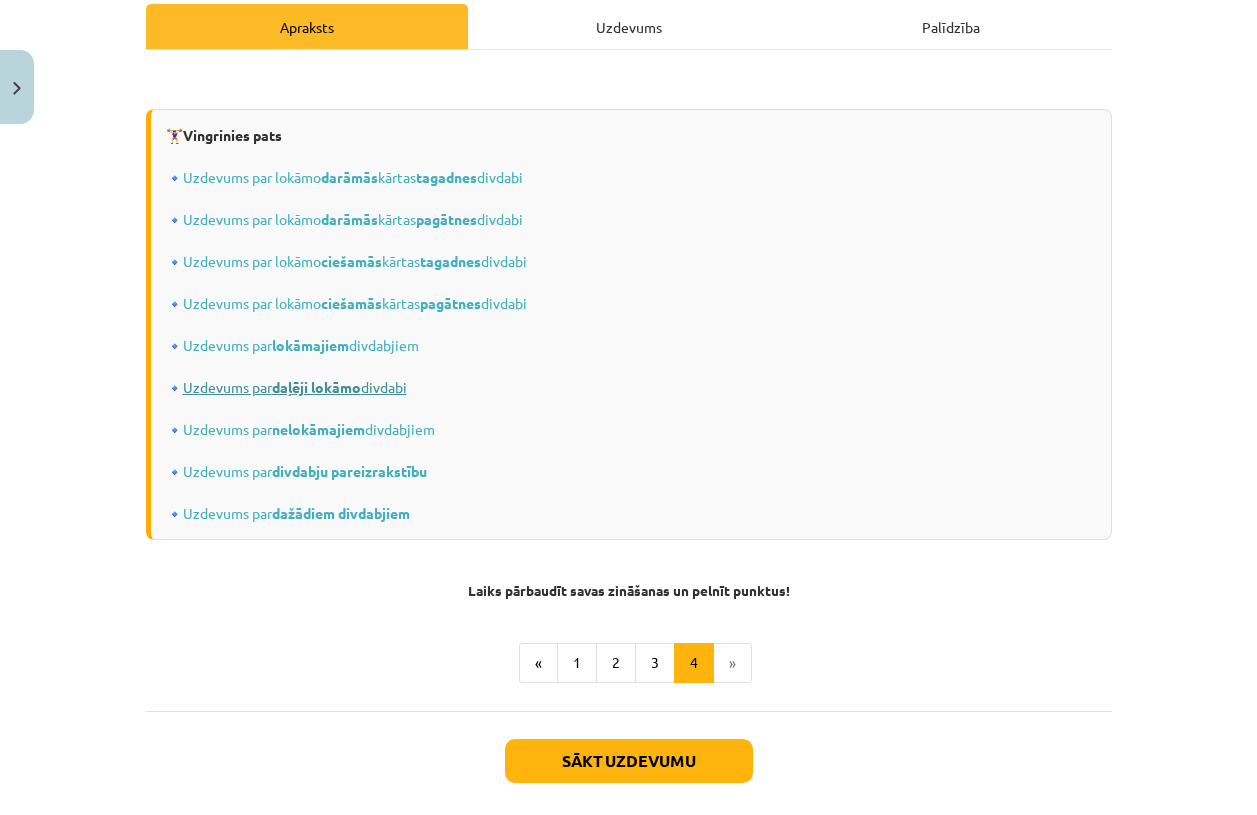 click on "daļēji lokāmo" 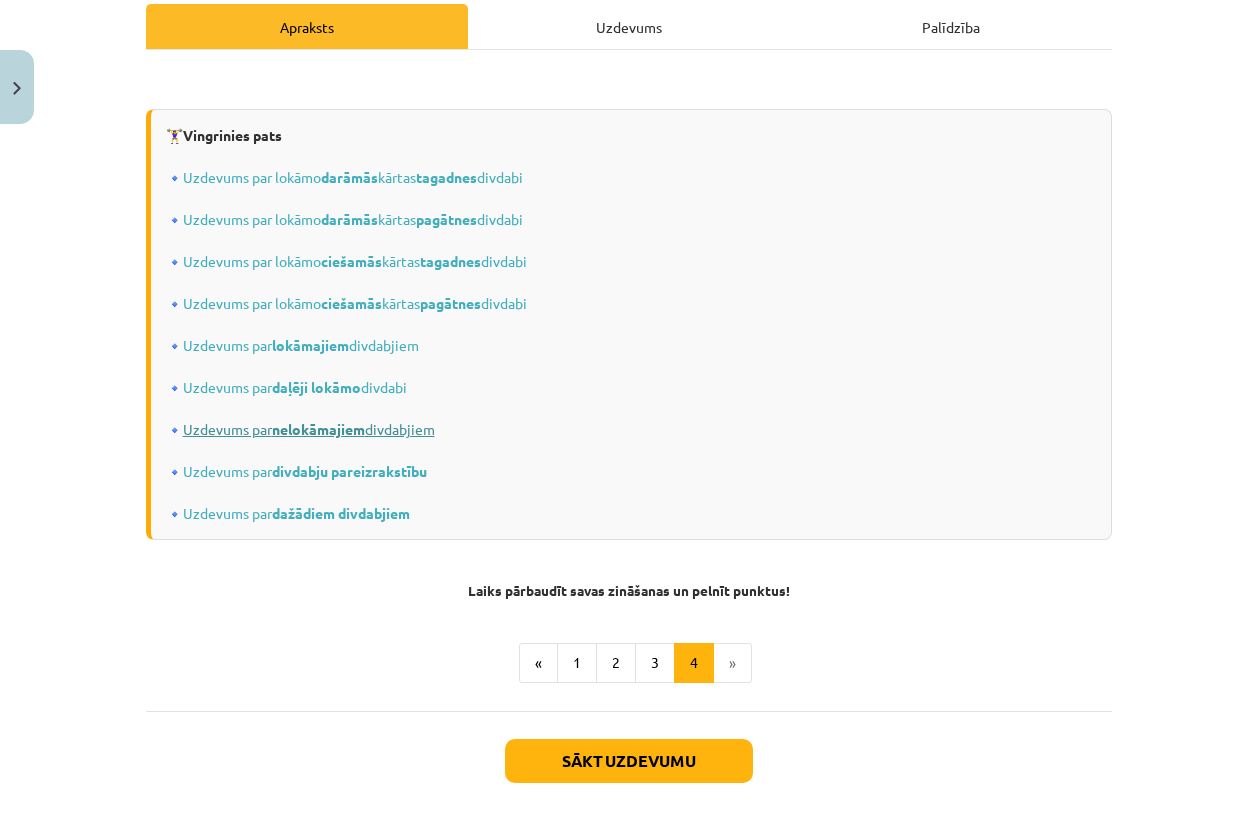 click on "nelokāmajiem" 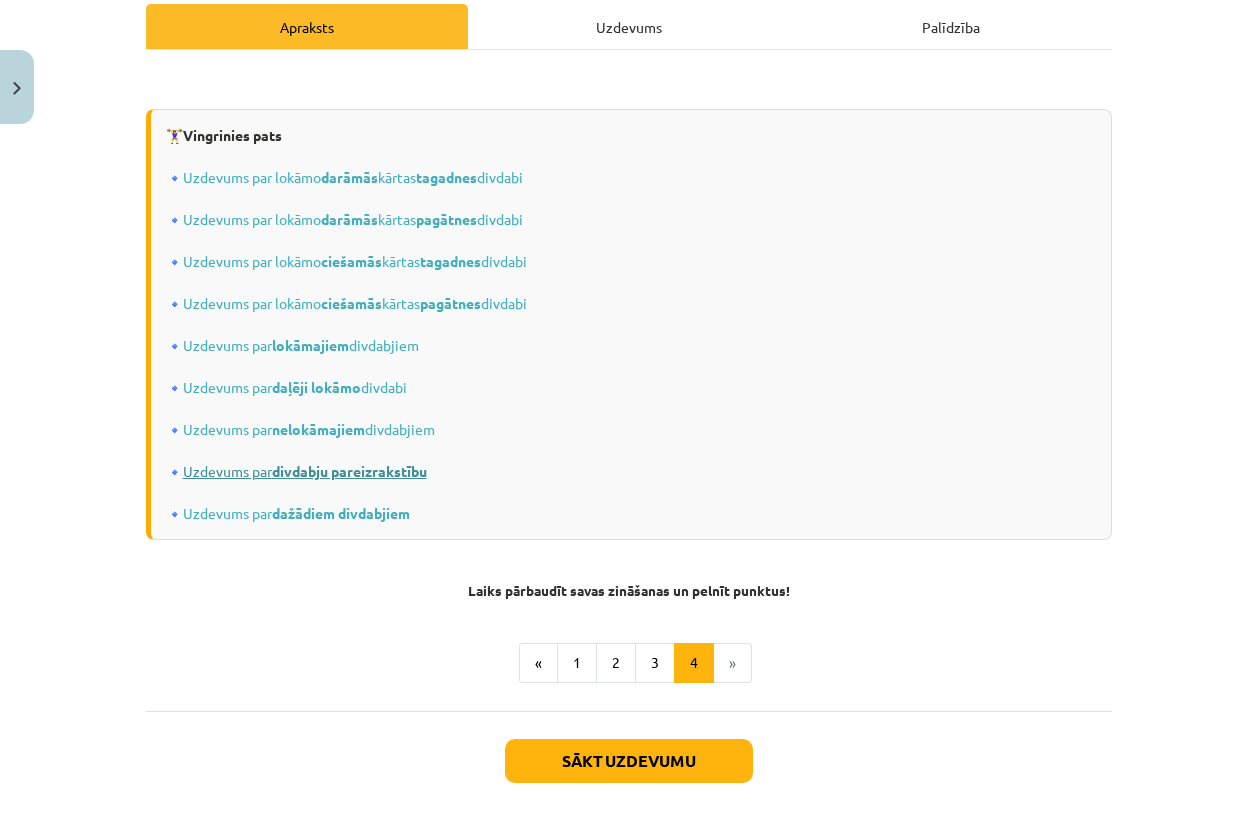 click on "divdabju pareizrakstību" 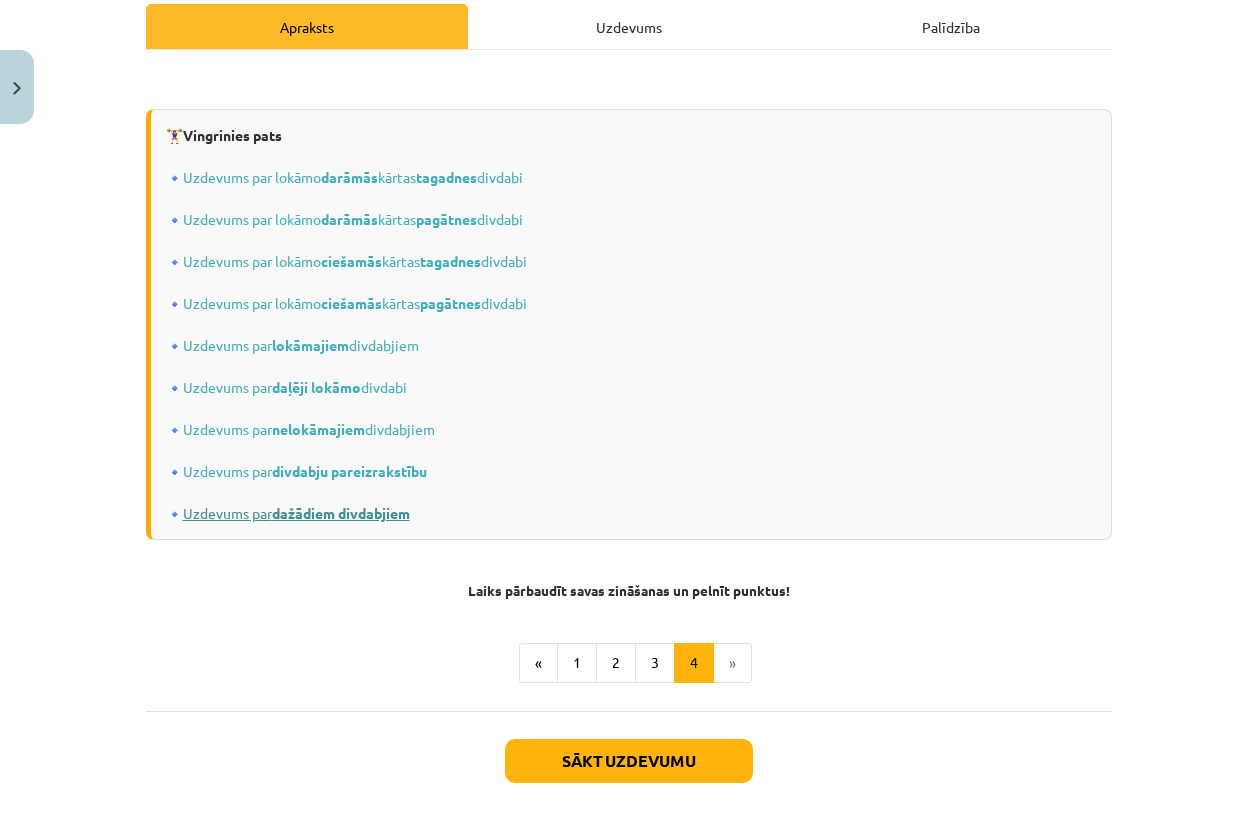 click on "Uzdevums par  dažādiem divdabjiem" 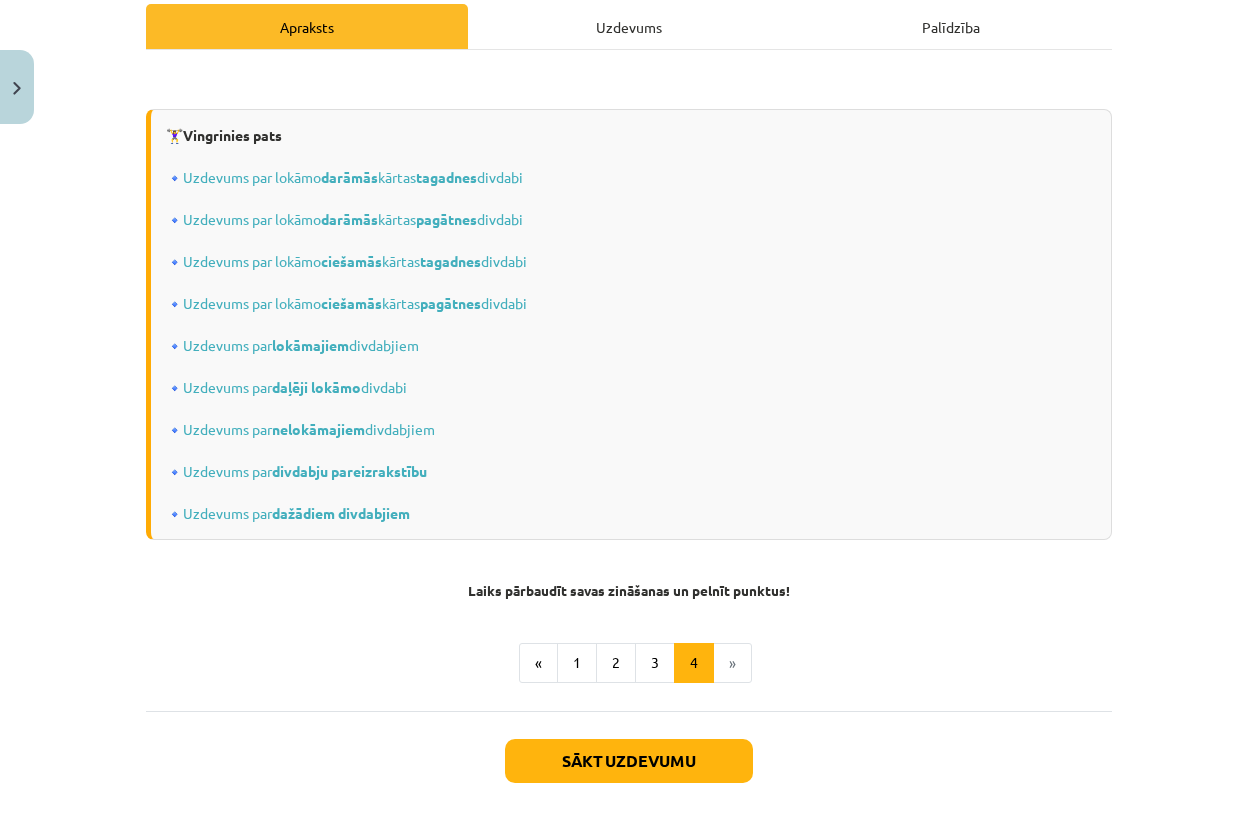 click on "»" 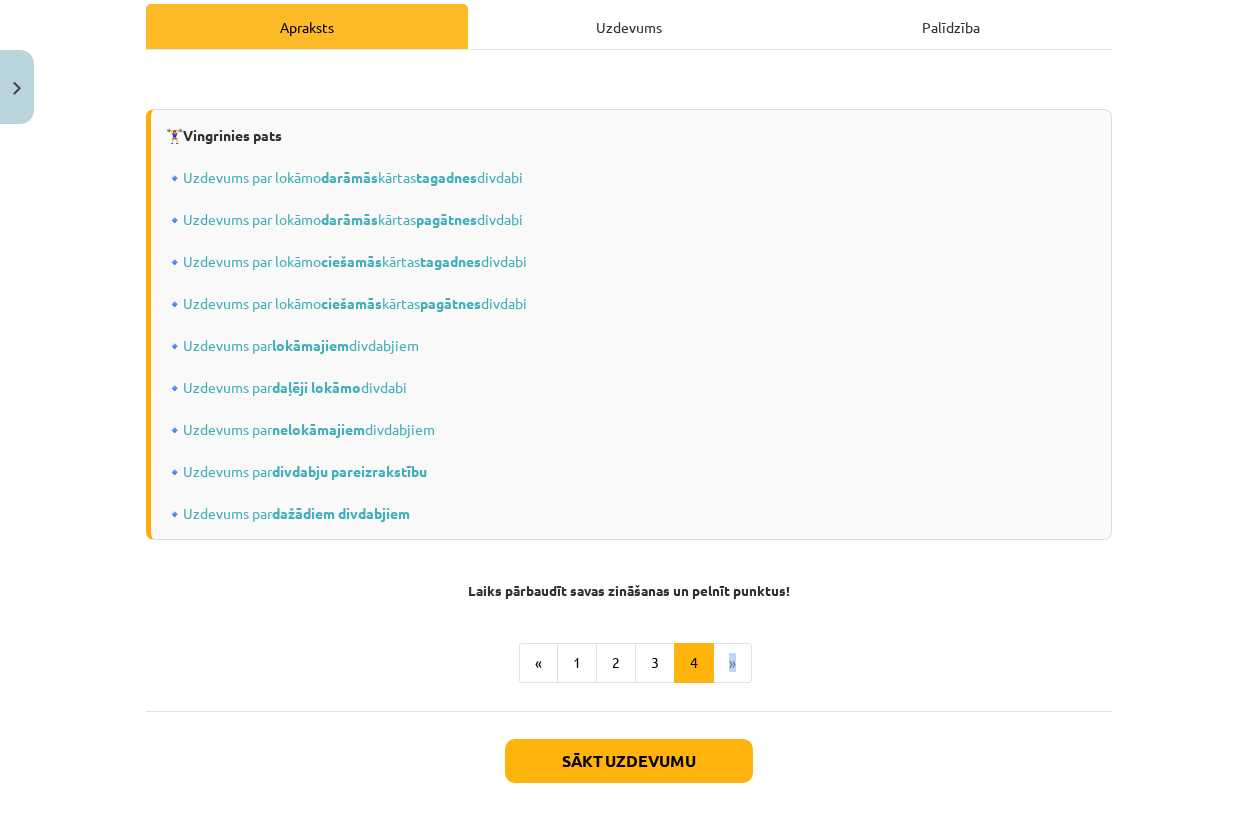 click on "»" 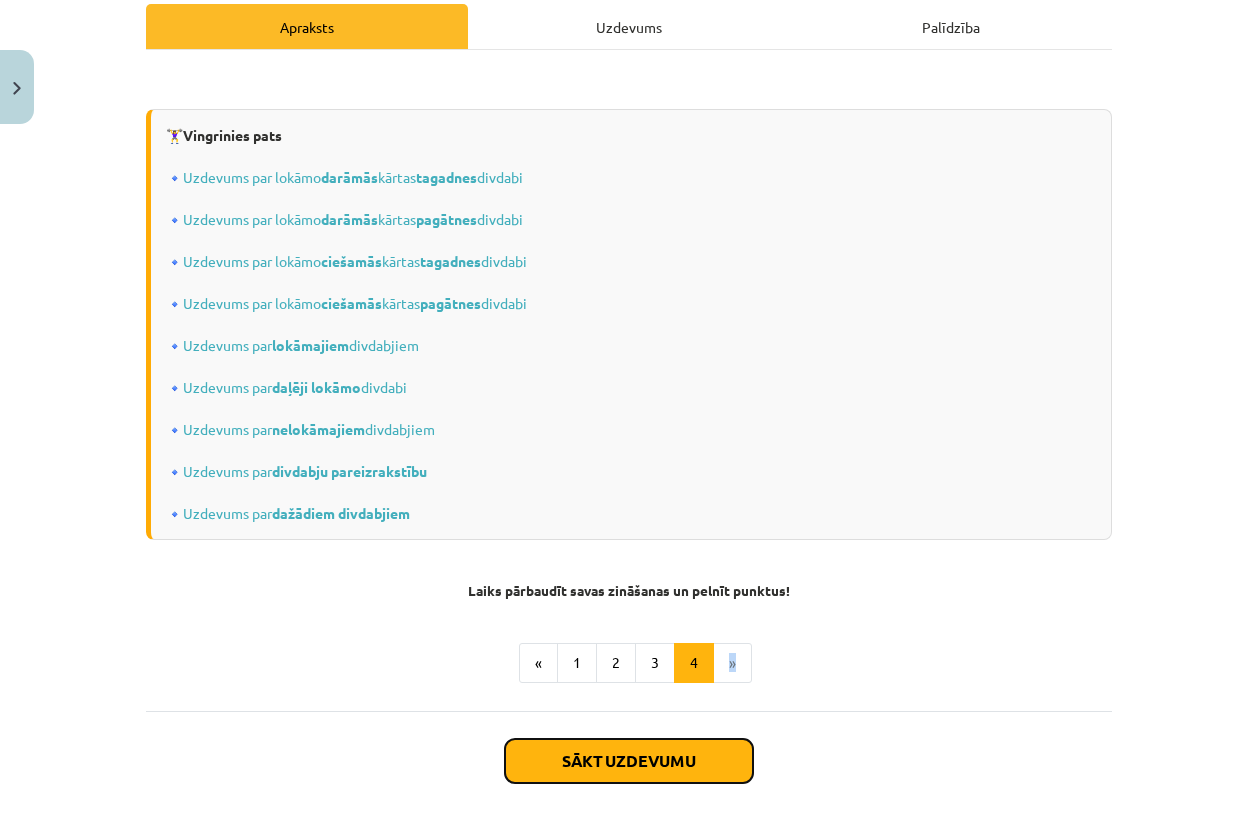 click on "Sākt uzdevumu" 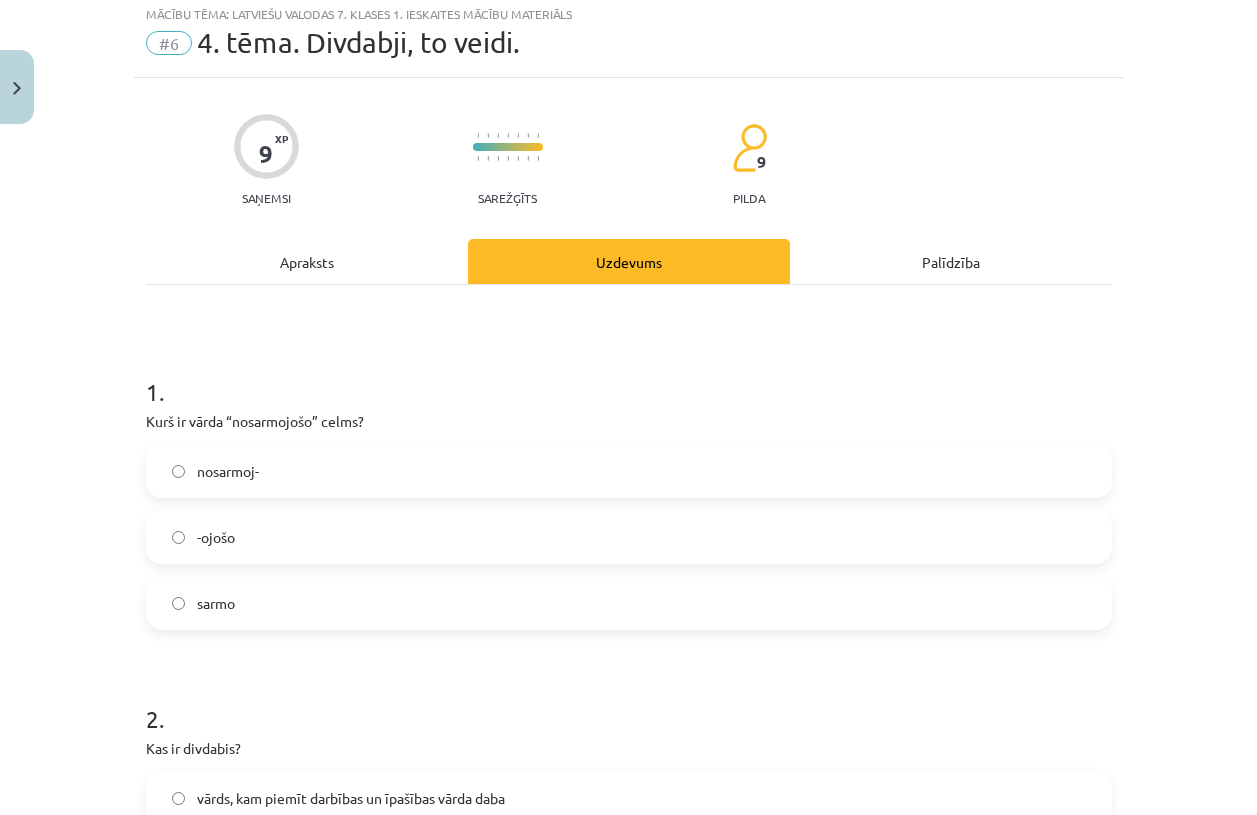 scroll, scrollTop: 50, scrollLeft: 0, axis: vertical 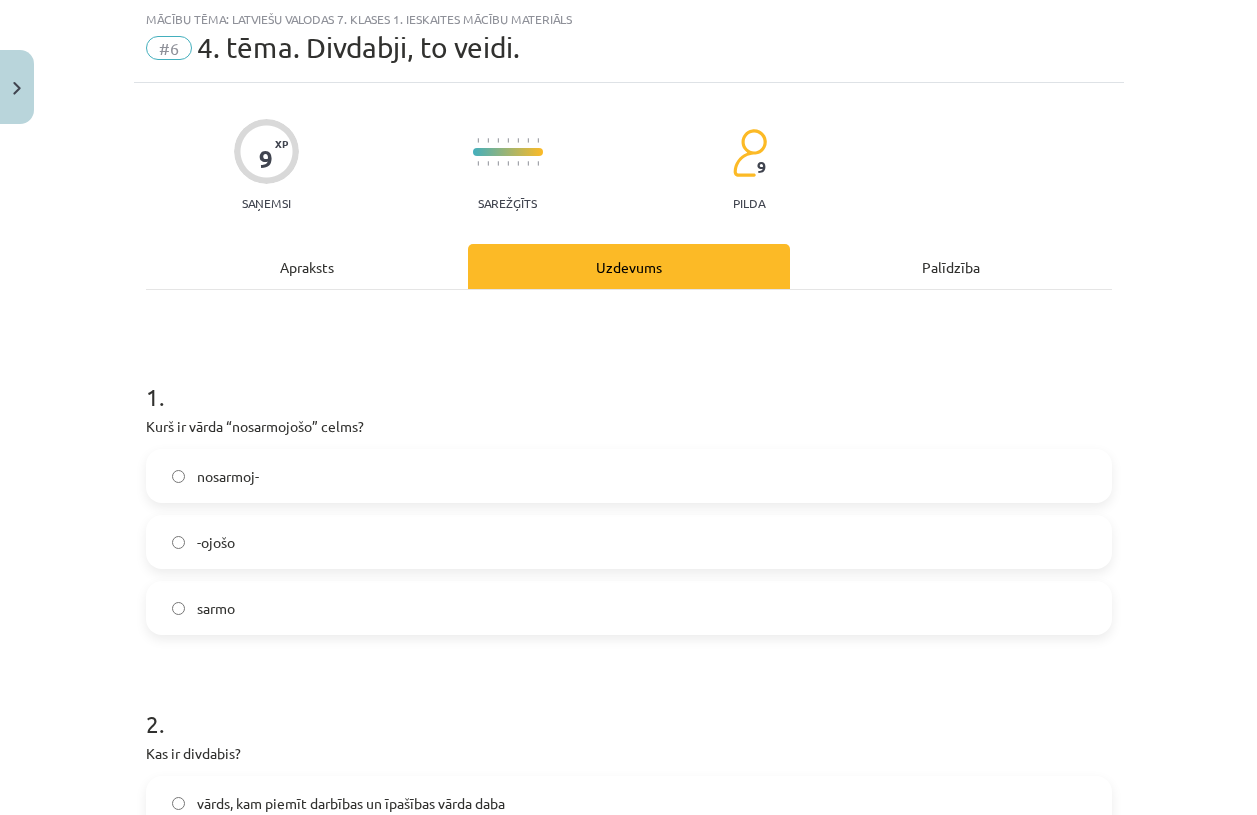 click on "nosarmoj- -ojošo sarmo" 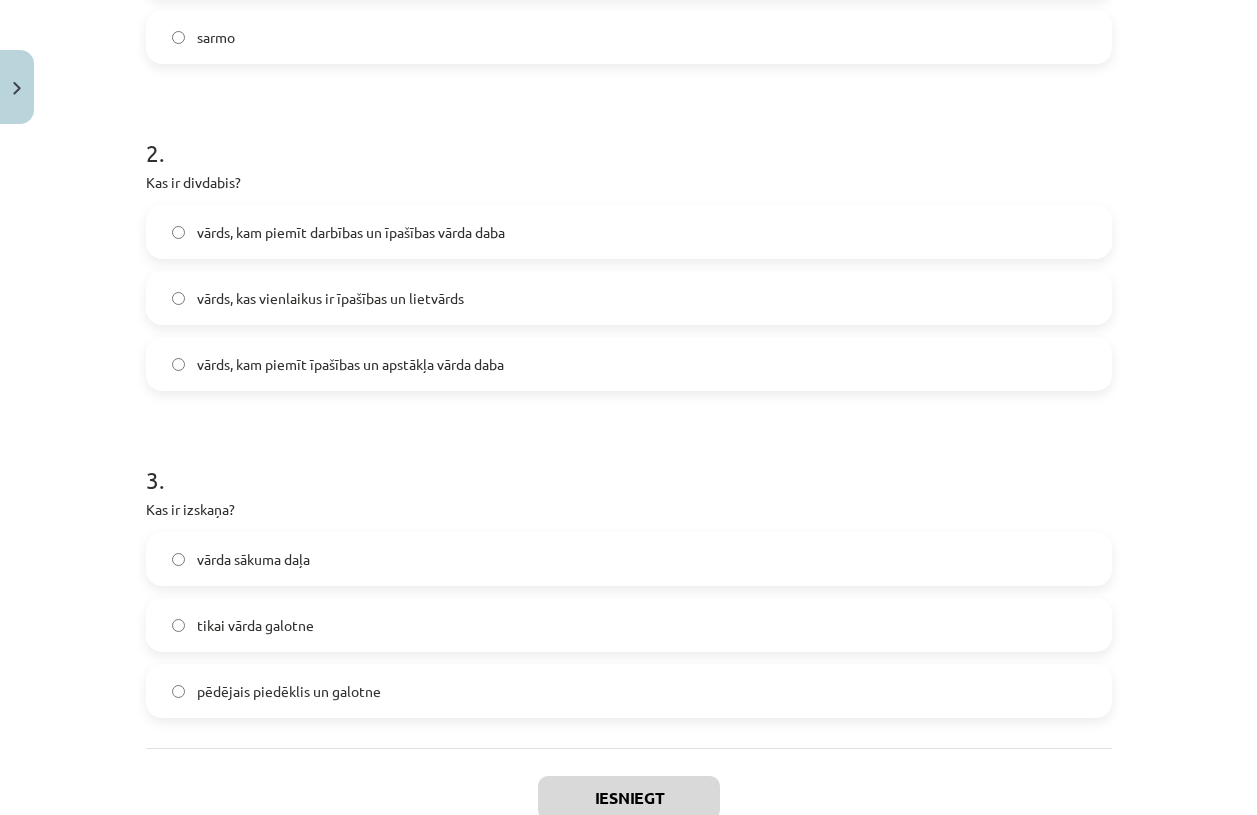scroll, scrollTop: 635, scrollLeft: 0, axis: vertical 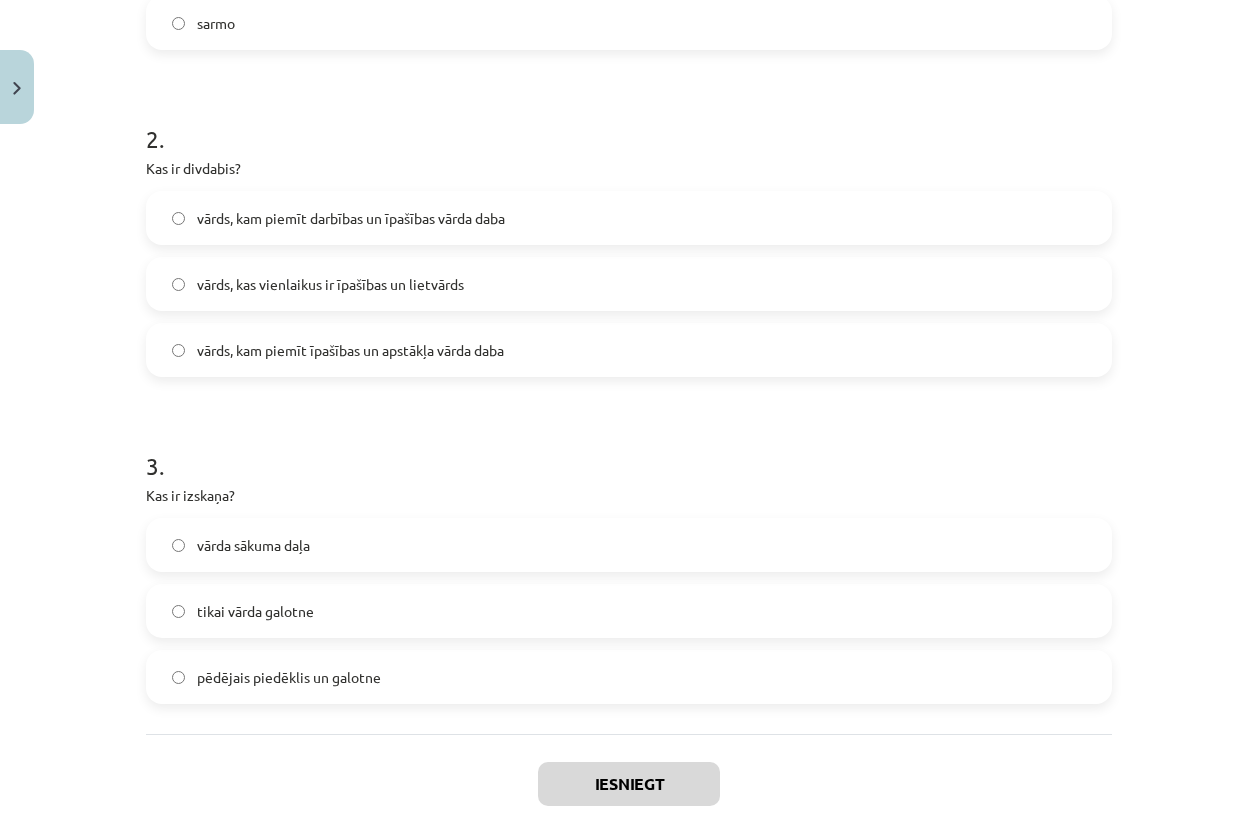 click on "tikai vārda galotne" 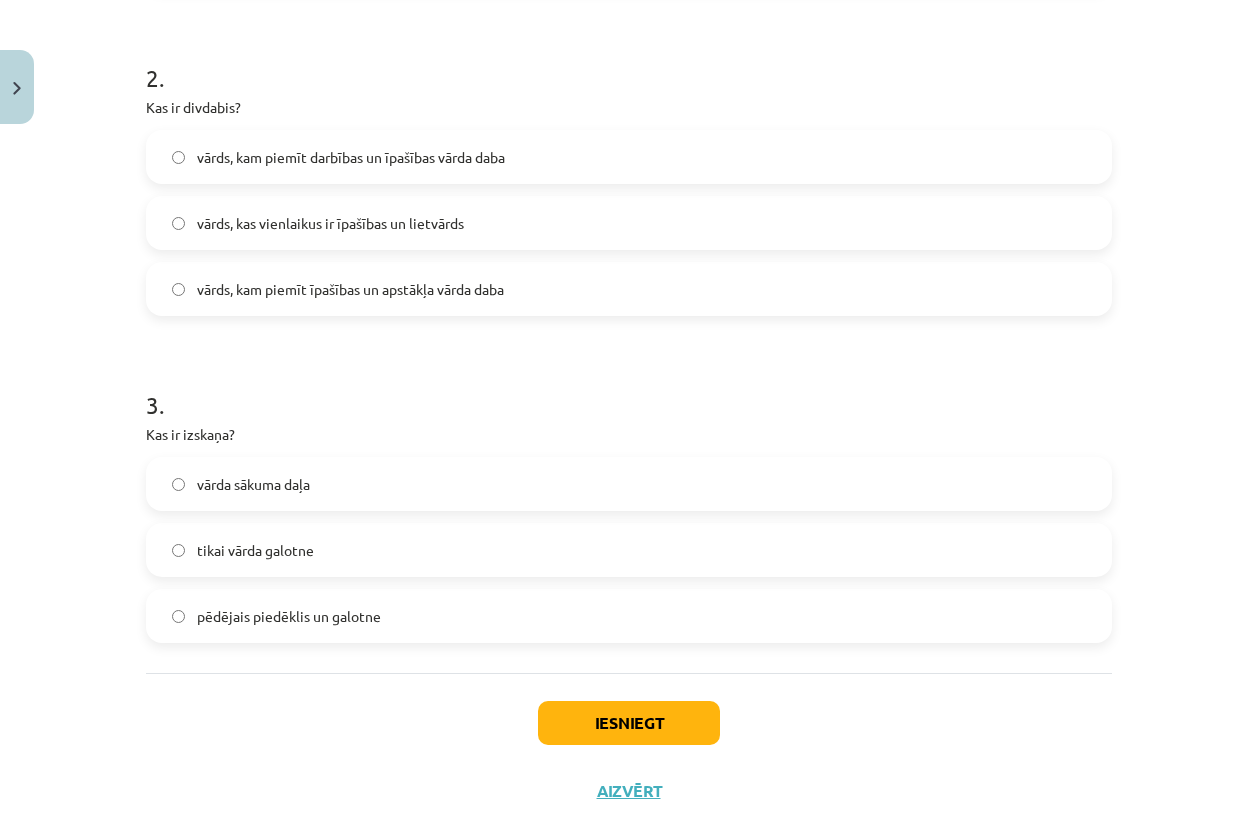 scroll, scrollTop: 756, scrollLeft: 0, axis: vertical 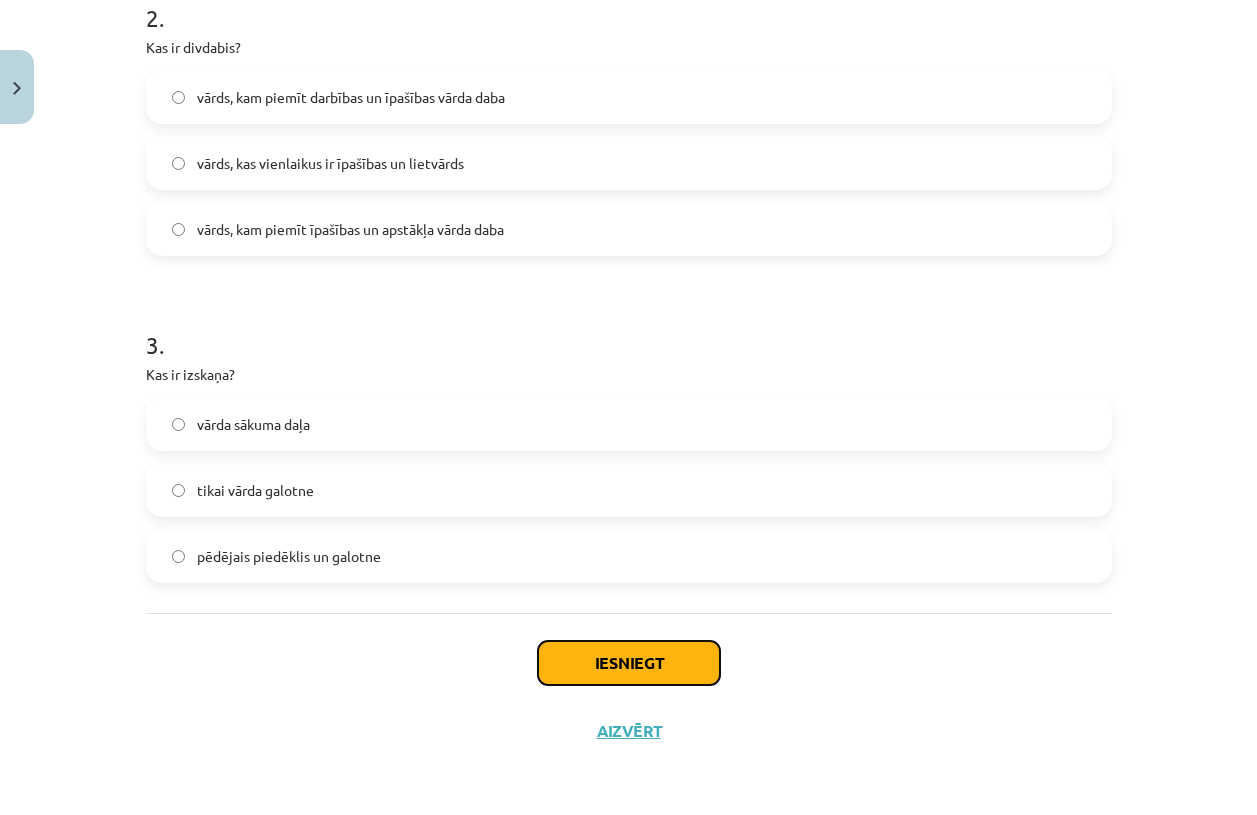 click on "Iesniegt" 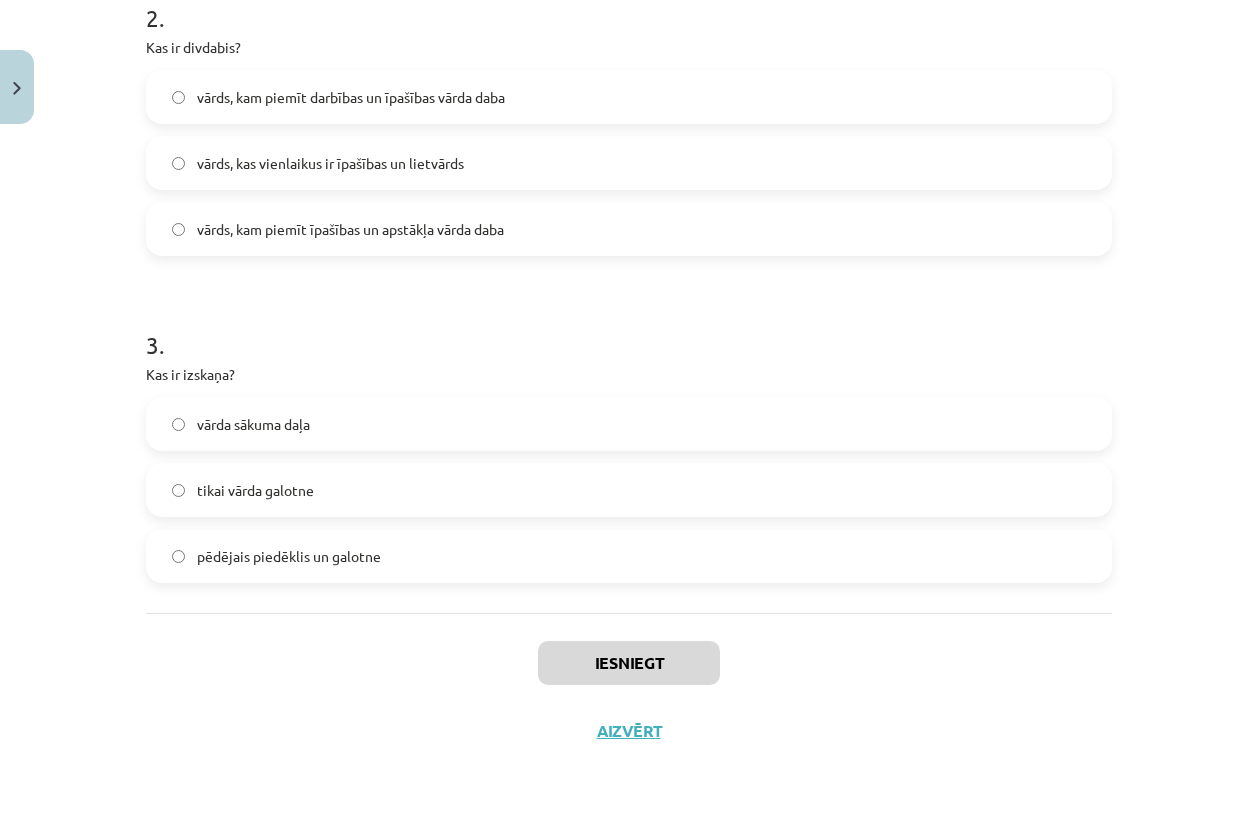 scroll, scrollTop: 849, scrollLeft: 0, axis: vertical 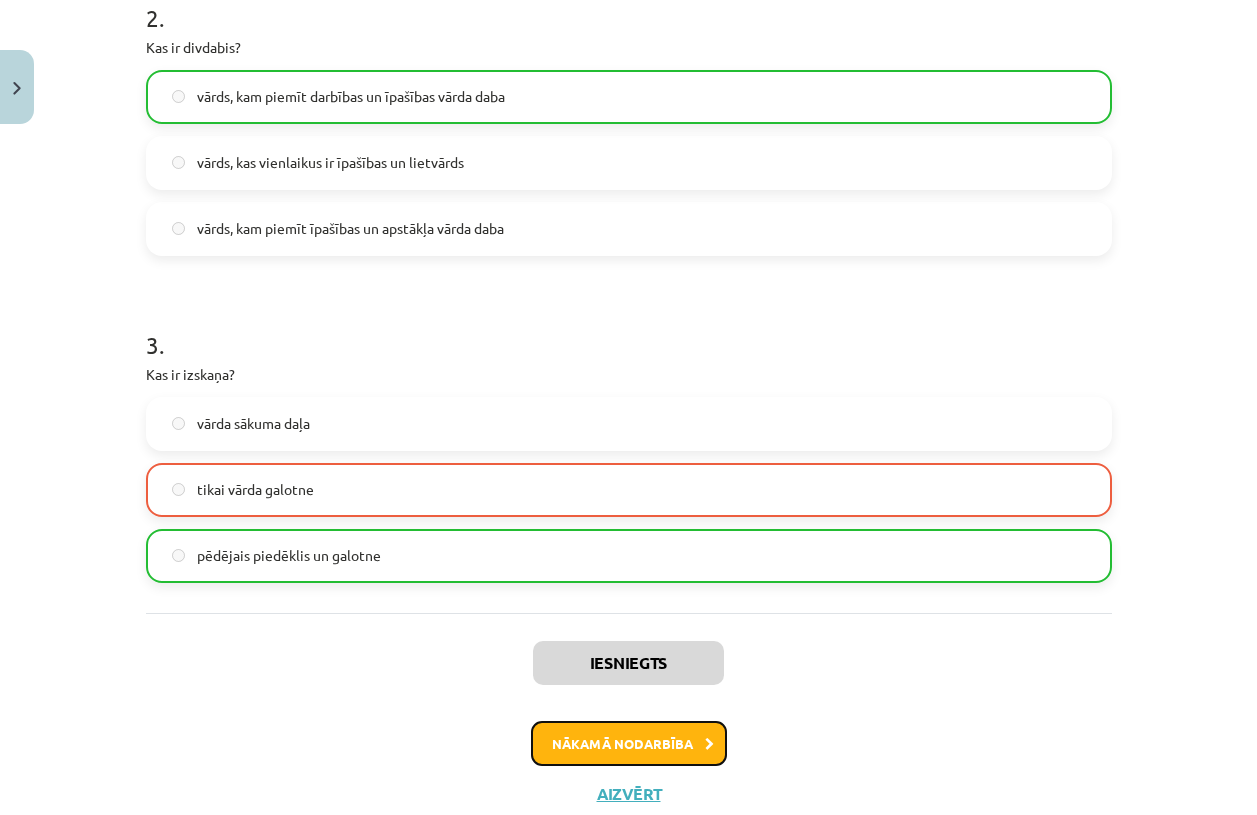 click on "Nākamā nodarbība" 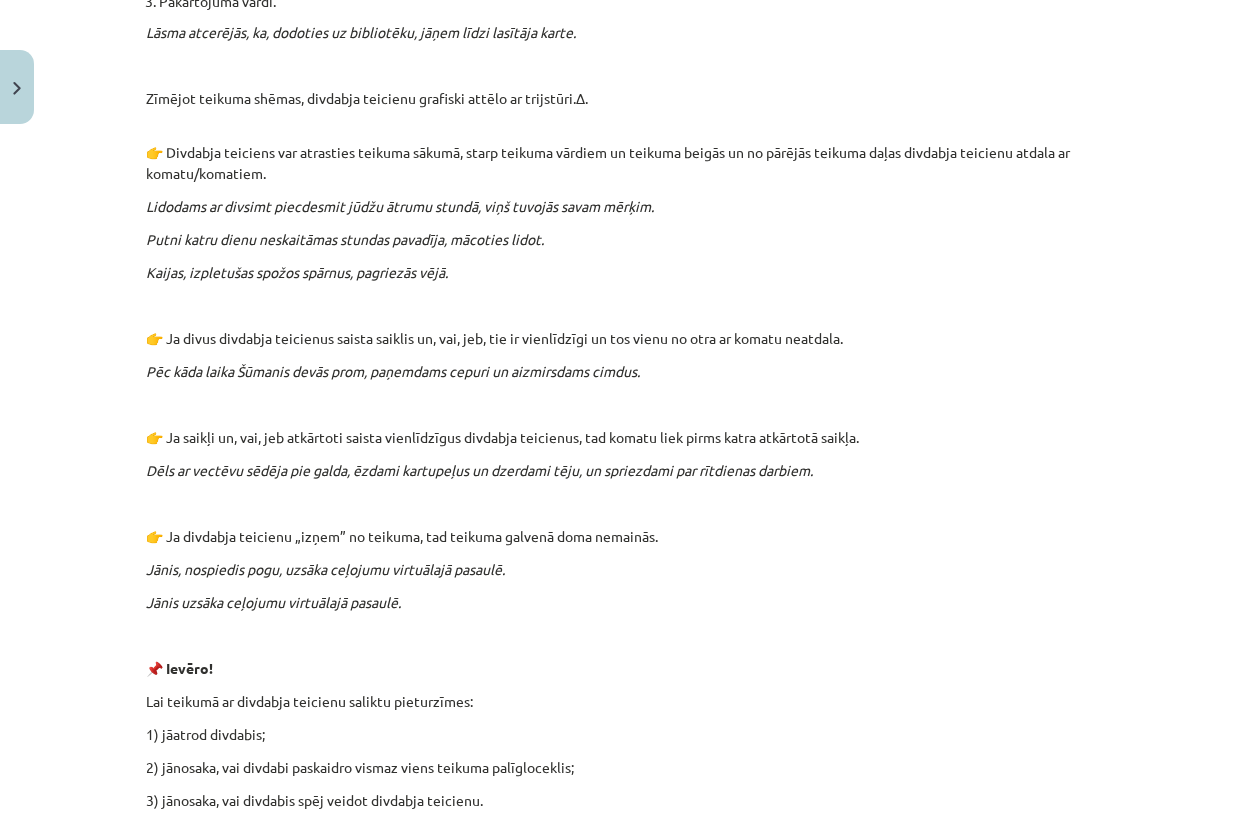 scroll, scrollTop: 1167, scrollLeft: 0, axis: vertical 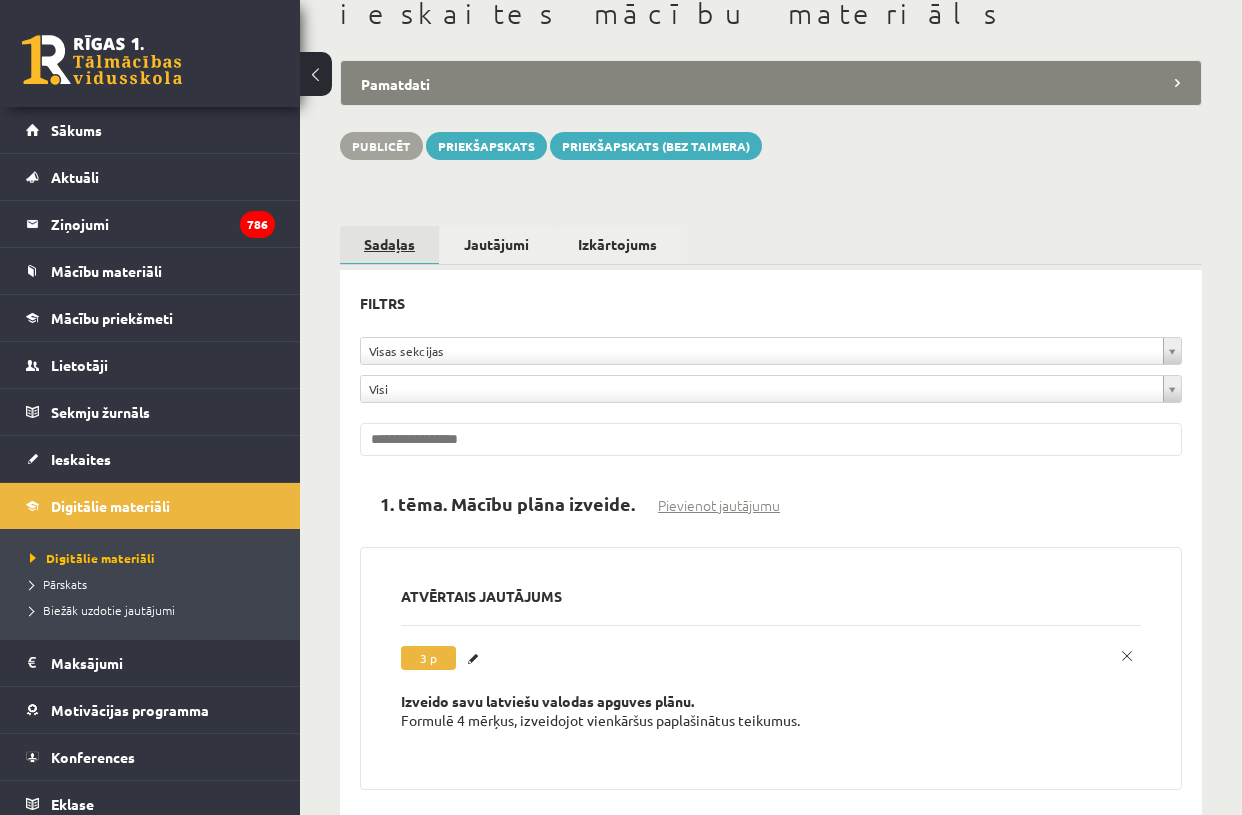 click on "Sadaļas" at bounding box center [389, 245] 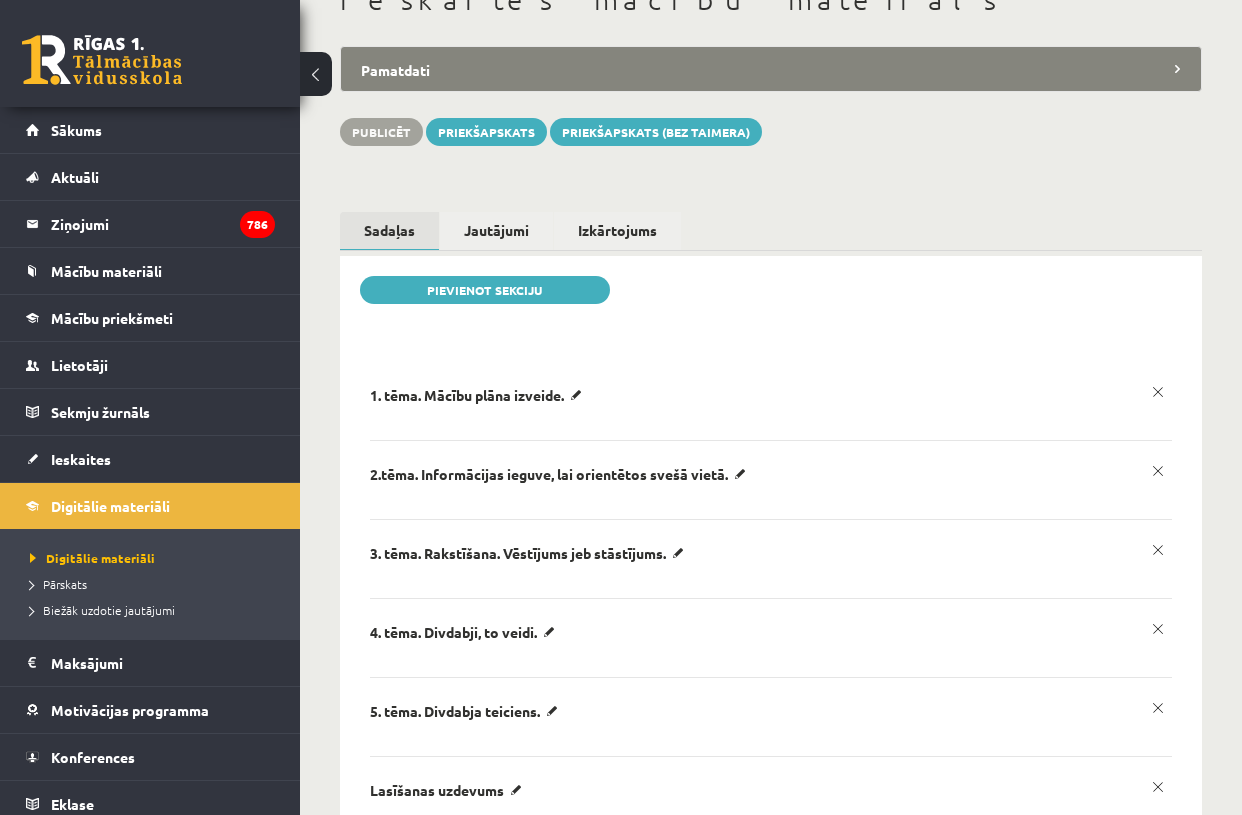 scroll, scrollTop: 517, scrollLeft: 0, axis: vertical 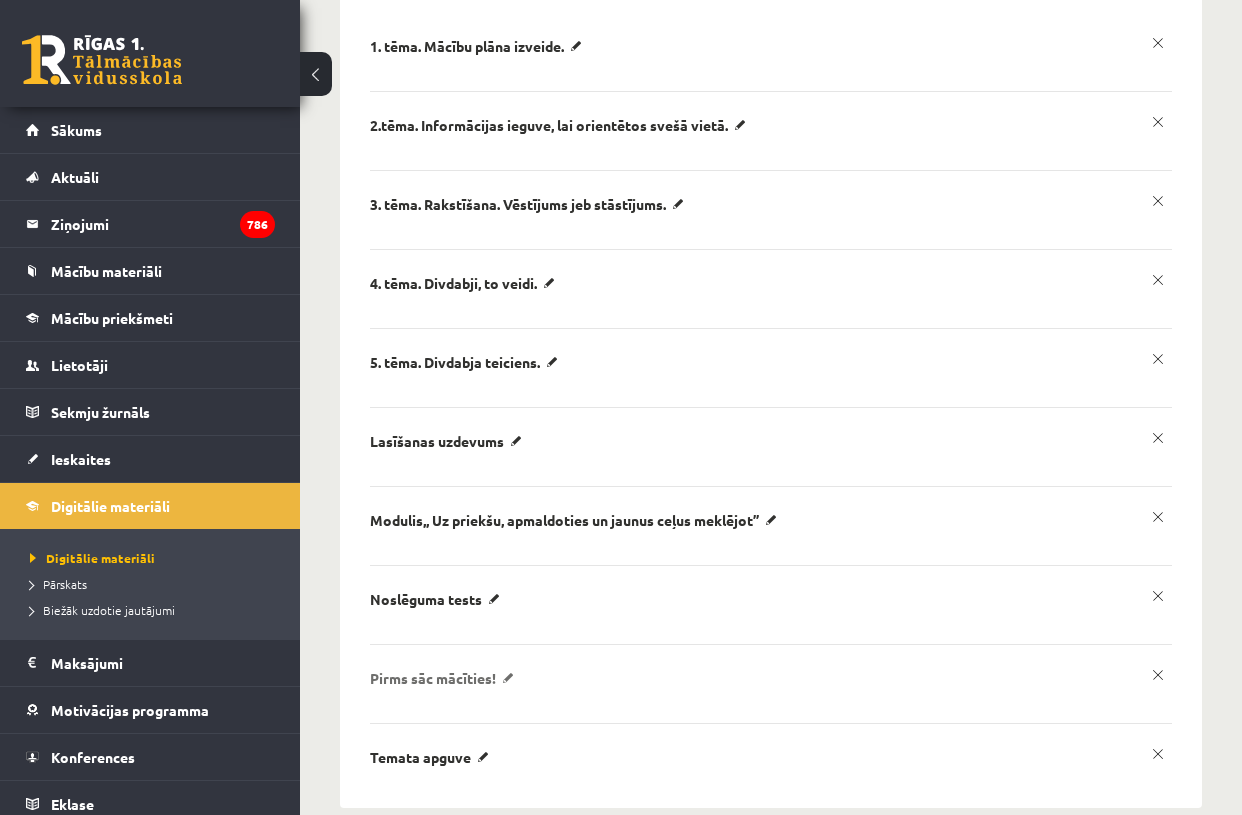 click on "Pirms sāc mācīties!" at bounding box center [479, 46] 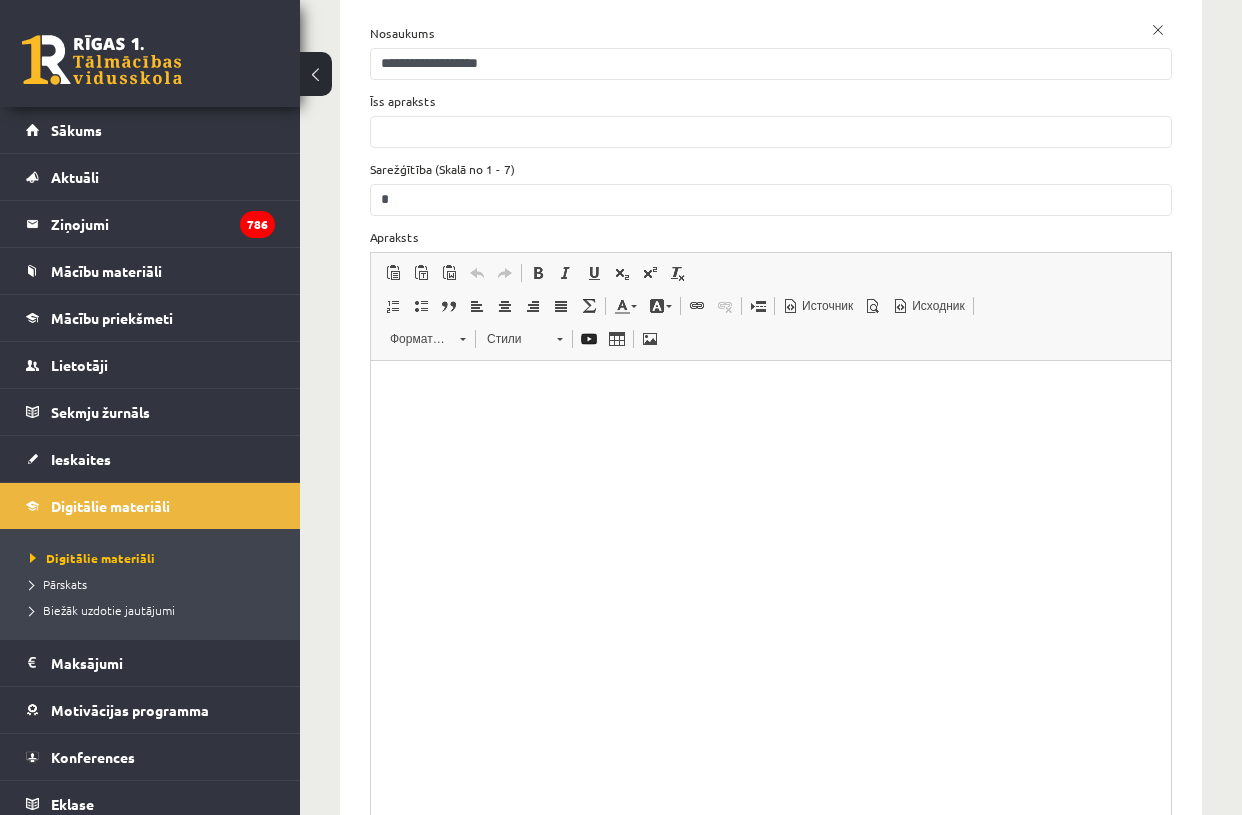 scroll, scrollTop: 0, scrollLeft: 0, axis: both 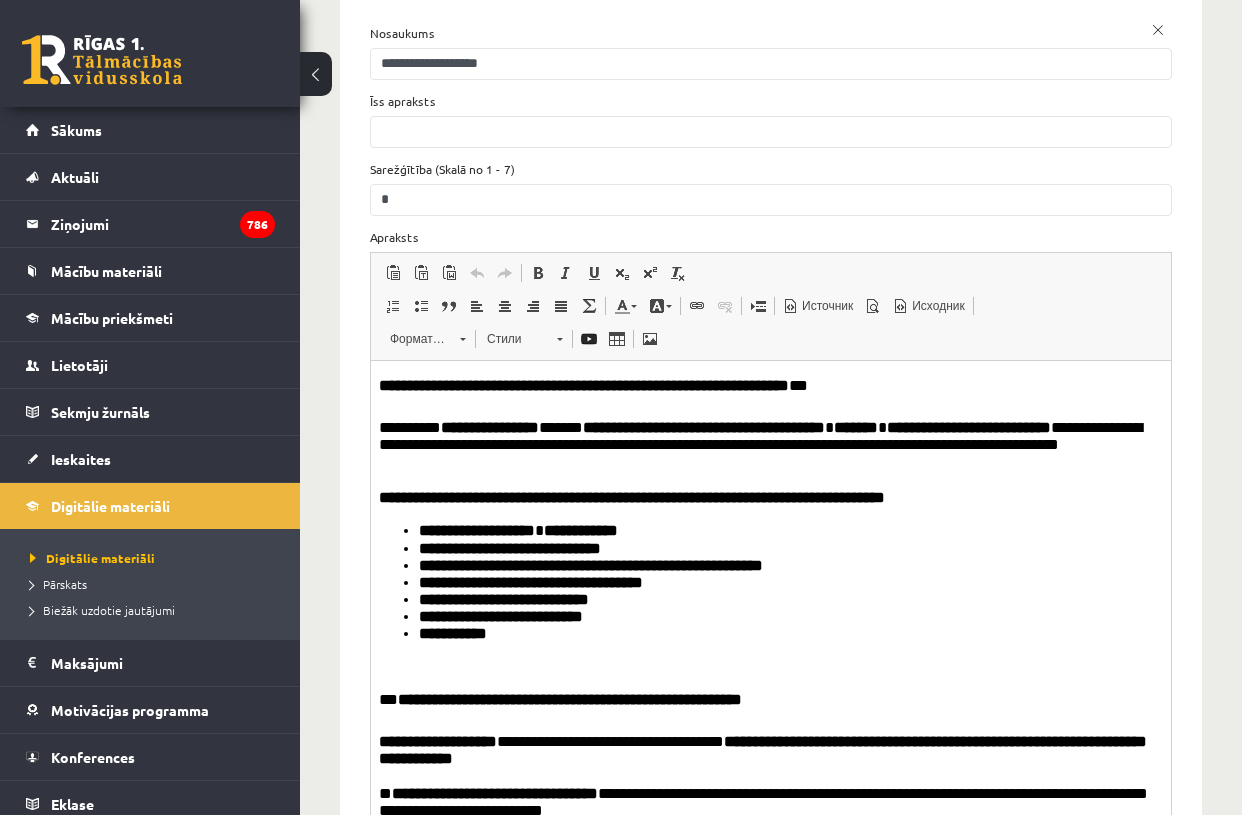 click on "**********" at bounding box center (791, 564) 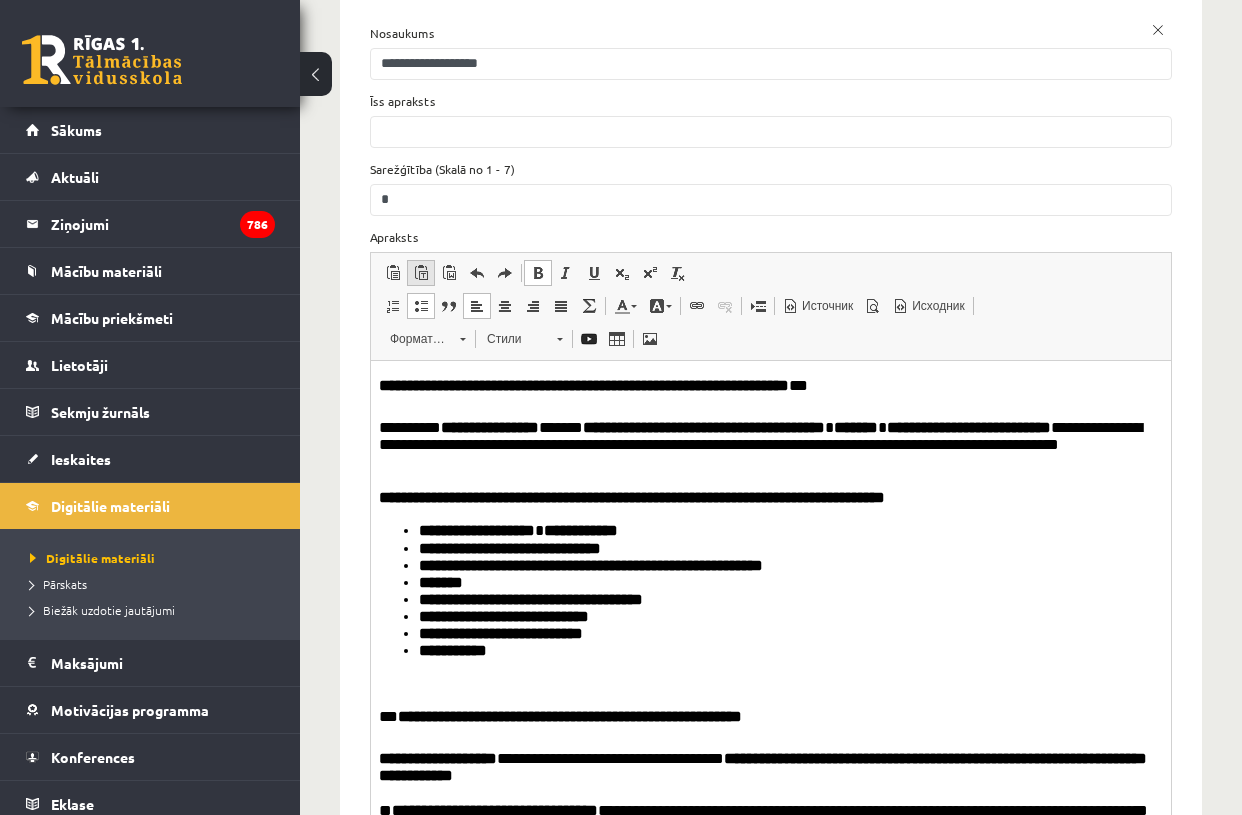click at bounding box center [421, 273] 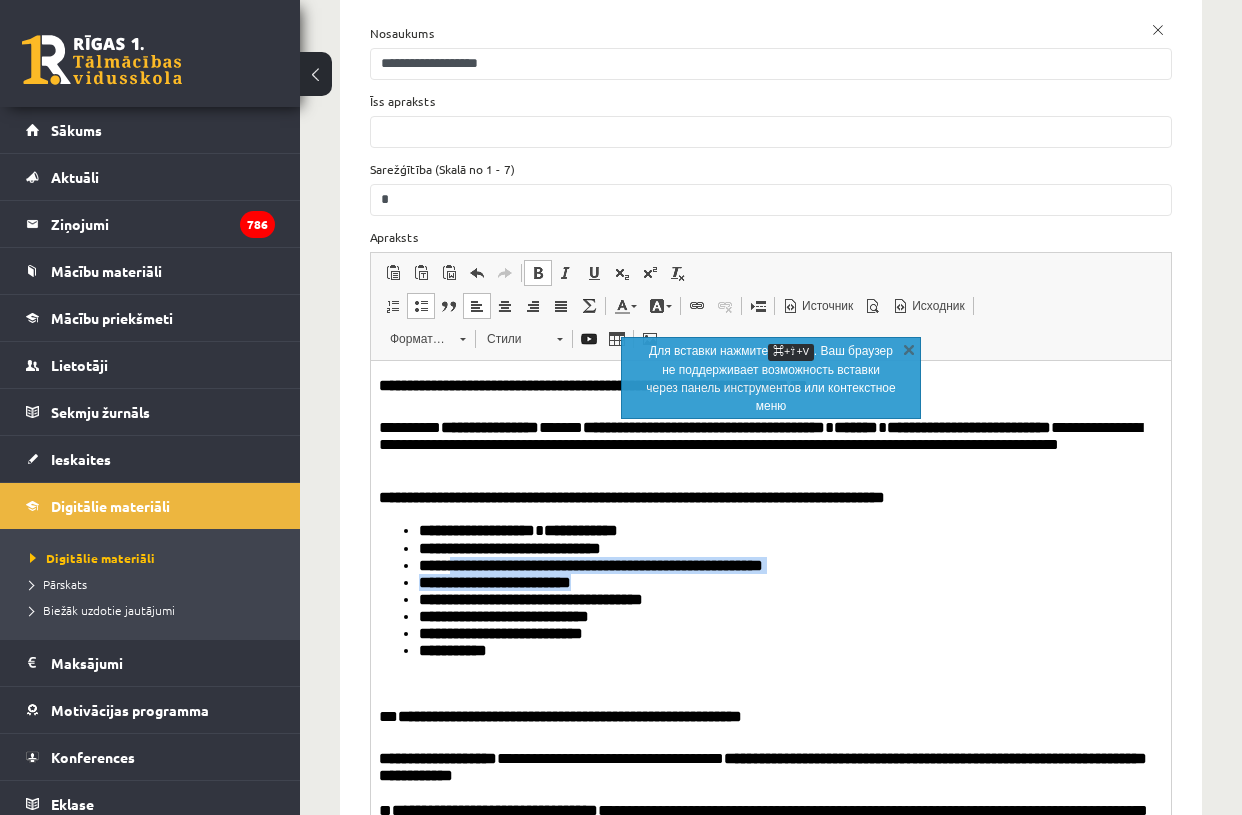 drag, startPoint x: 561, startPoint y: 586, endPoint x: 452, endPoint y: 575, distance: 109.55364 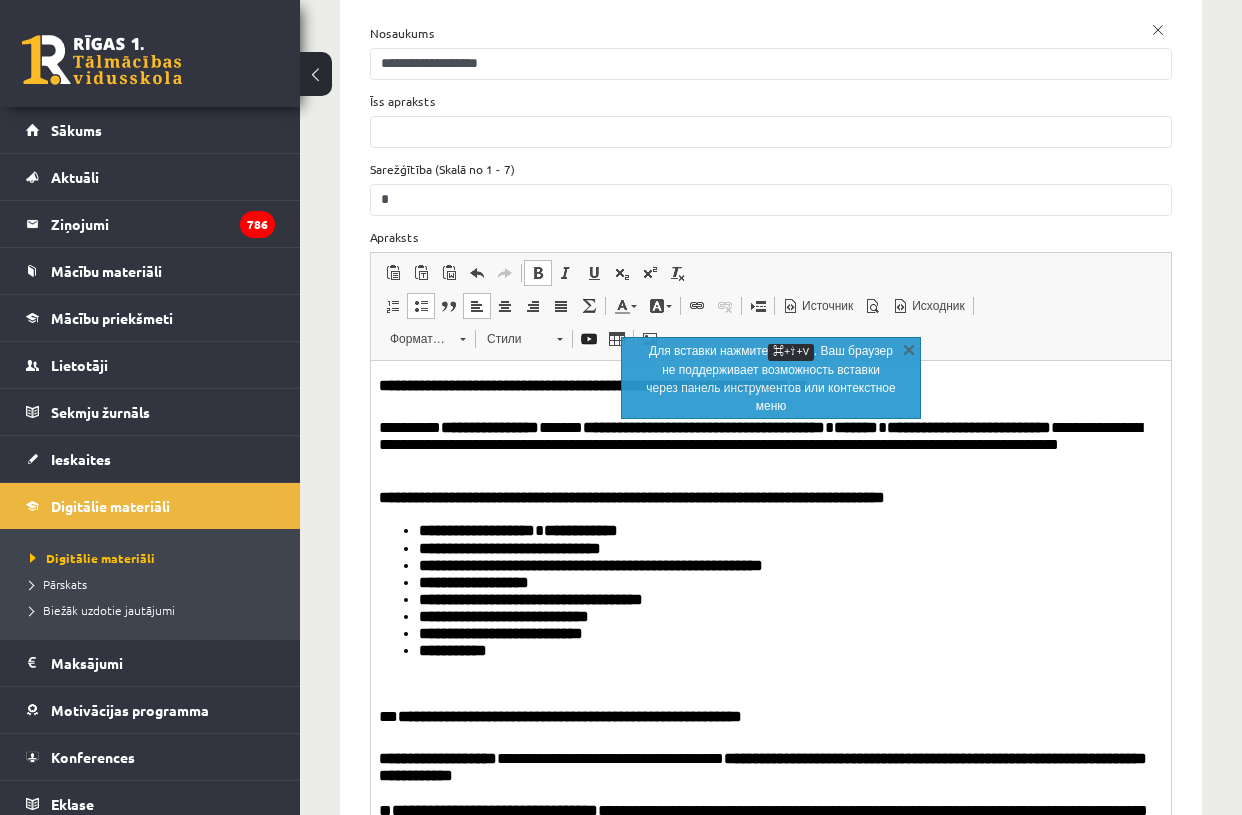 click on "**********" at bounding box center [531, 598] 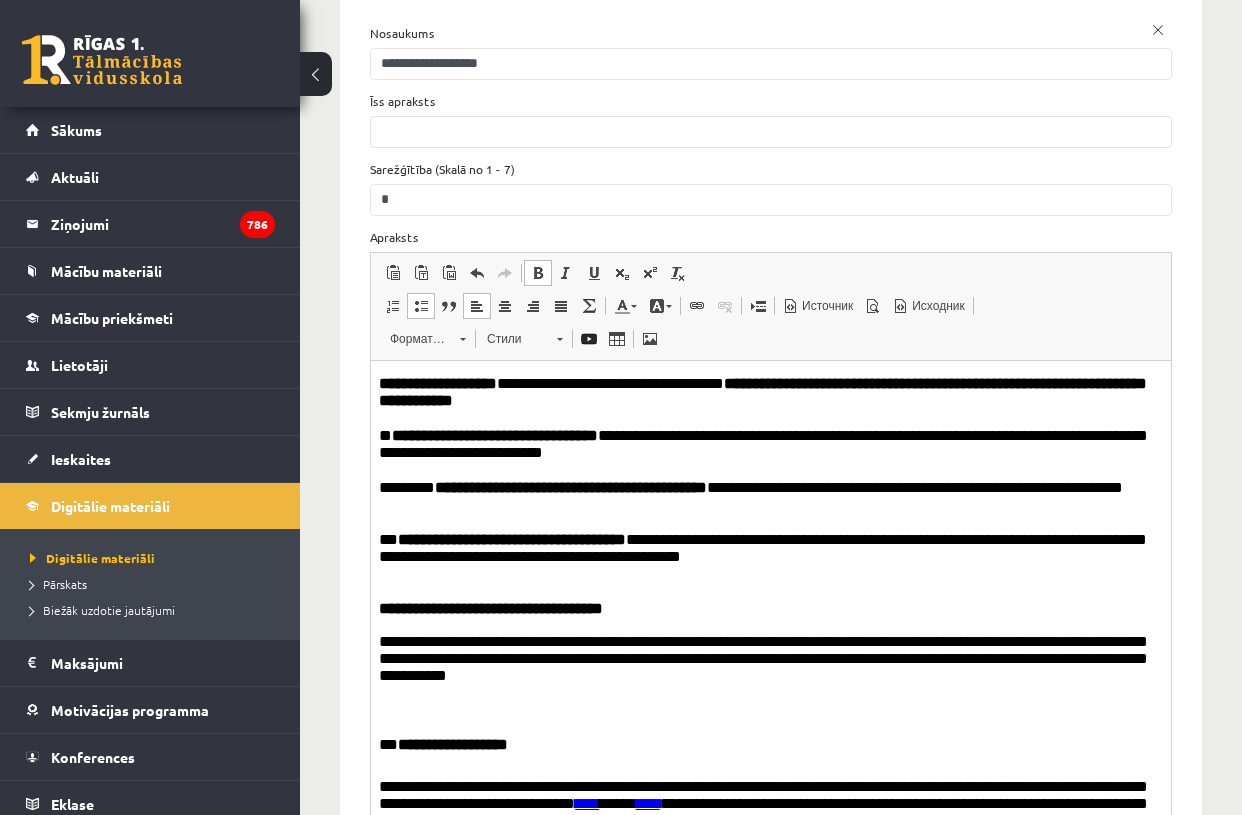 scroll, scrollTop: 187, scrollLeft: 0, axis: vertical 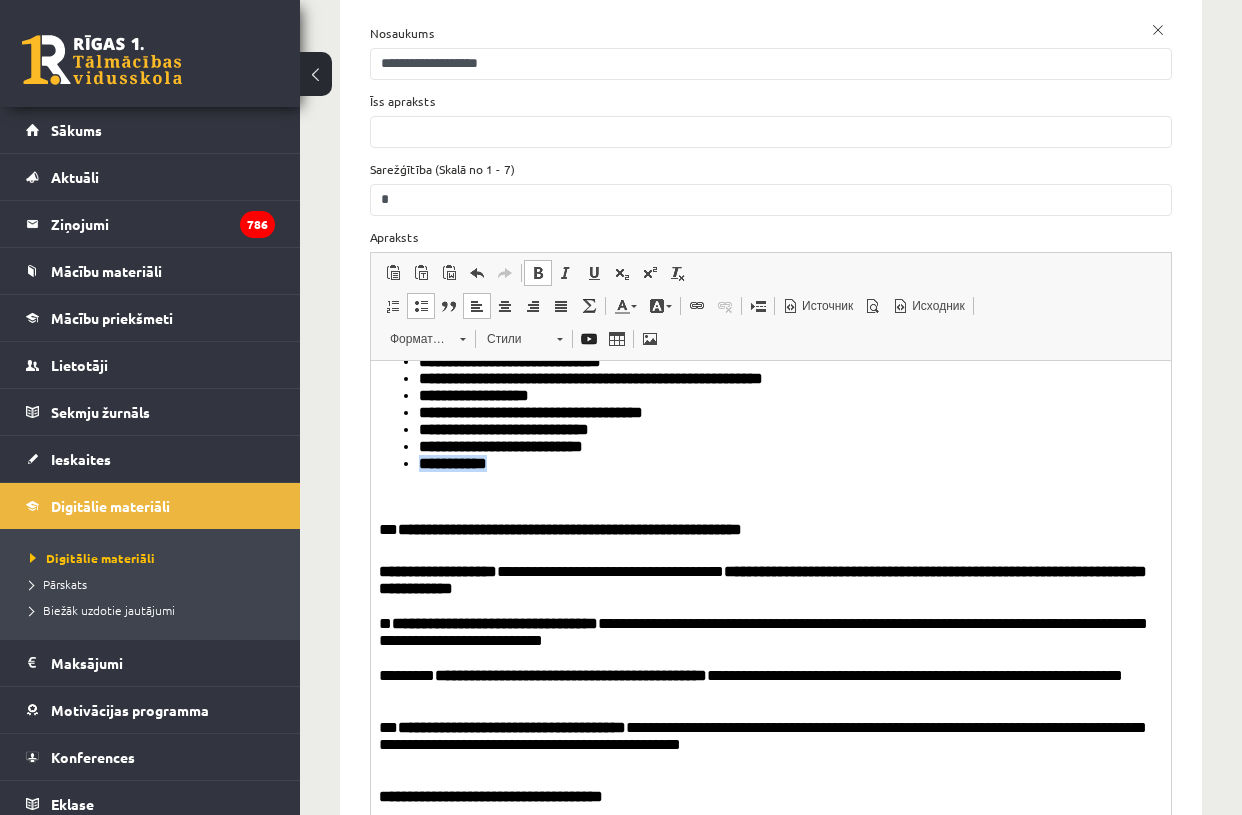 drag, startPoint x: 421, startPoint y: 472, endPoint x: 499, endPoint y: 474, distance: 78.025635 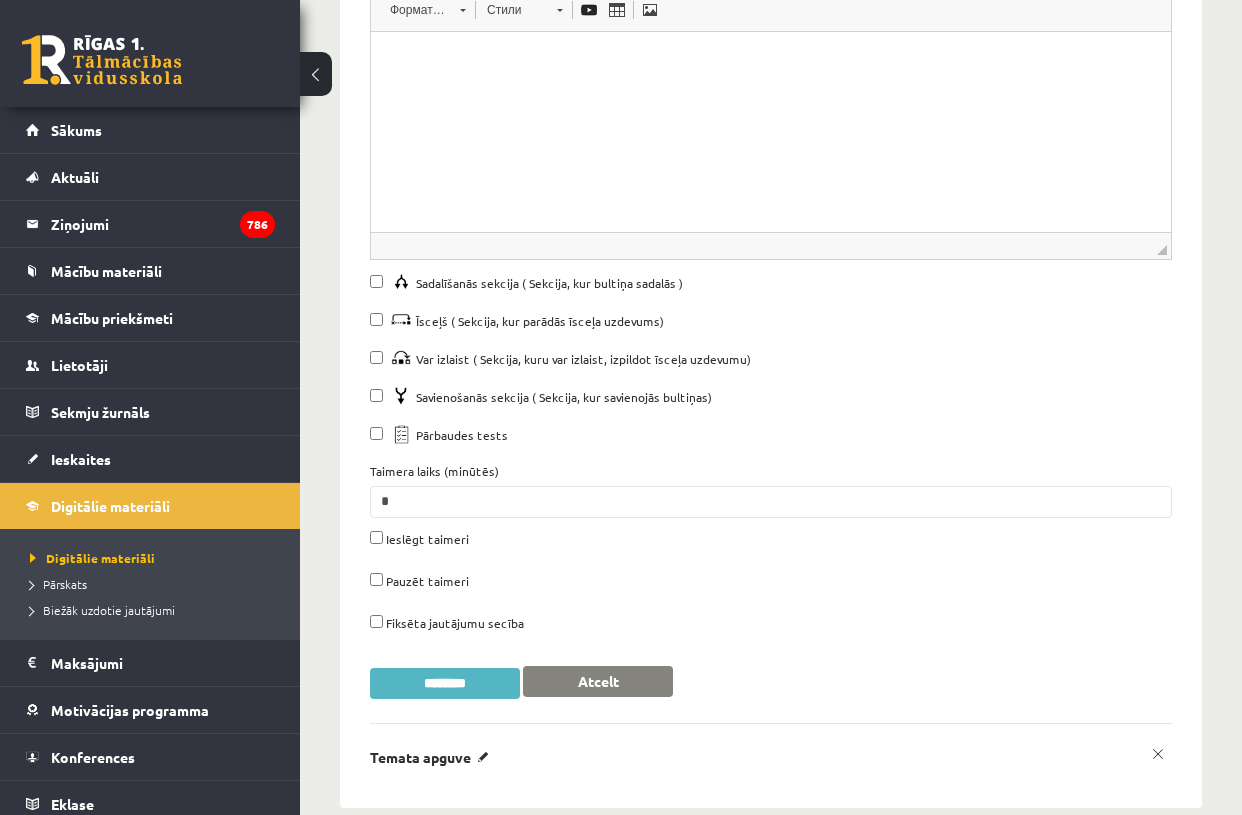 click on "********" at bounding box center (445, 683) 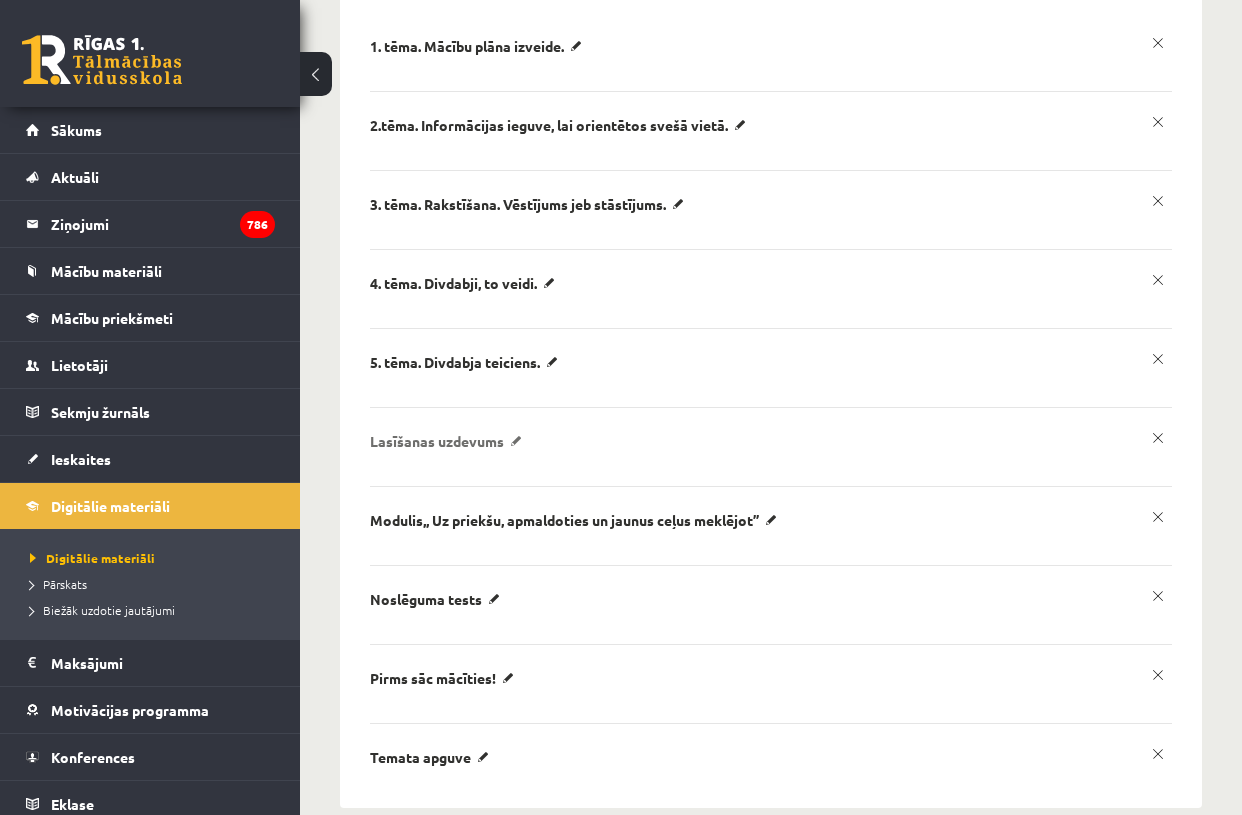 scroll, scrollTop: 0, scrollLeft: 0, axis: both 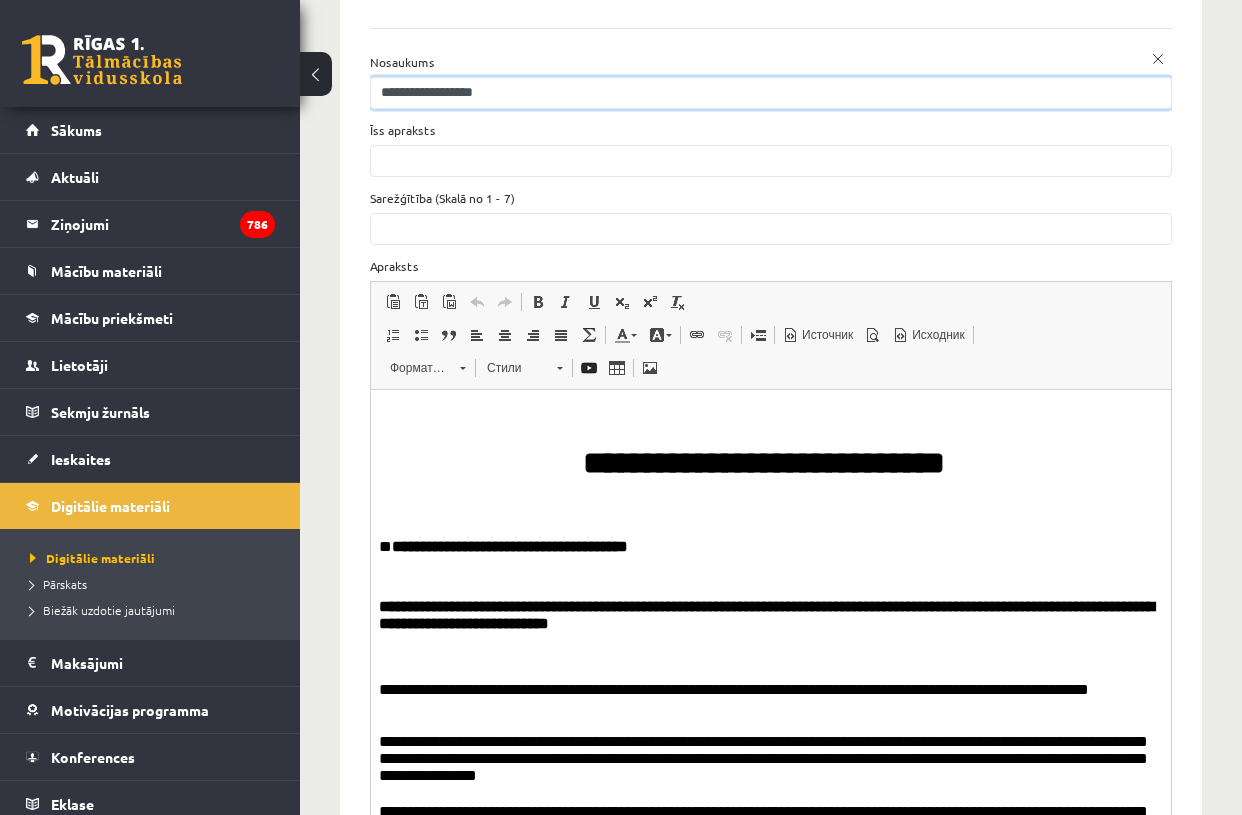 drag, startPoint x: 380, startPoint y: 53, endPoint x: 631, endPoint y: 64, distance: 251.24092 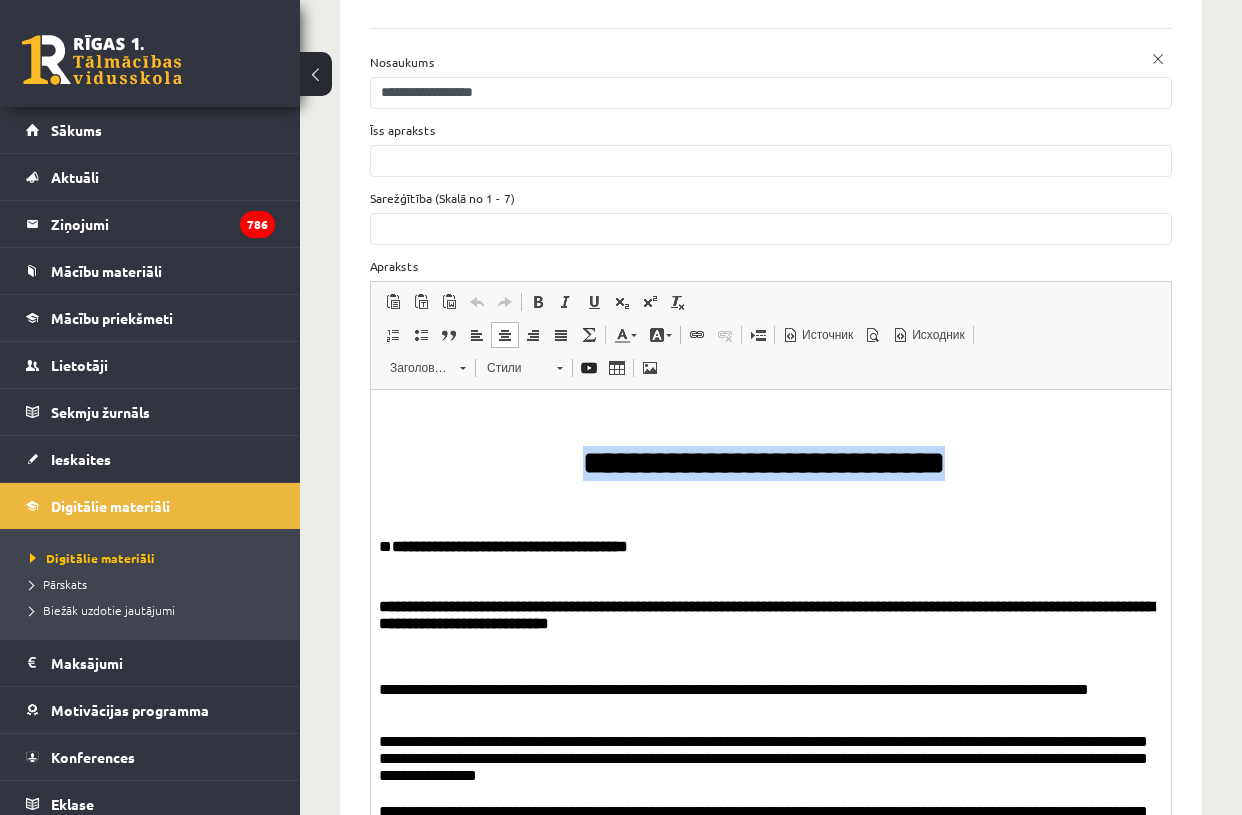 drag, startPoint x: 999, startPoint y: 475, endPoint x: 608, endPoint y: 443, distance: 392.30728 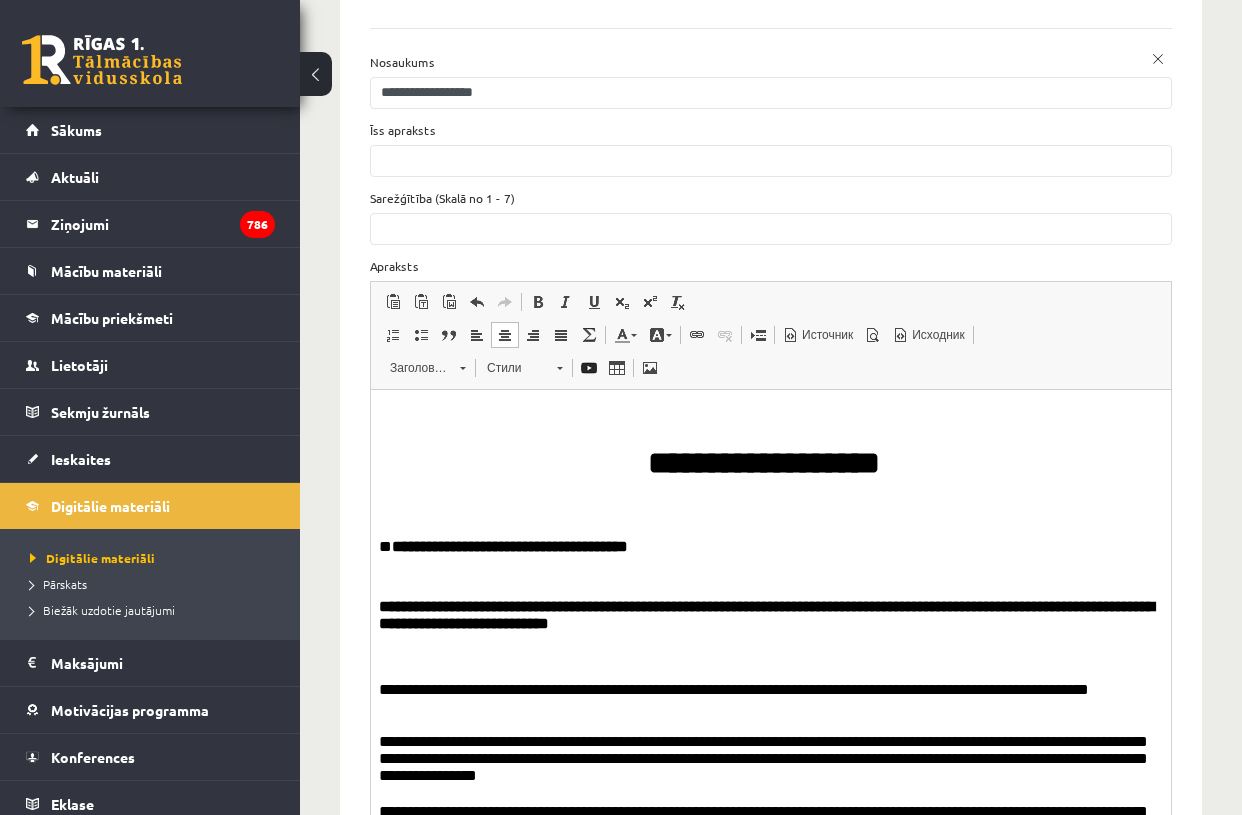 click on "**********" at bounding box center [771, 1492] 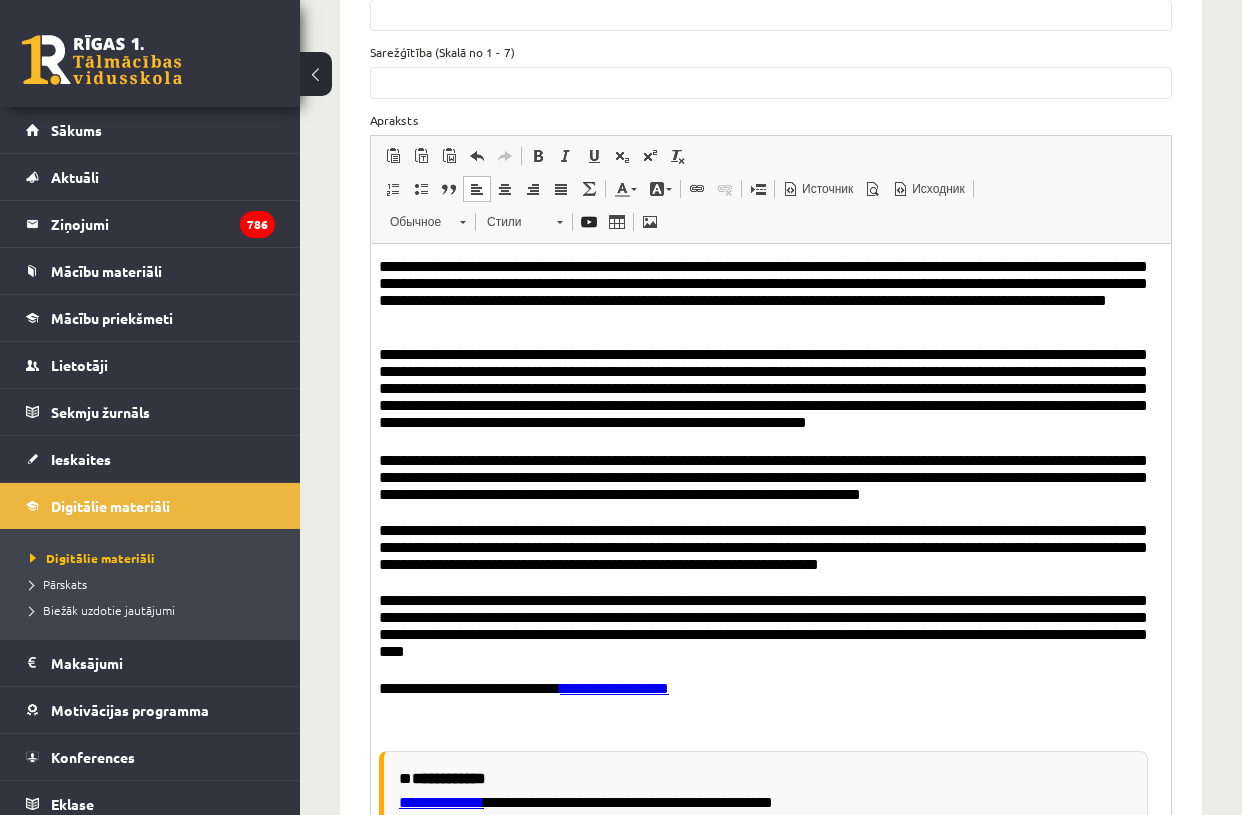 scroll, scrollTop: 1223, scrollLeft: 0, axis: vertical 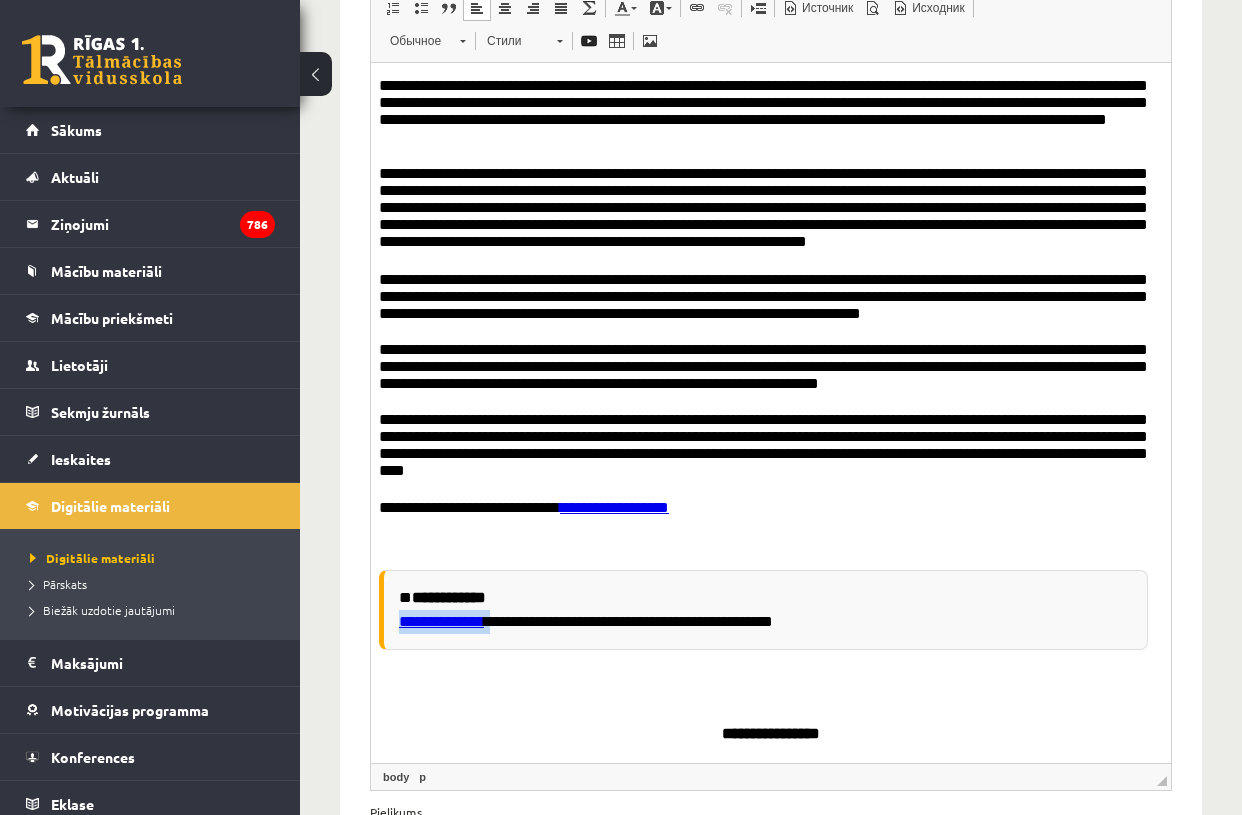 drag, startPoint x: 399, startPoint y: 615, endPoint x: 482, endPoint y: 622, distance: 83.294655 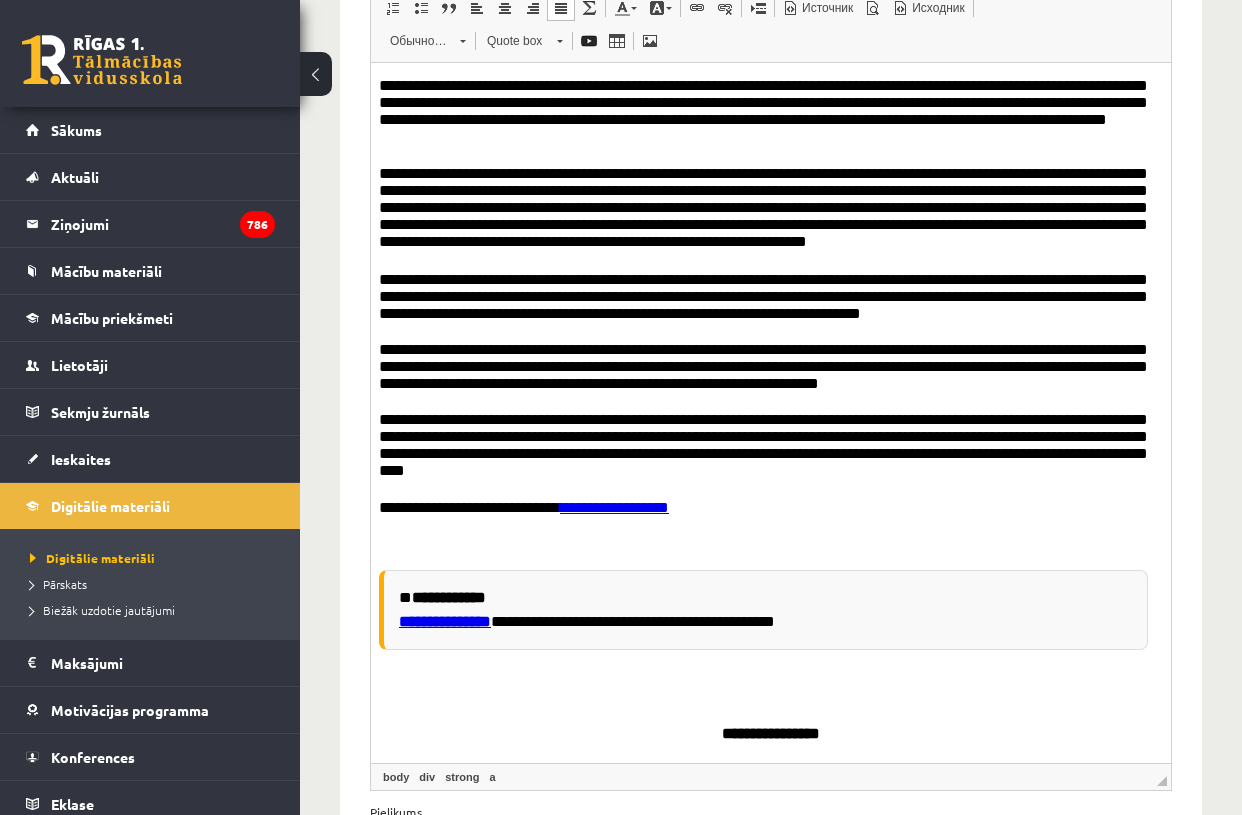 click on "**********" at bounding box center [763, 609] 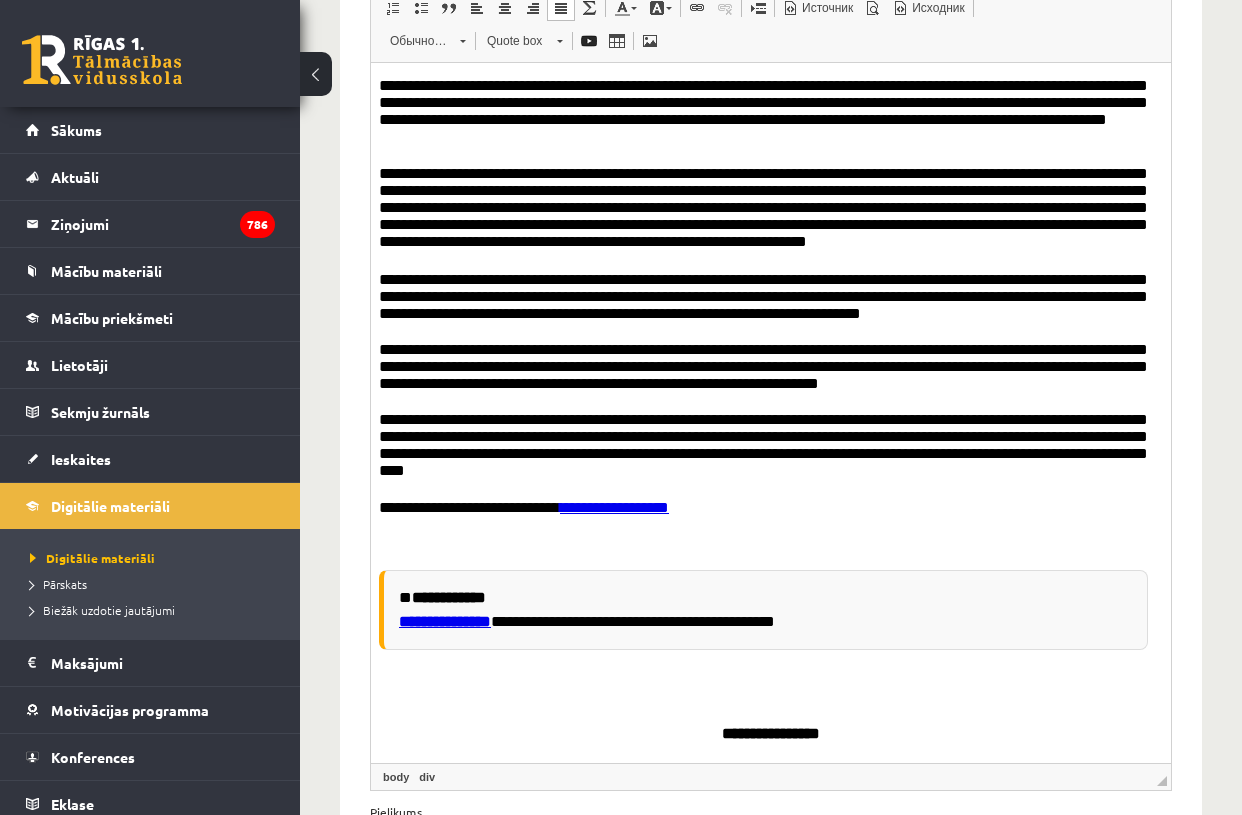 type 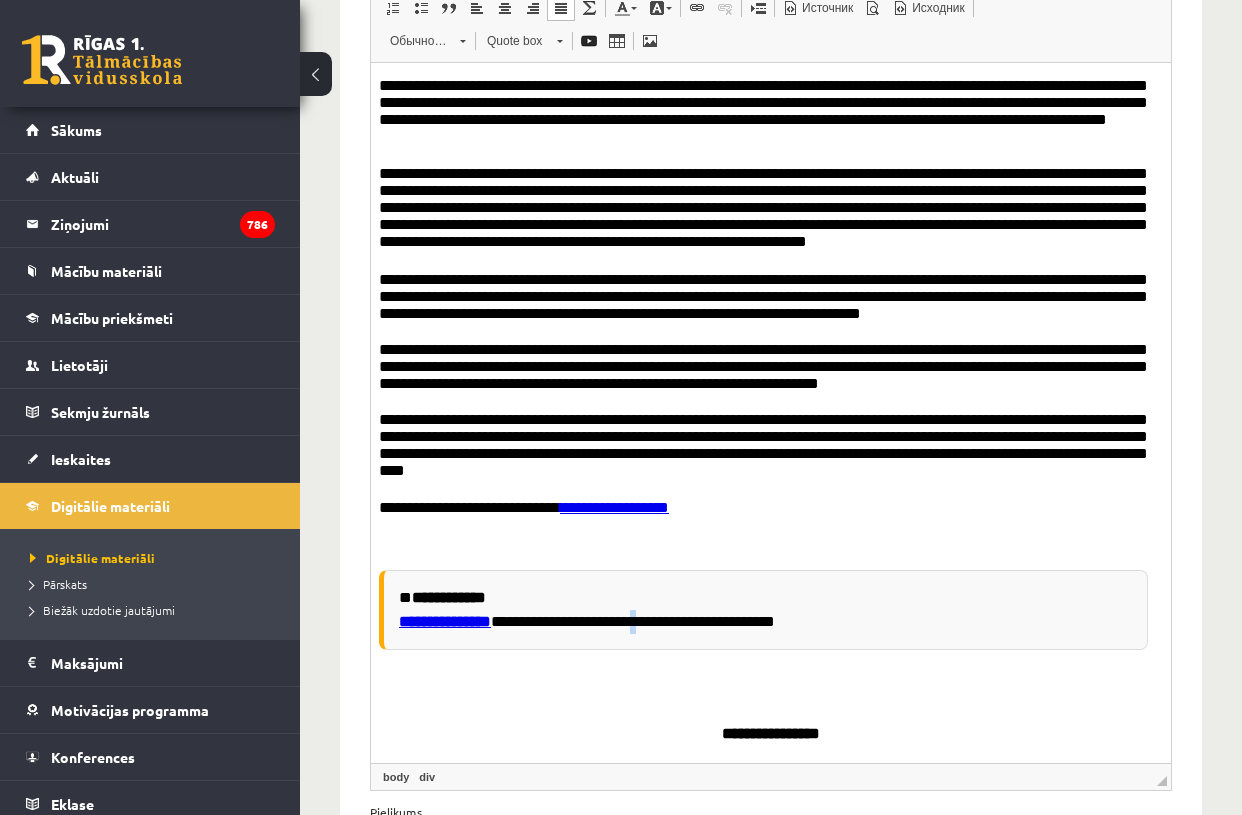 click on "**********" at bounding box center (763, 609) 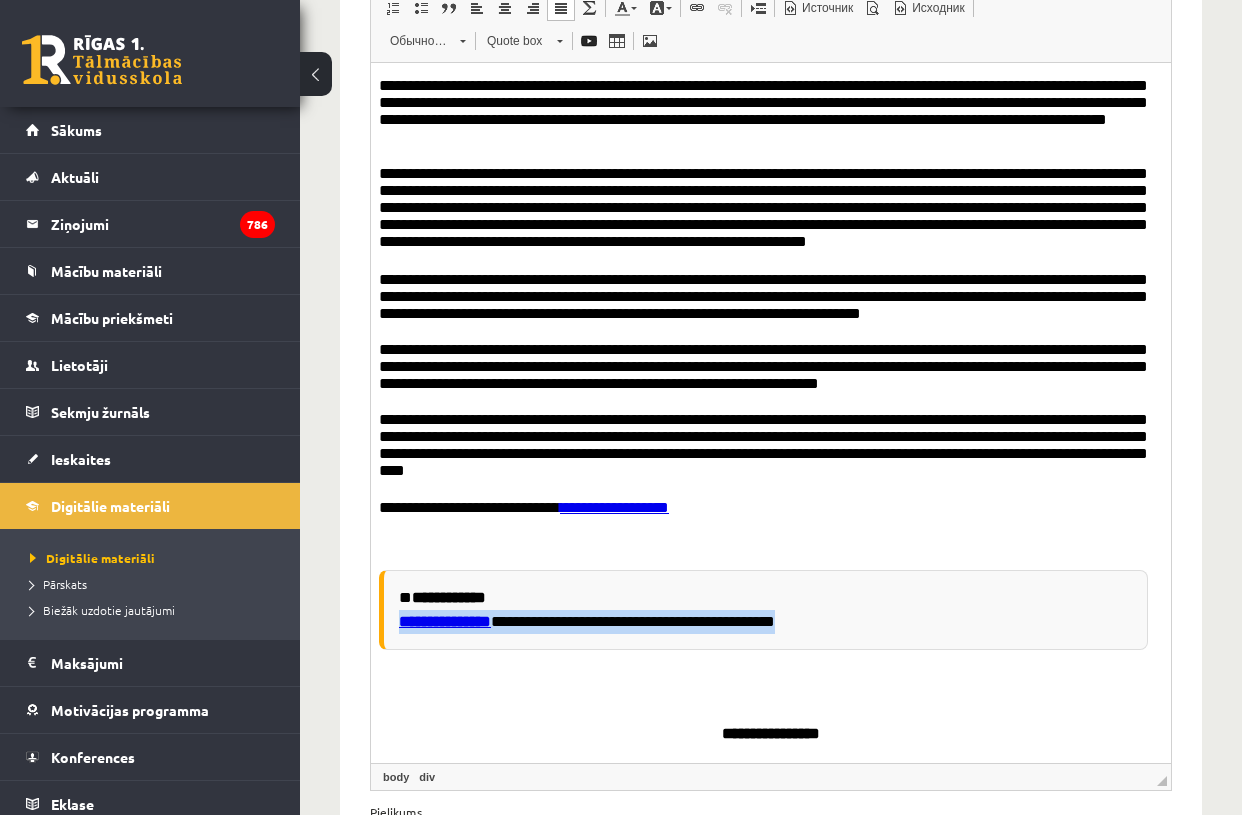 drag, startPoint x: 822, startPoint y: 620, endPoint x: 683, endPoint y: 651, distance: 142.41489 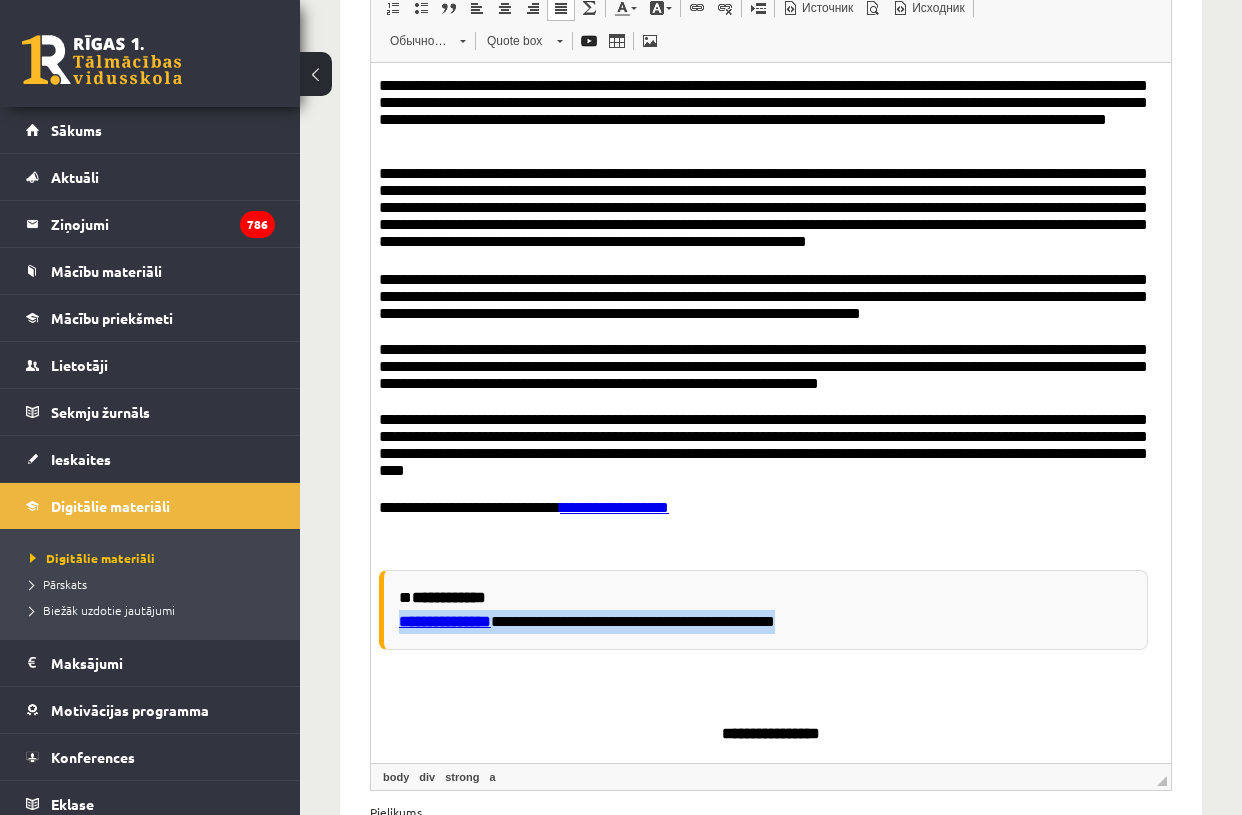 copy on "**********" 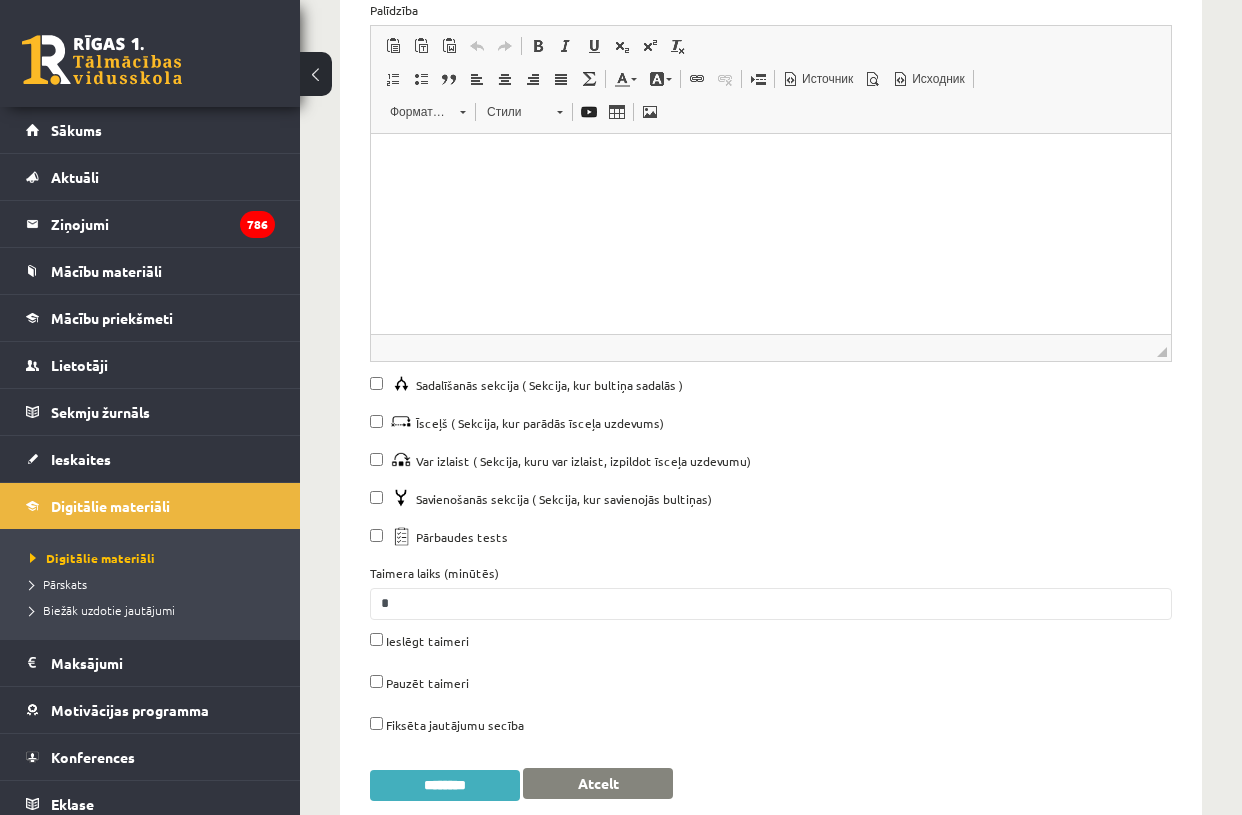 scroll, scrollTop: 2215, scrollLeft: 0, axis: vertical 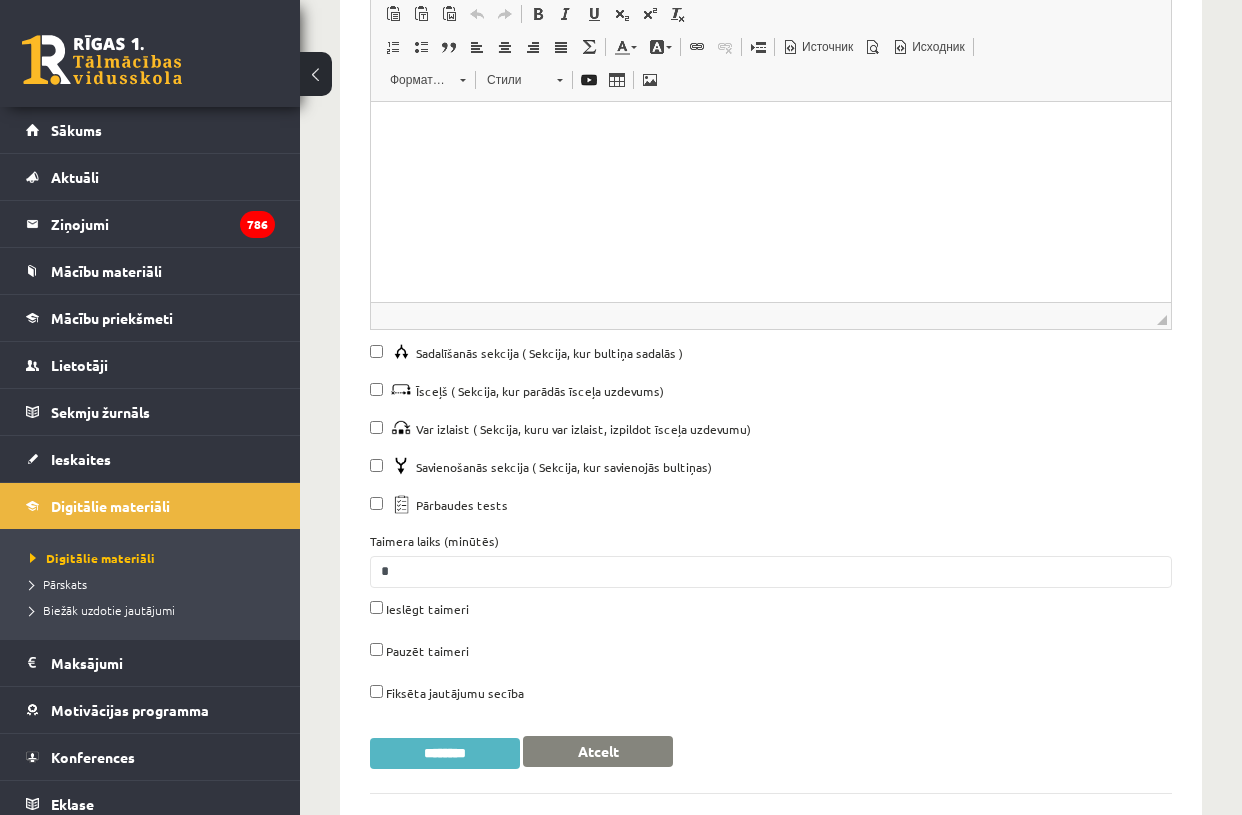 click on "********" at bounding box center [445, 753] 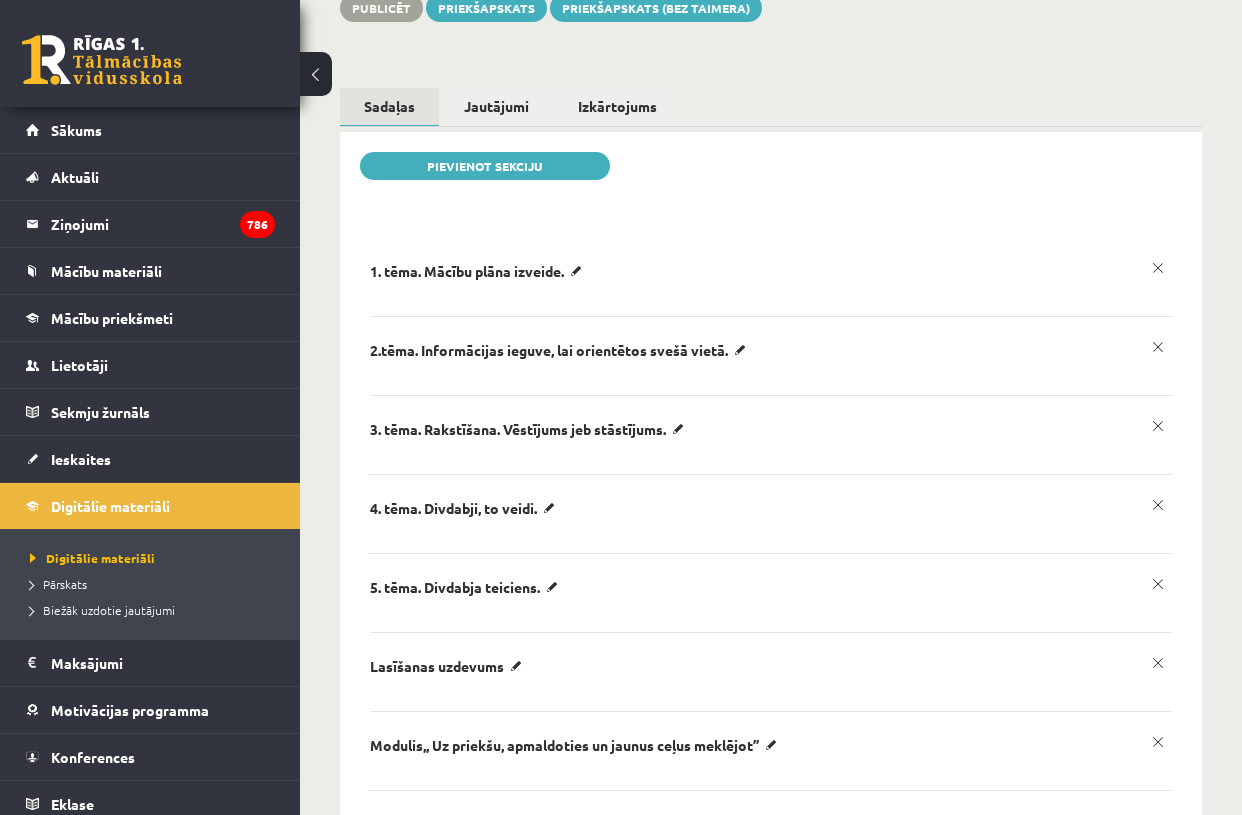 scroll, scrollTop: 278, scrollLeft: 0, axis: vertical 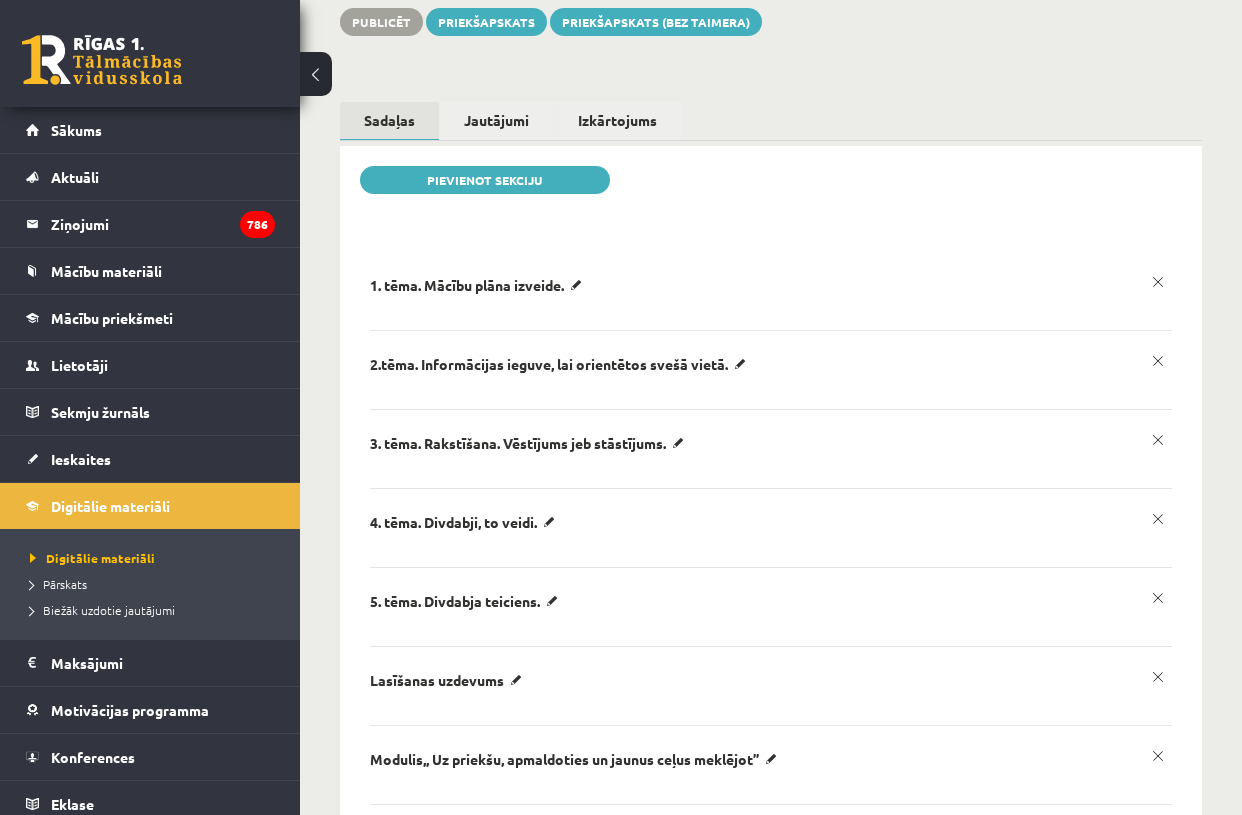 click on "**********" at bounding box center [771, 528] 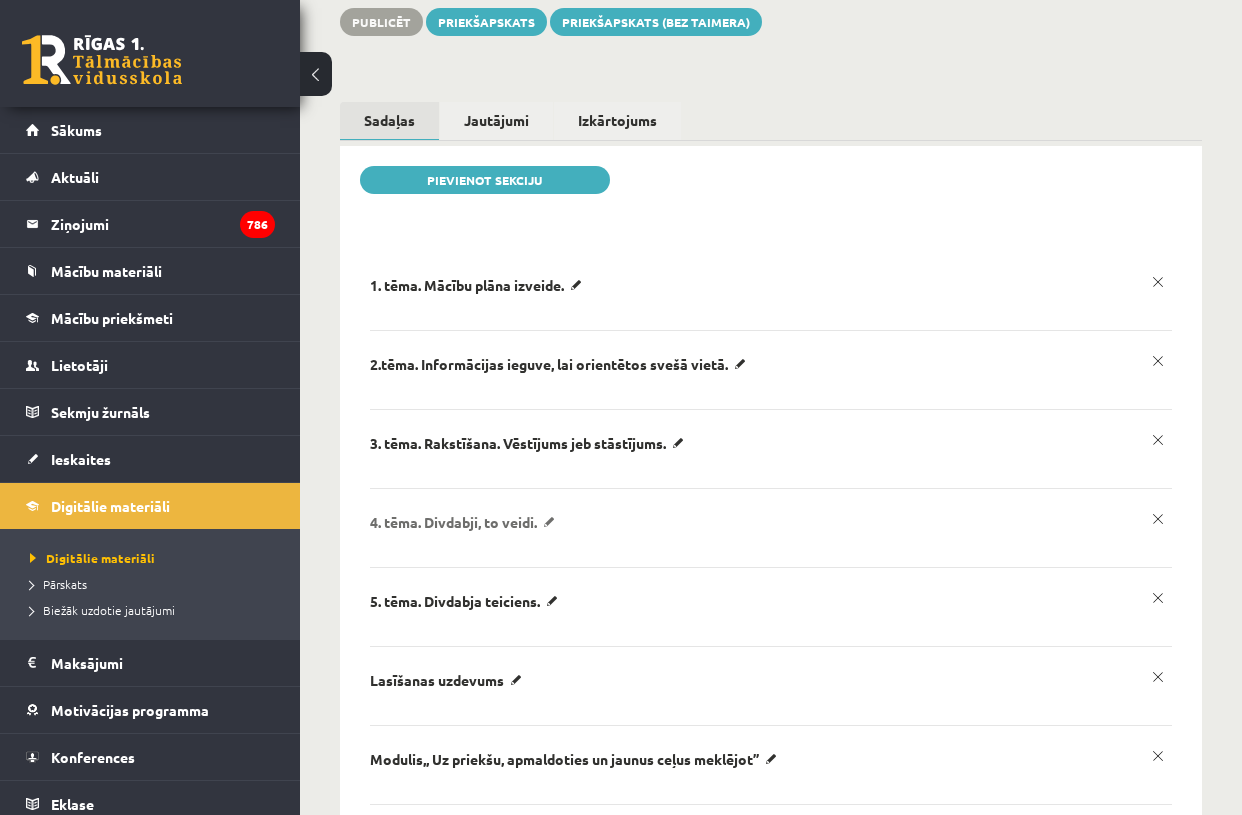 click on "4. tēma. Divdabji, to veidi." at bounding box center (479, 285) 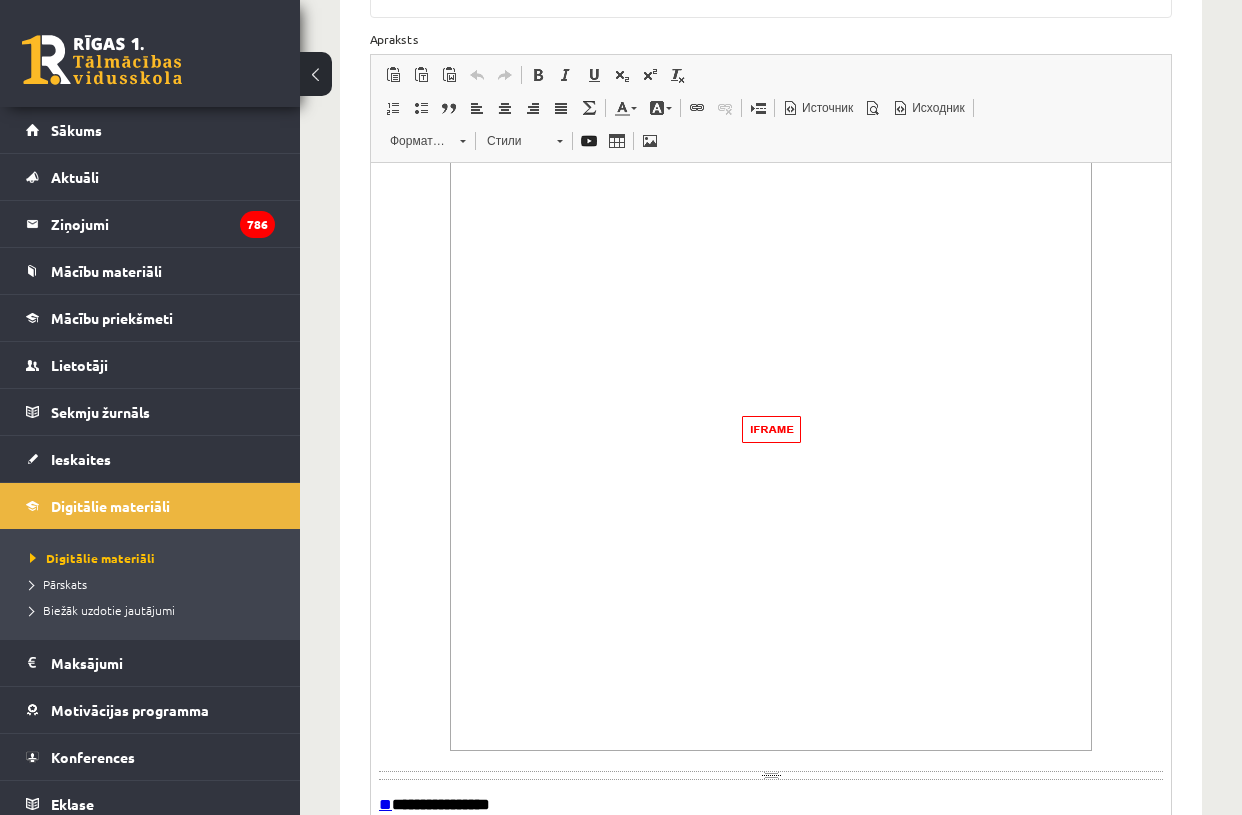 scroll, scrollTop: 181, scrollLeft: 0, axis: vertical 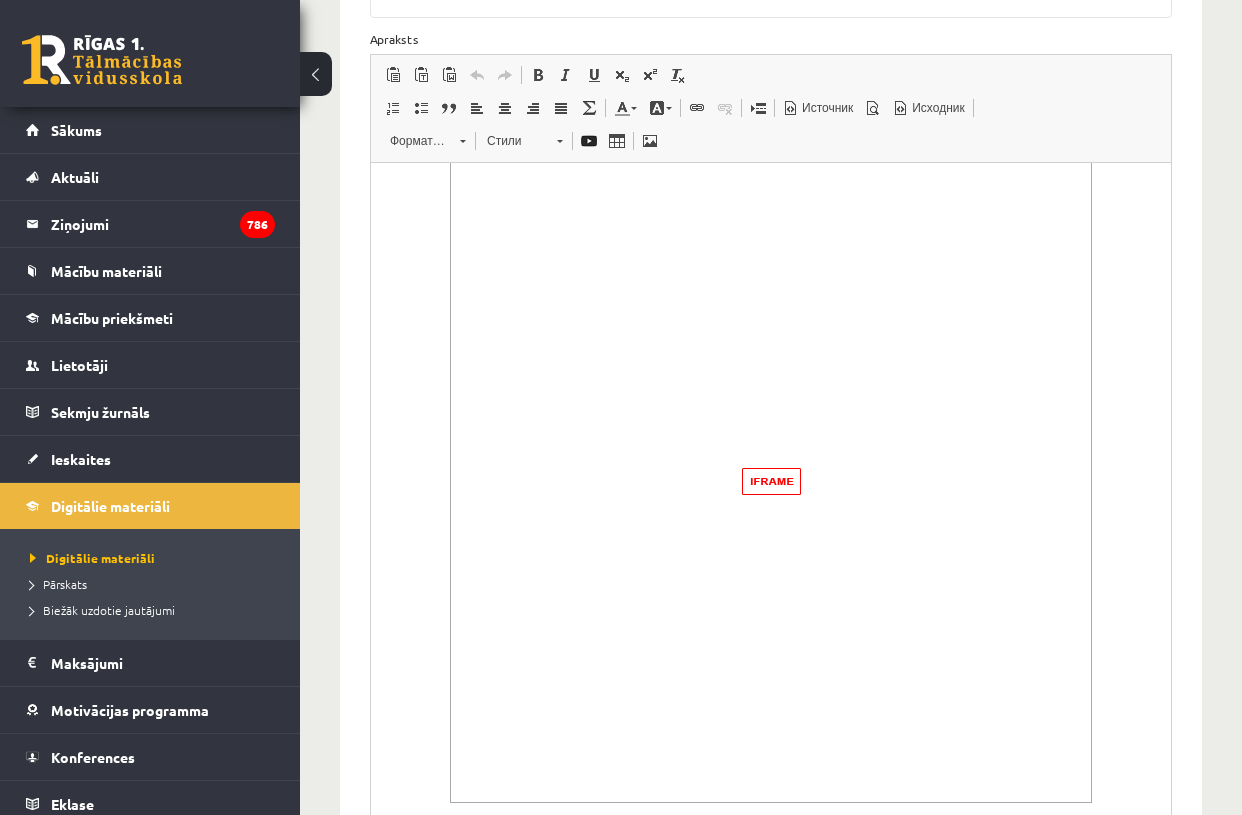click at bounding box center [771, 481] 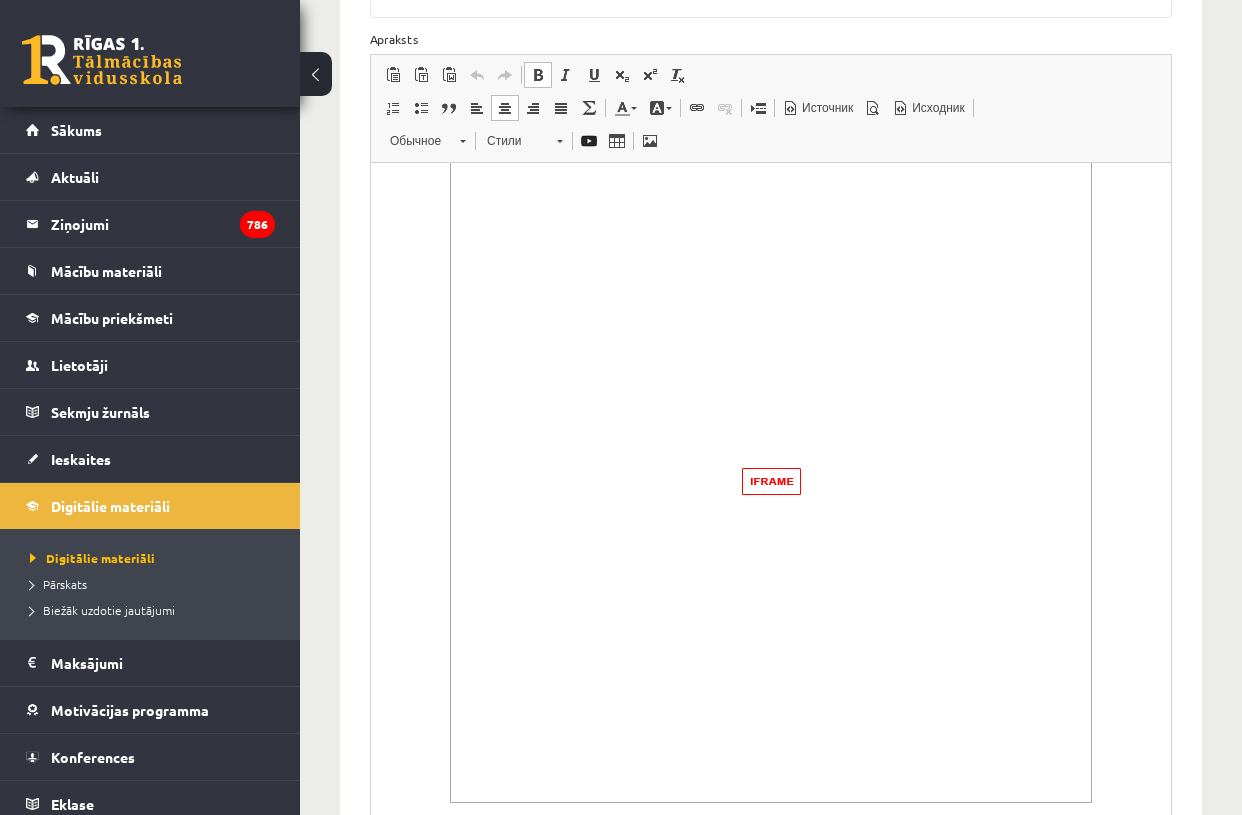 click at bounding box center [771, 481] 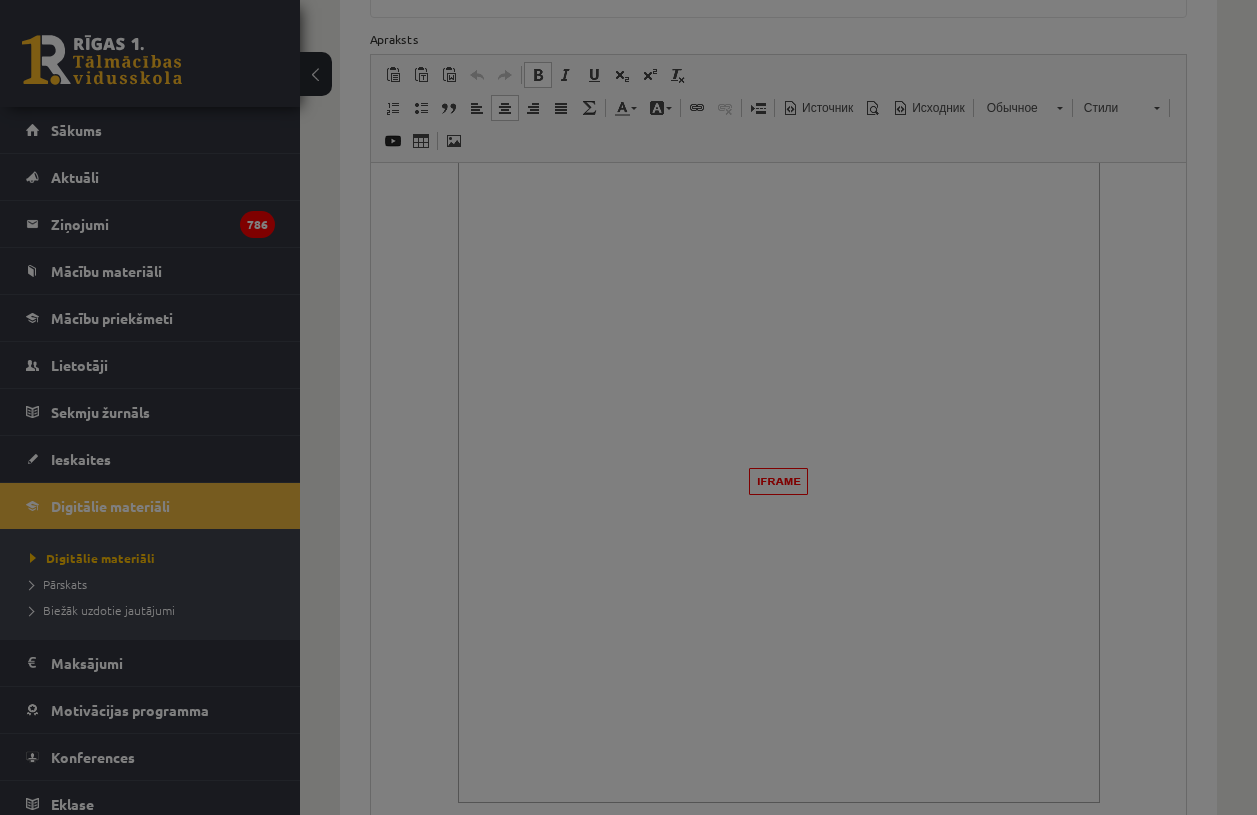 type on "**********" 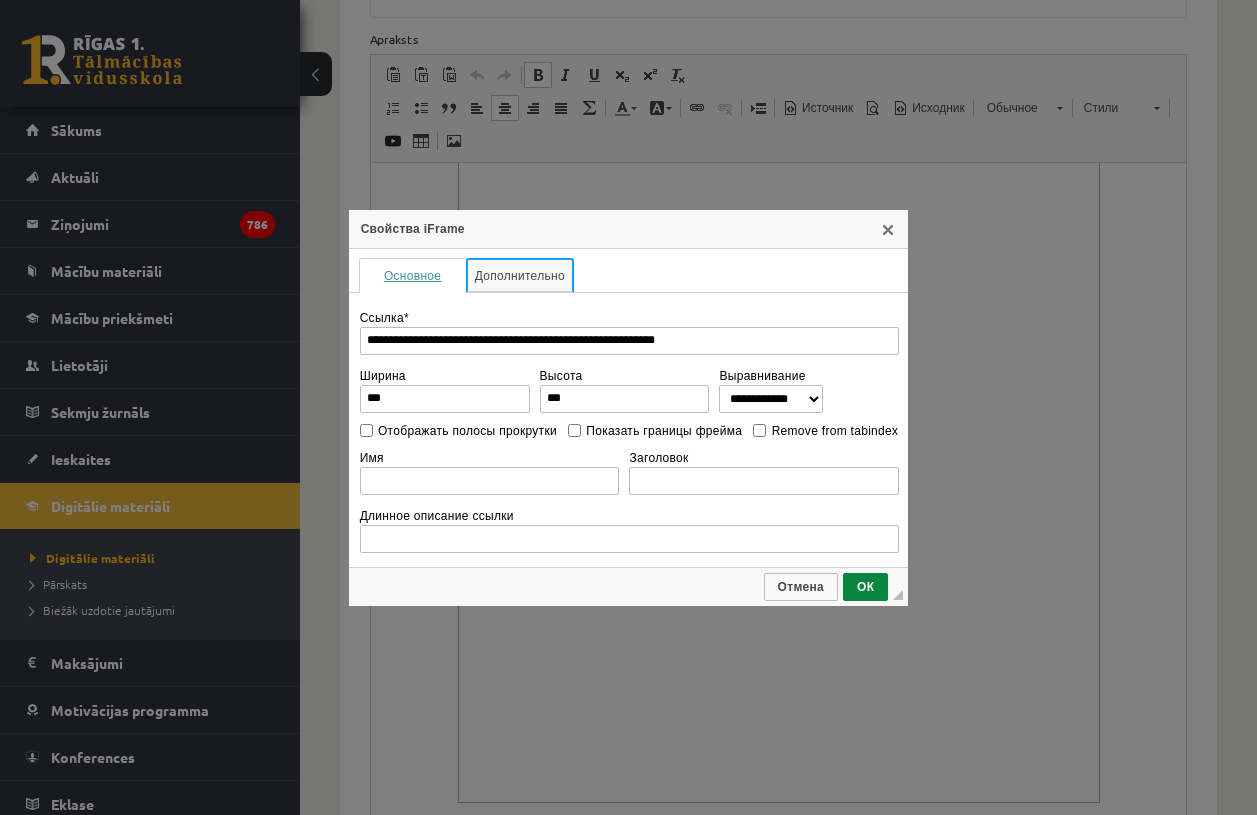 click on "Дополнительно" at bounding box center [520, 275] 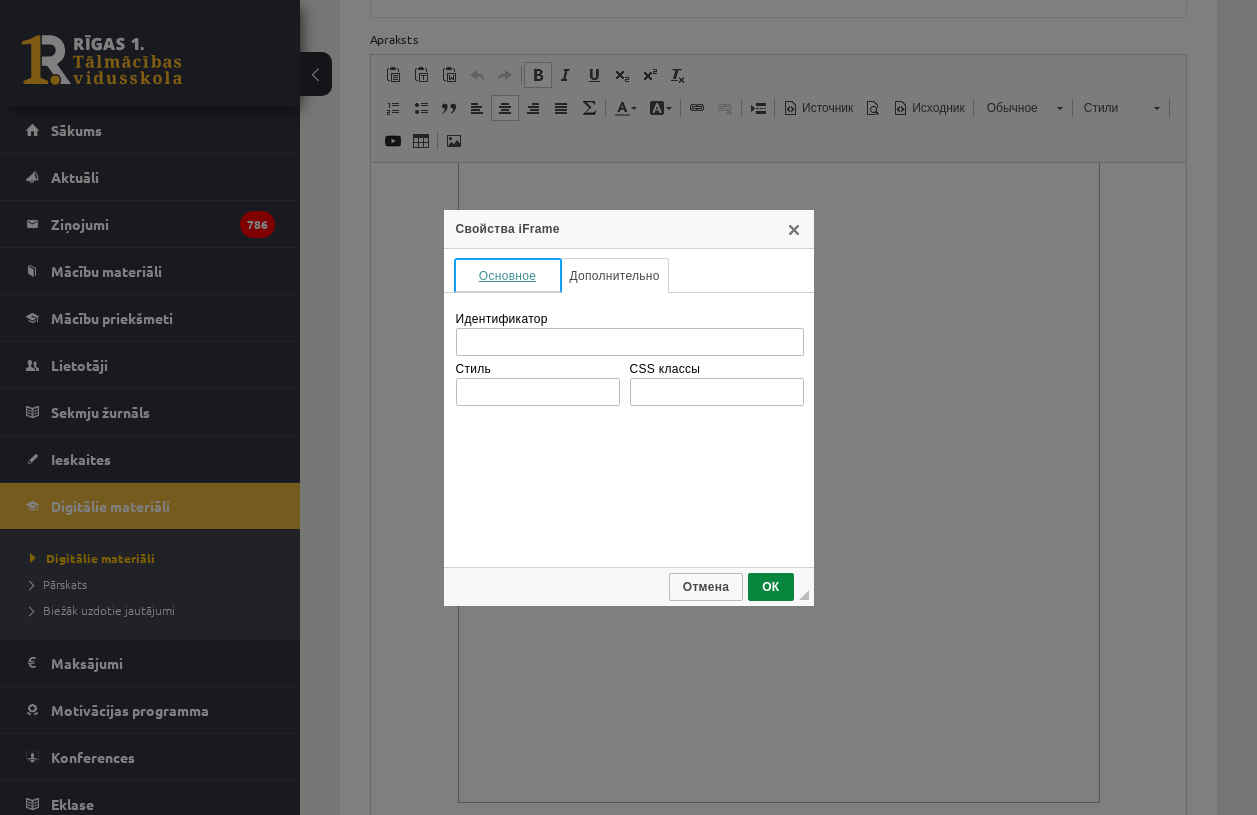 click on "Основное" at bounding box center (508, 275) 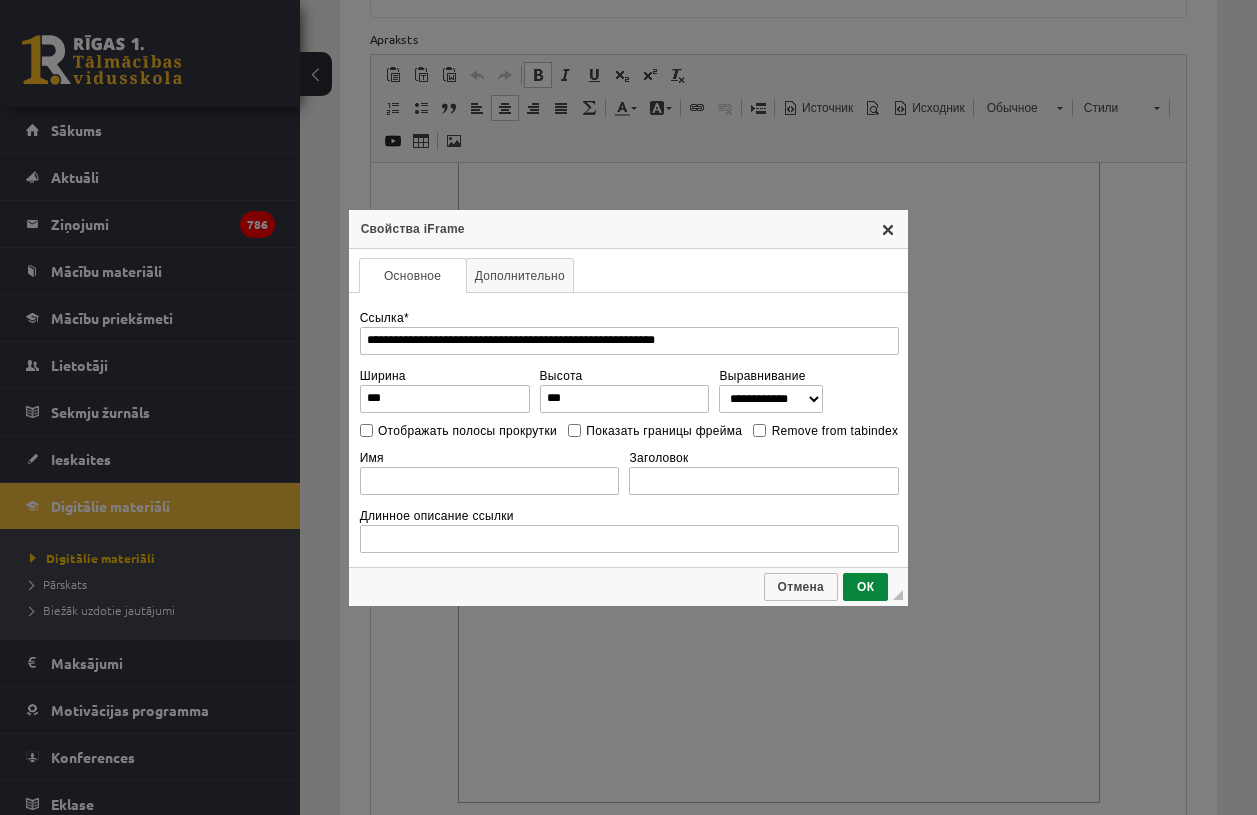 click on "X" at bounding box center (888, 229) 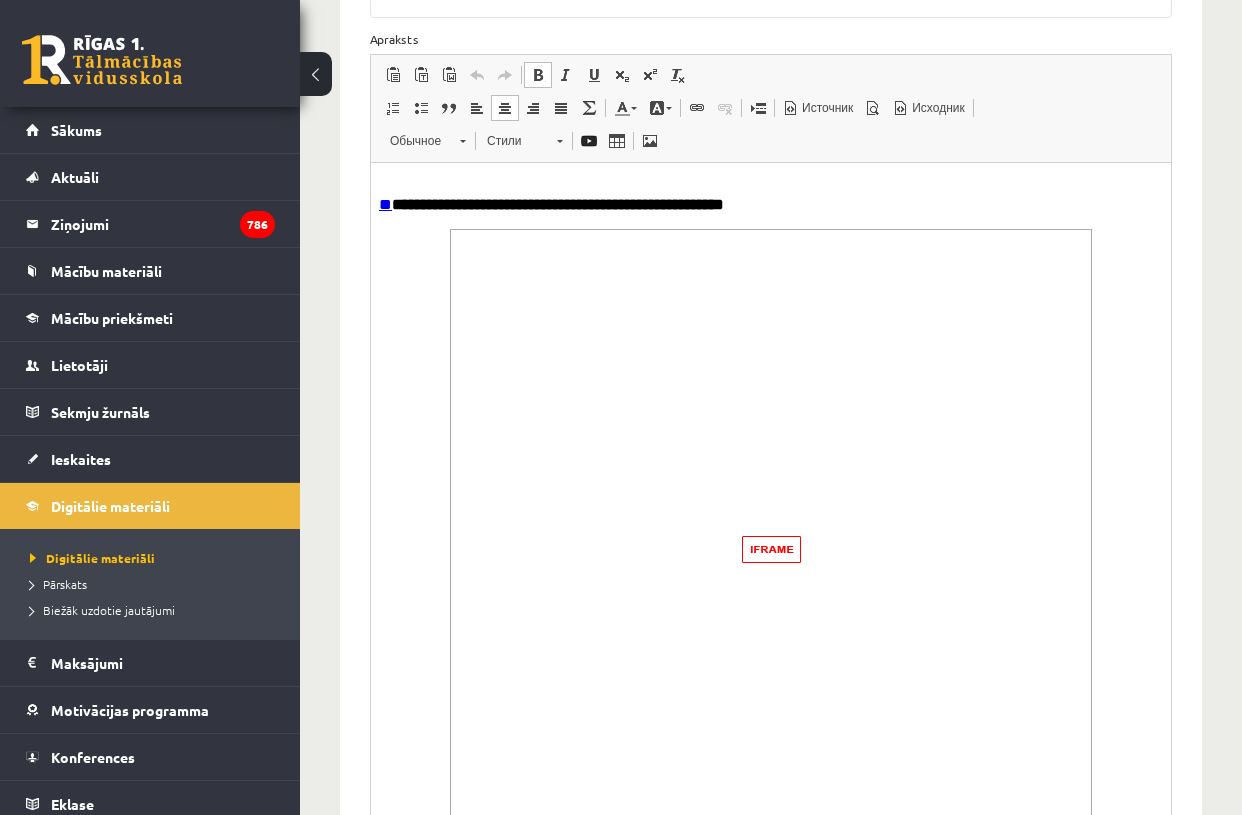 scroll, scrollTop: 0, scrollLeft: 0, axis: both 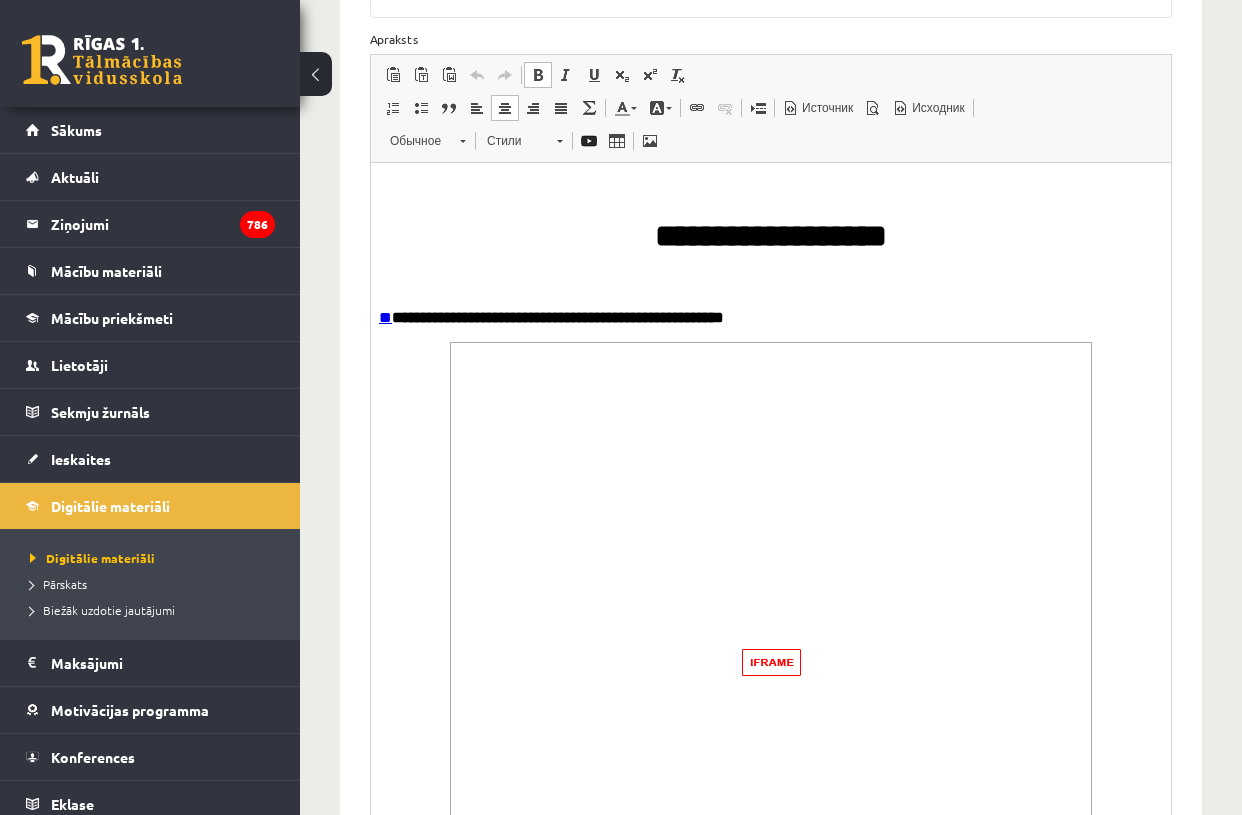 click on "**********" at bounding box center [771, 316] 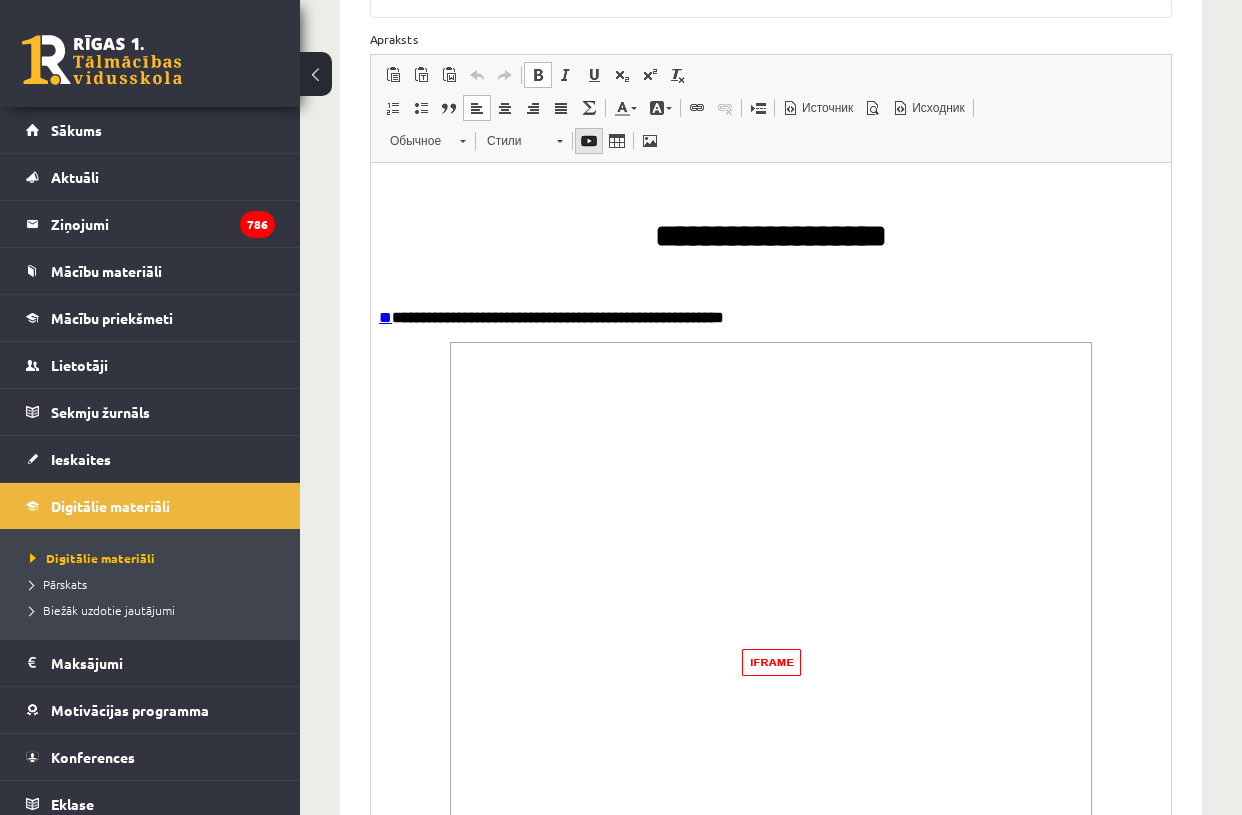 click at bounding box center (589, 141) 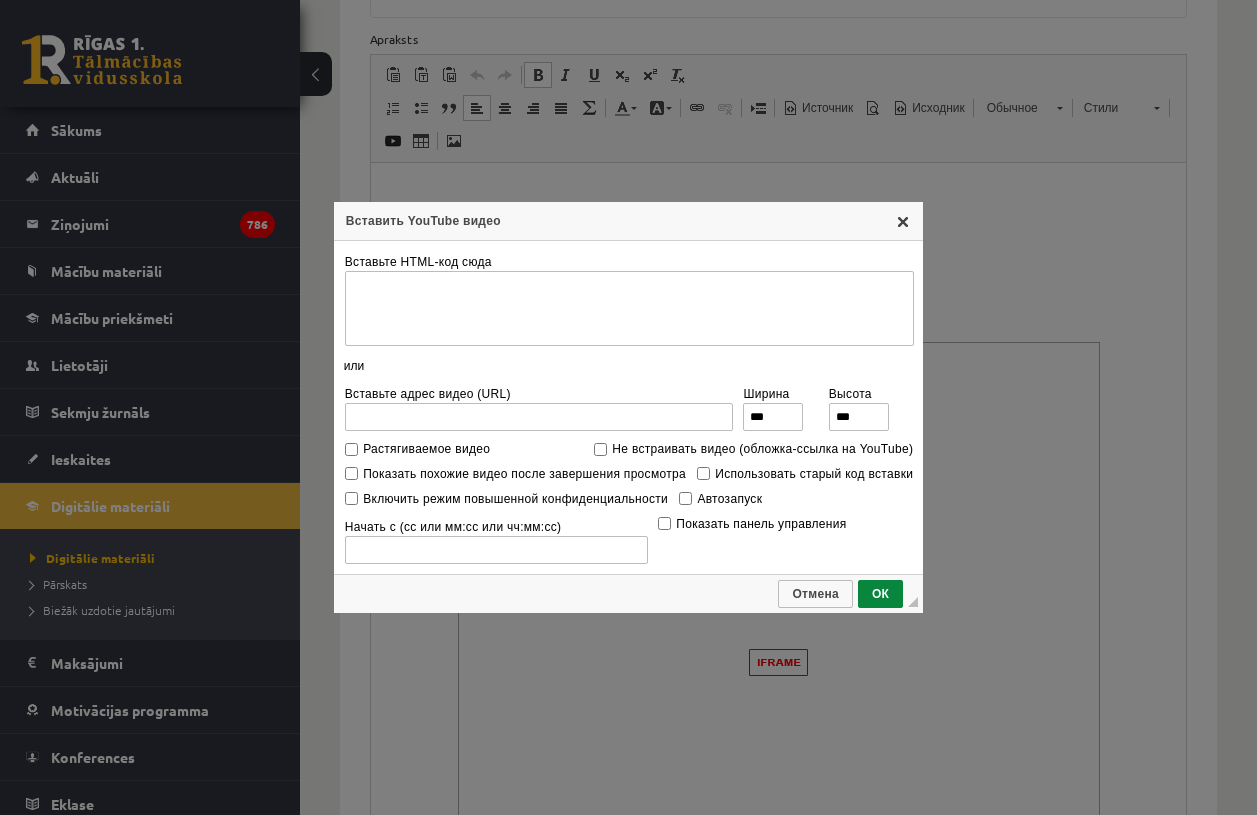 click on "X" at bounding box center [903, 221] 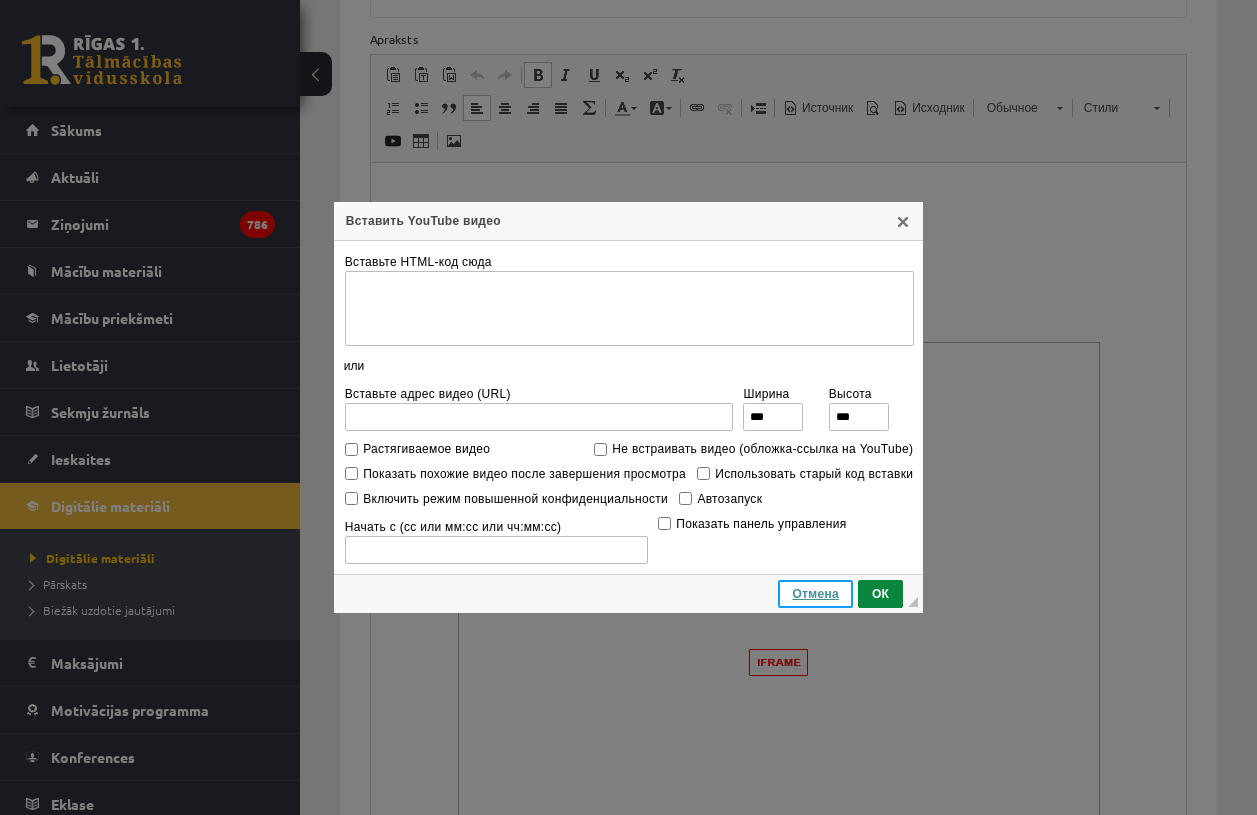 click on "Отмена" at bounding box center [815, 594] 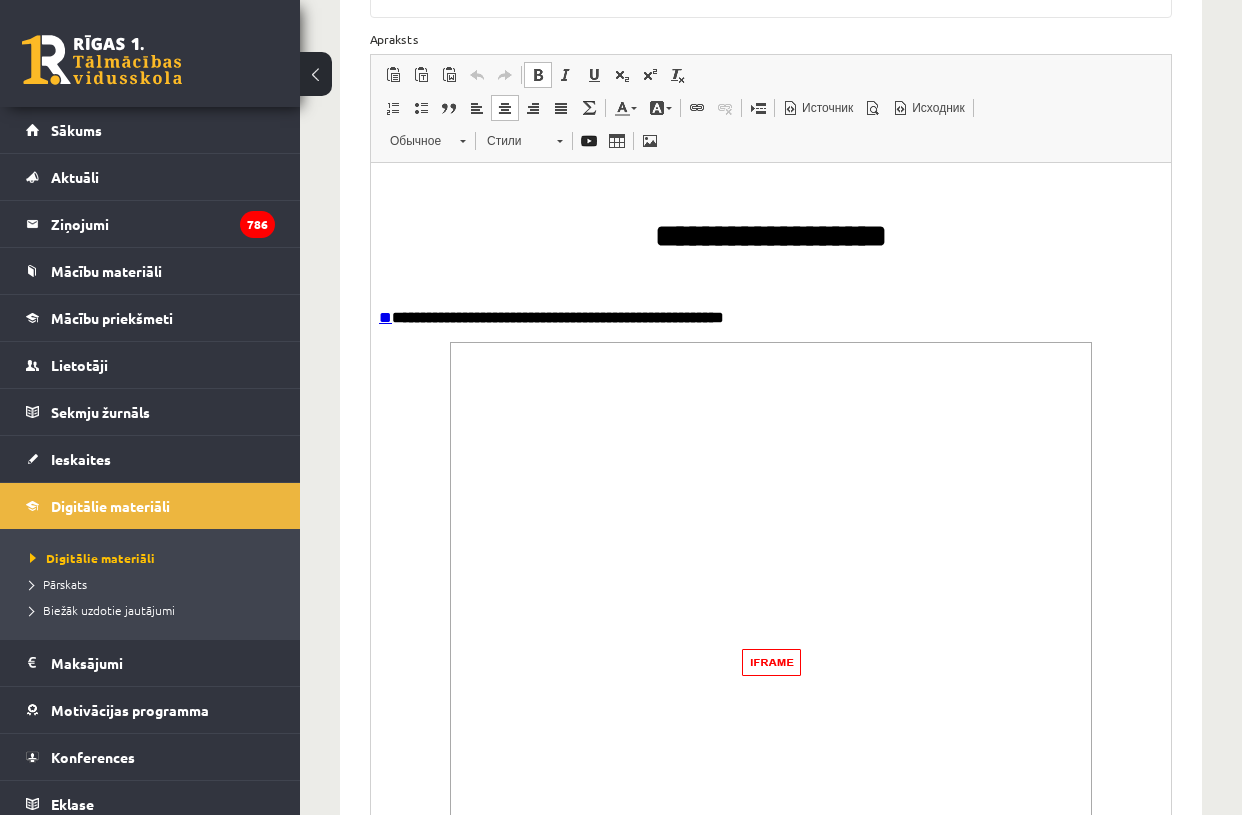 click at bounding box center (771, 662) 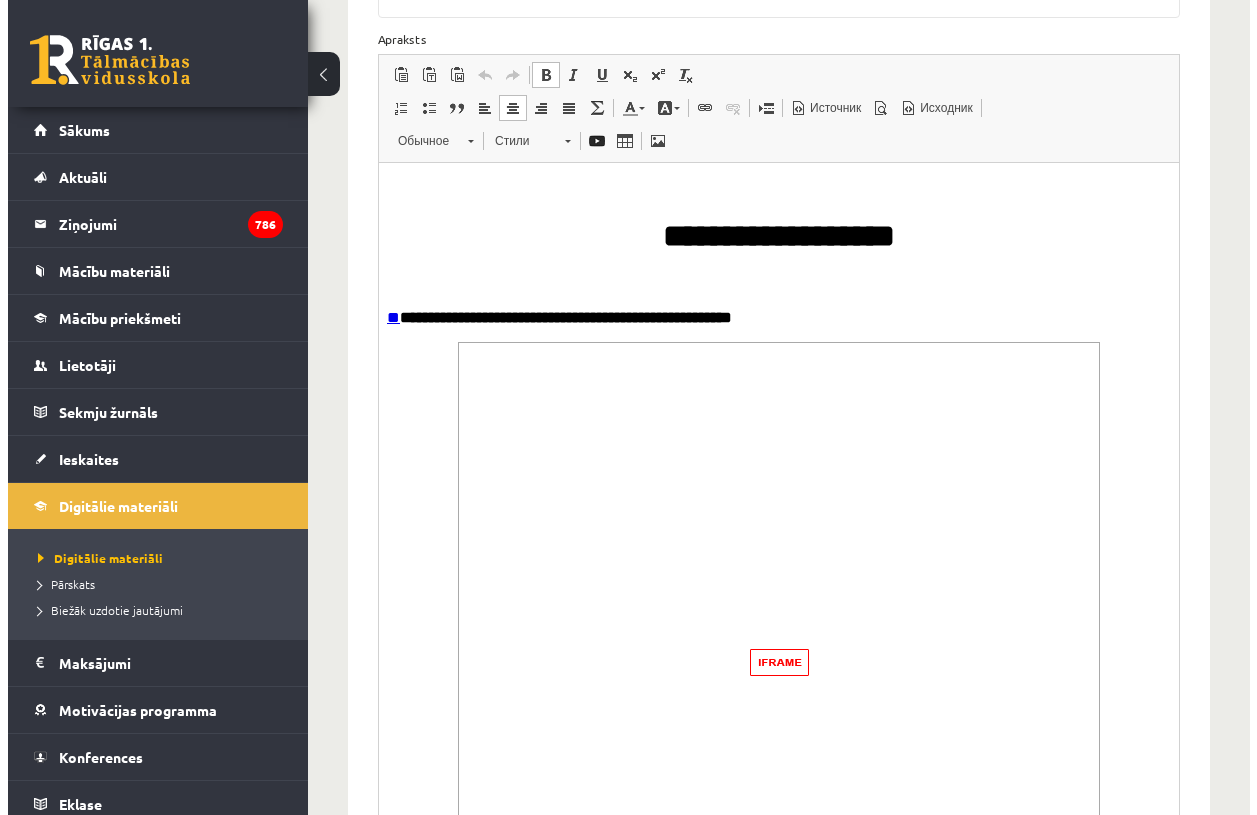 click at bounding box center (778, 662) 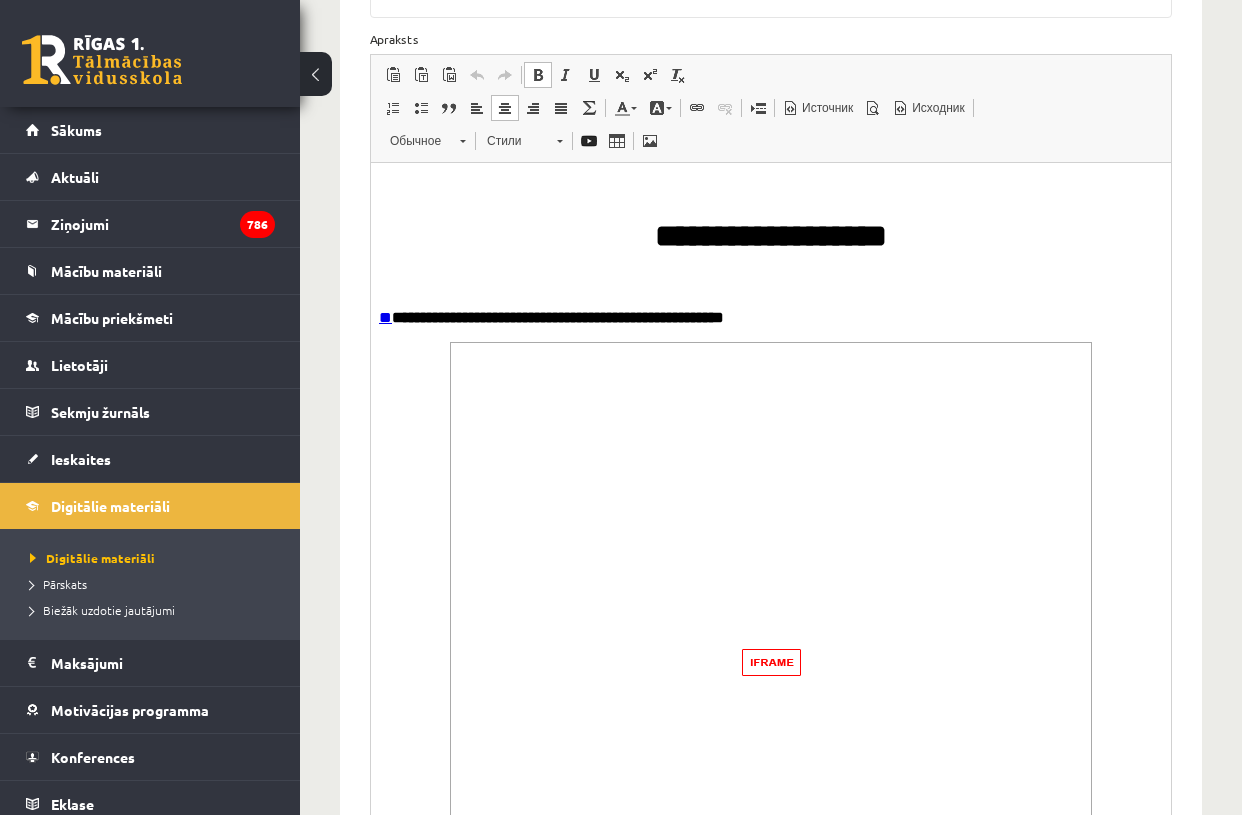 type 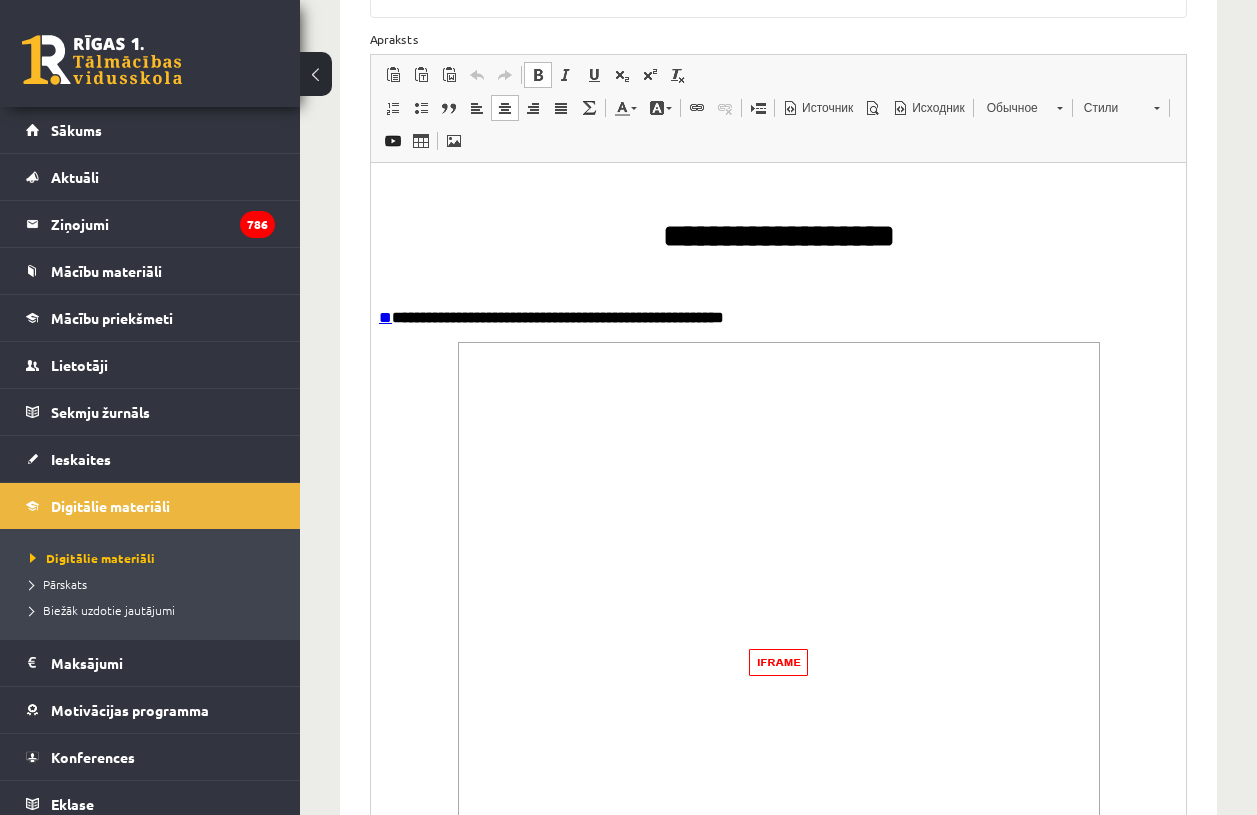 type on "**********" 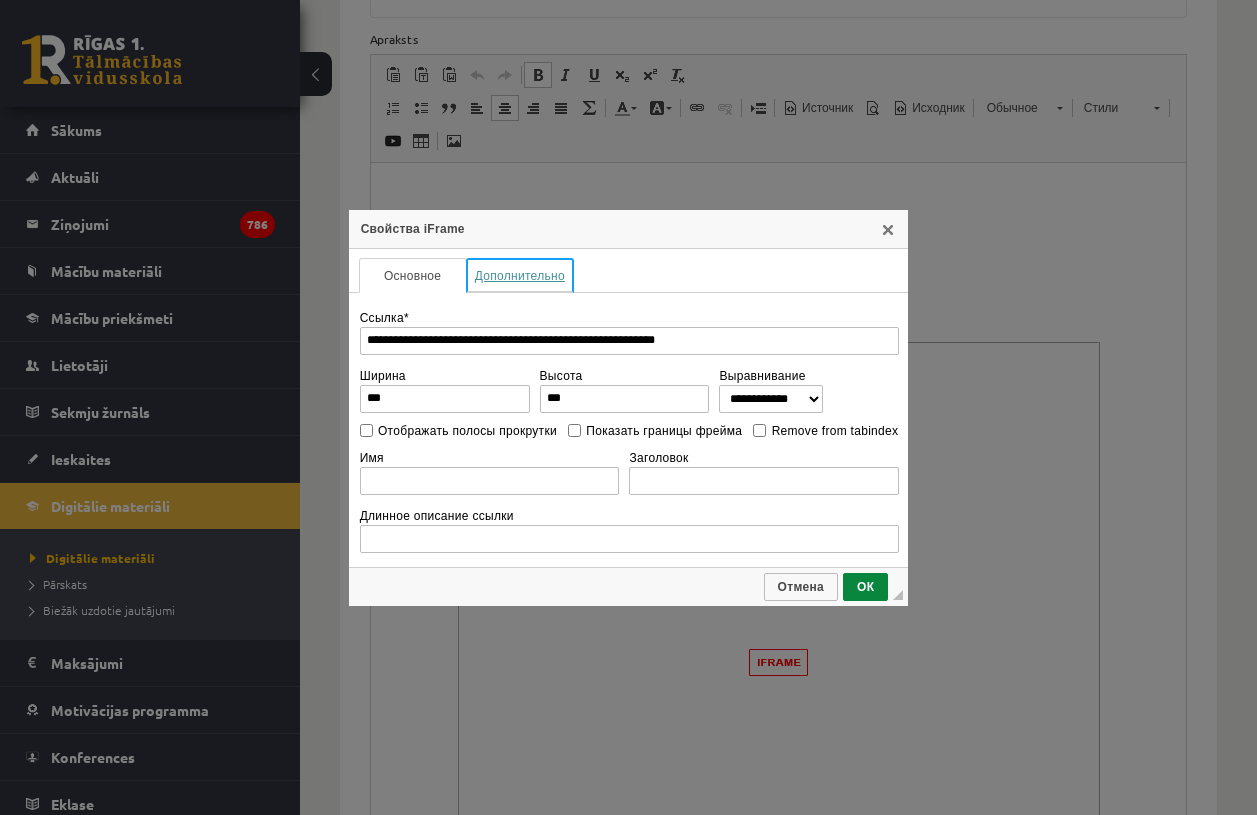 click on "Дополнительно" at bounding box center [520, 275] 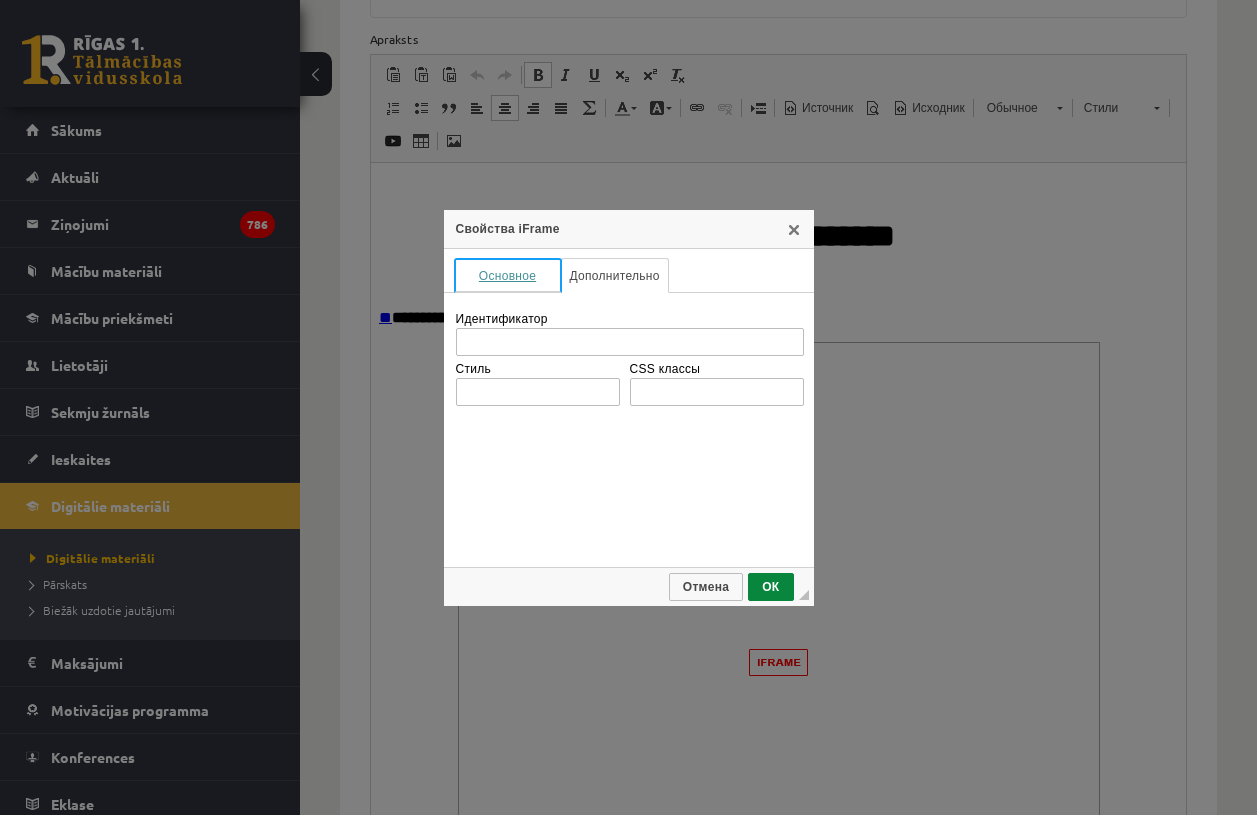 click on "Основное" at bounding box center (508, 275) 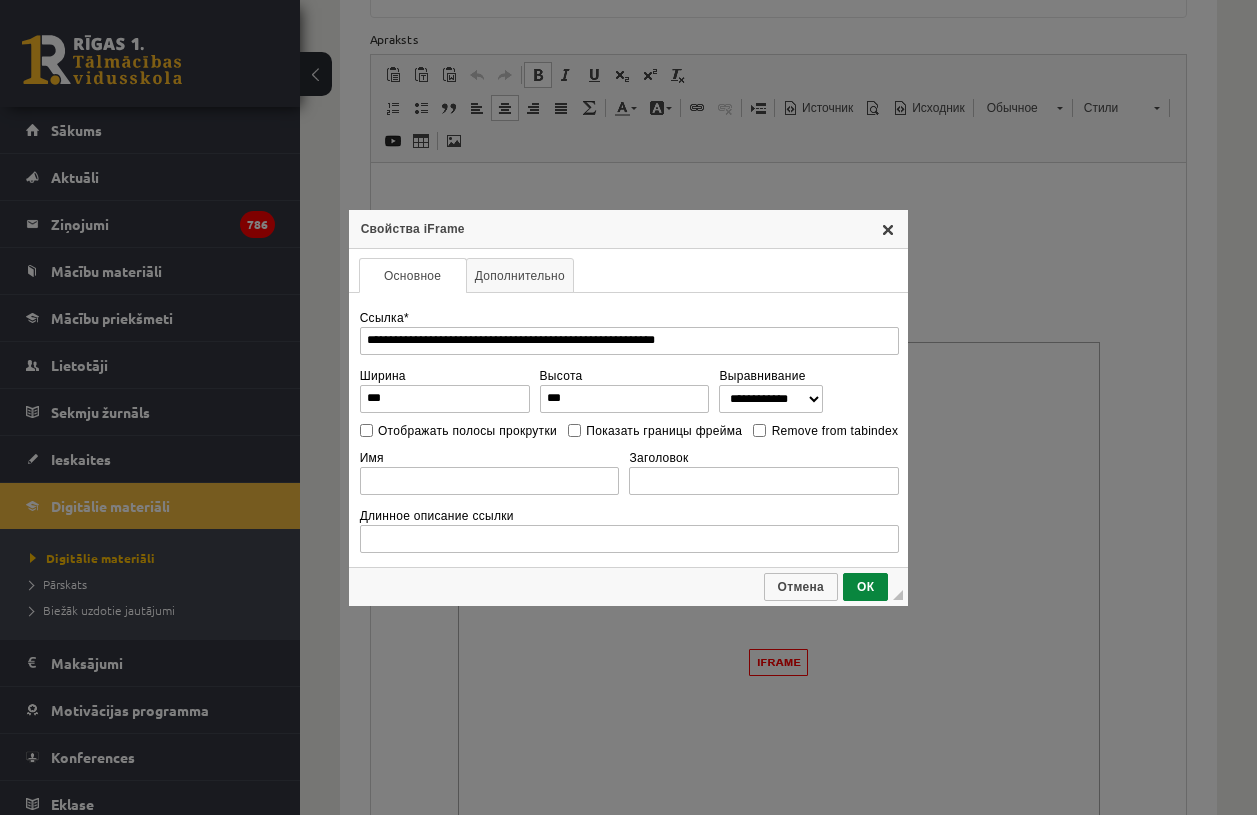 click on "X" at bounding box center (888, 229) 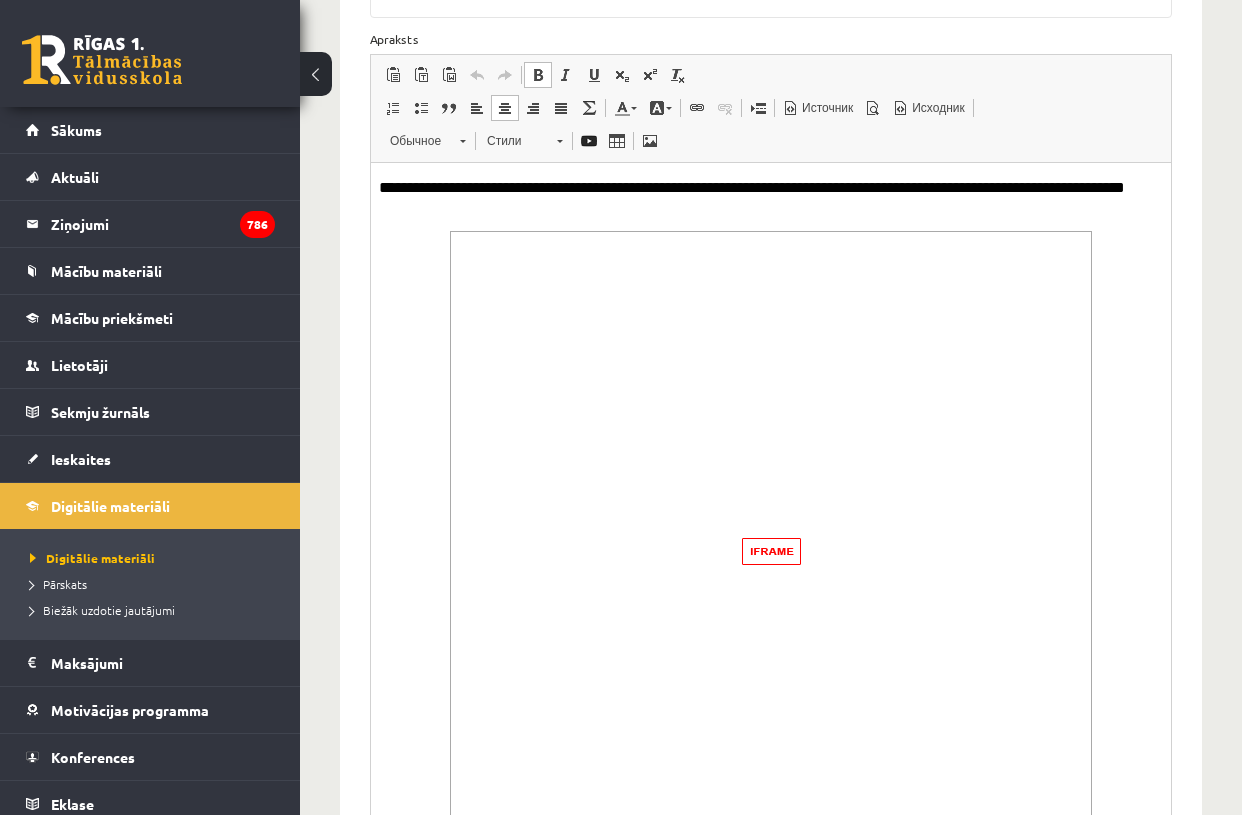 scroll, scrollTop: 994, scrollLeft: 0, axis: vertical 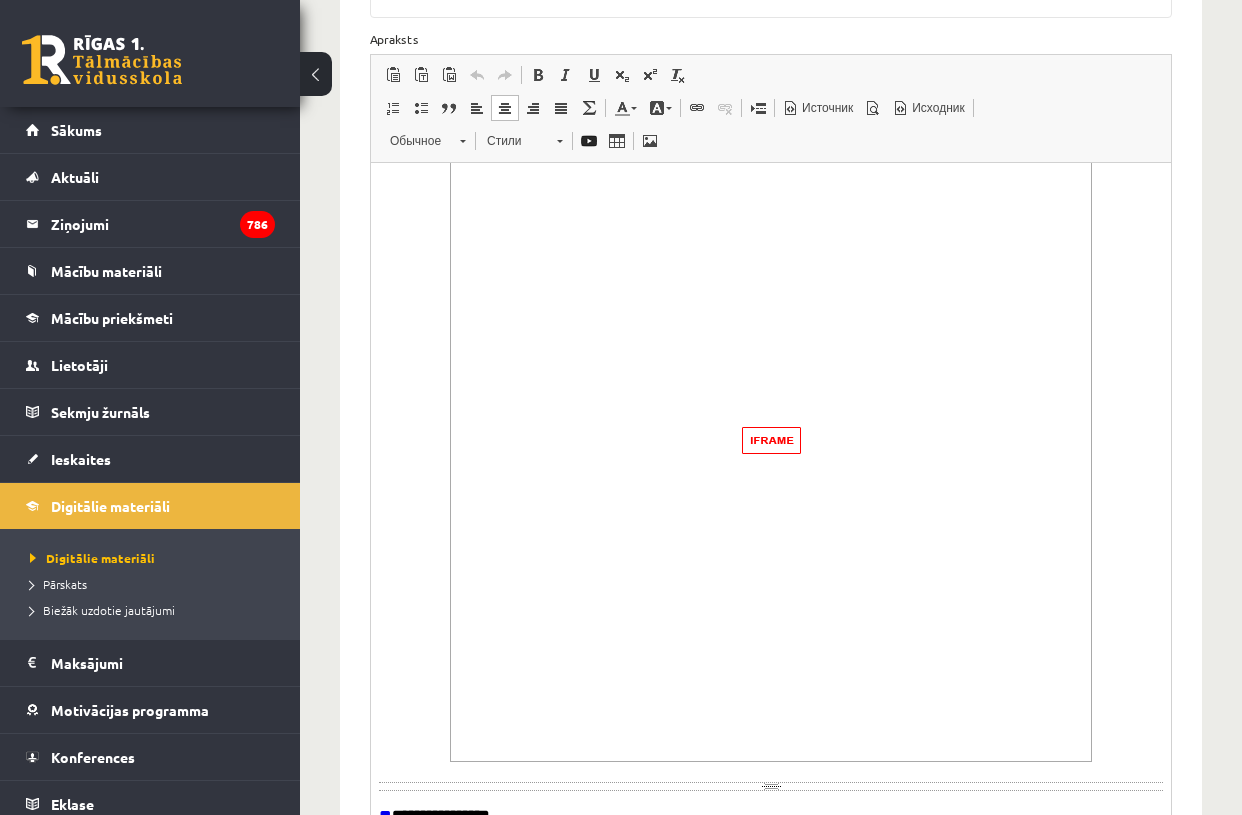 click at bounding box center (771, 440) 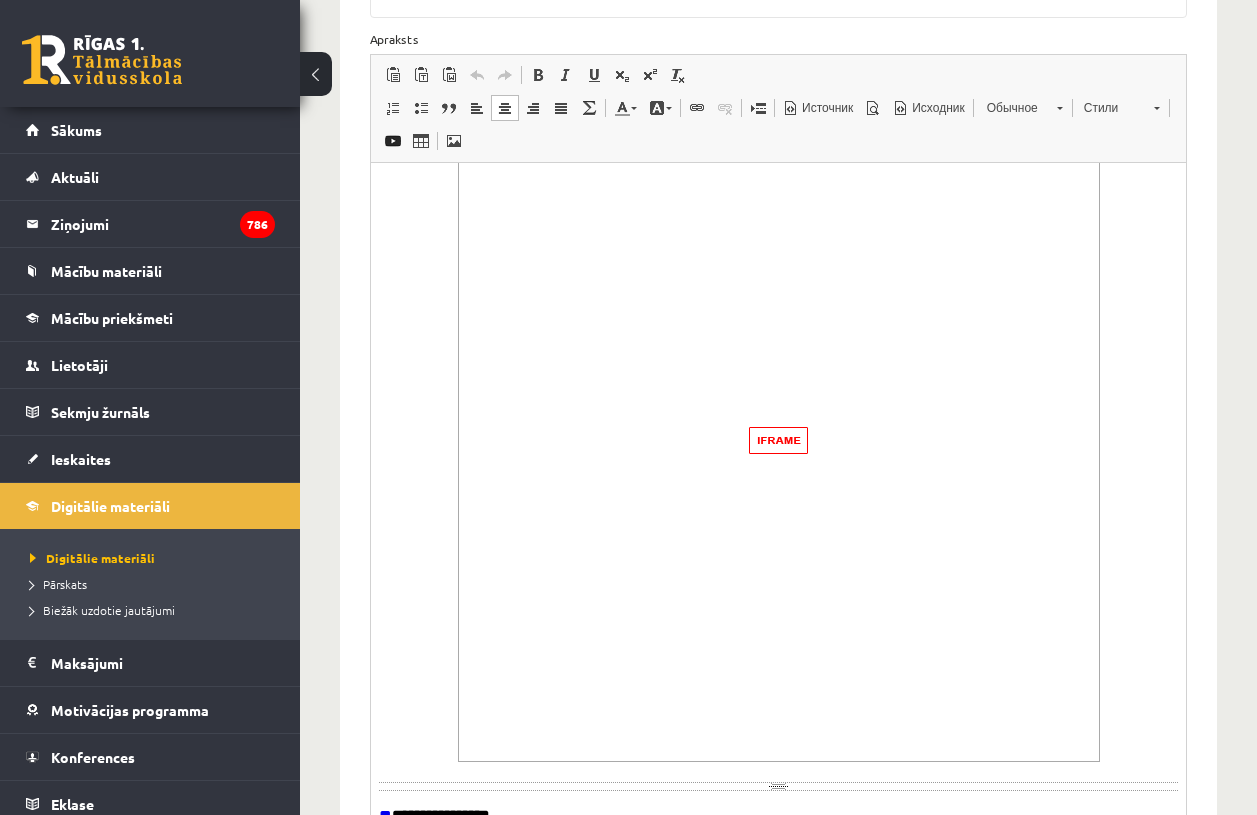 type on "**********" 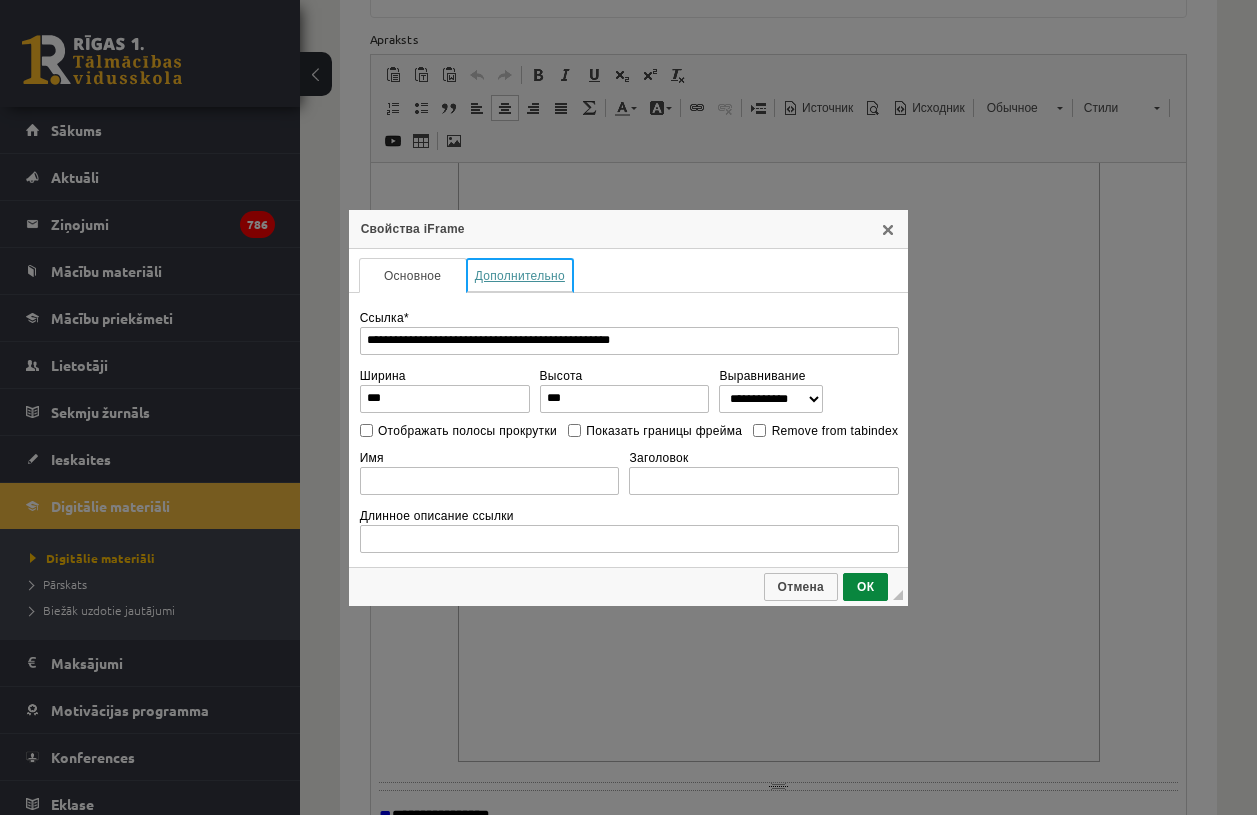 click on "Дополнительно" at bounding box center [520, 275] 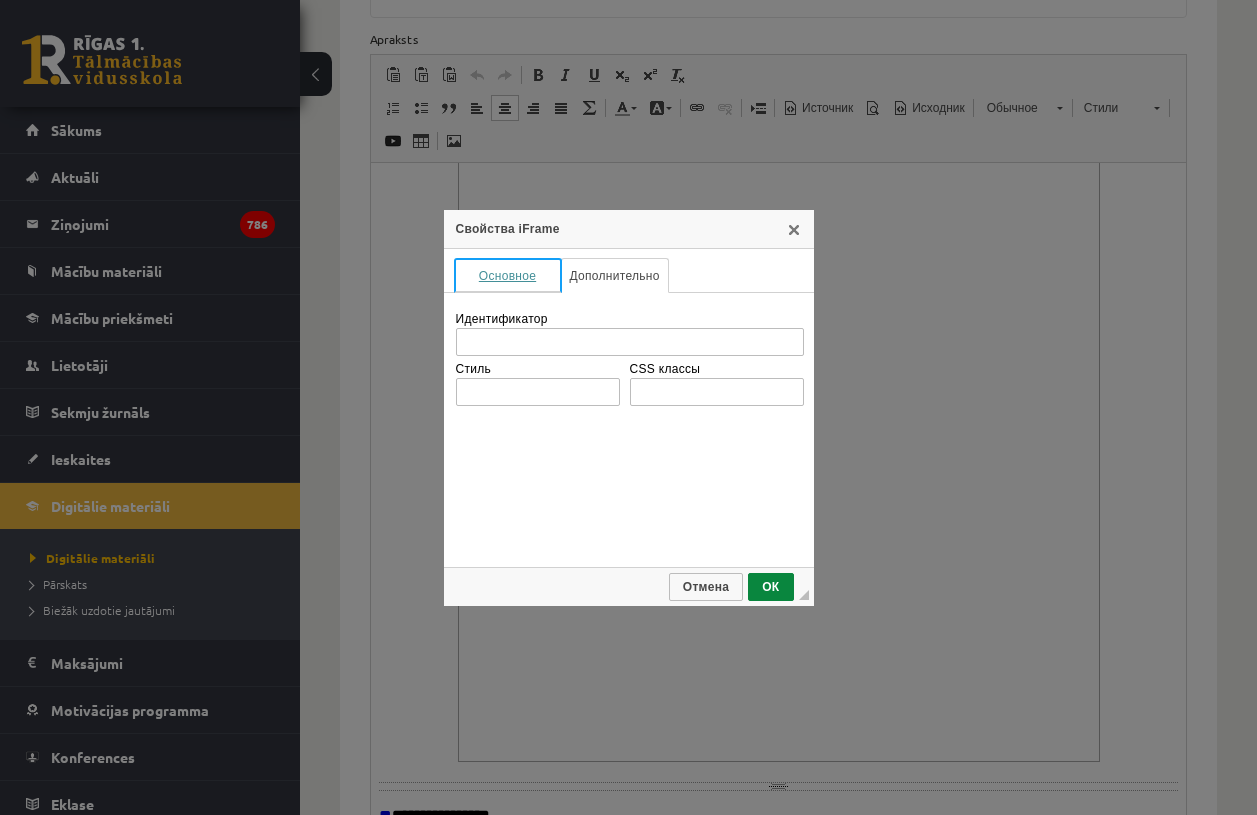 click on "Основное" at bounding box center [508, 275] 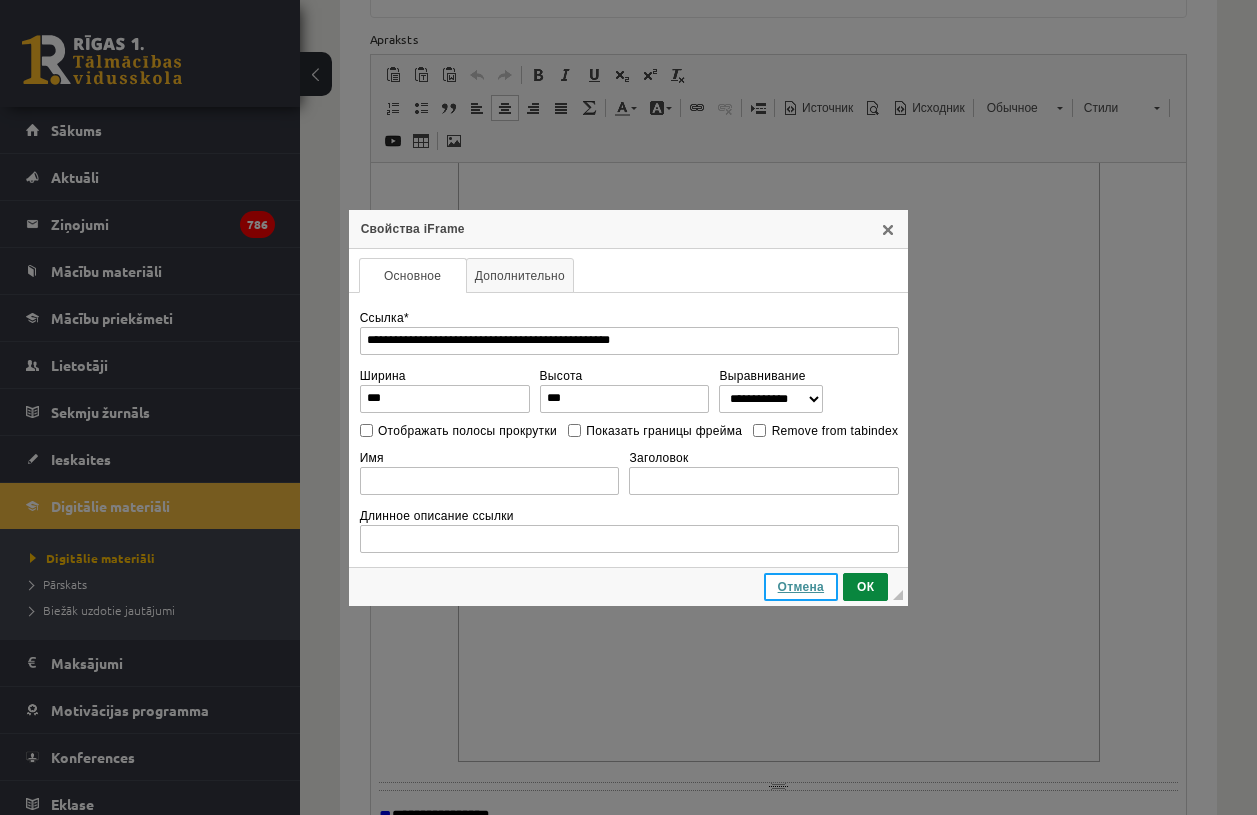 click on "Отмена" at bounding box center (801, 587) 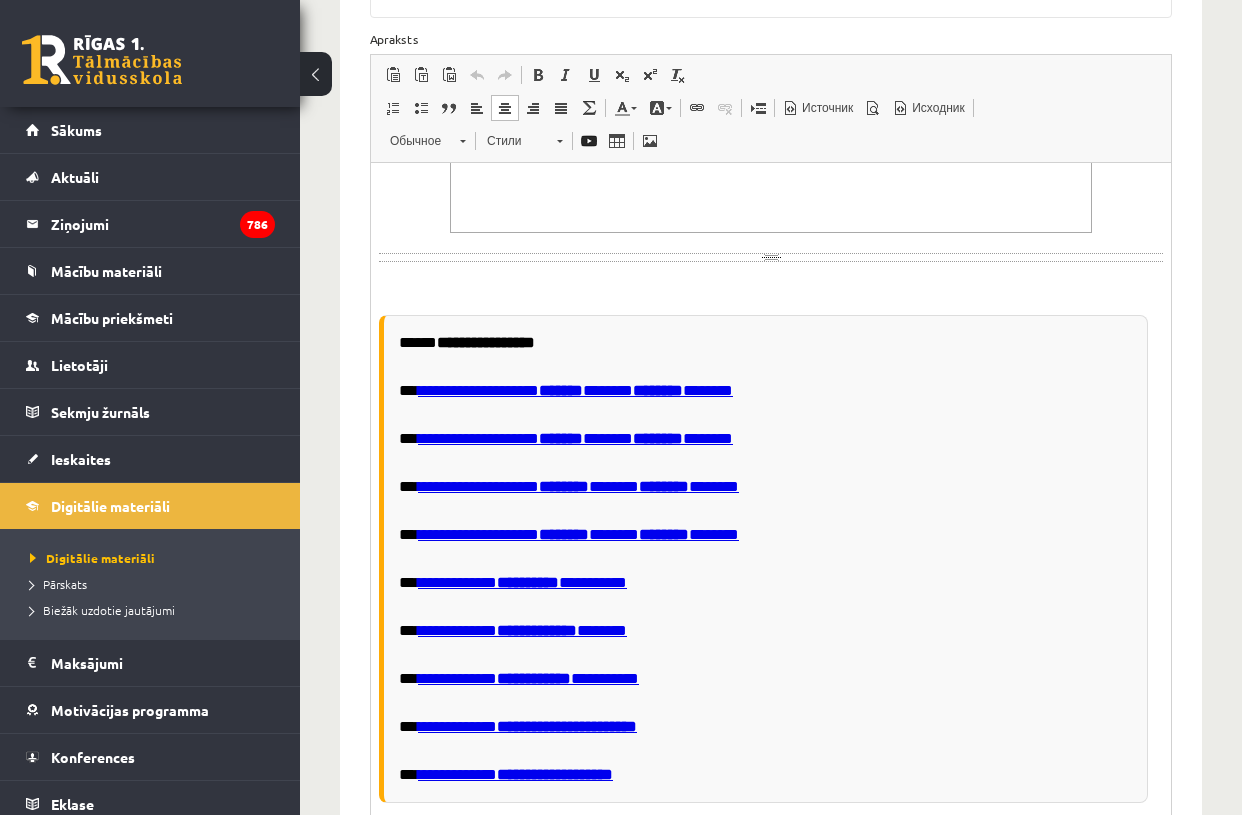 scroll, scrollTop: 1660, scrollLeft: 0, axis: vertical 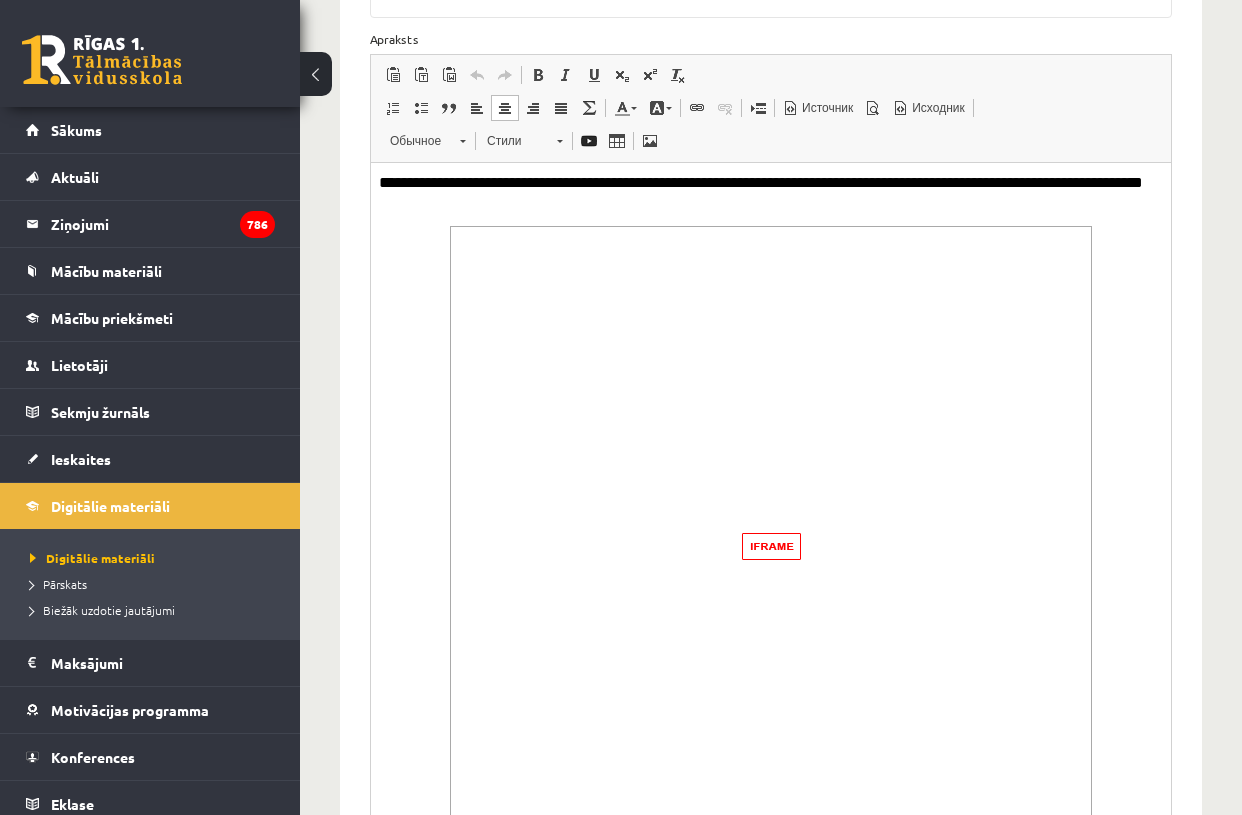click at bounding box center (771, 546) 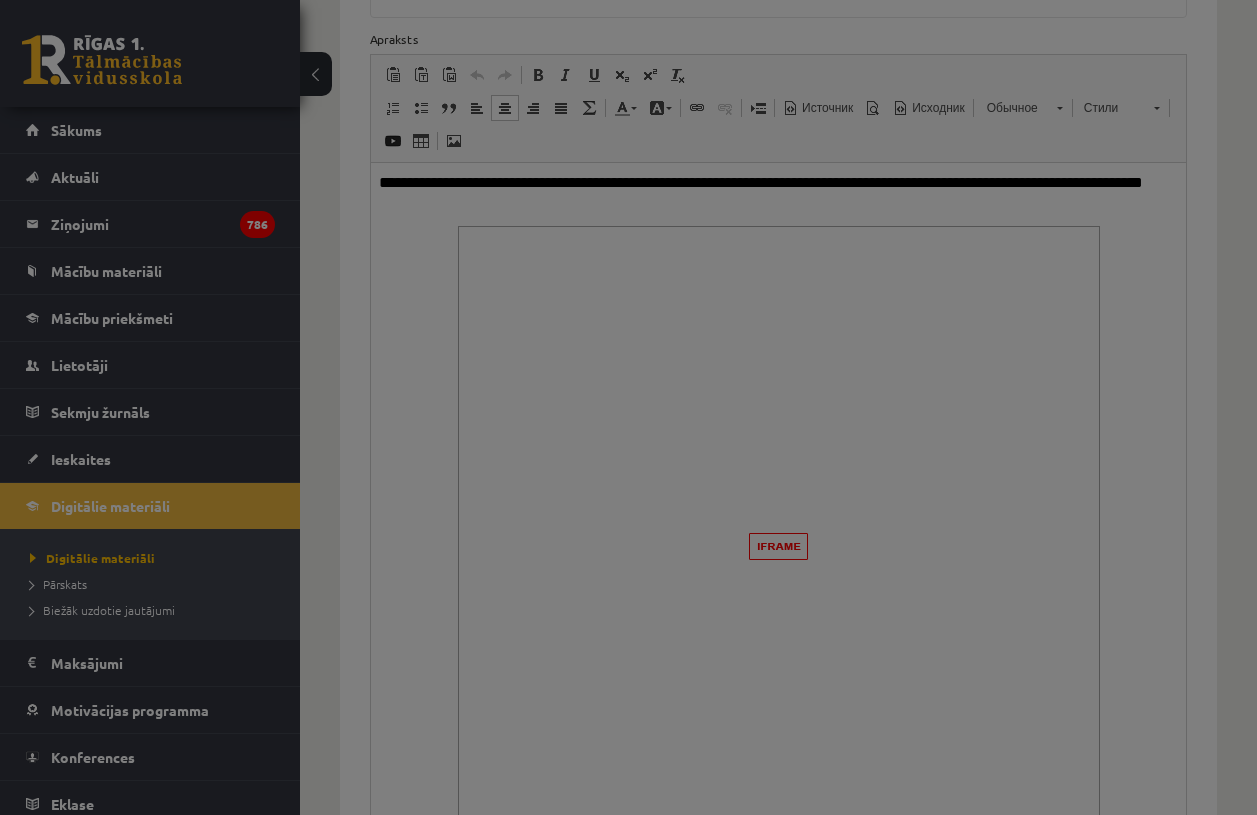 type on "**********" 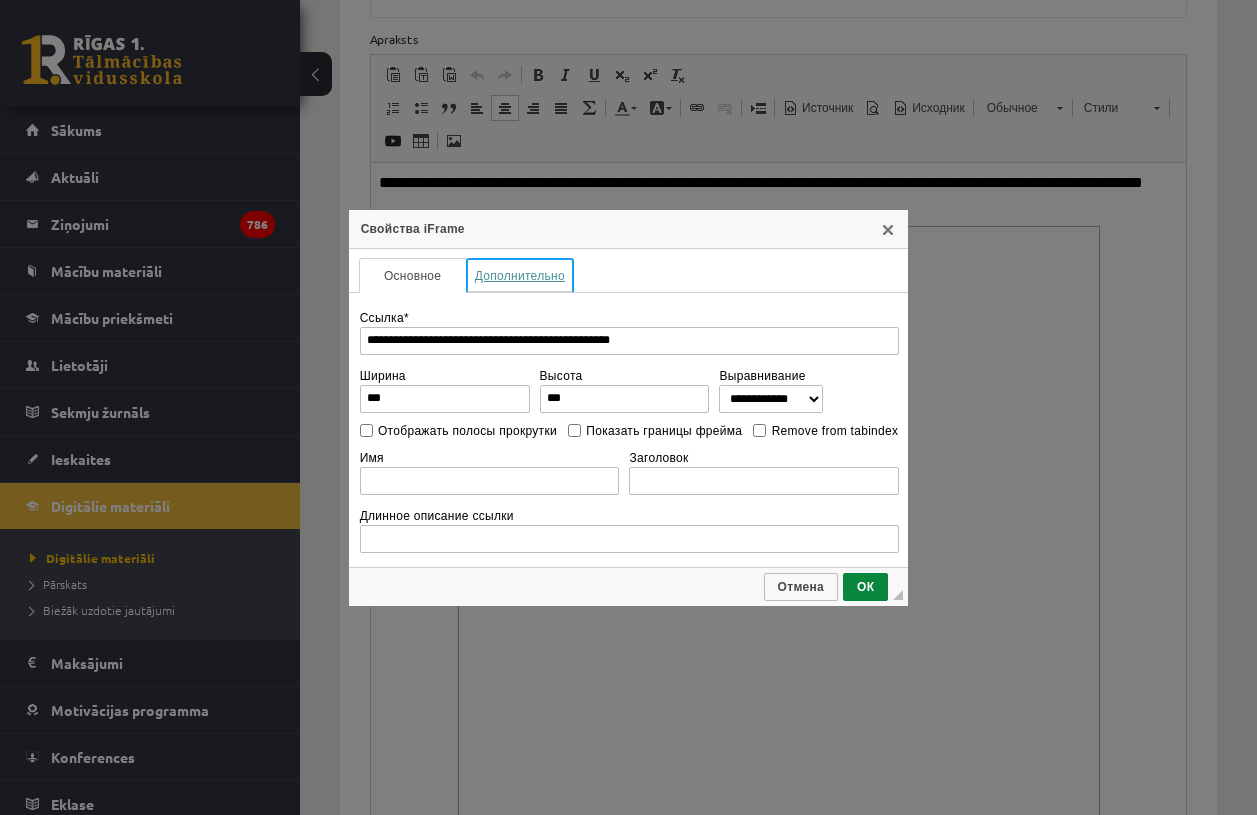 click on "Дополнительно" at bounding box center (520, 275) 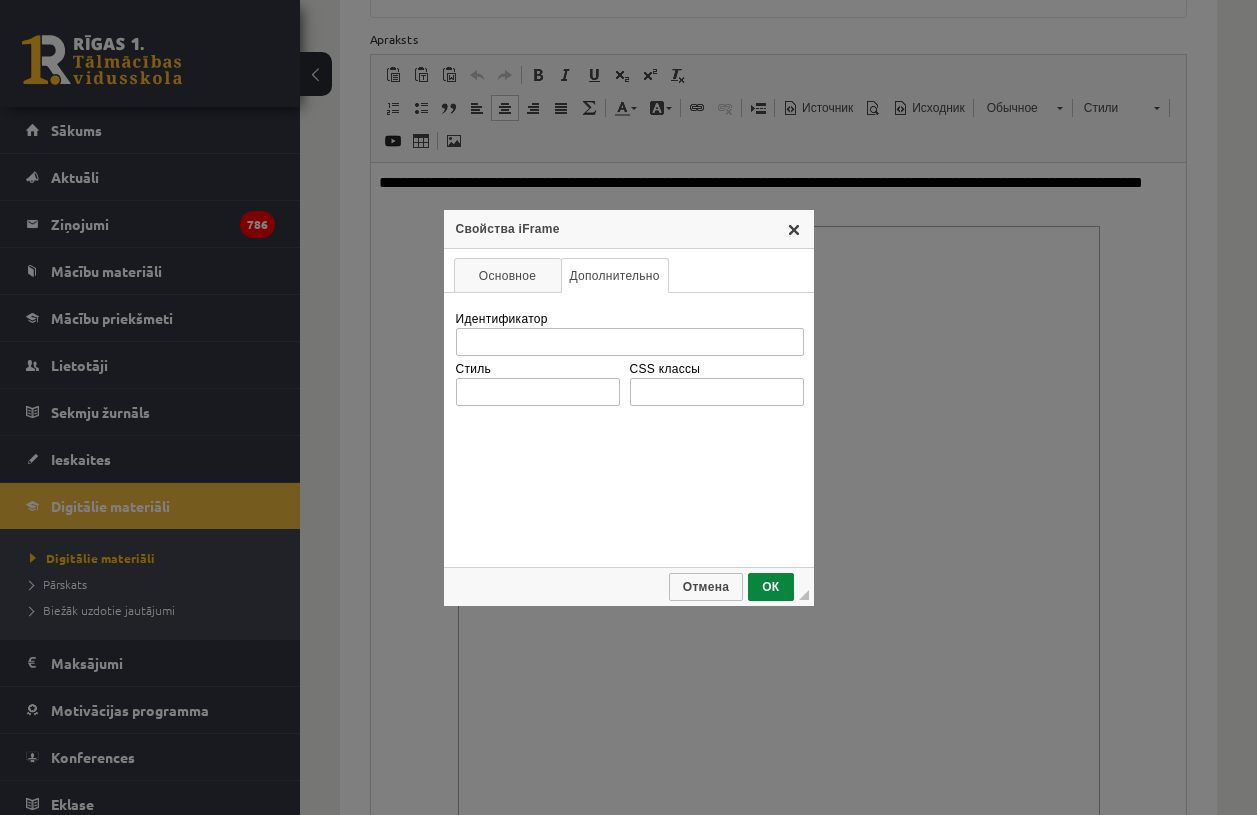 click on "X" at bounding box center [794, 229] 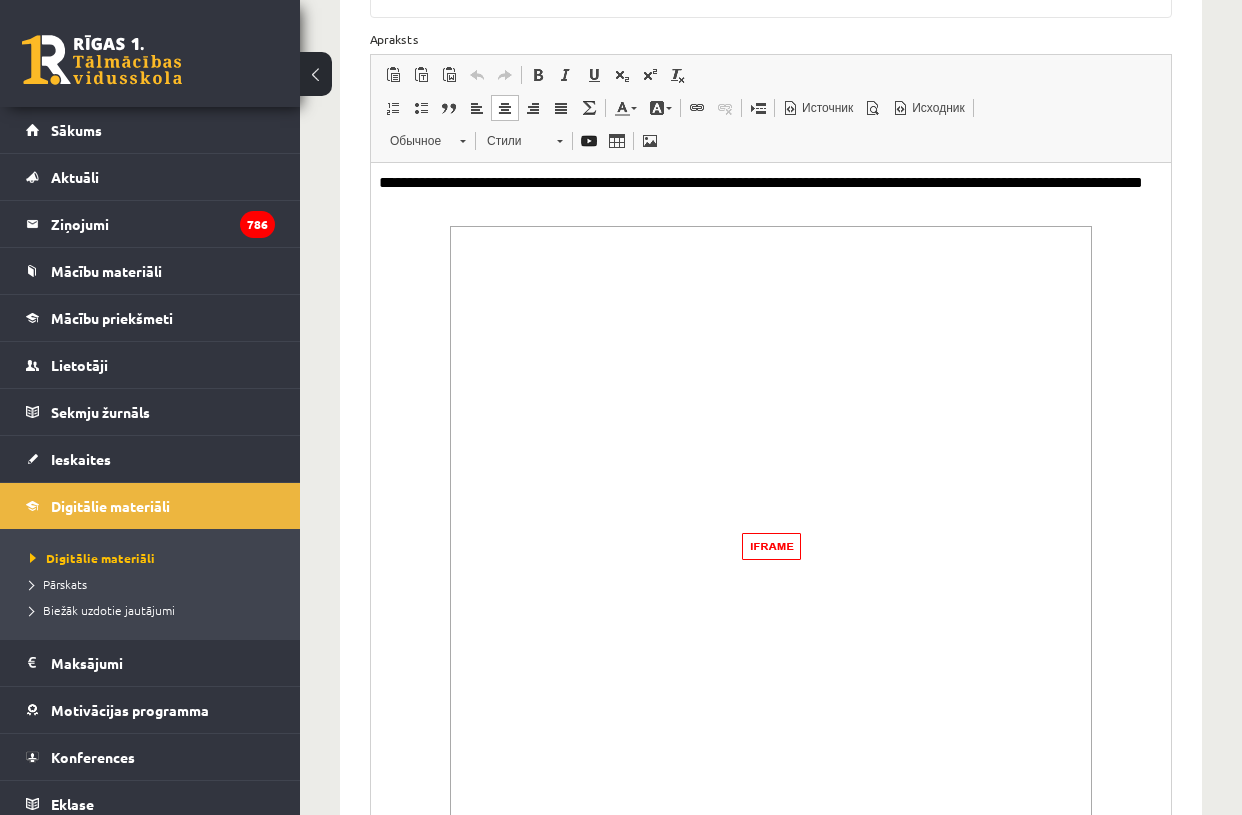click on "**********" at bounding box center (763, 191) 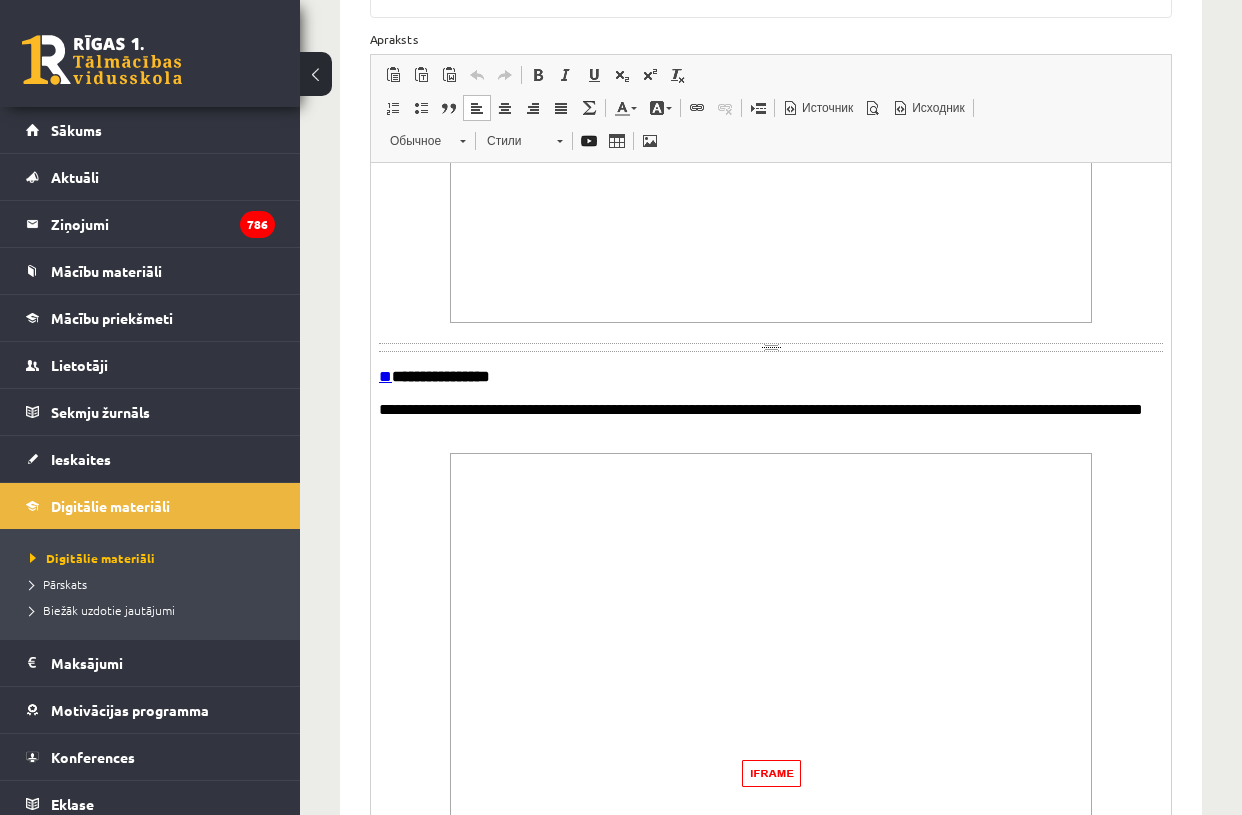 scroll, scrollTop: 1899, scrollLeft: 0, axis: vertical 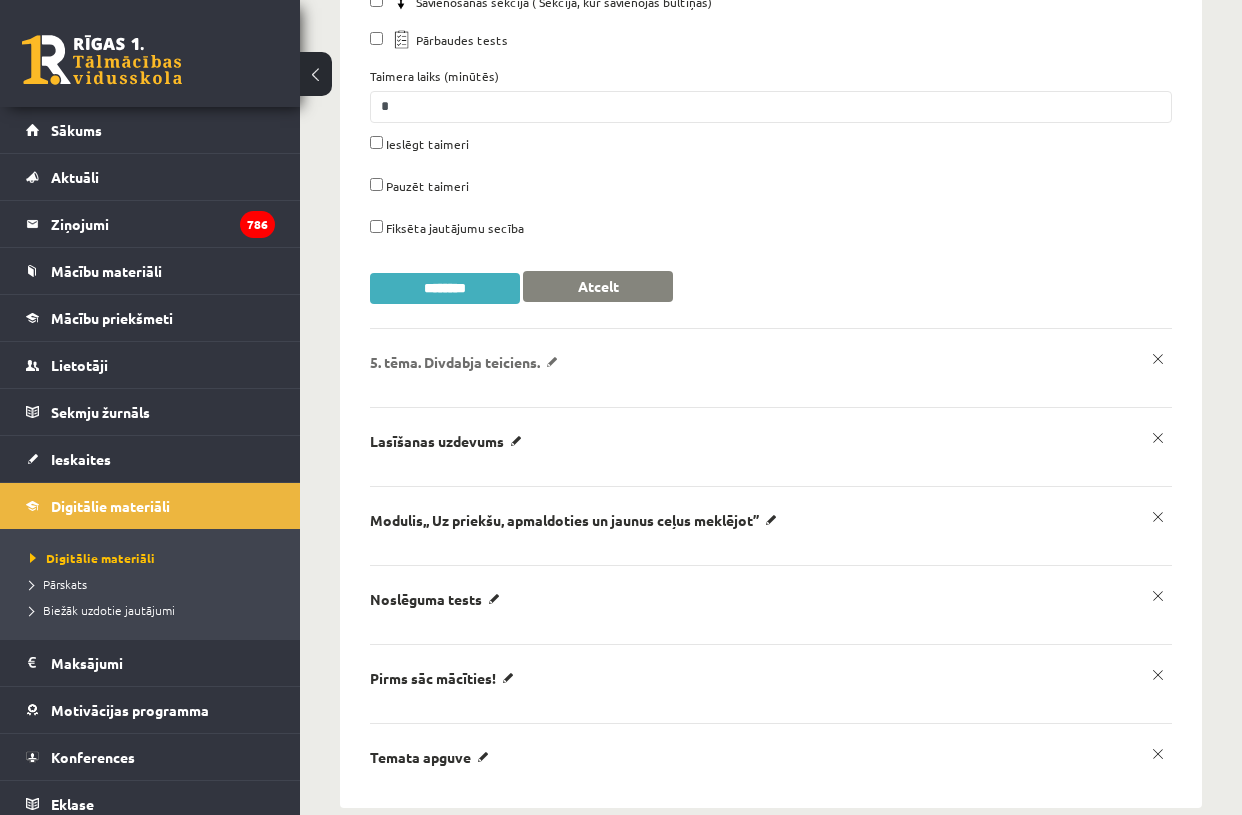 click on "5. tēma. Divdabja teiciens." at bounding box center (479, -1959) 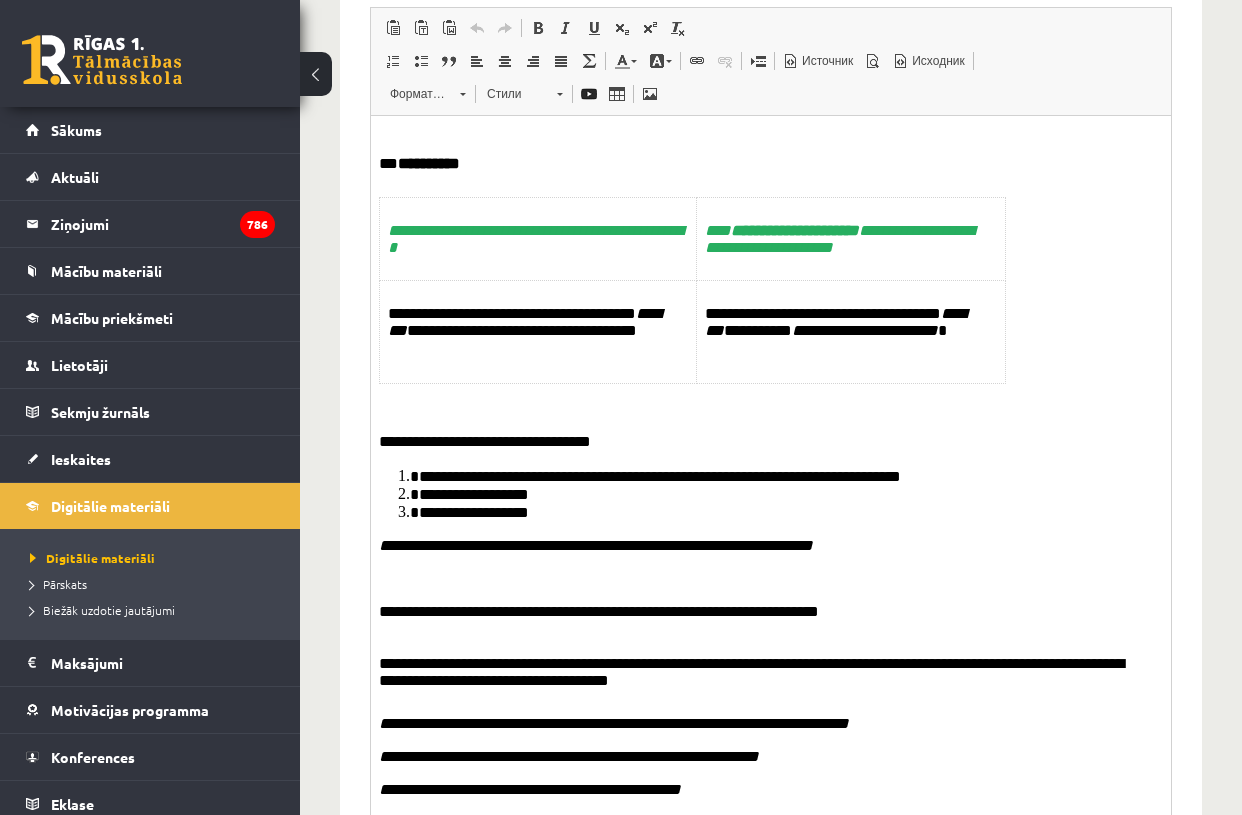scroll, scrollTop: 776, scrollLeft: 0, axis: vertical 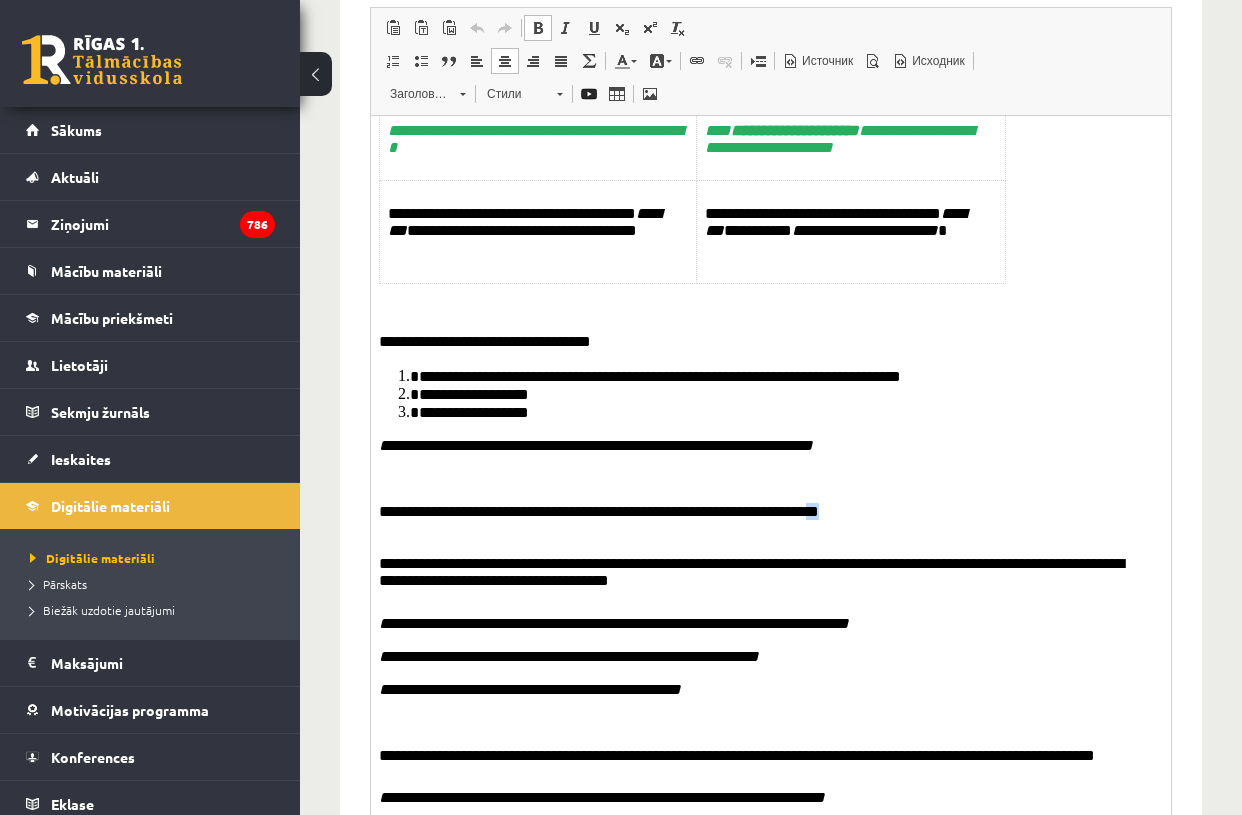drag, startPoint x: 820, startPoint y: 524, endPoint x: 832, endPoint y: 525, distance: 12.0415945 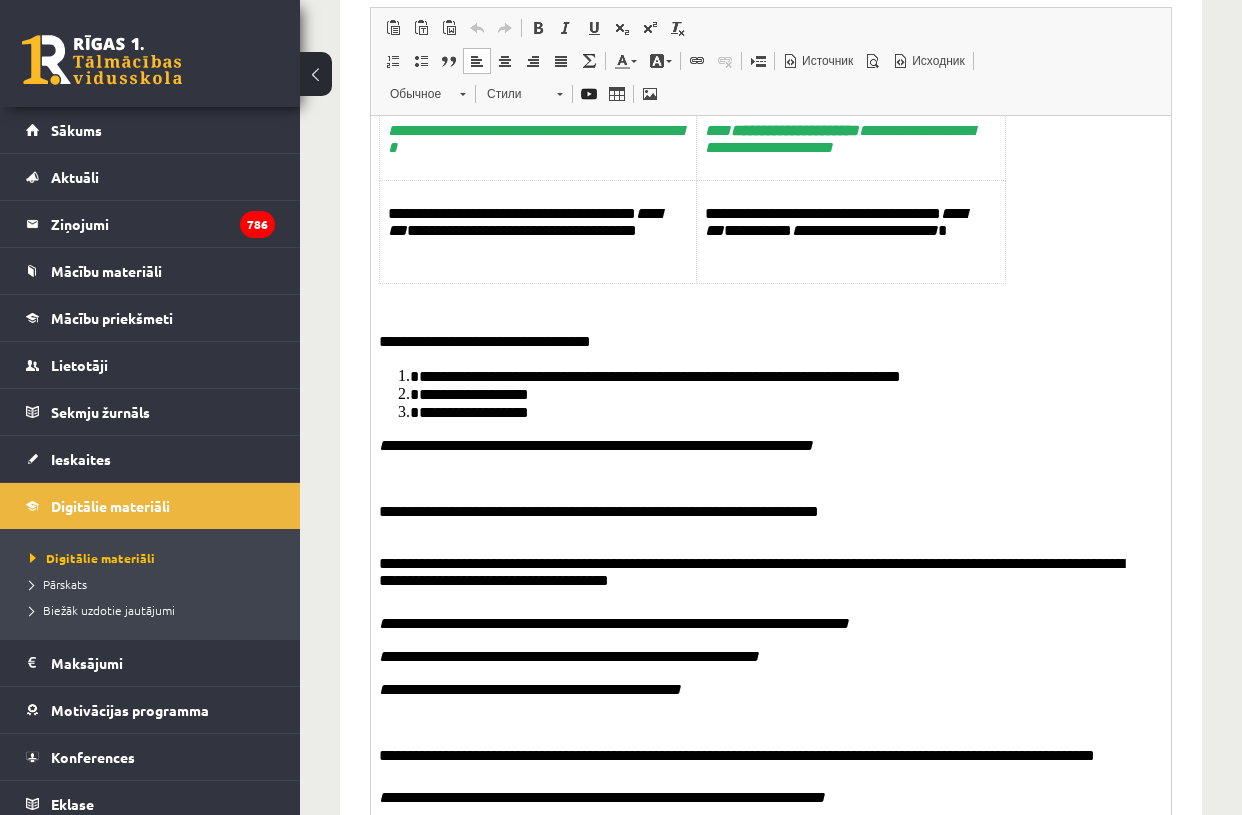 click on "**********" at bounding box center (763, 520) 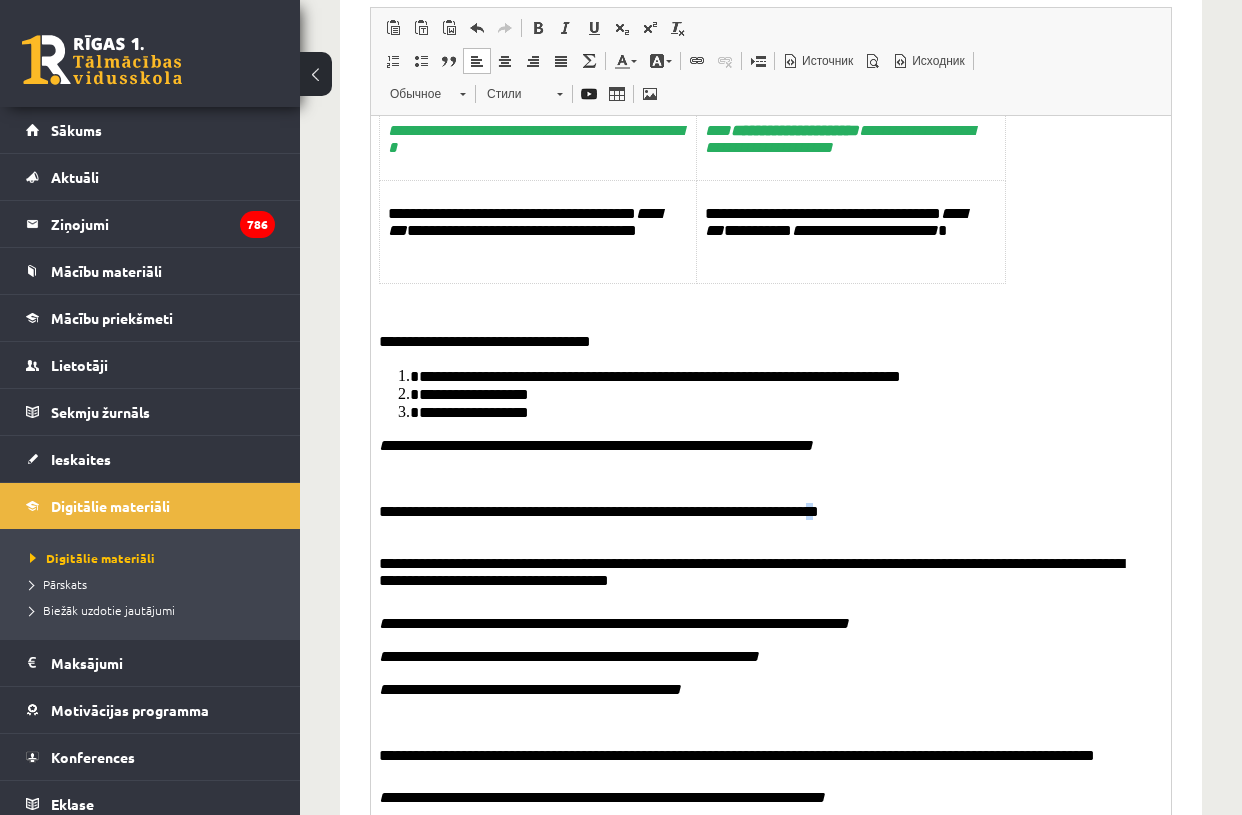 click on "**********" at bounding box center (763, 520) 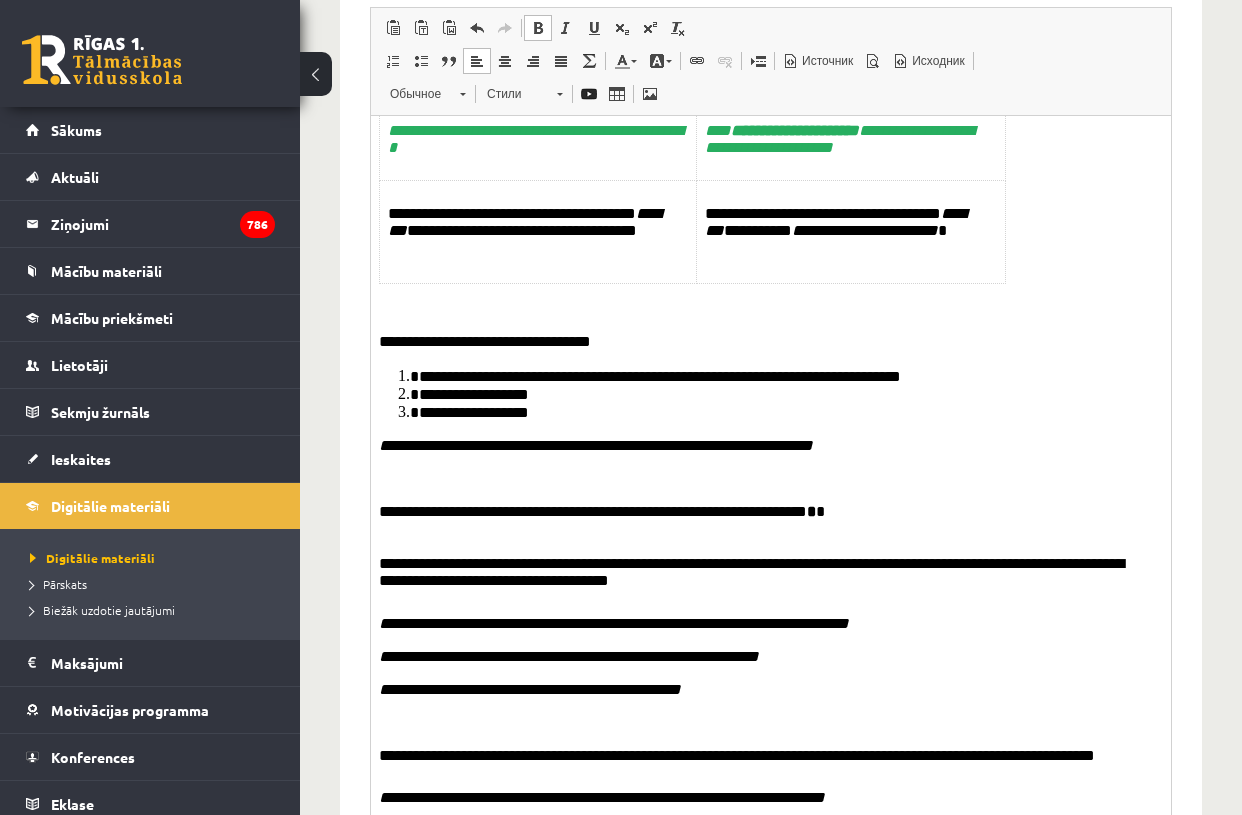 click on "**********" at bounding box center [771, 975] 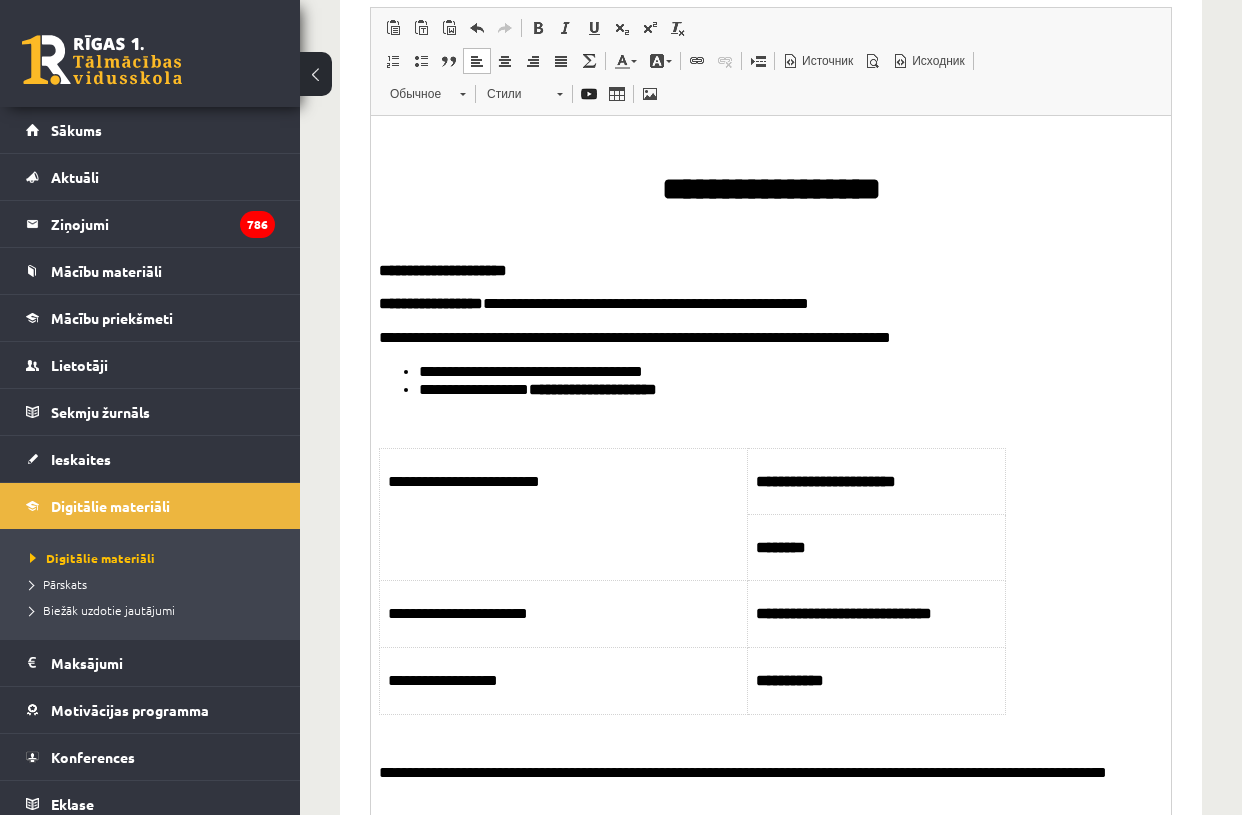 scroll, scrollTop: 2901, scrollLeft: 0, axis: vertical 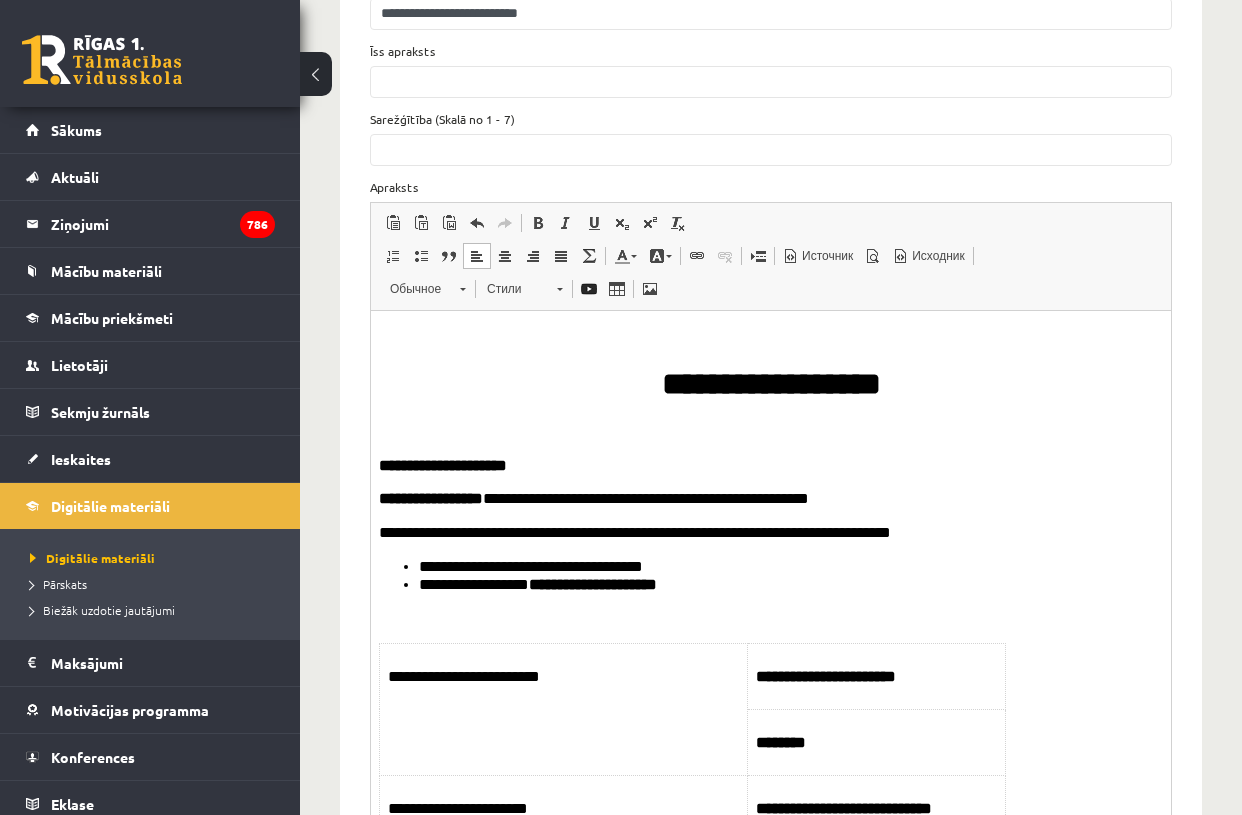 click on "**********" at bounding box center (443, 464) 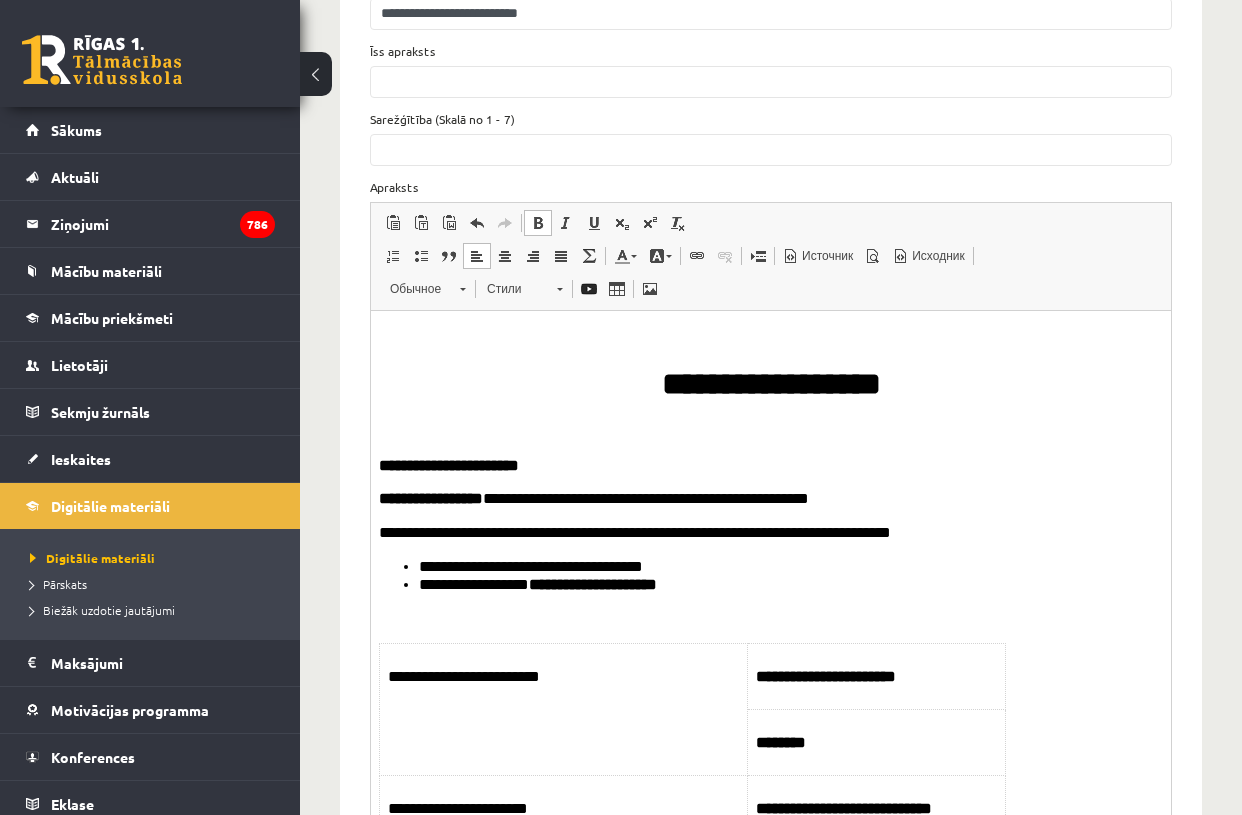click on "**********" at bounding box center (771, 366) 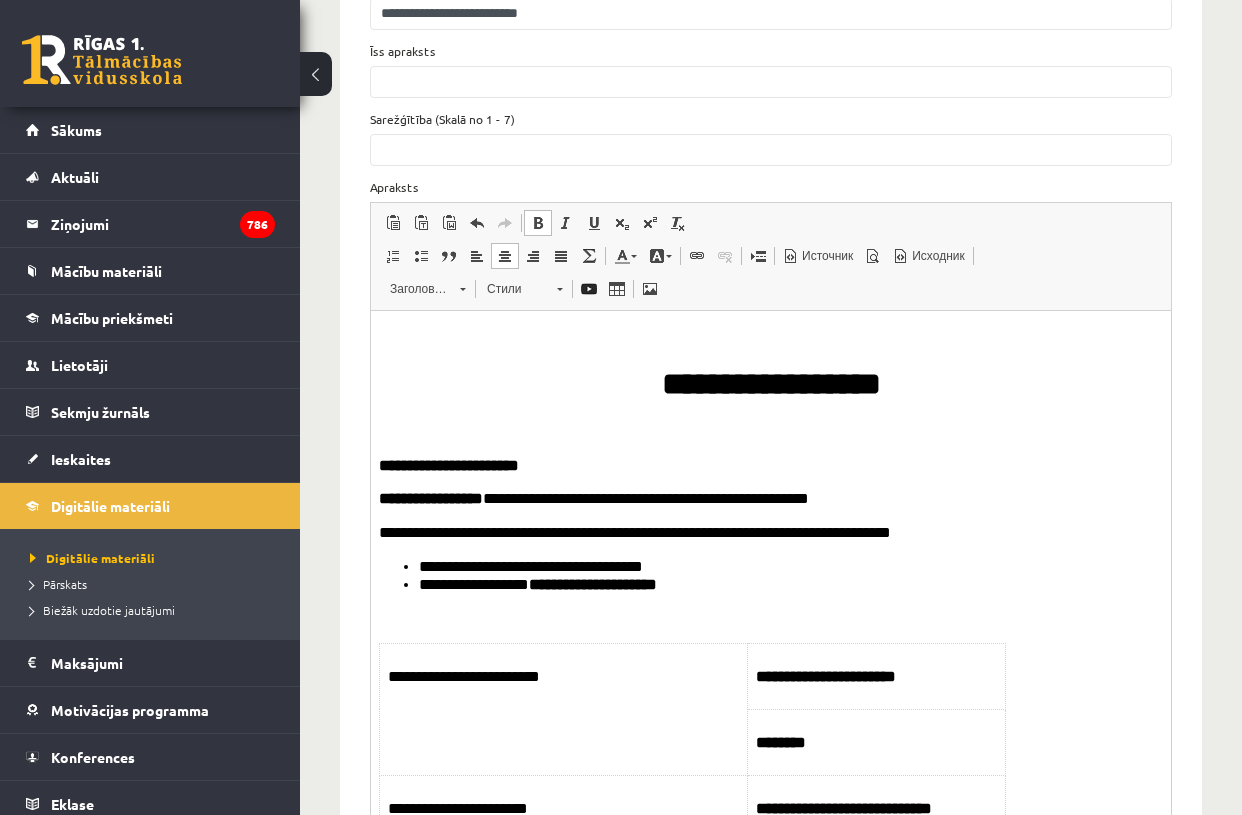 click on "**********" at bounding box center (449, 464) 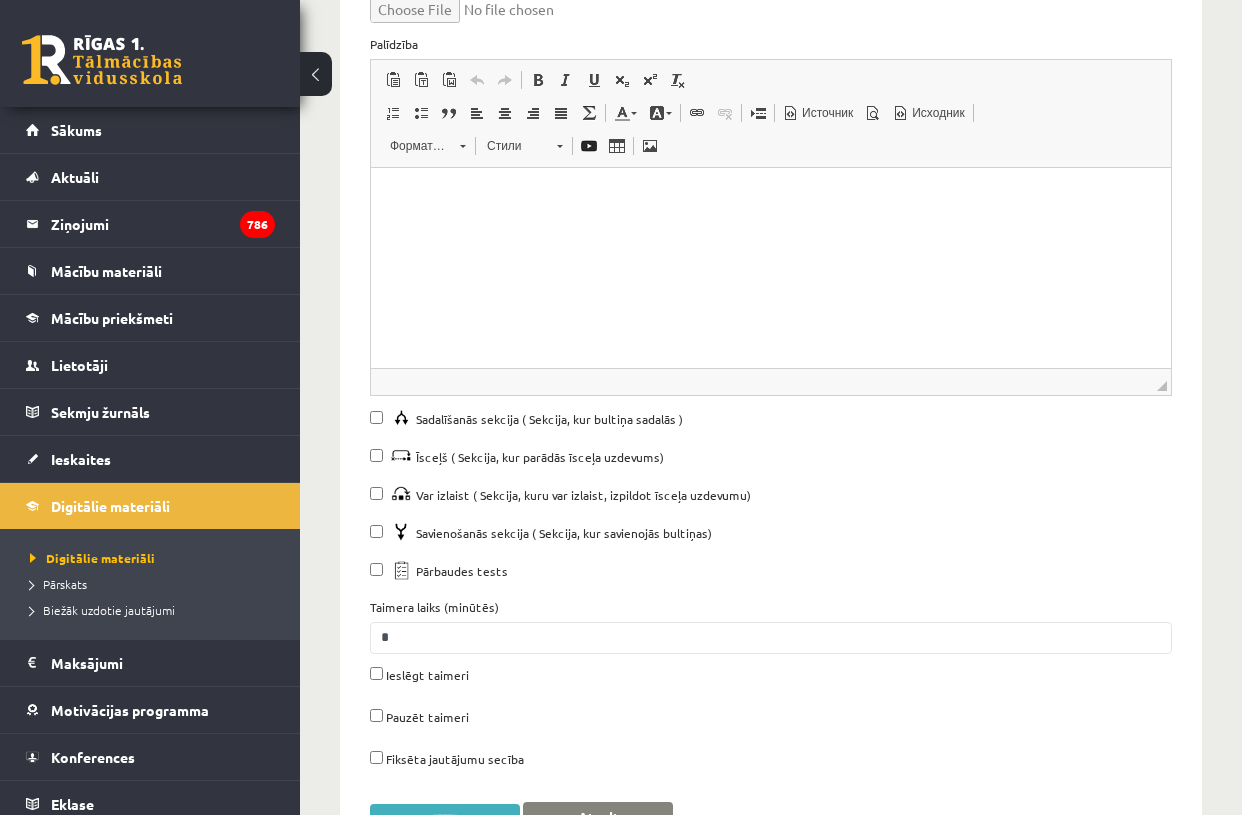 scroll, scrollTop: 4527, scrollLeft: 0, axis: vertical 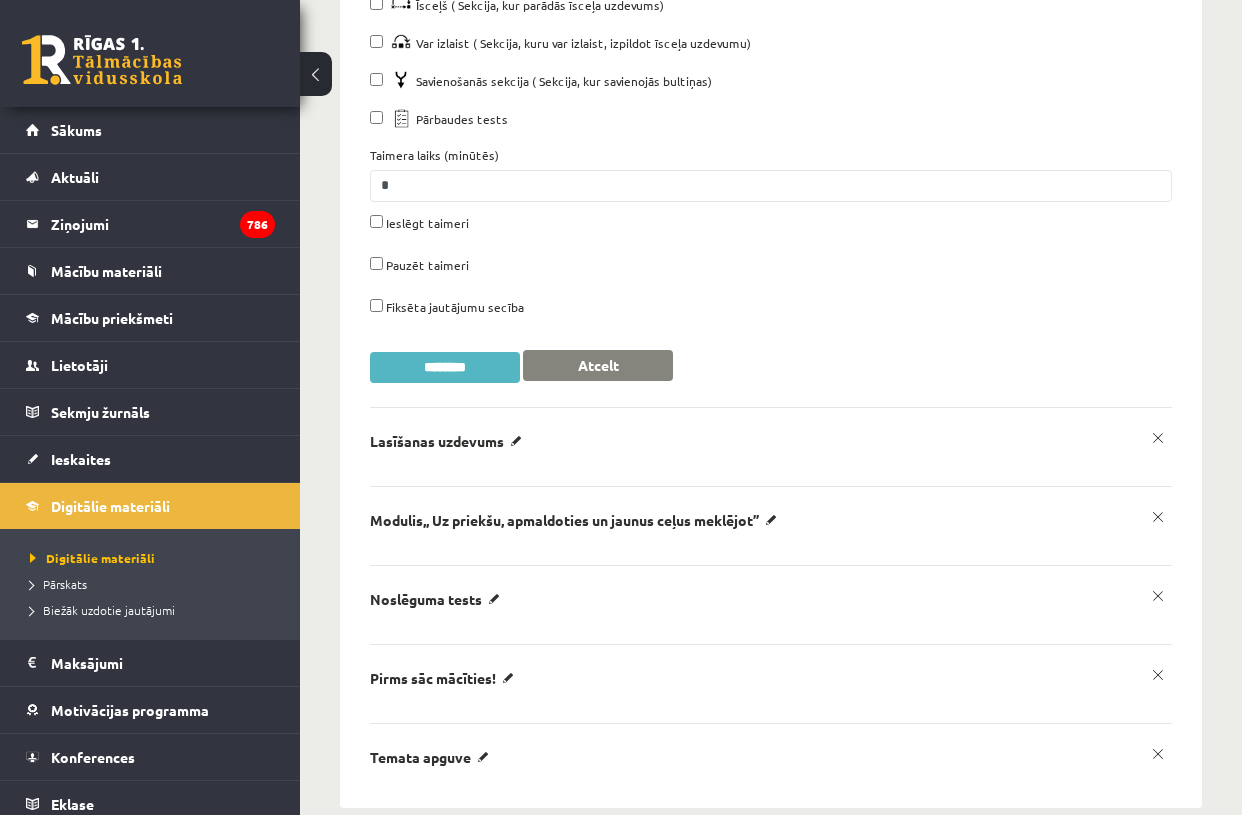 click on "********" at bounding box center (445, 367) 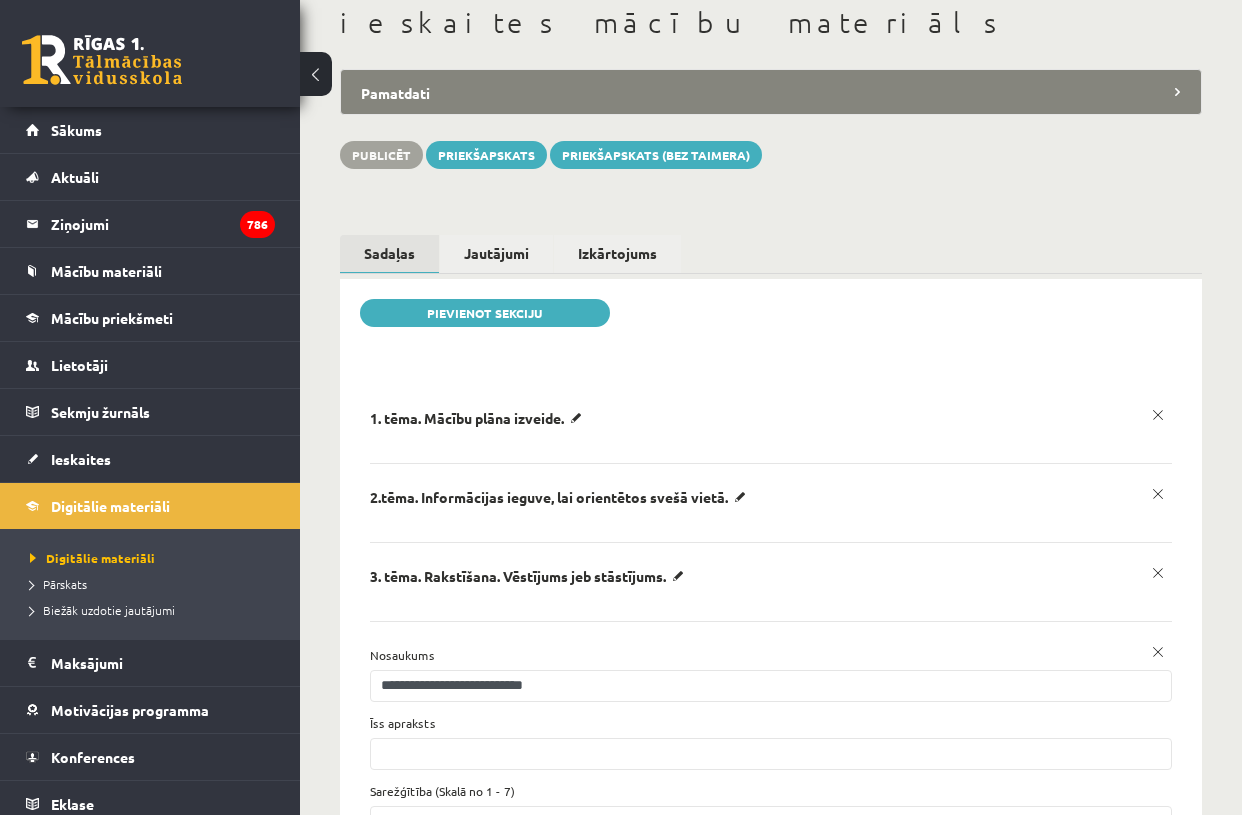 scroll, scrollTop: 41, scrollLeft: 0, axis: vertical 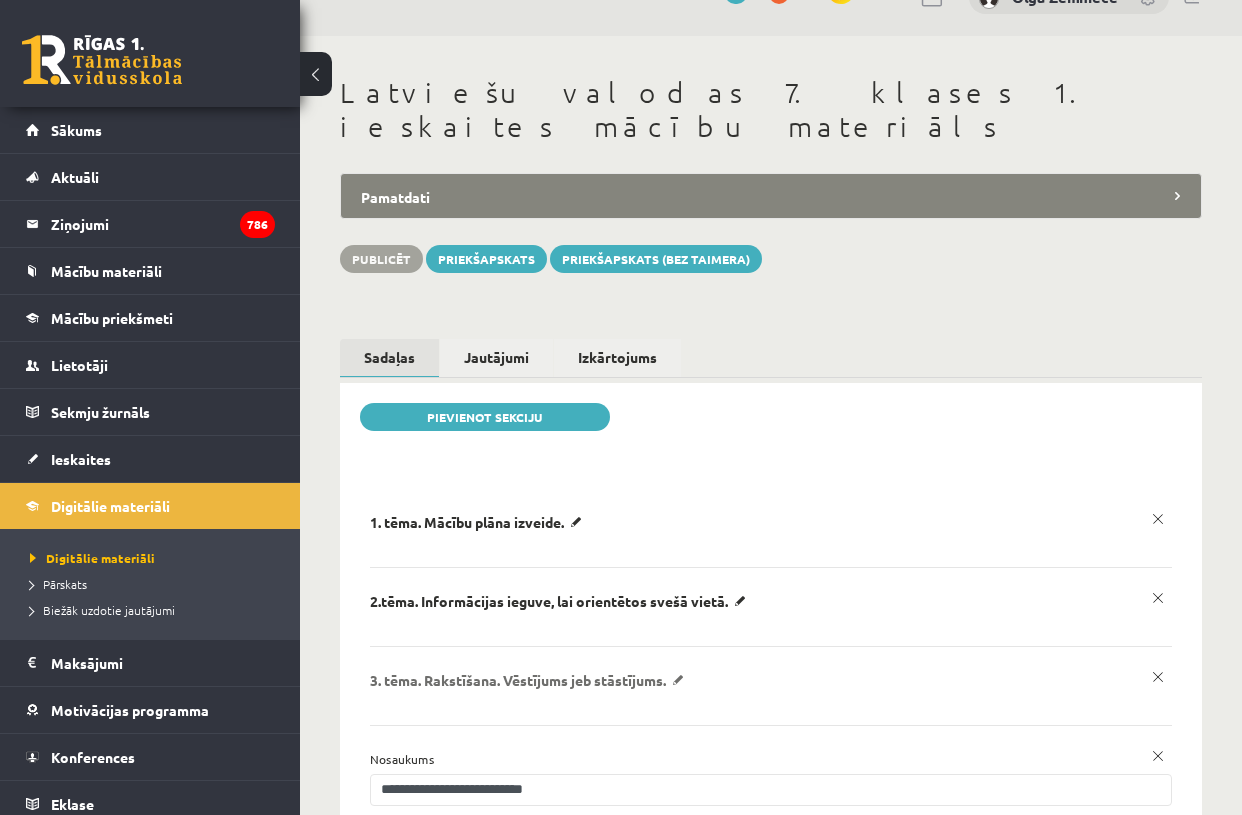 click on "3. tēma. Rakstīšana. Vēstījums jeb stāstījums." at bounding box center [479, 522] 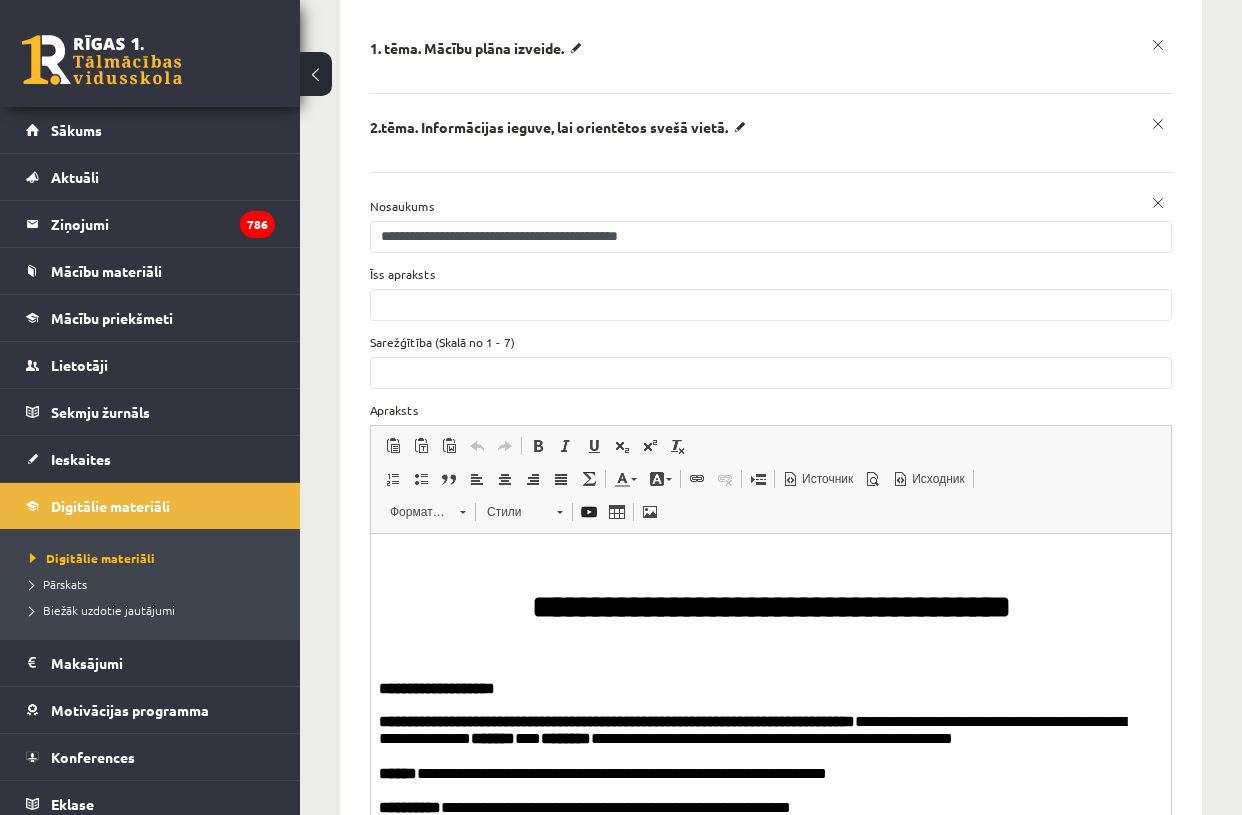 scroll, scrollTop: 689, scrollLeft: 0, axis: vertical 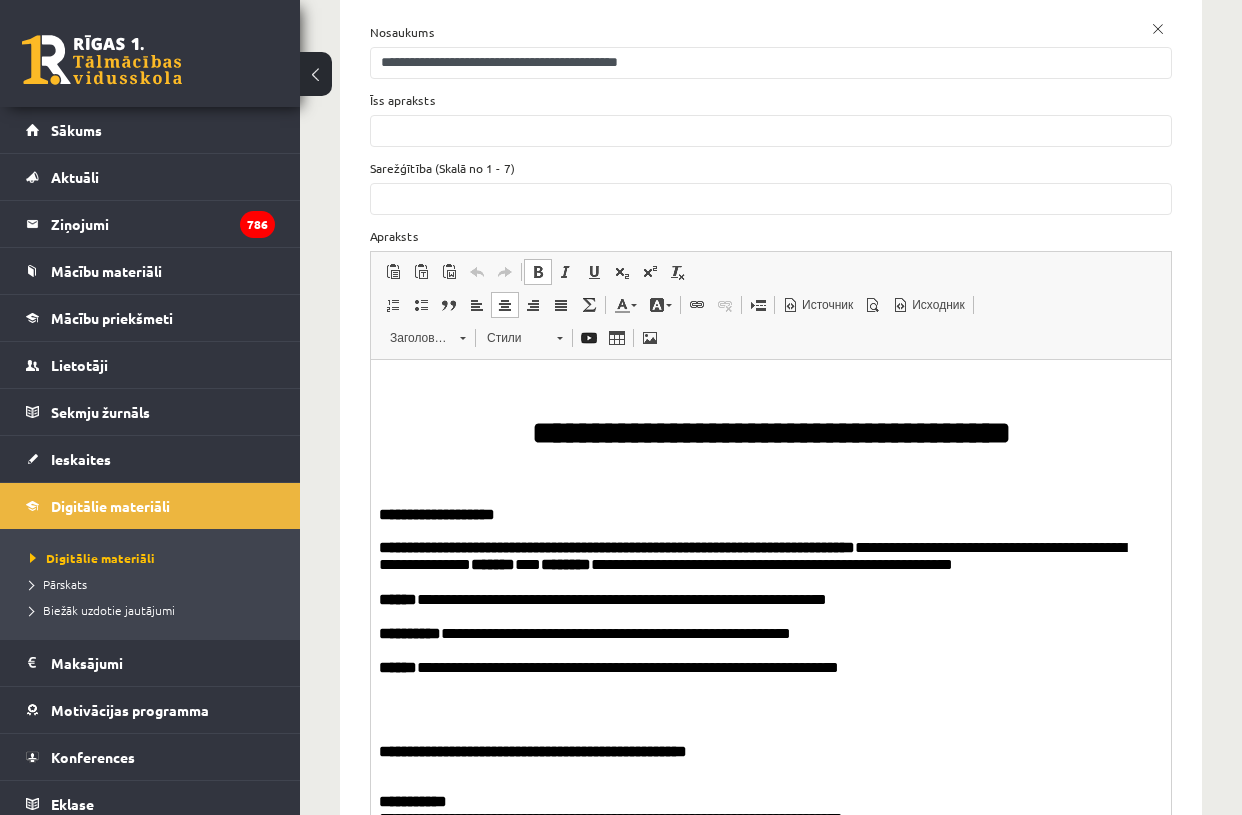 click on "**********" at bounding box center [437, 513] 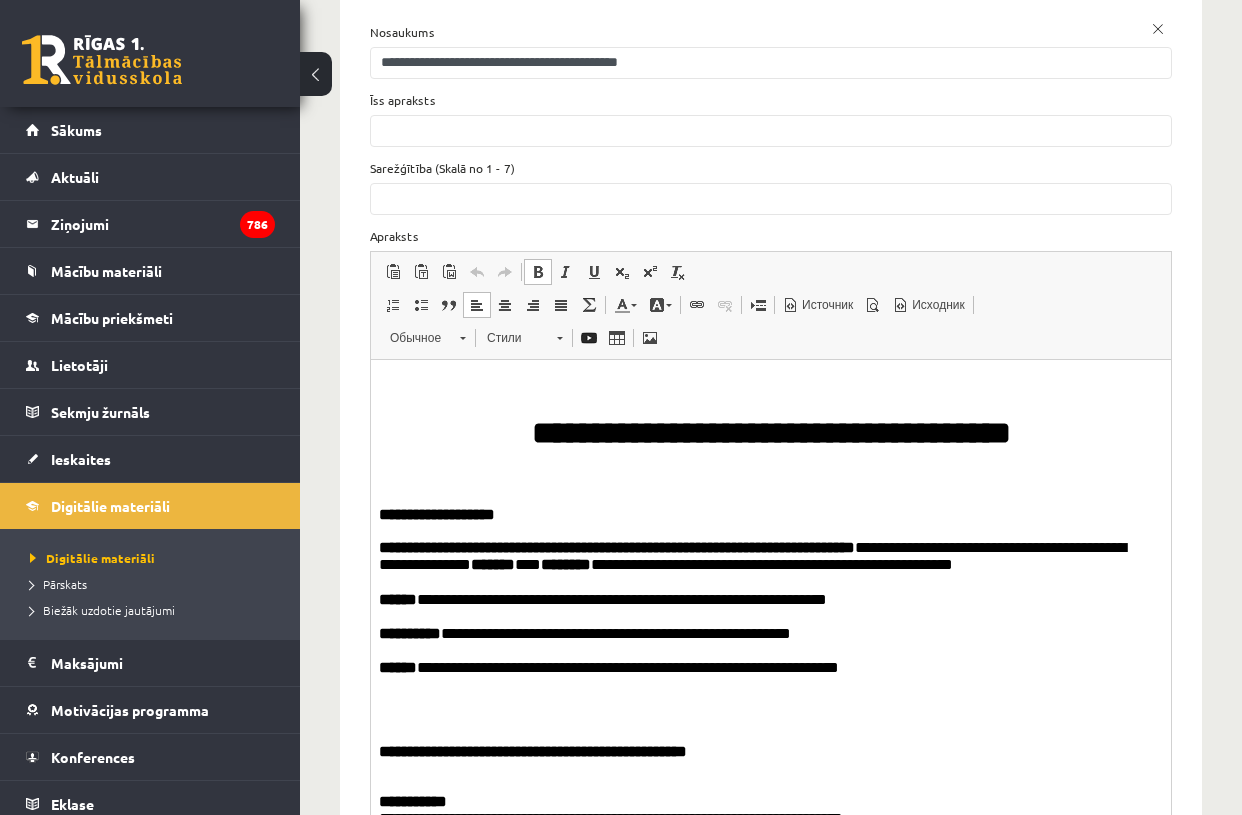 type 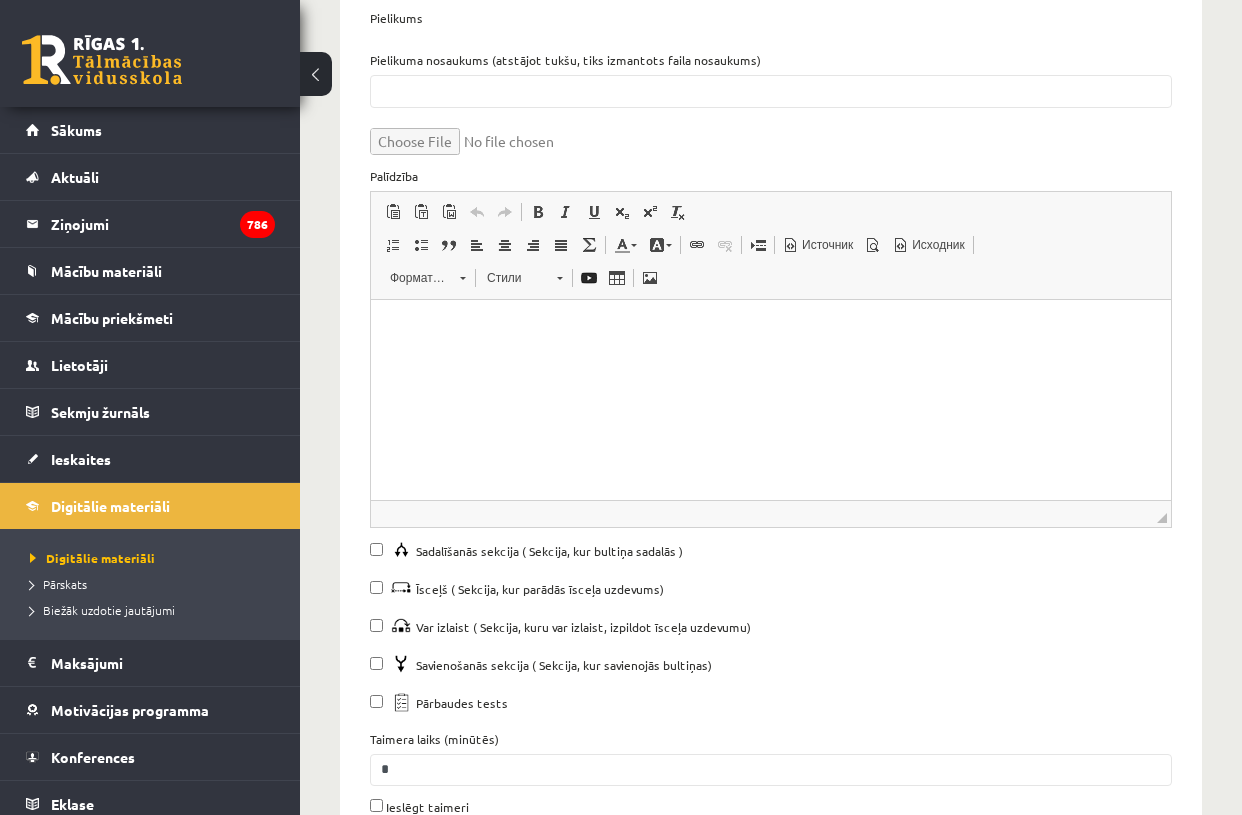 scroll, scrollTop: 4527, scrollLeft: 0, axis: vertical 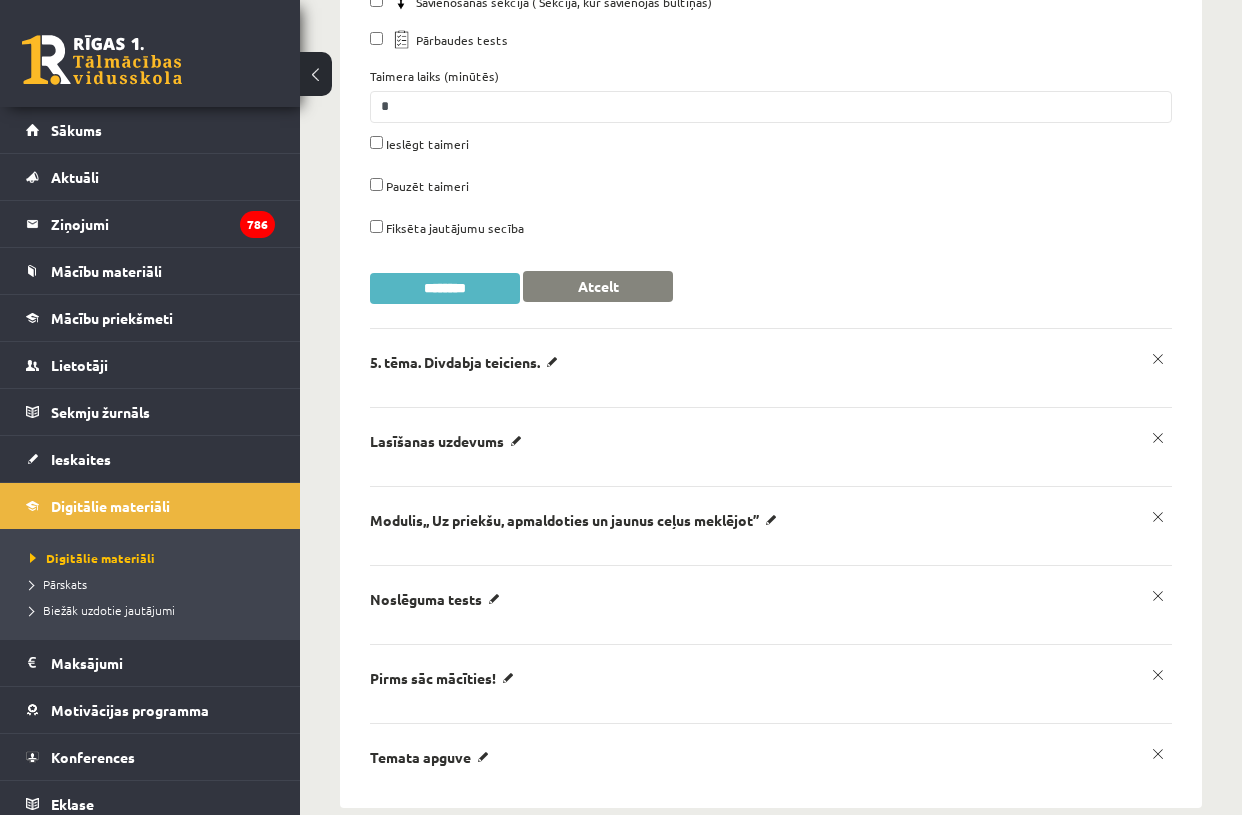 click on "********" at bounding box center [445, 288] 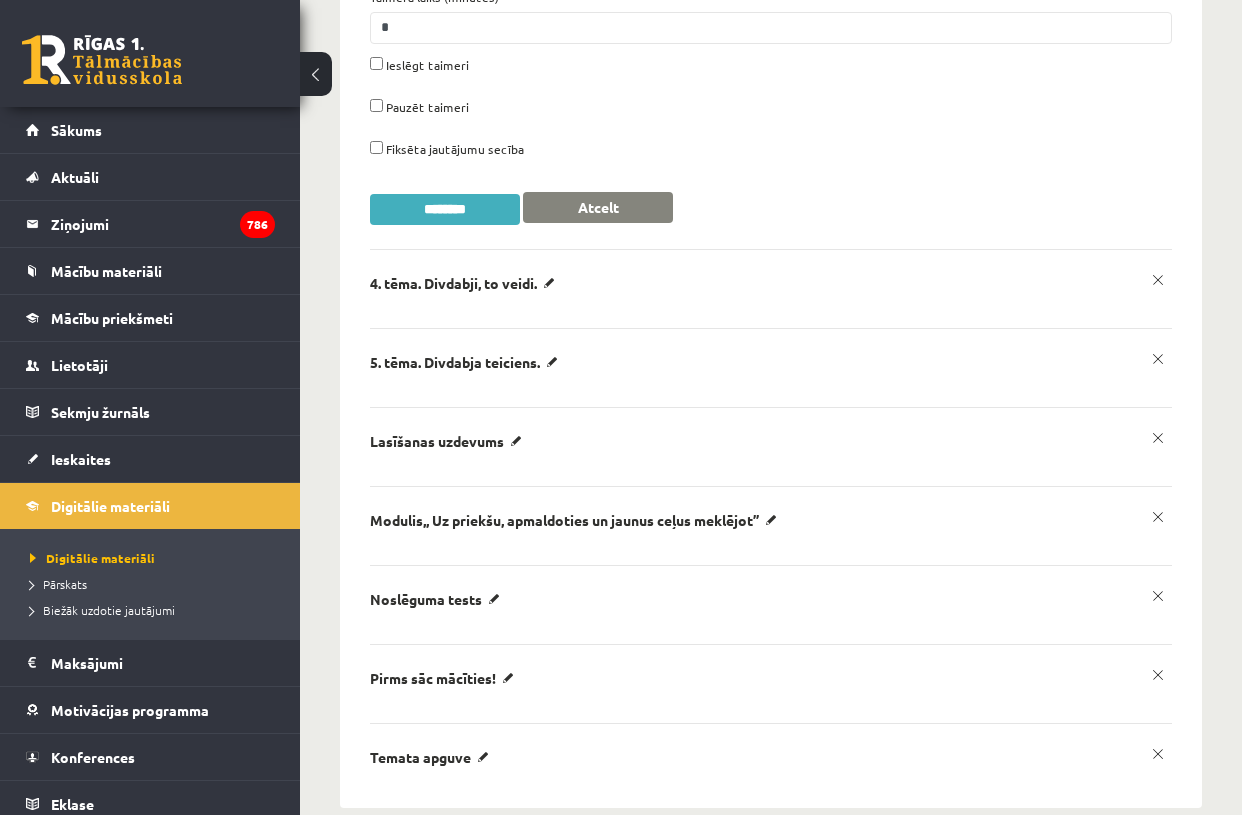 scroll, scrollTop: 0, scrollLeft: 0, axis: both 